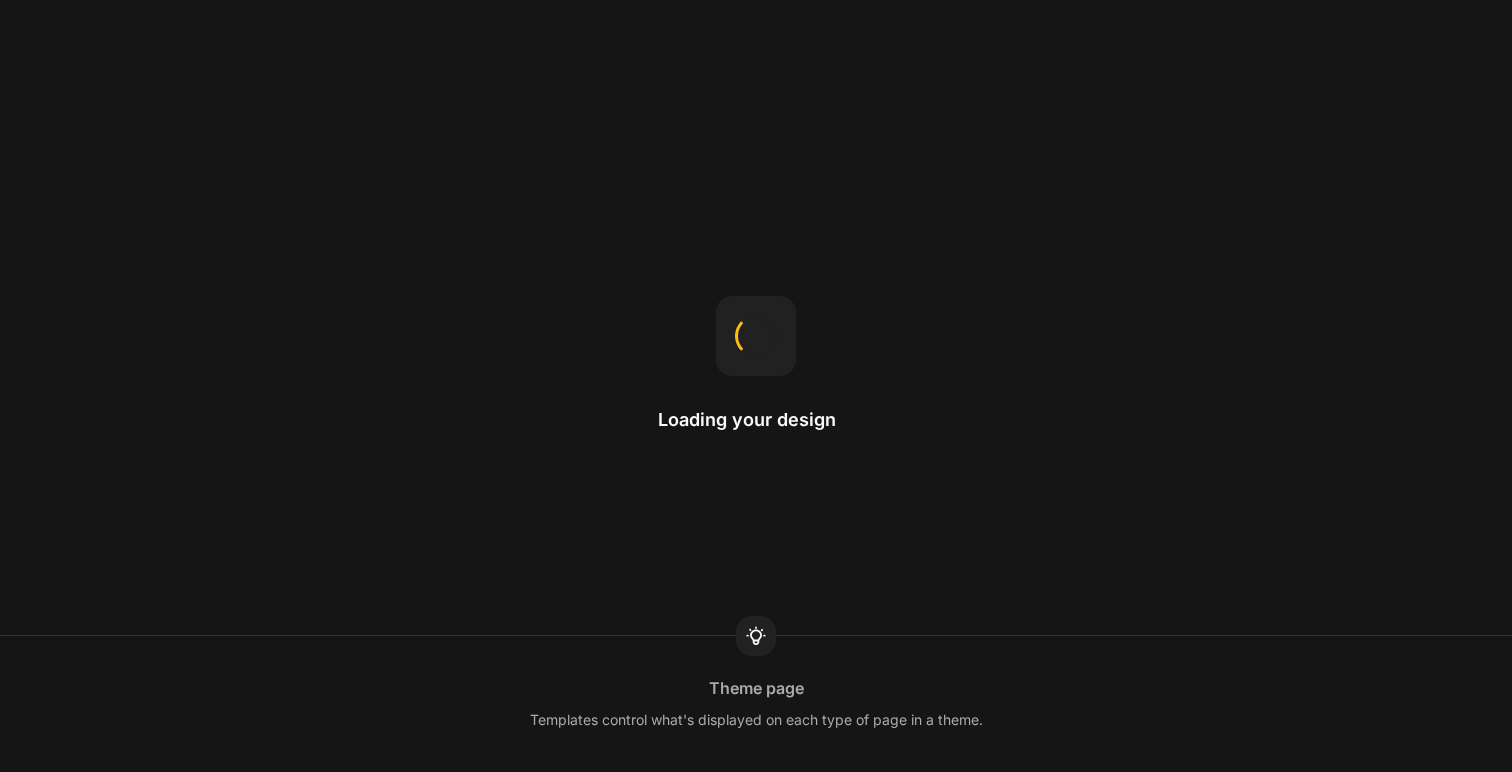 scroll, scrollTop: 0, scrollLeft: 0, axis: both 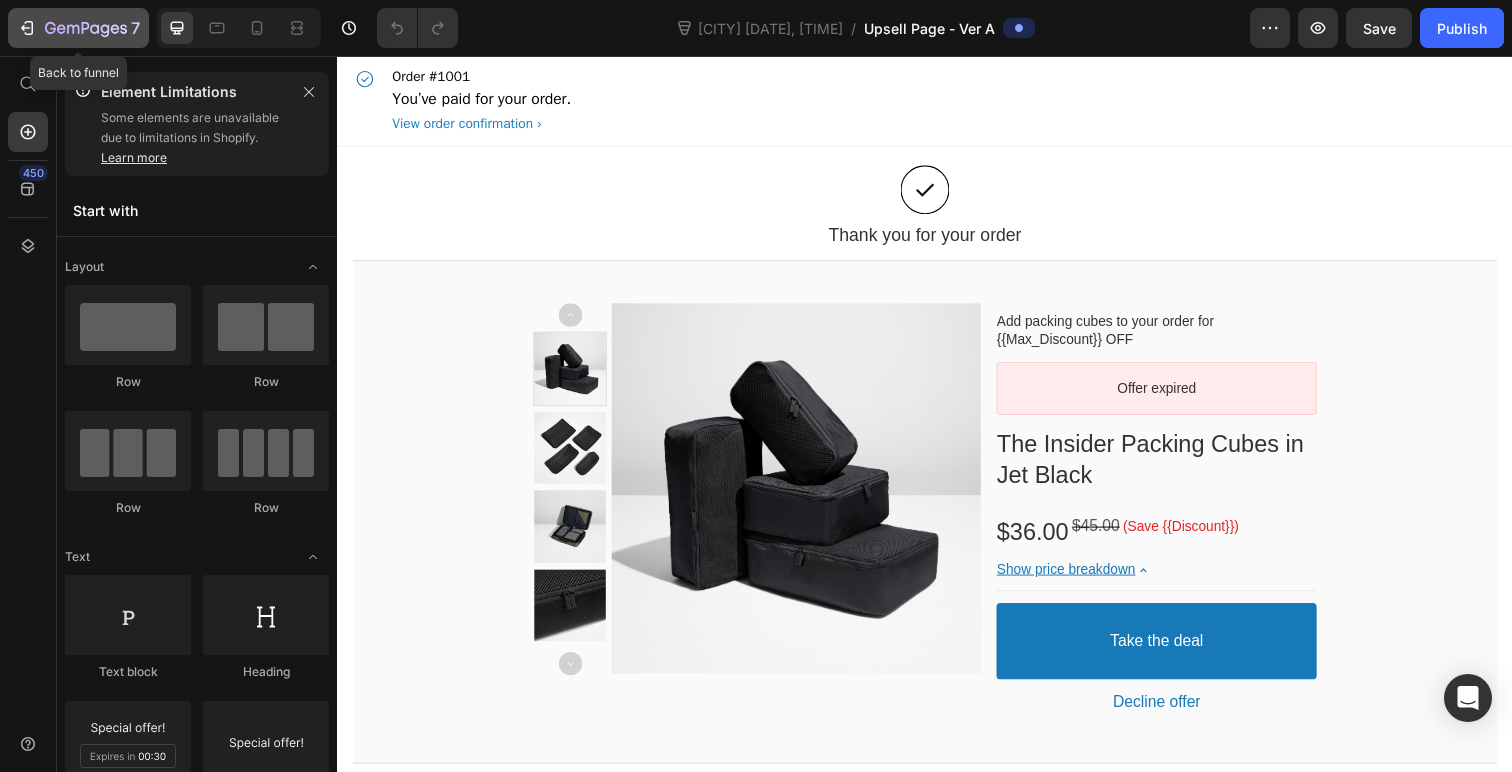 click 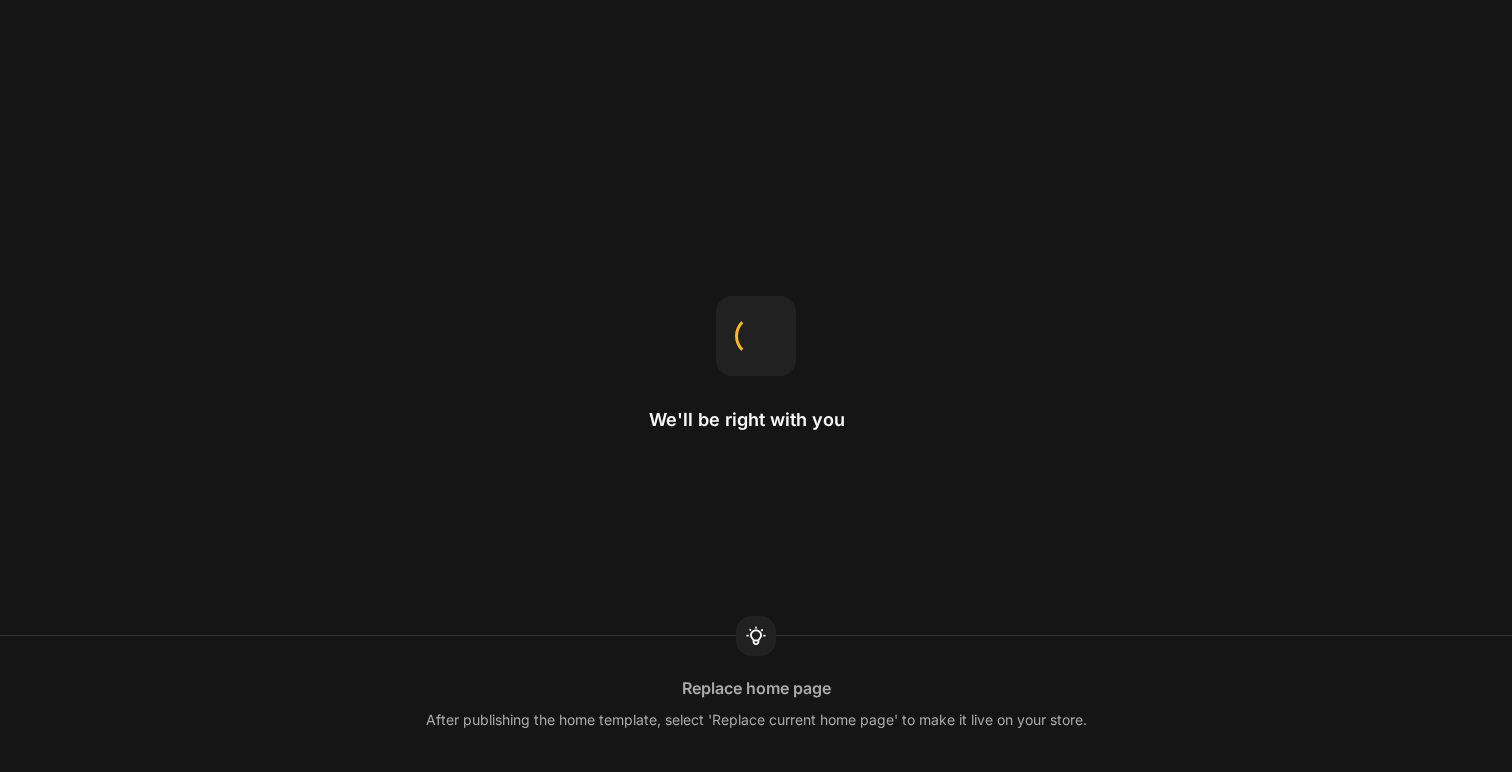 scroll, scrollTop: 0, scrollLeft: 0, axis: both 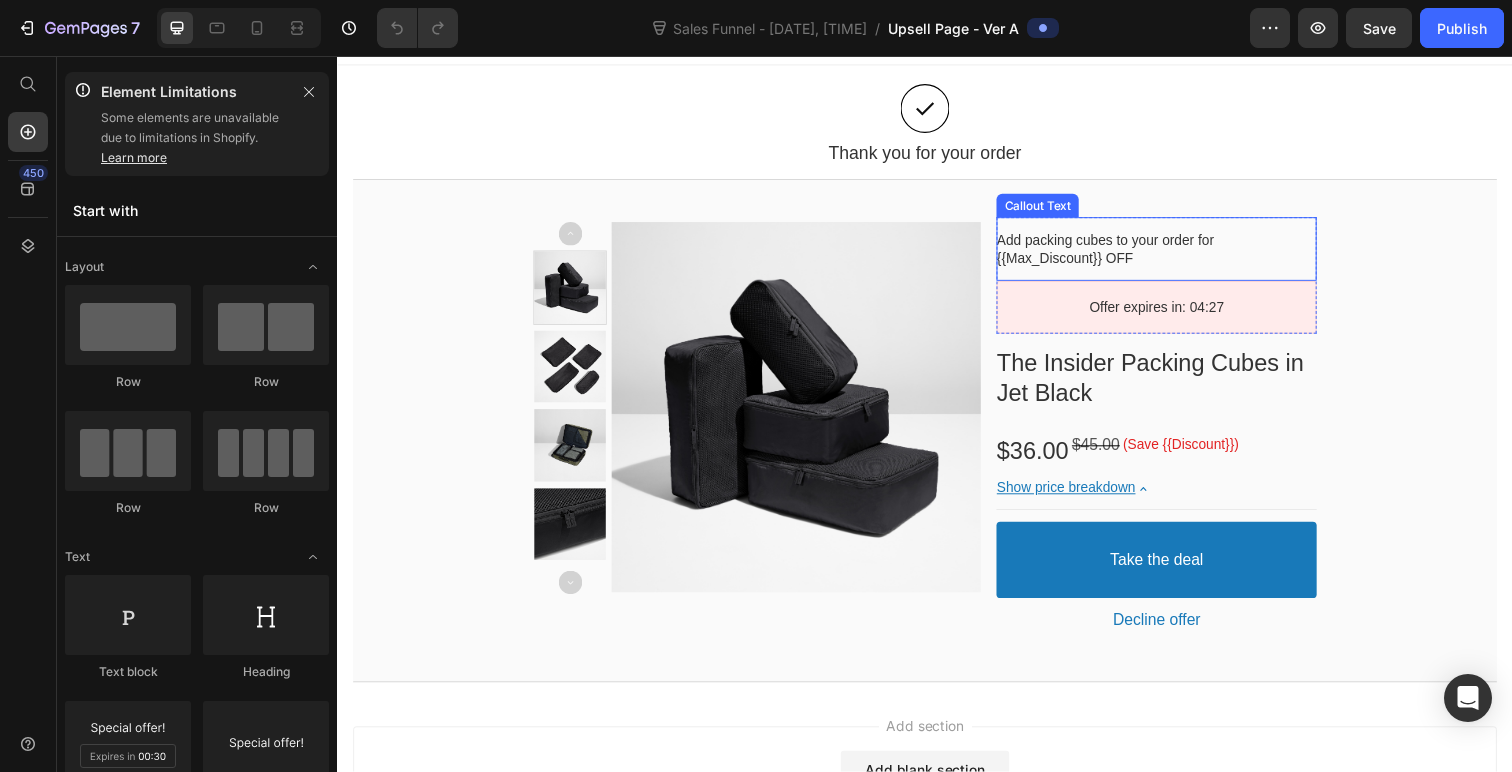 click on "Add packing cubes to your order for {{Max_Discount}} OFF" at bounding box center [1121, 253] 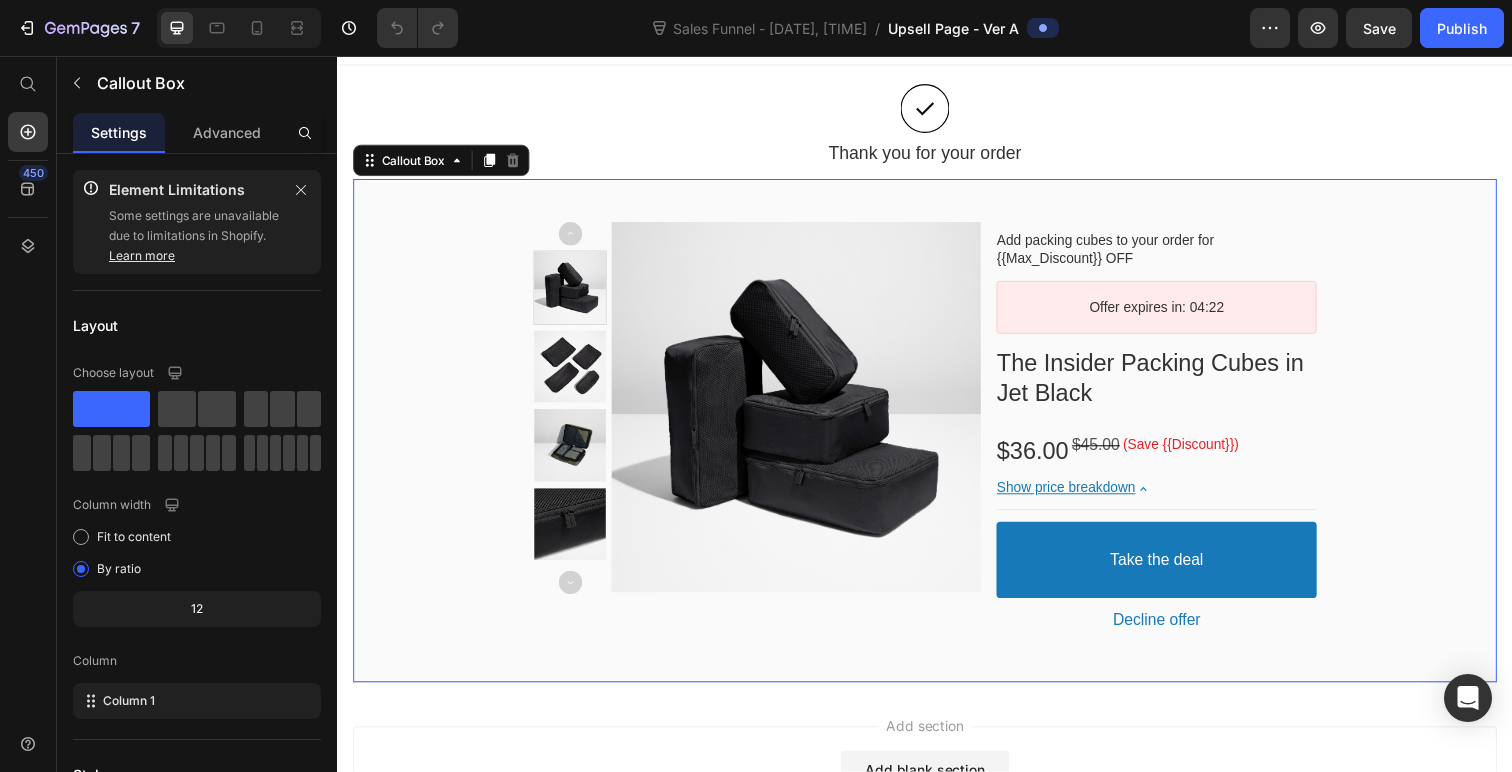click on "Product Images Add packing cubes to your order for {{Max_Discount}} OFF Callout Text Offer expires in: 04:22 Countdown Timer Row The Insider Packing Cubes in Jet Black Product Title $36.00 Price $45.00 Price (Save {{Discount}}) Discount Tag Row Show price breakdown Price Breakdown Take the deal Accept Button Decline offer Decline Button Row Product Offer" at bounding box center [937, 439] 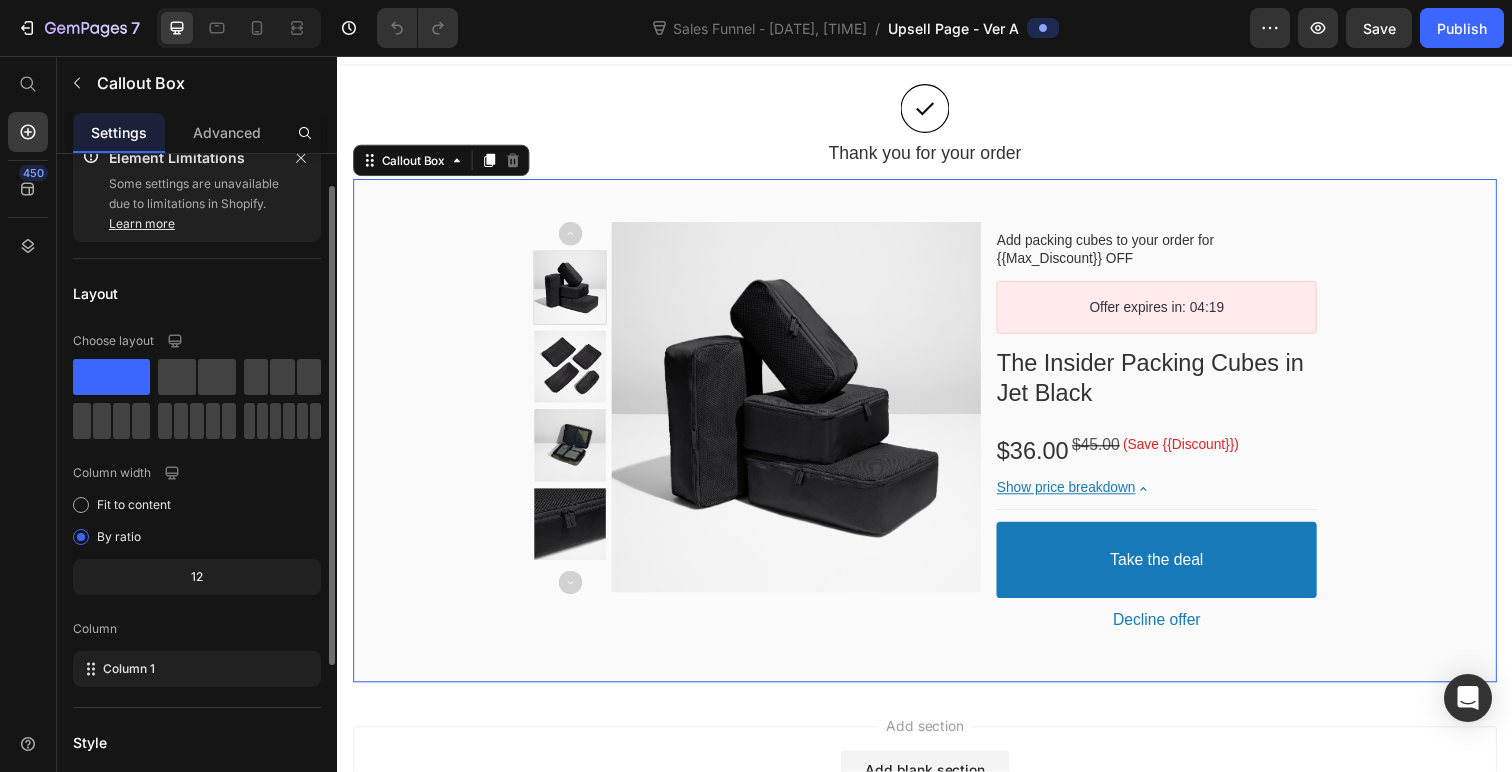 scroll, scrollTop: 38, scrollLeft: 0, axis: vertical 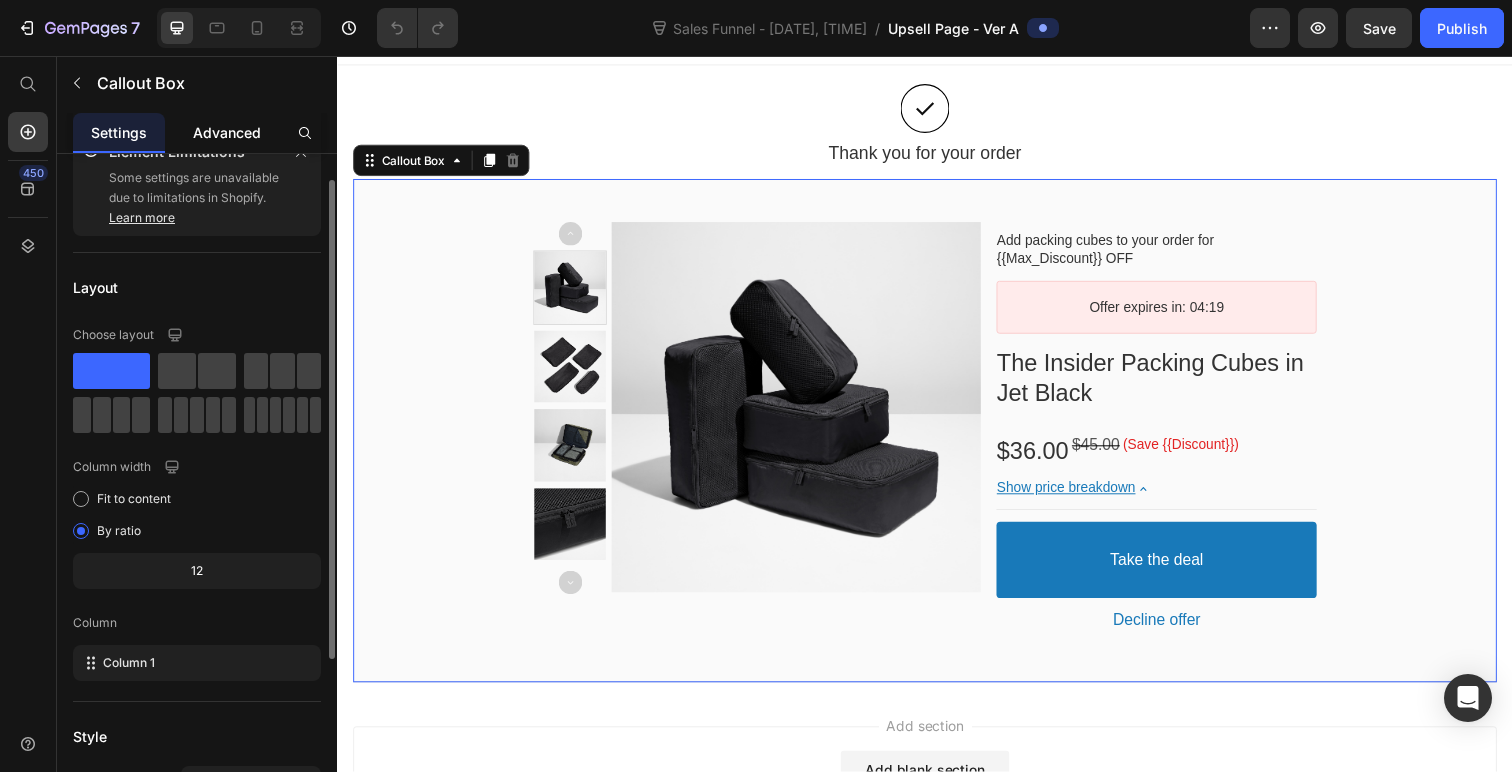 click on "Advanced" at bounding box center [227, 132] 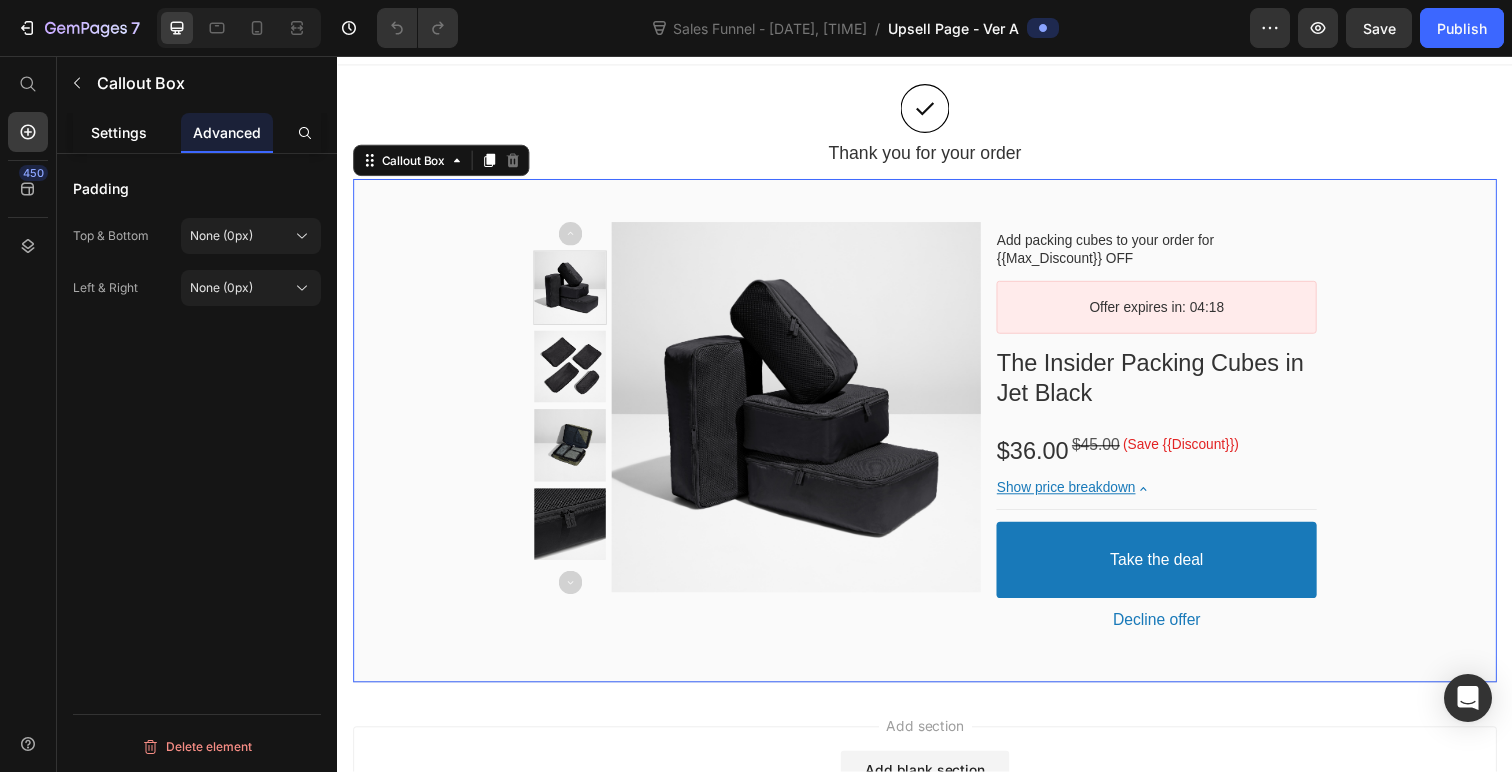 click on "Settings" at bounding box center (119, 132) 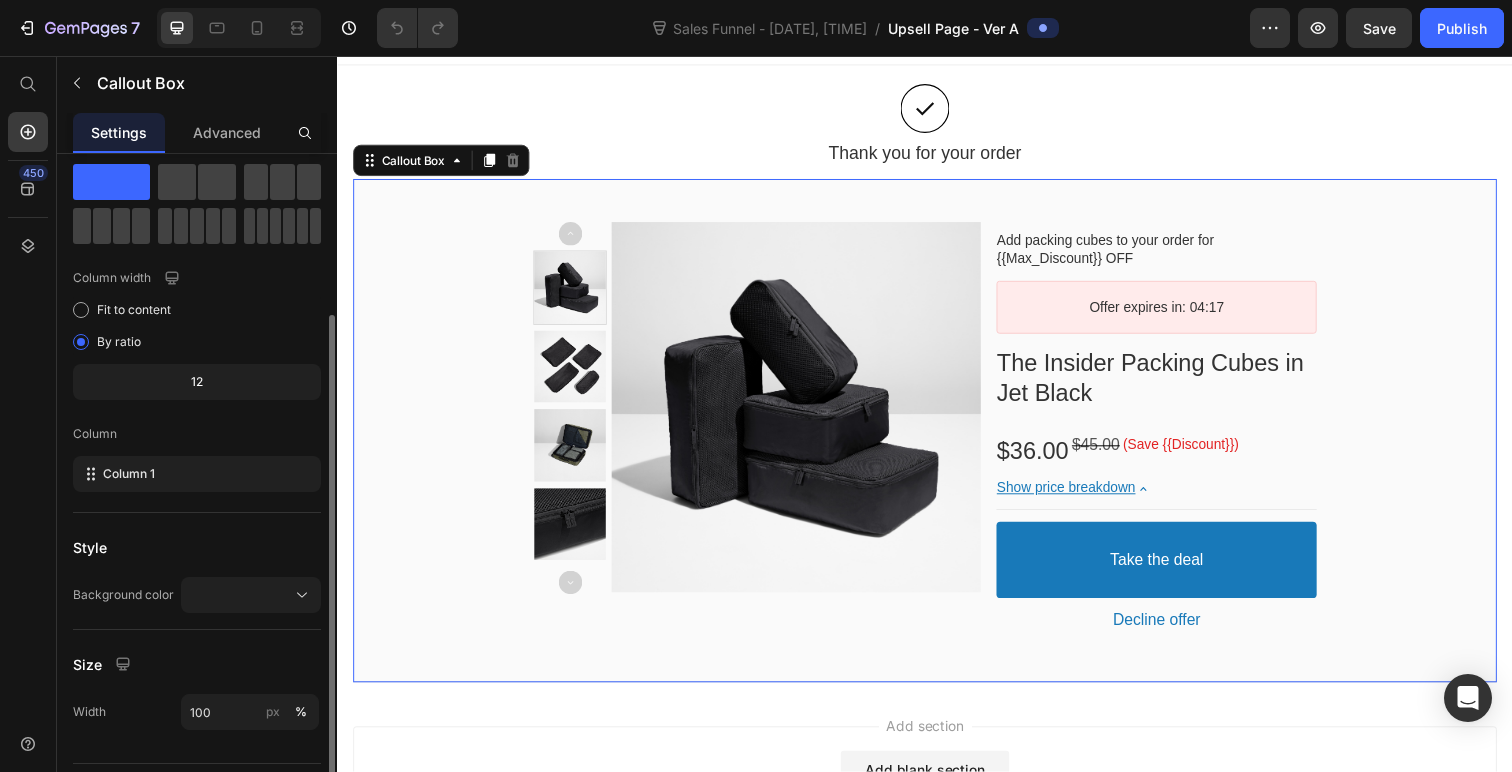 scroll, scrollTop: 276, scrollLeft: 0, axis: vertical 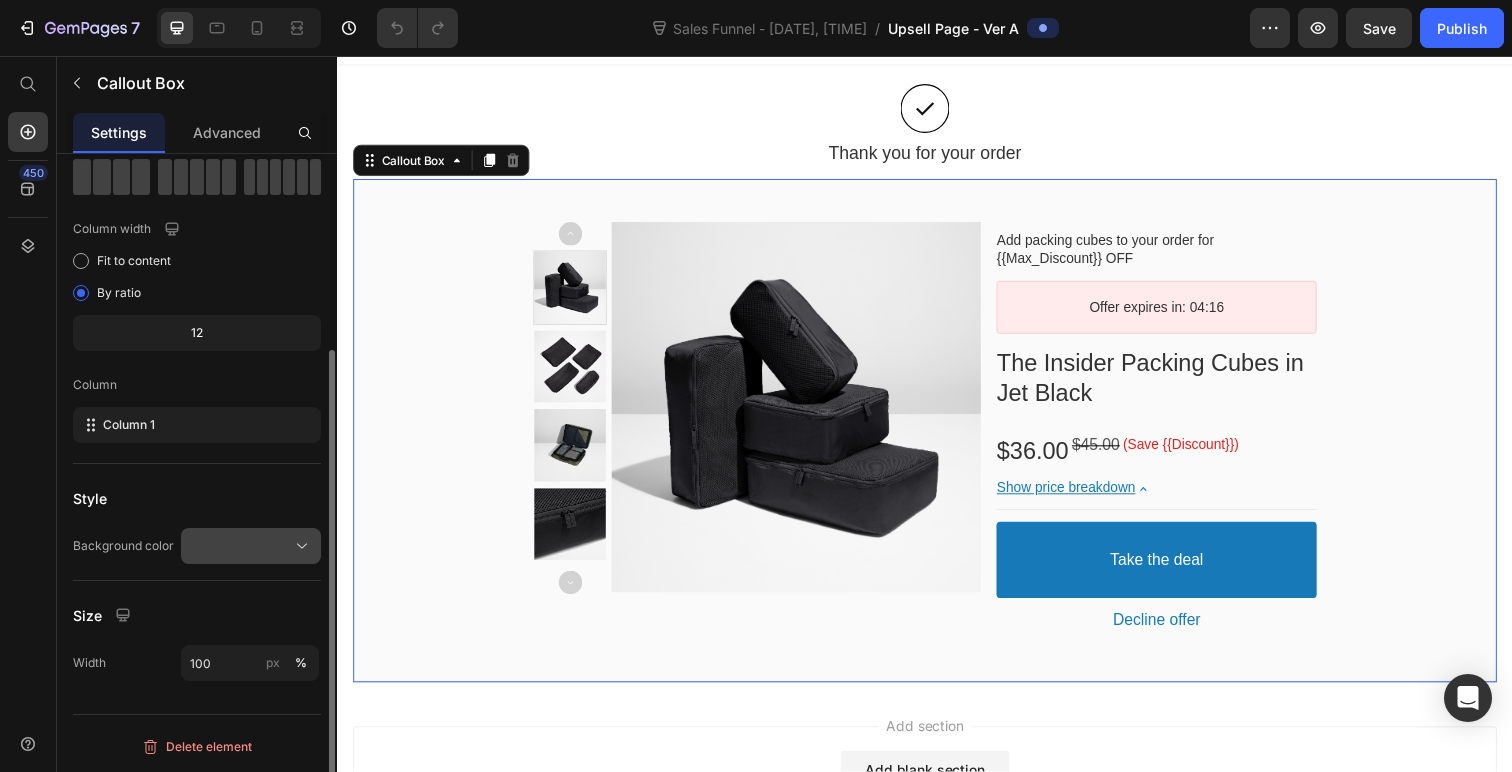 click at bounding box center (251, 546) 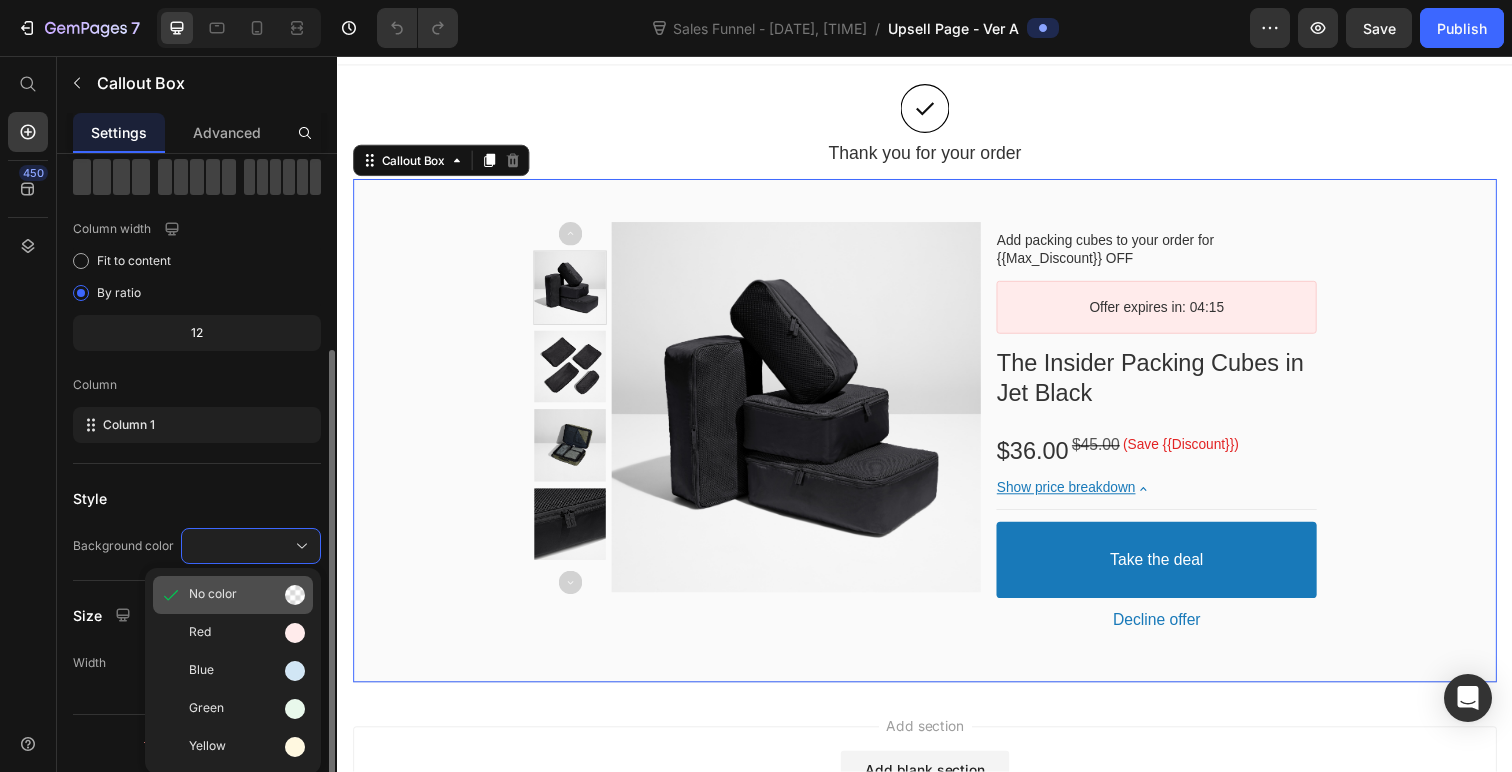 click on "No color" at bounding box center (247, 595) 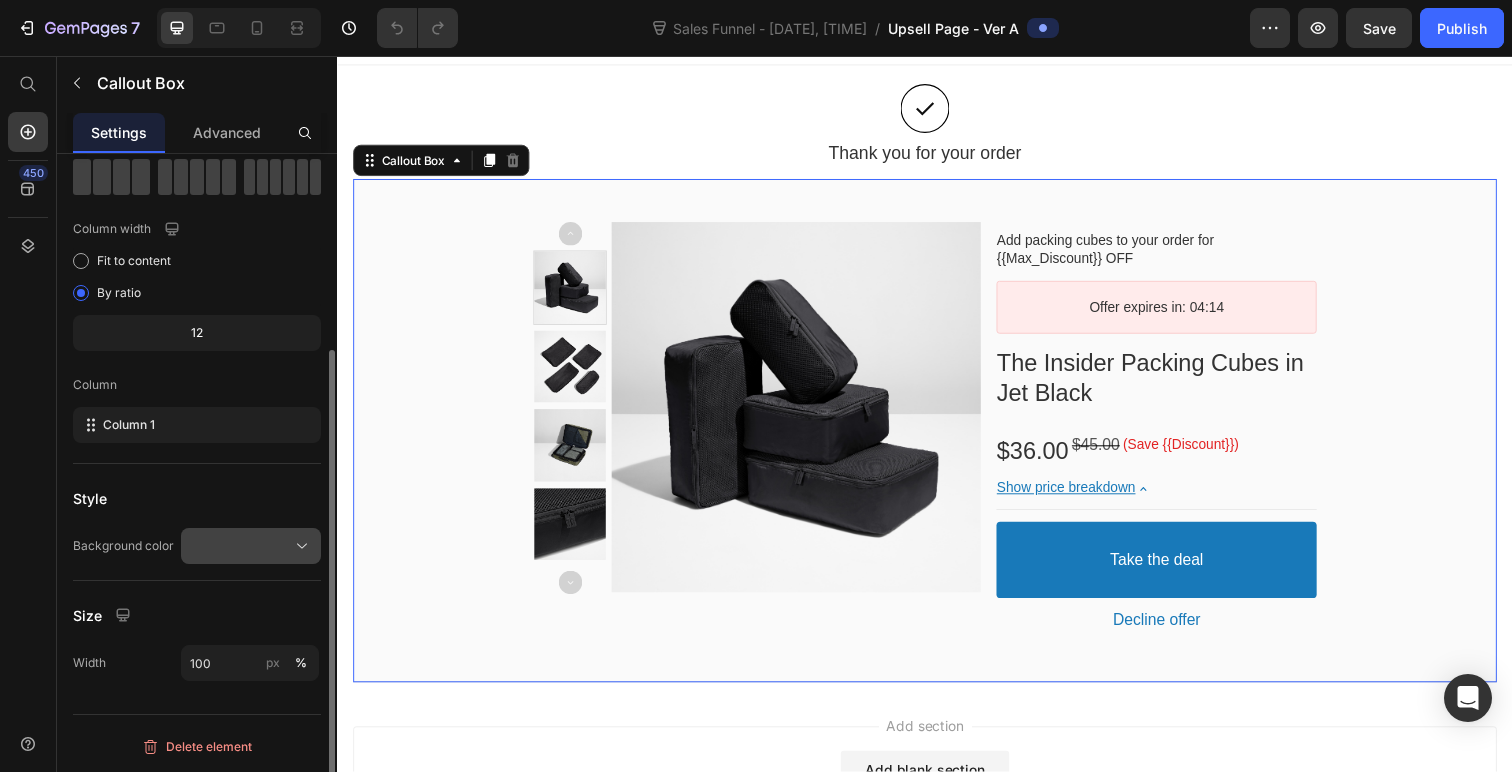 click at bounding box center (251, 546) 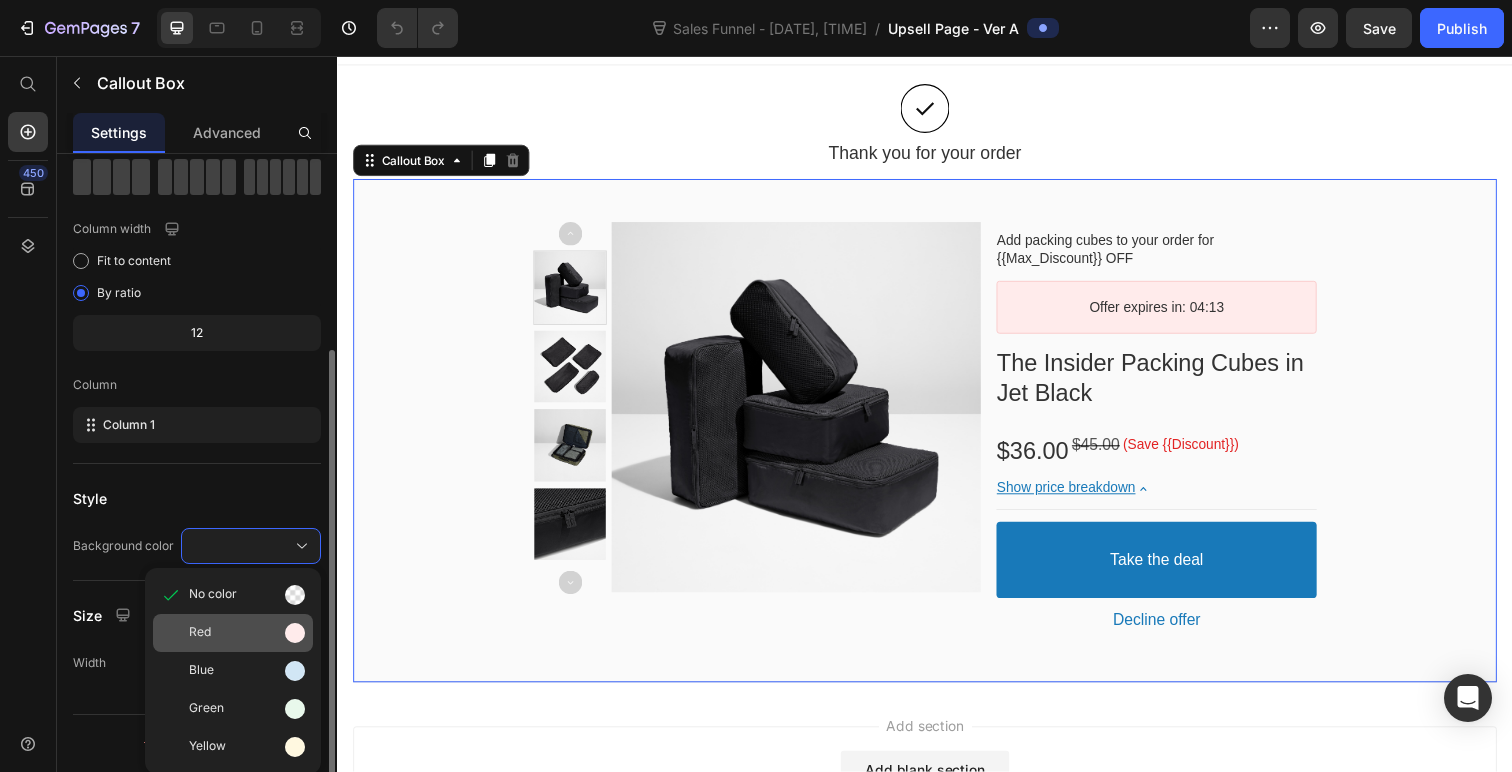 click on "Red" at bounding box center (247, 633) 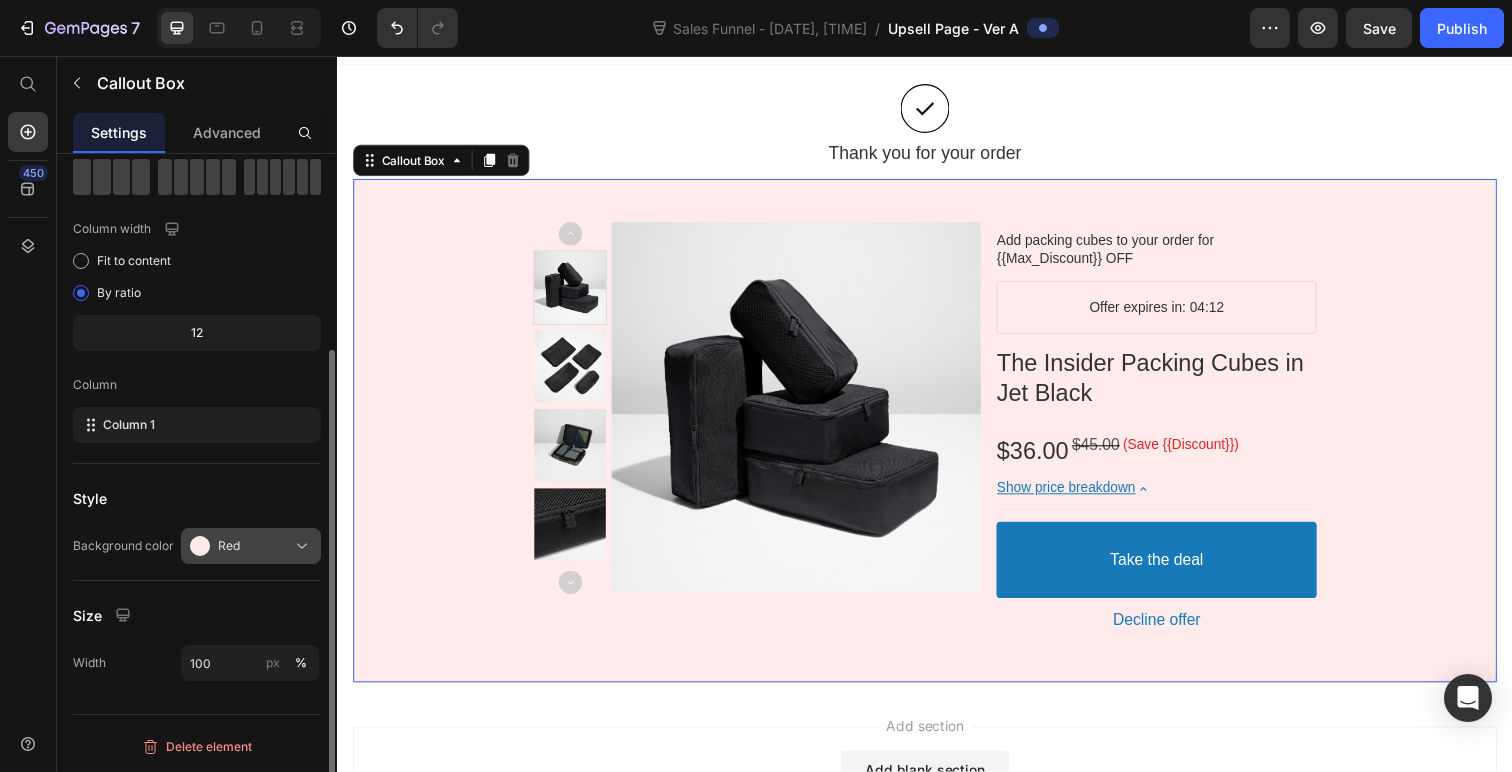 click on "Red" 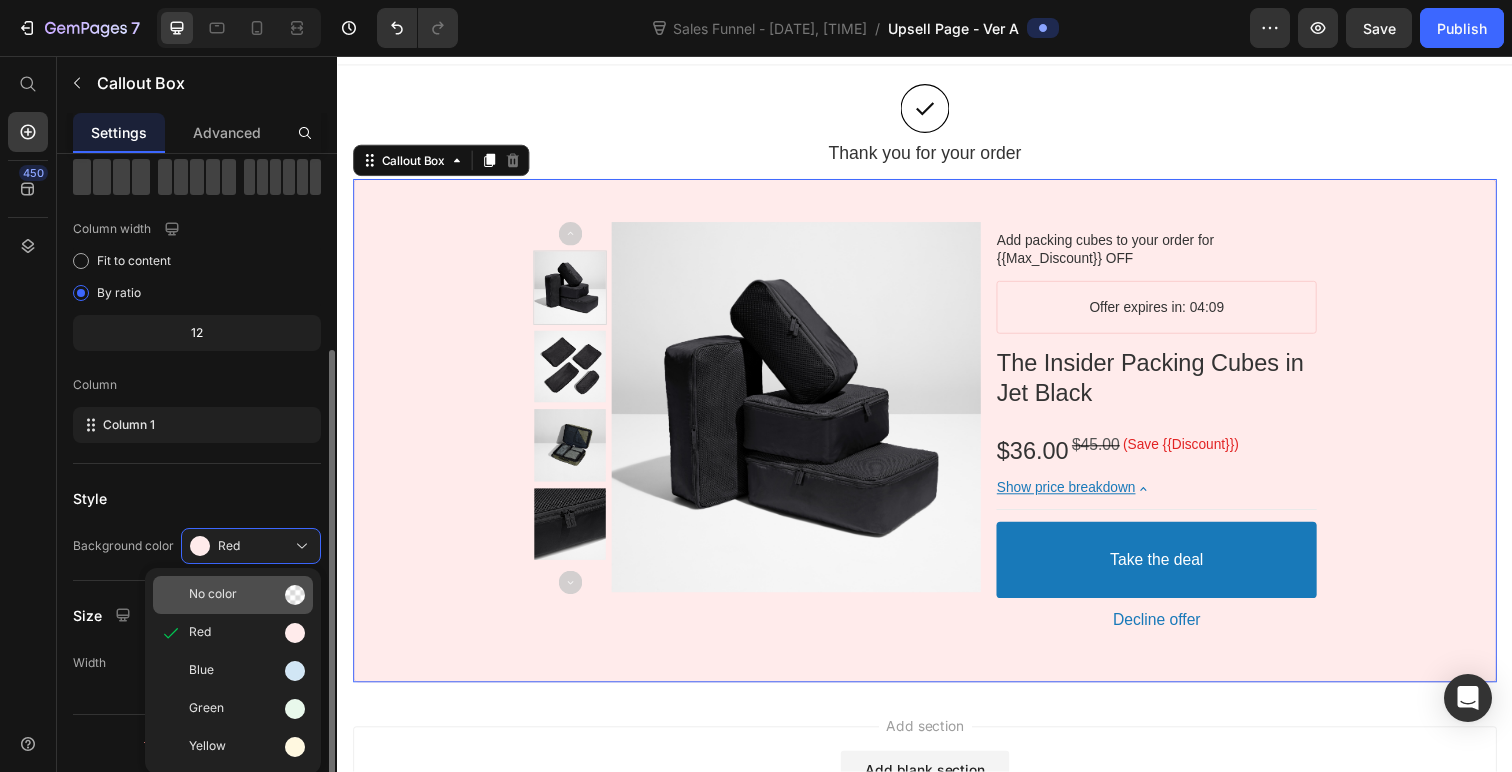click on "No color" at bounding box center (247, 595) 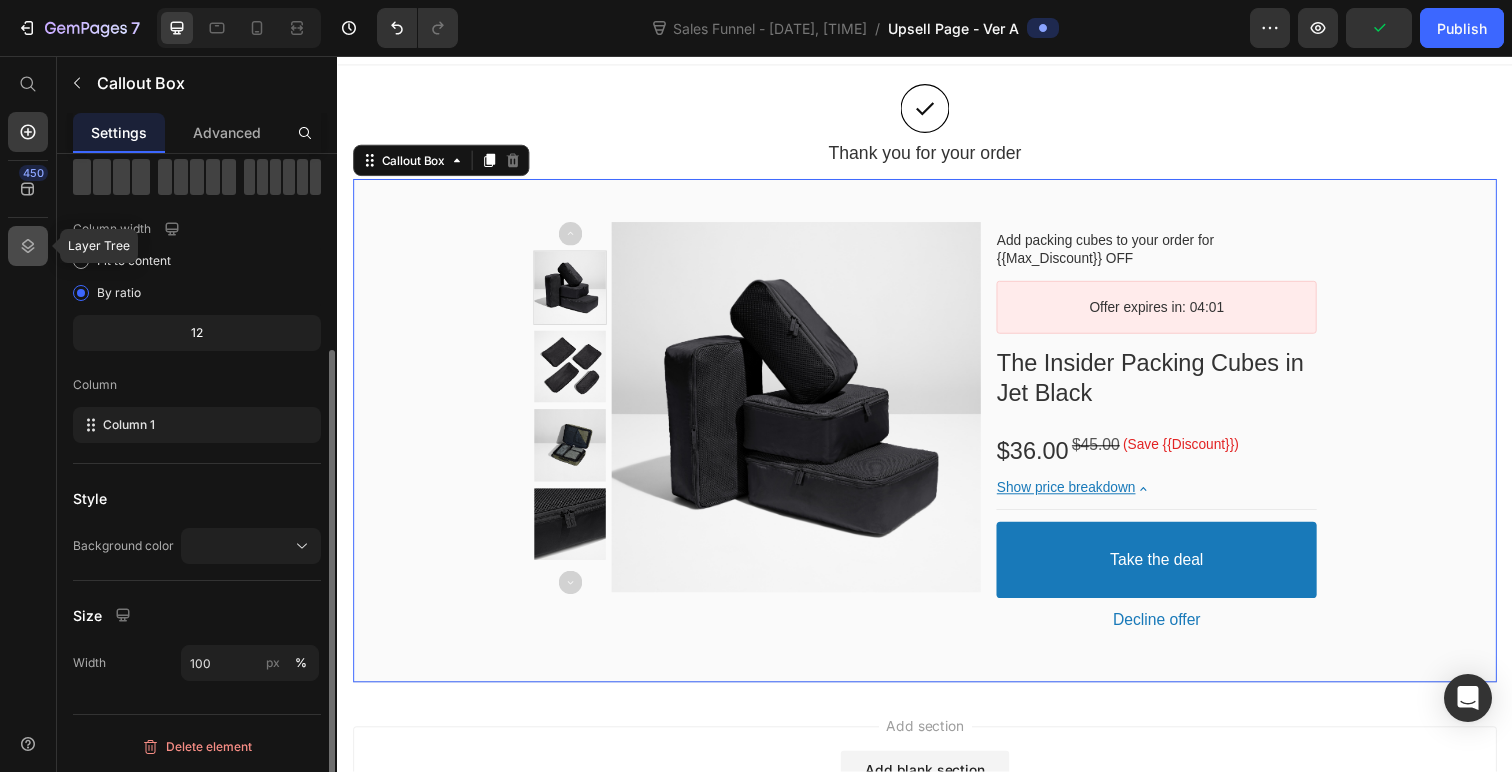 click 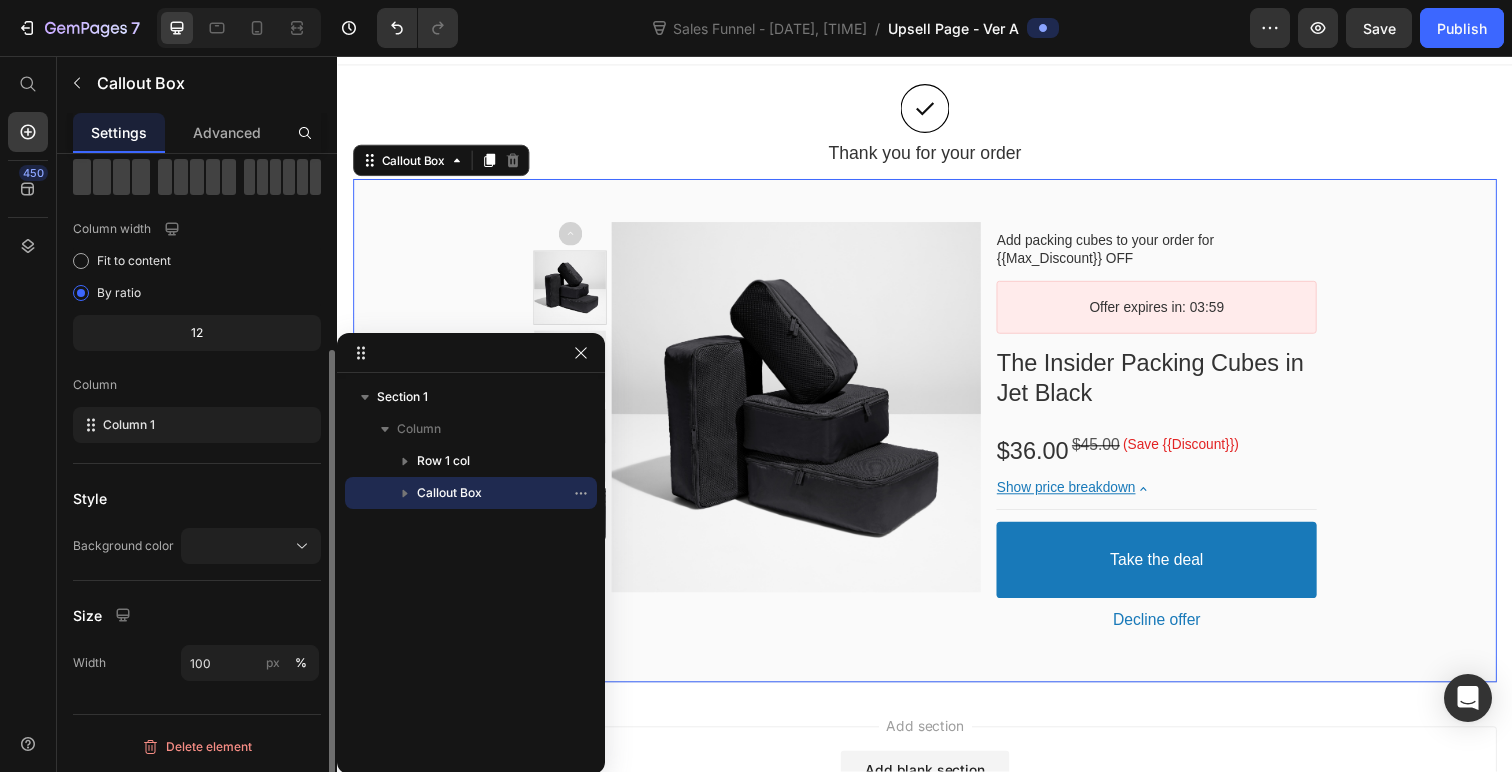 drag, startPoint x: 724, startPoint y: 537, endPoint x: 595, endPoint y: 527, distance: 129.38702 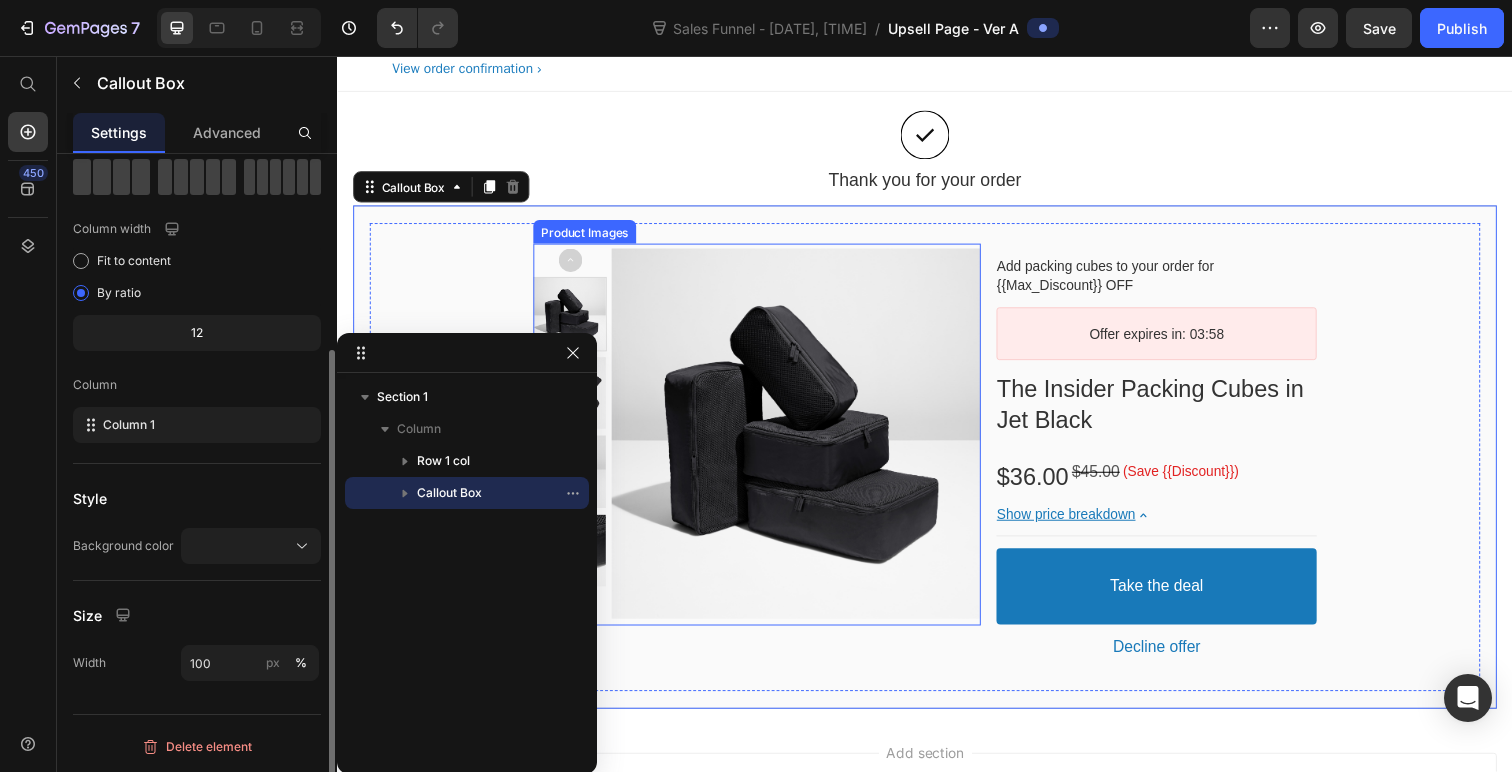 scroll, scrollTop: 44, scrollLeft: 0, axis: vertical 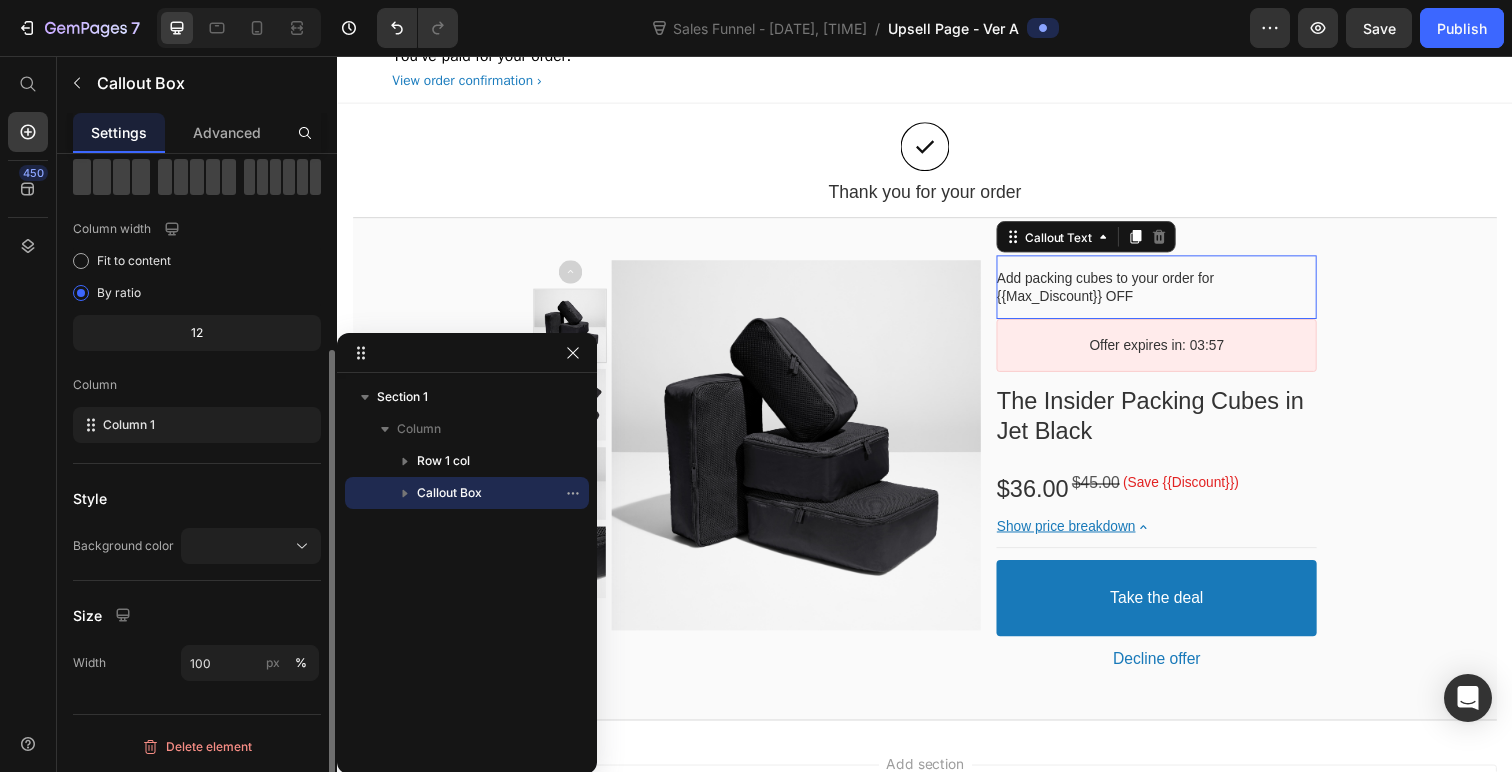 click on "Add packing cubes to your order for {{Max_Discount}} OFF" at bounding box center (1121, 292) 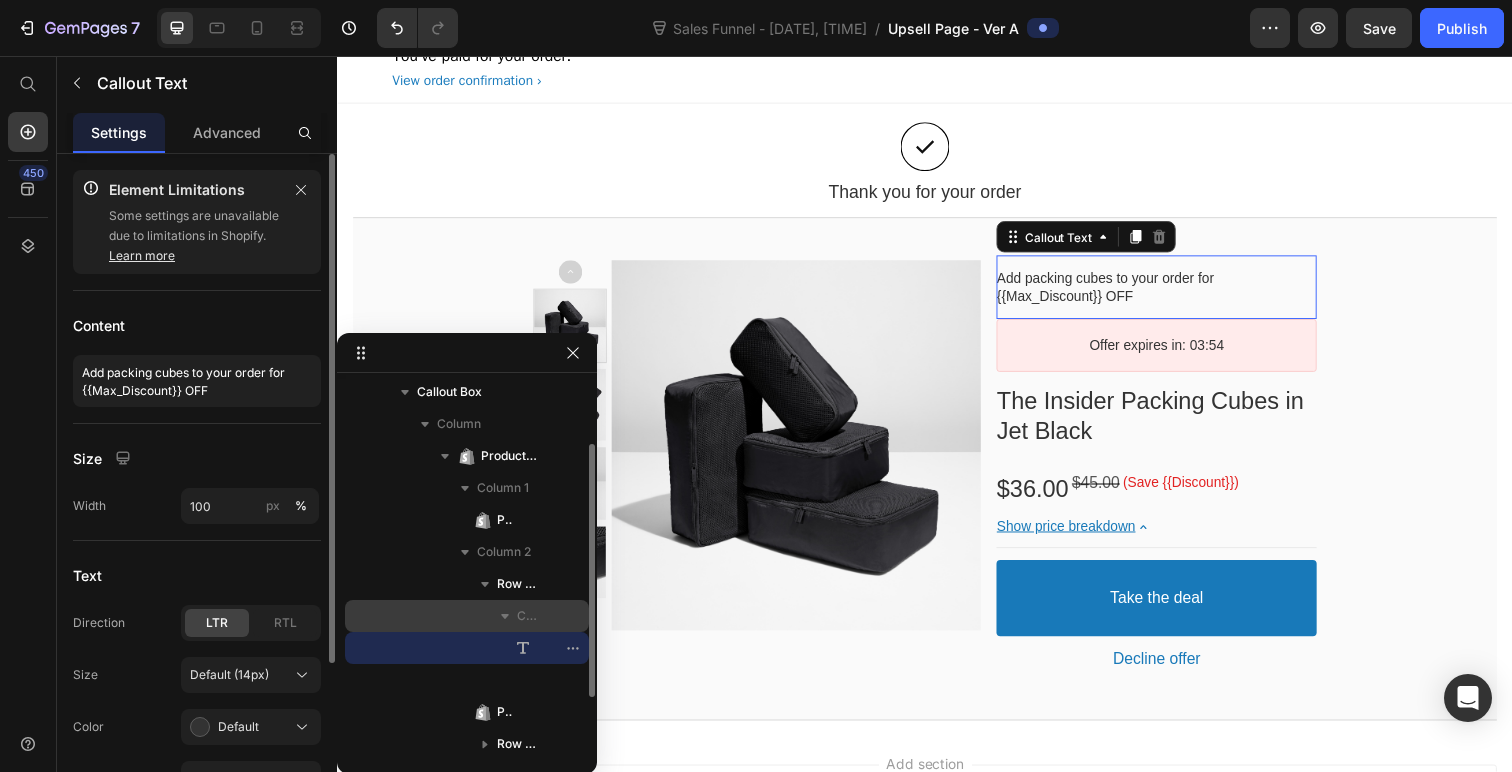 scroll, scrollTop: 98, scrollLeft: 0, axis: vertical 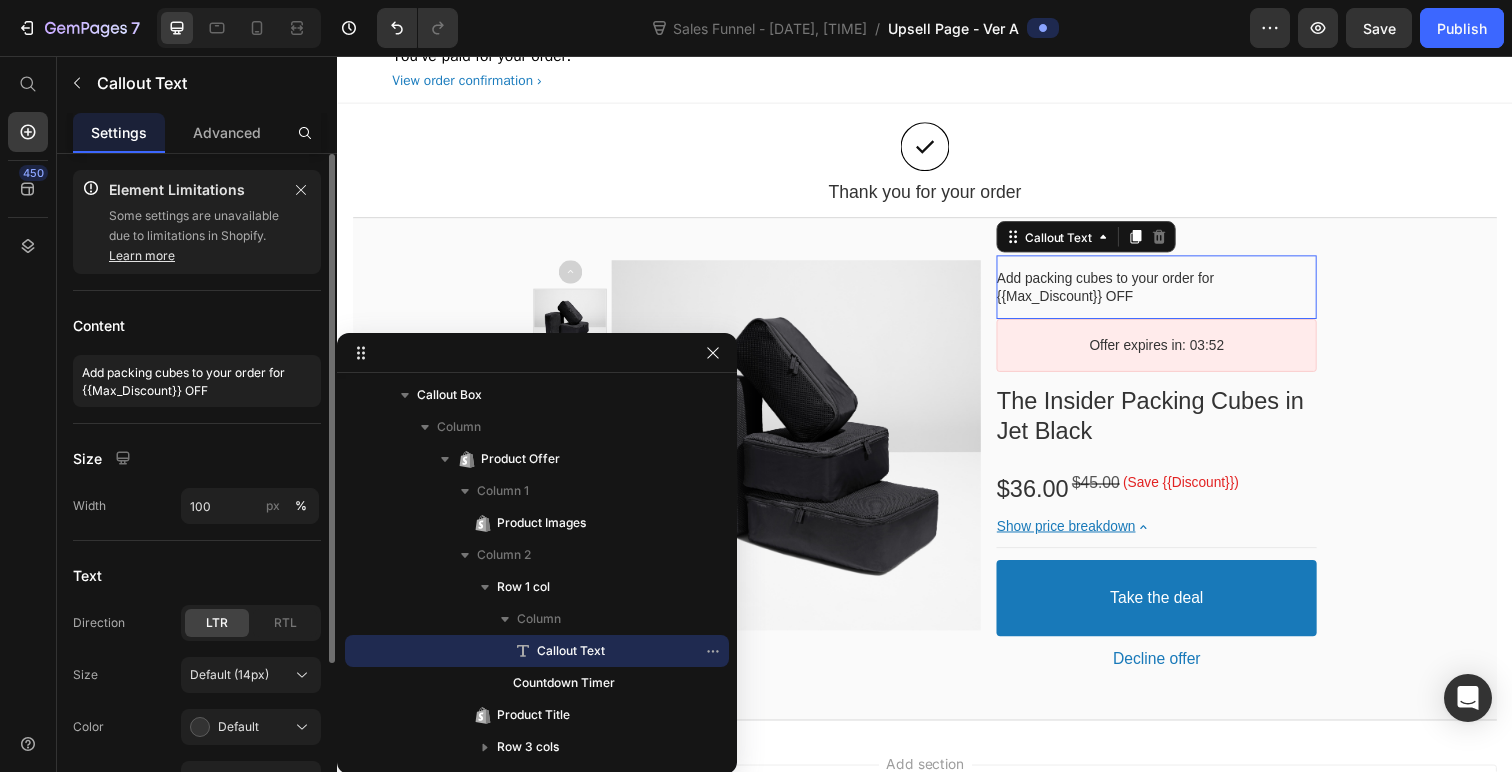 drag, startPoint x: 595, startPoint y: 559, endPoint x: 743, endPoint y: 578, distance: 149.21461 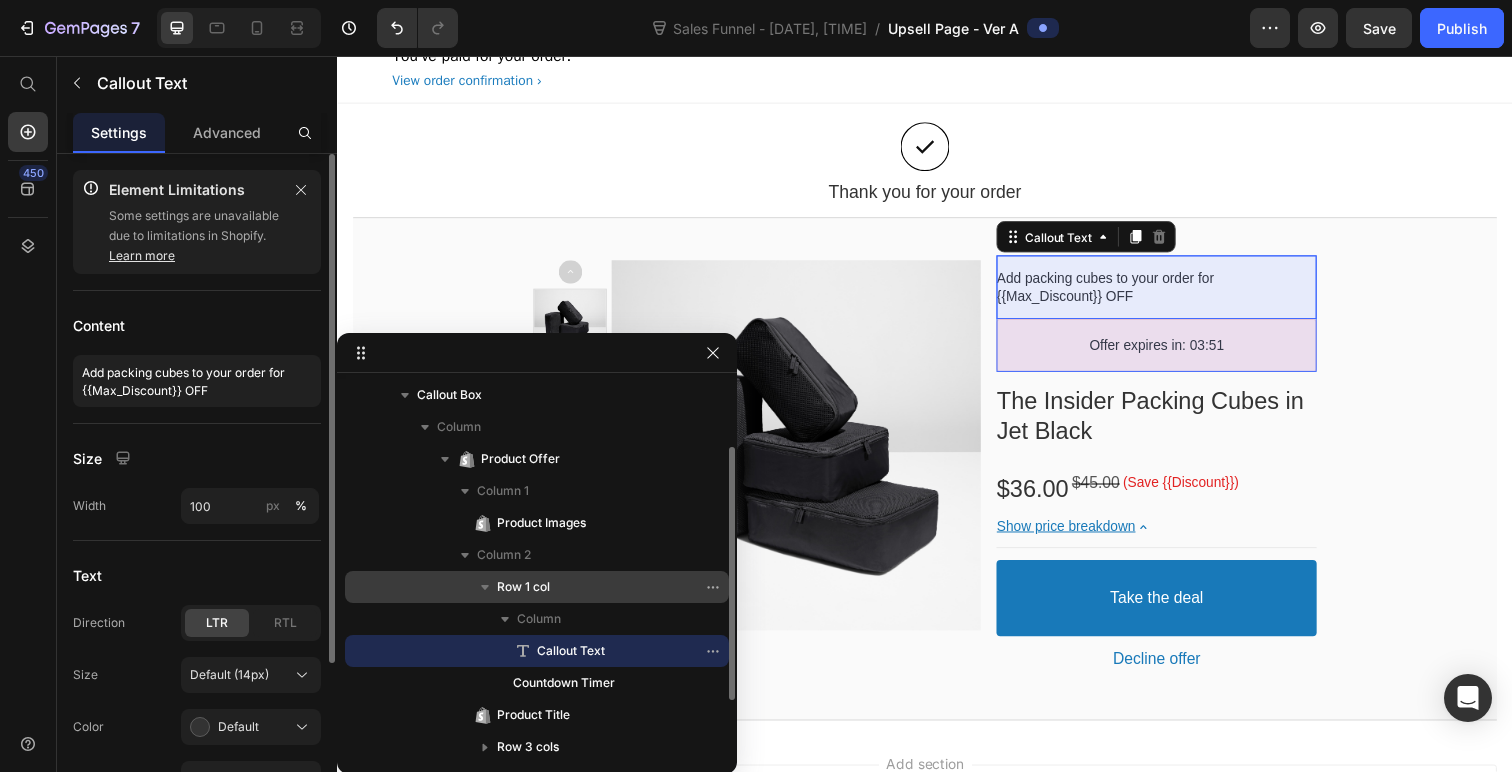 click on "Row 1 col" at bounding box center (523, 587) 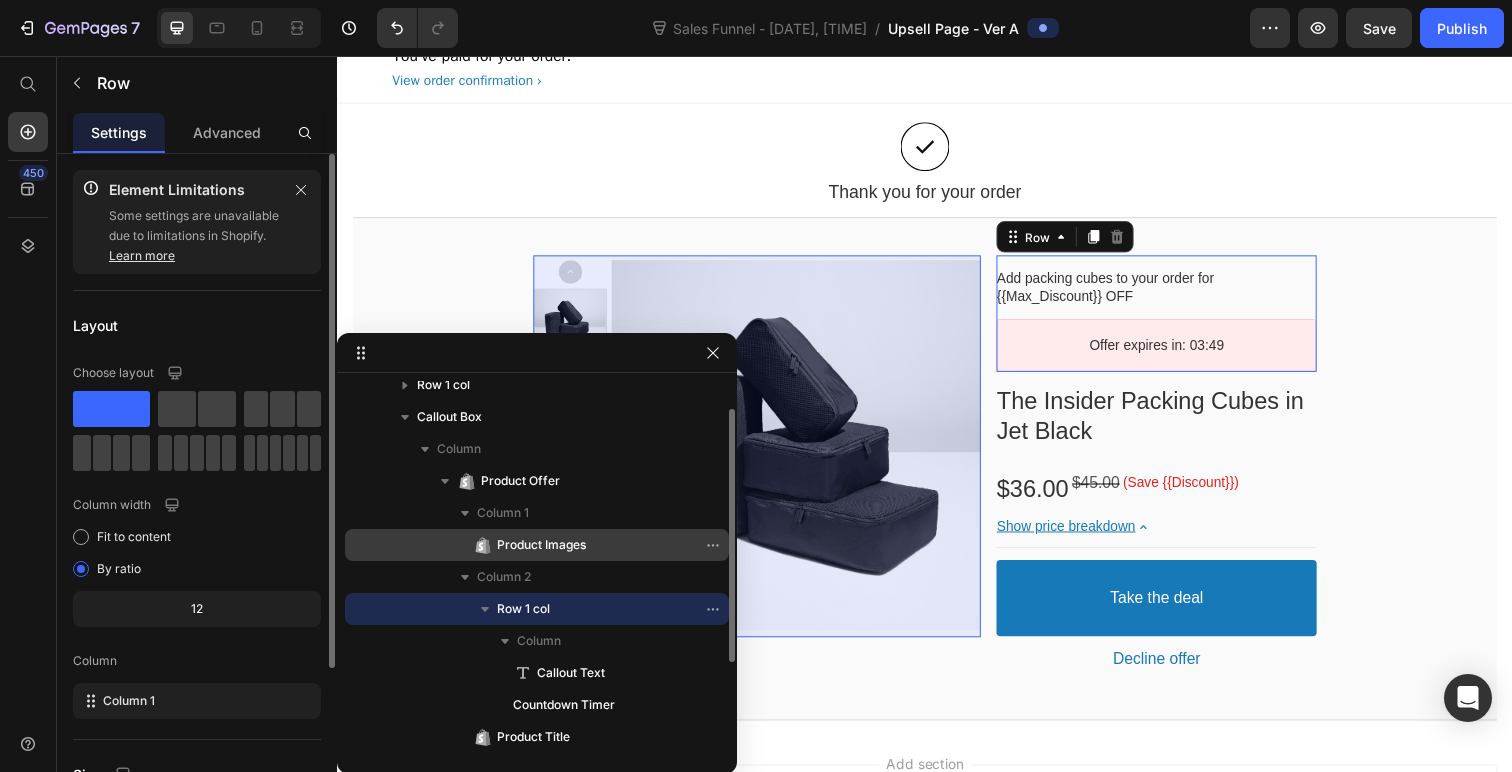 scroll, scrollTop: 62, scrollLeft: 0, axis: vertical 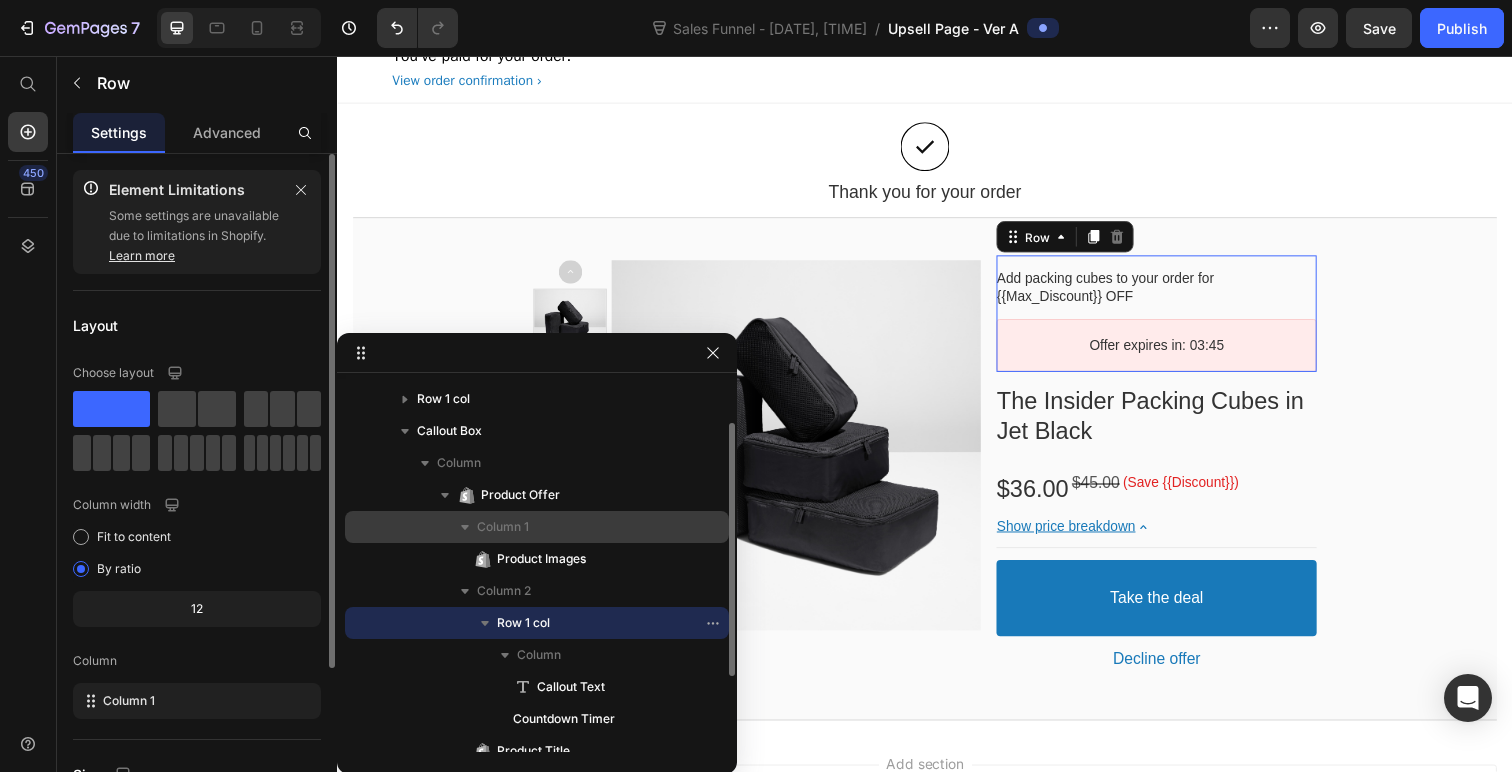 click 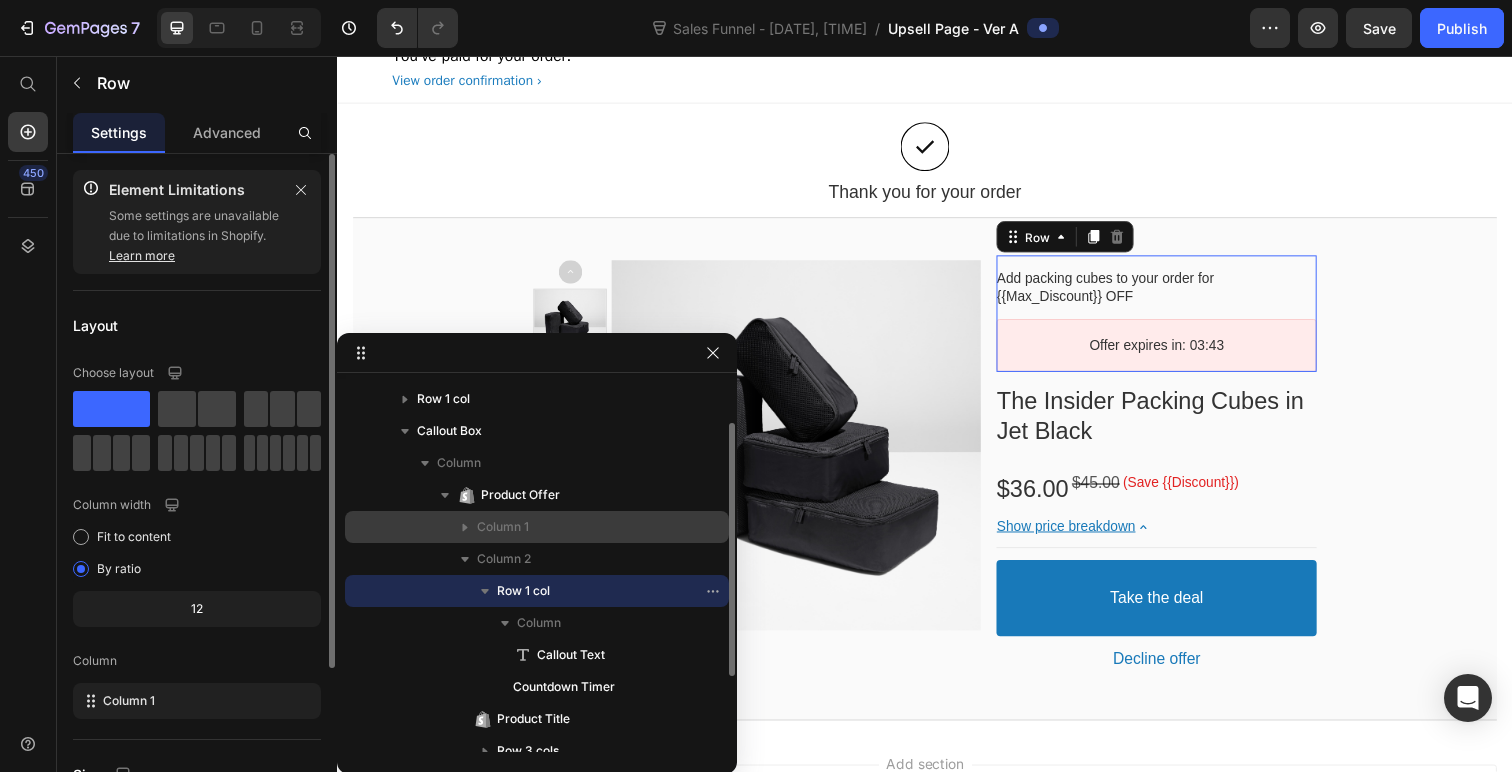 click 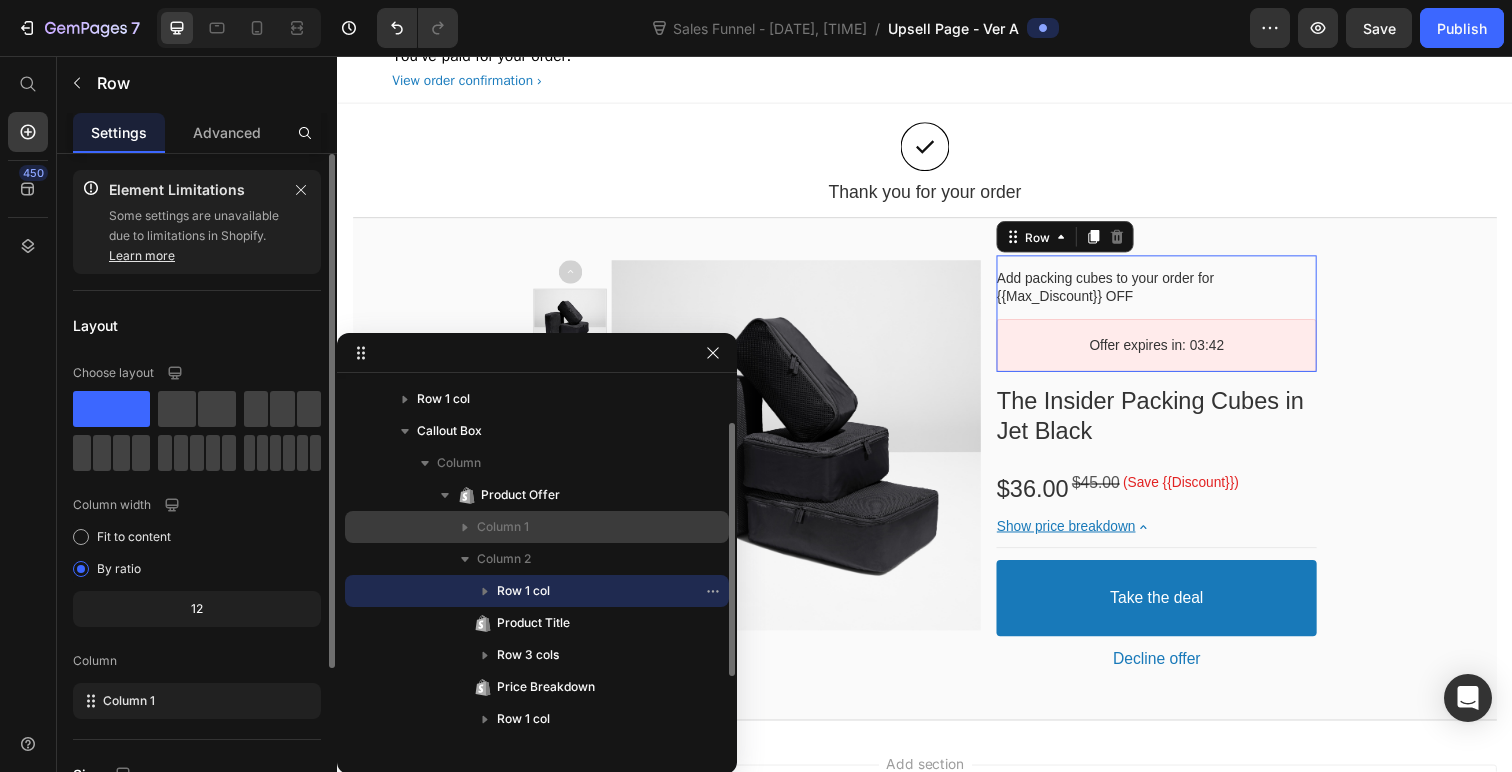click 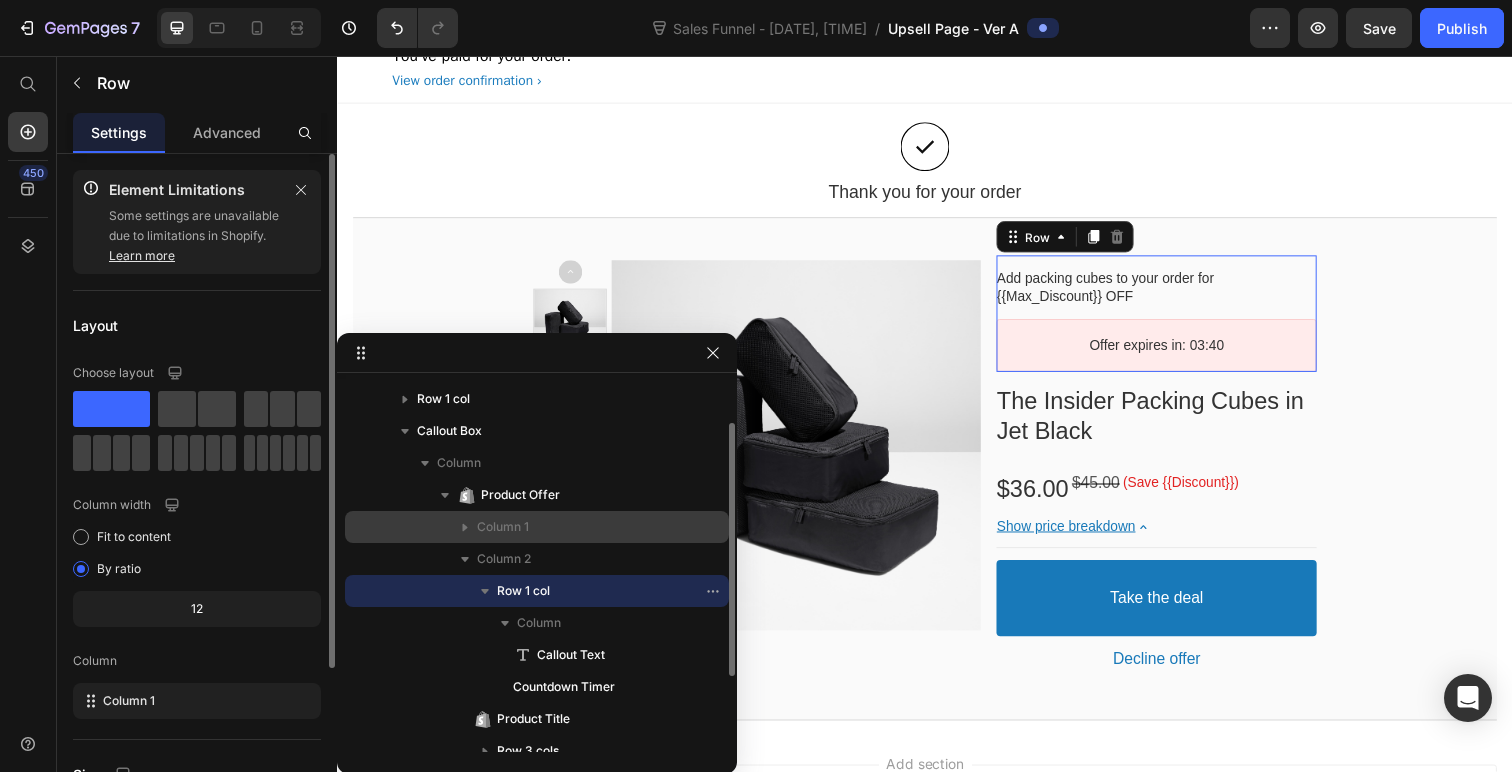 click 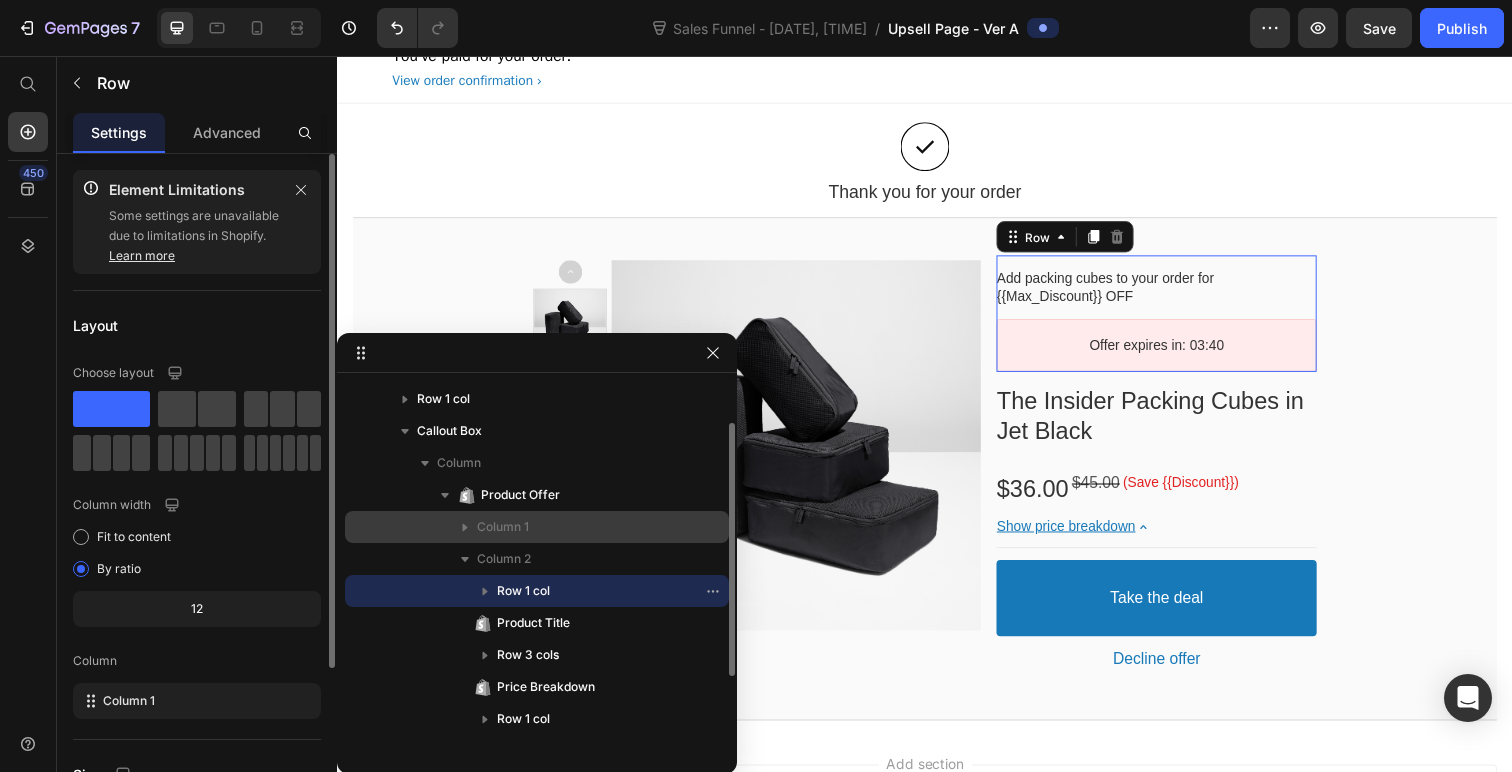 click 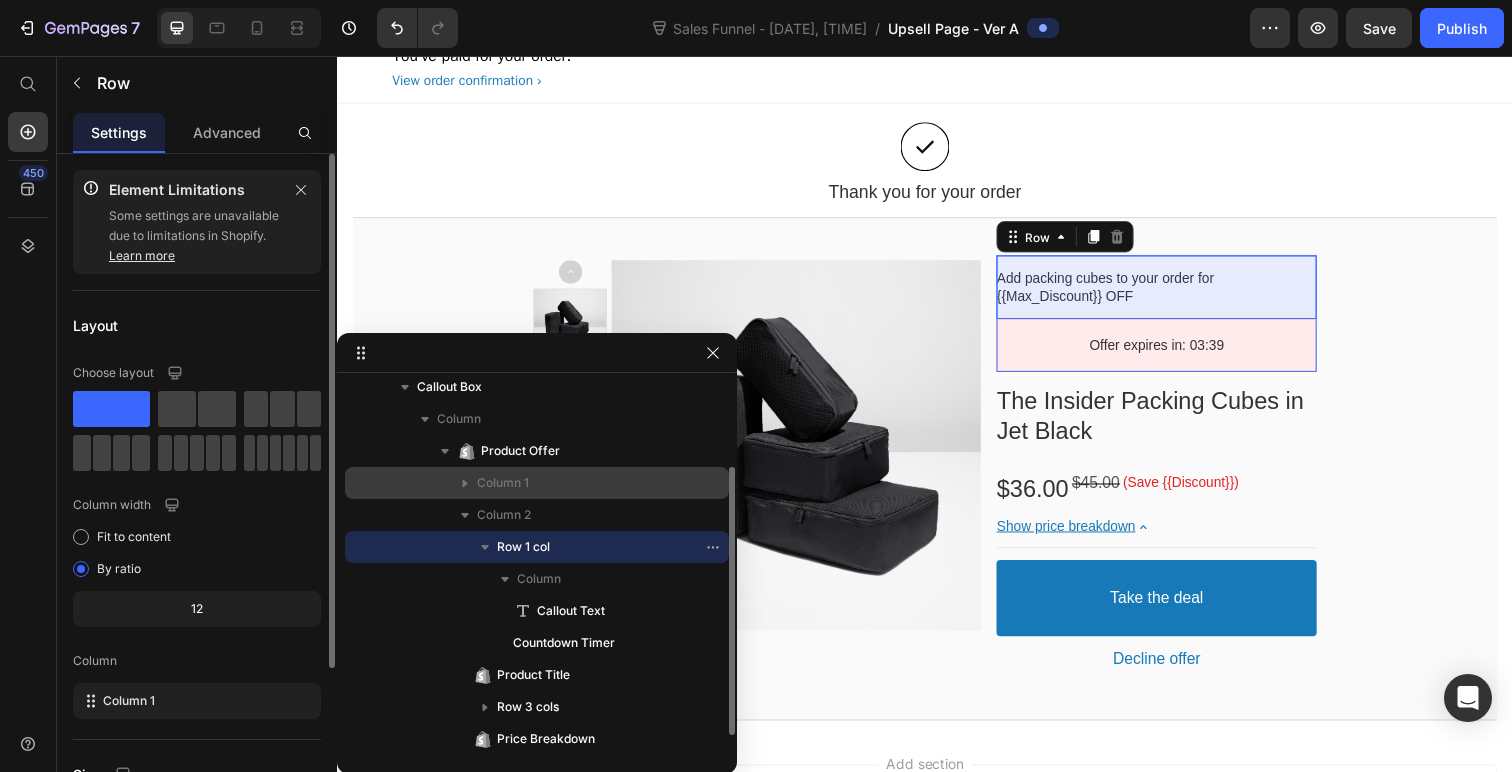 scroll, scrollTop: 141, scrollLeft: 0, axis: vertical 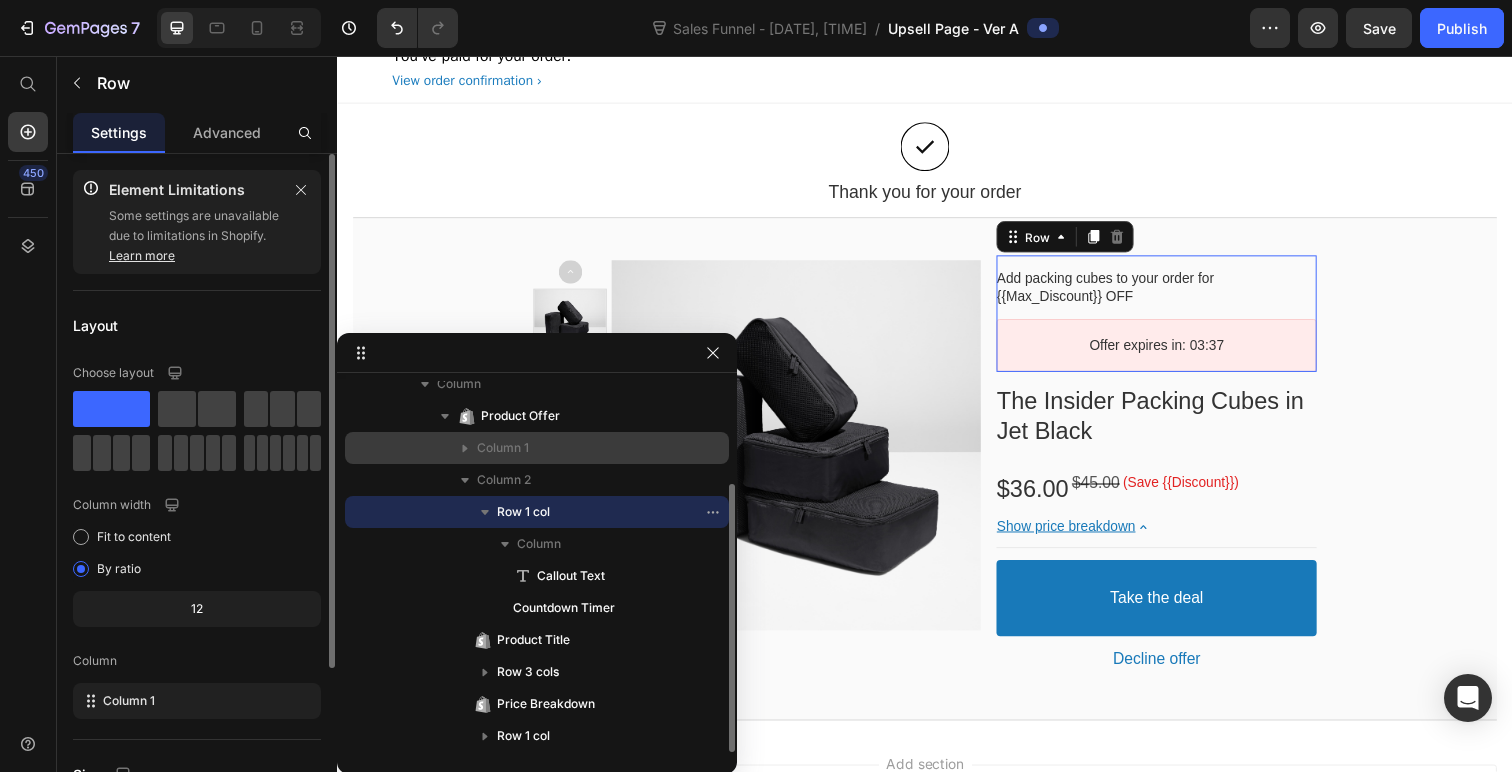 click on "Row 1 col" at bounding box center (523, 512) 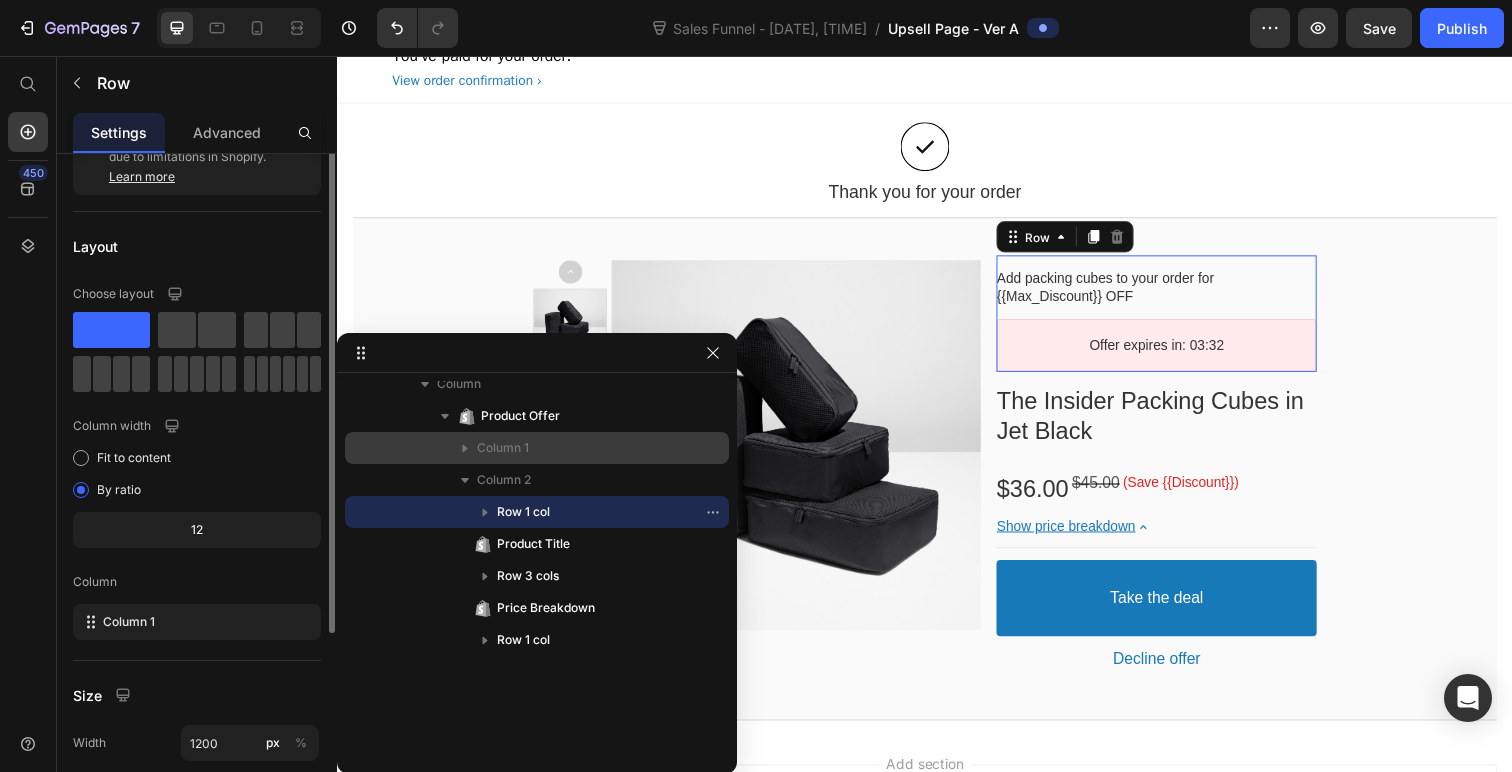 scroll, scrollTop: 0, scrollLeft: 0, axis: both 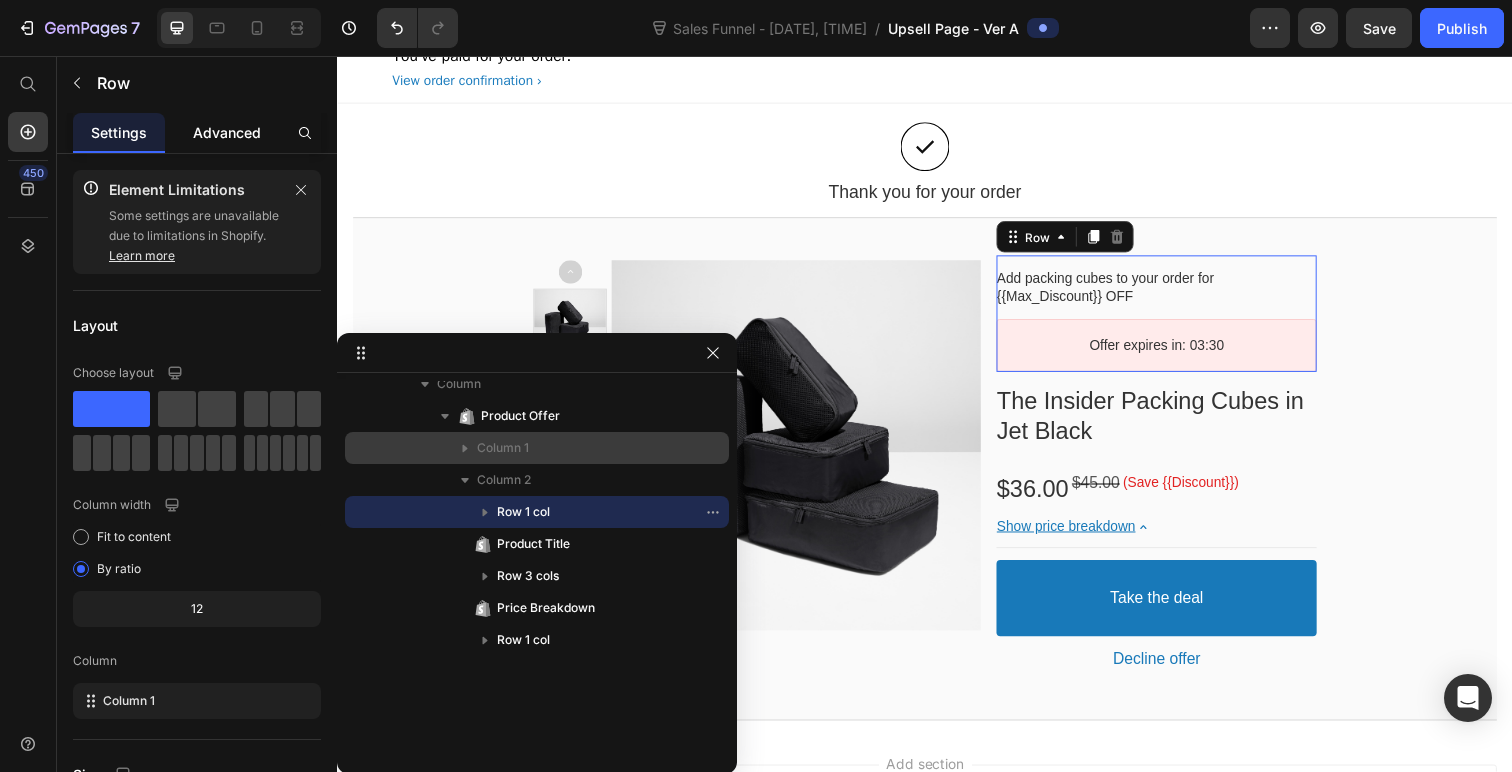 click on "Advanced" at bounding box center (227, 132) 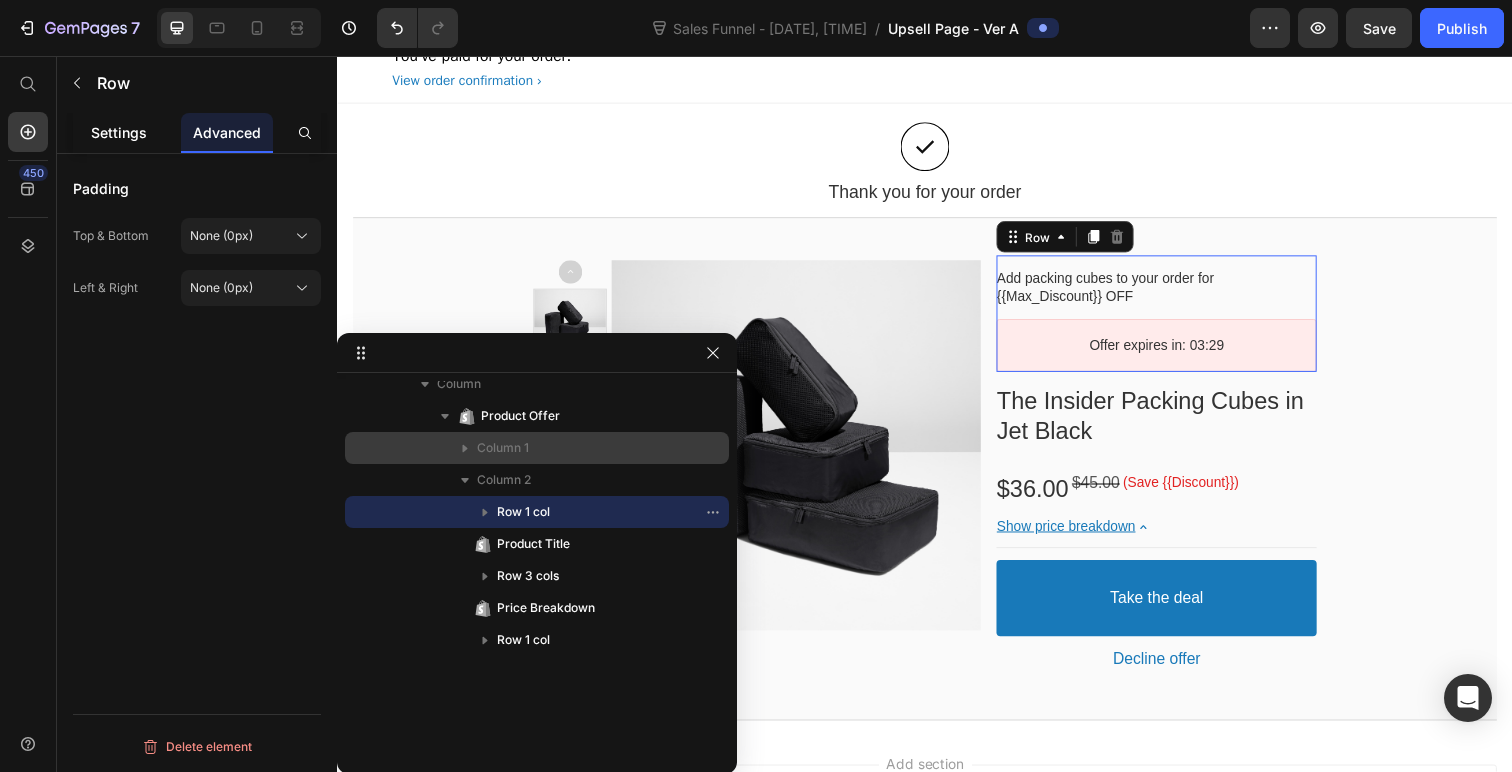 click on "Settings" 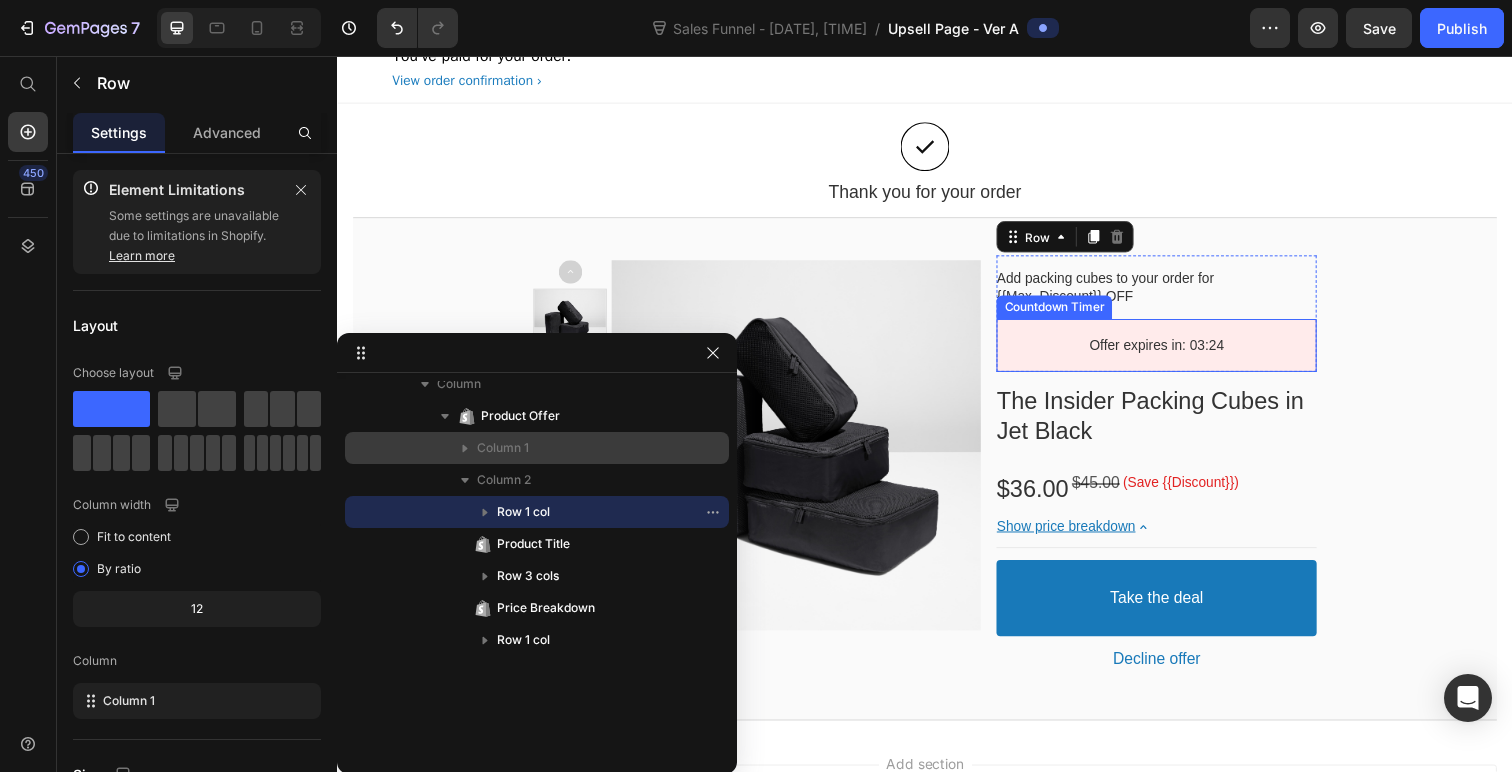 click on "Offer expires in: 03:24" at bounding box center [1173, 352] 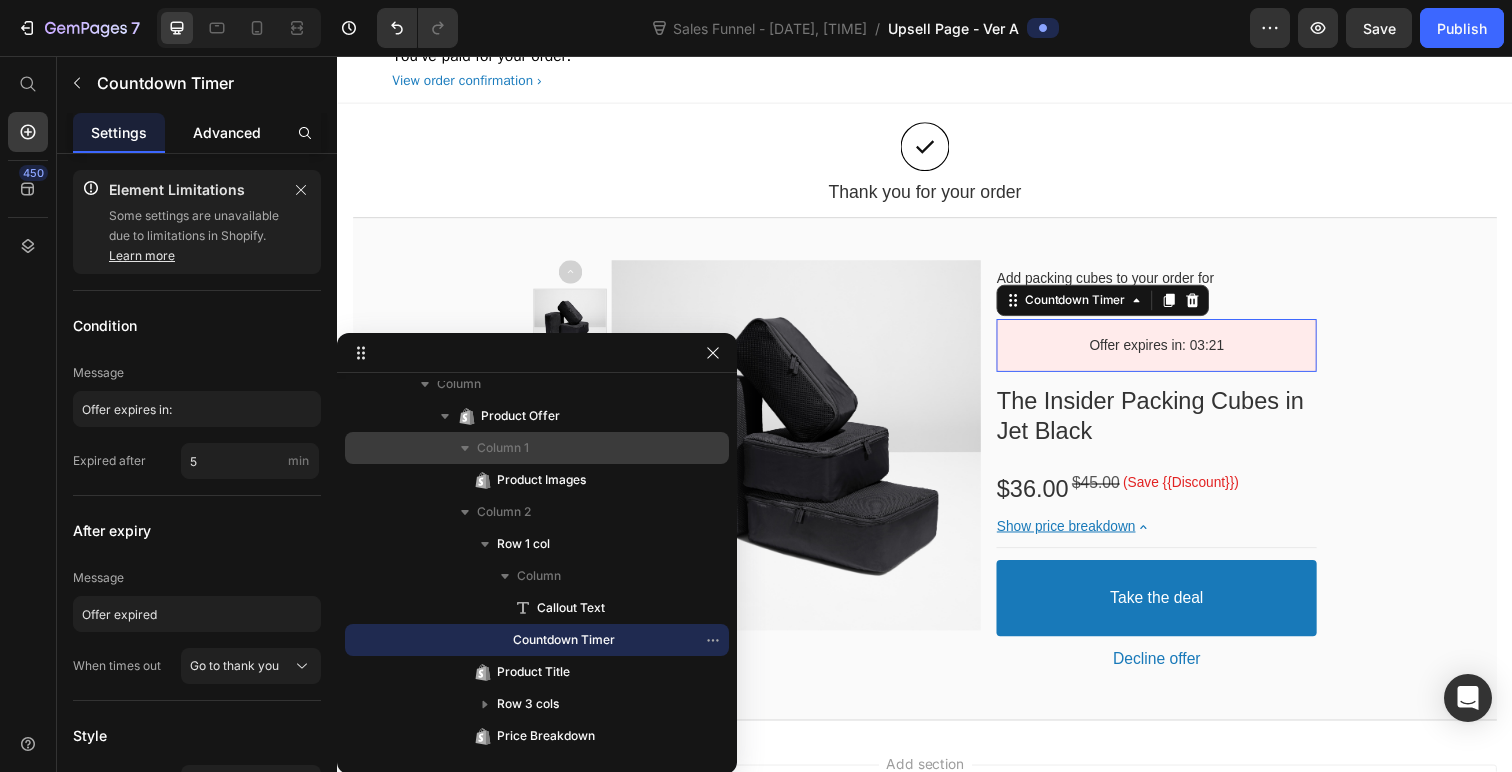 click on "Advanced" at bounding box center [227, 132] 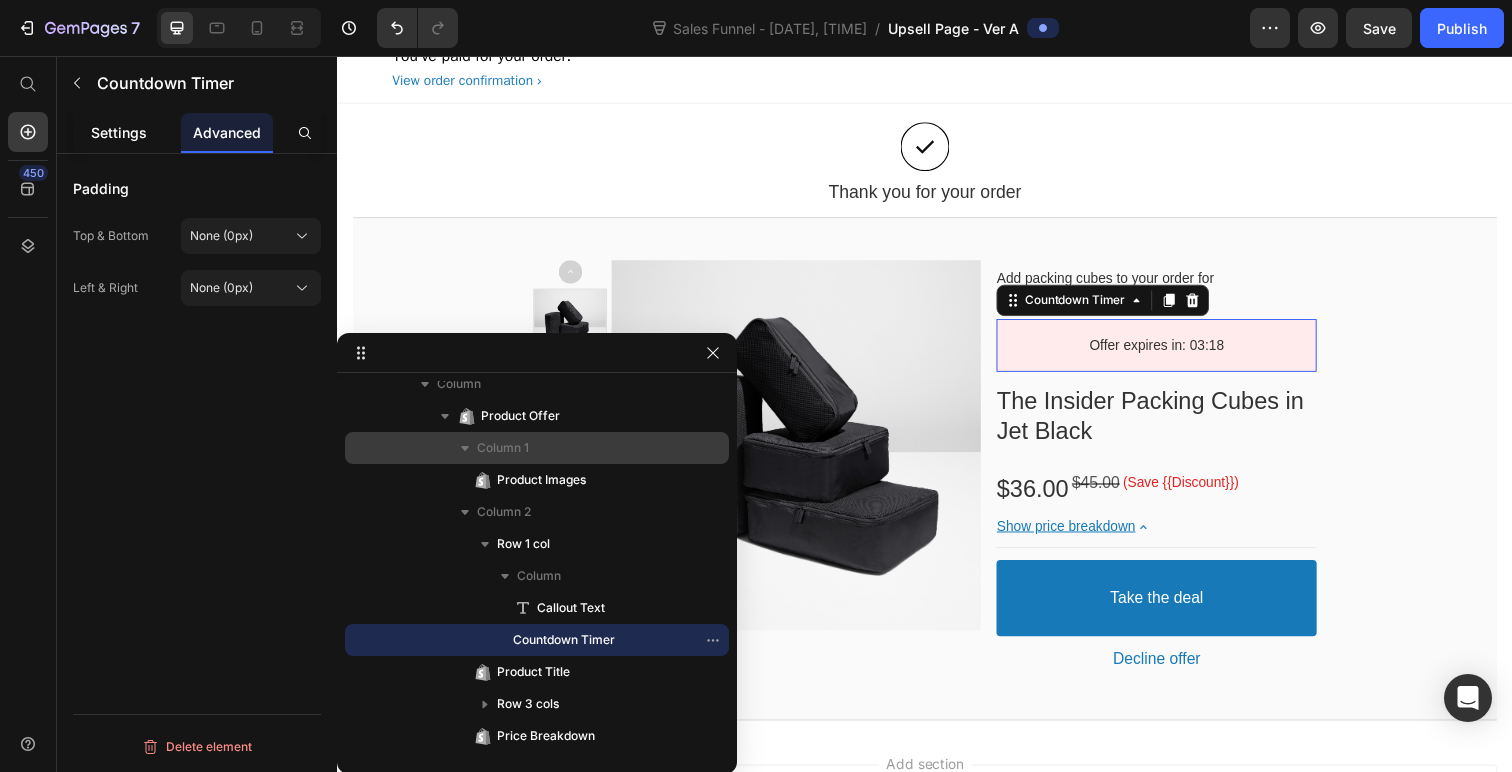 click on "Settings" at bounding box center [119, 132] 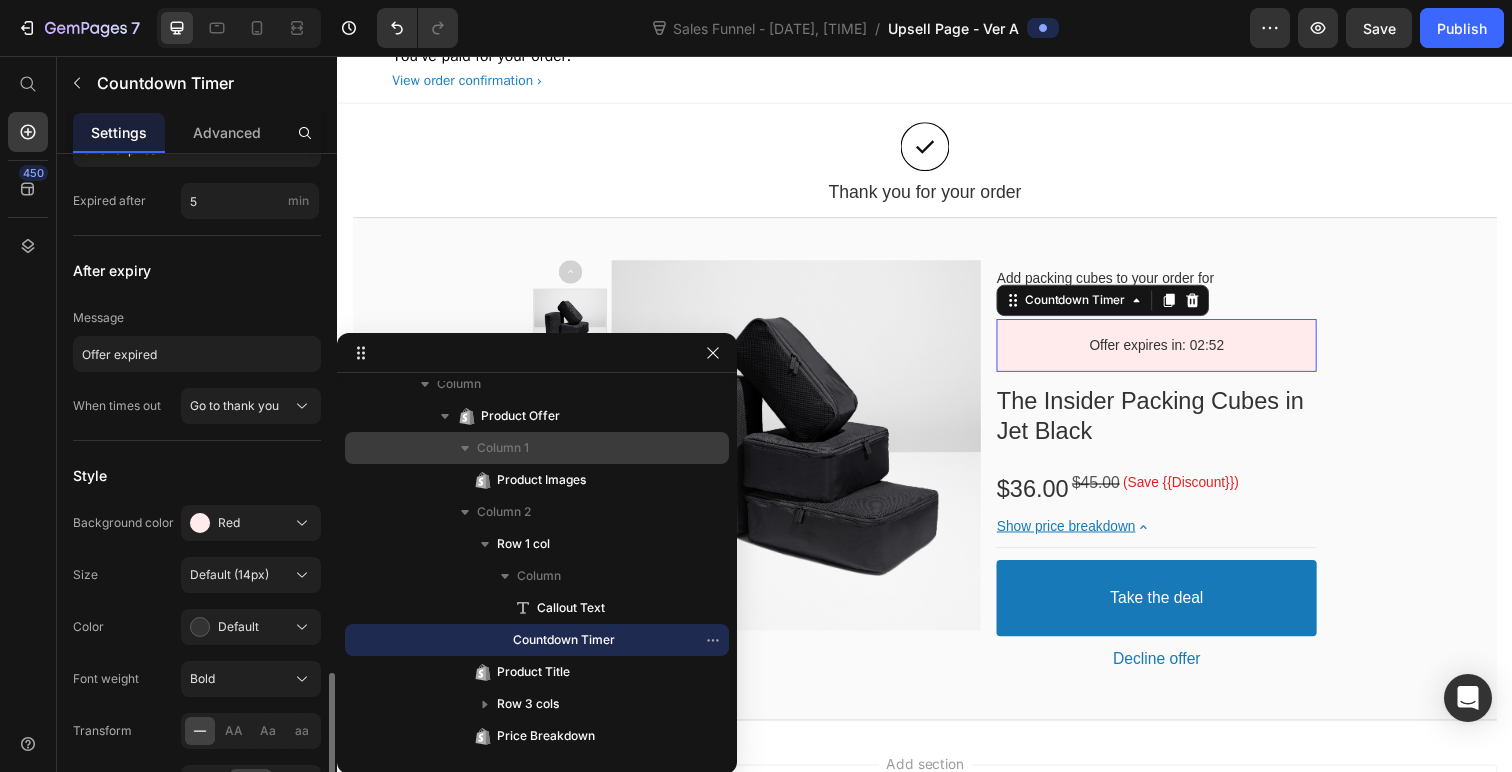 scroll, scrollTop: 0, scrollLeft: 0, axis: both 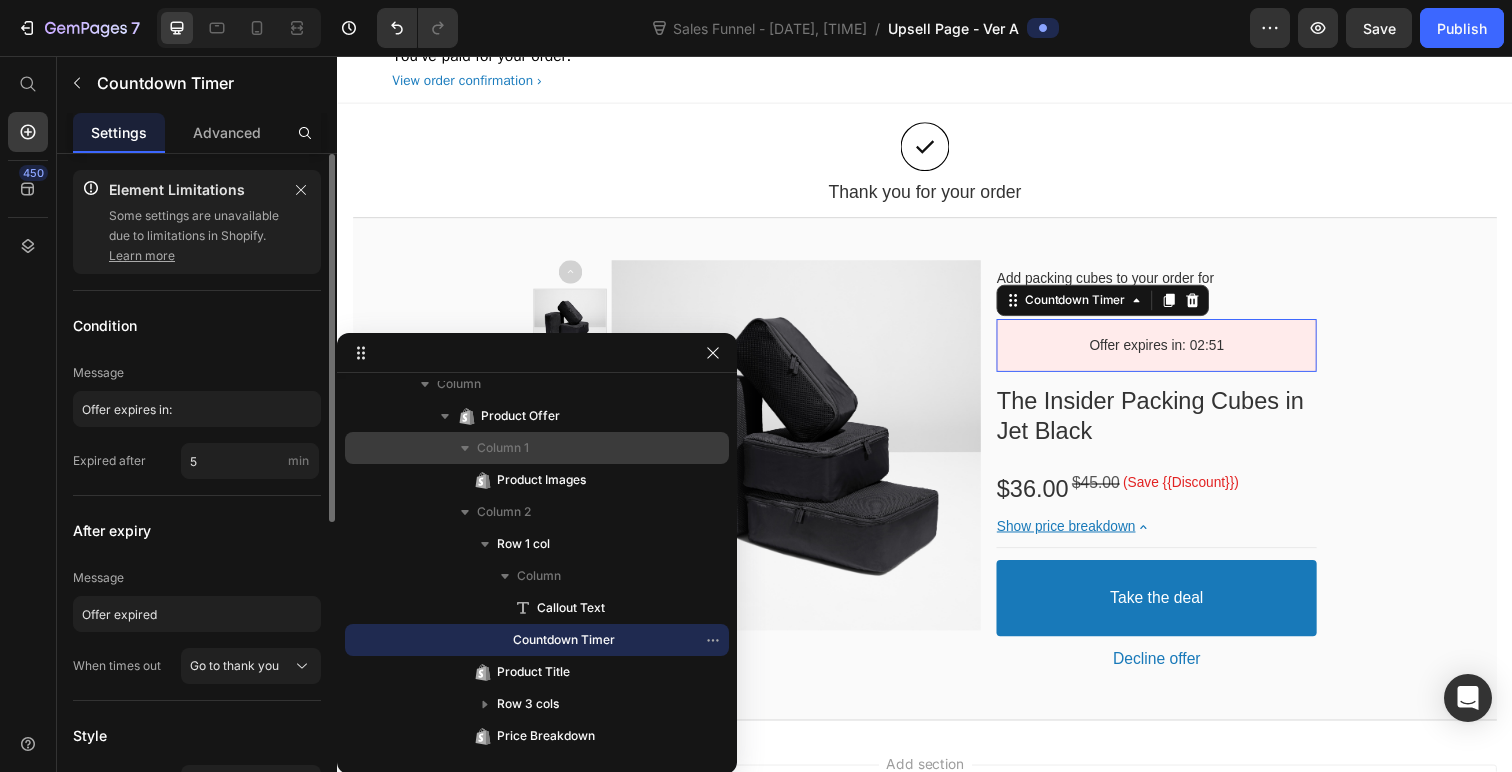 click on "Learn more" at bounding box center (142, 255) 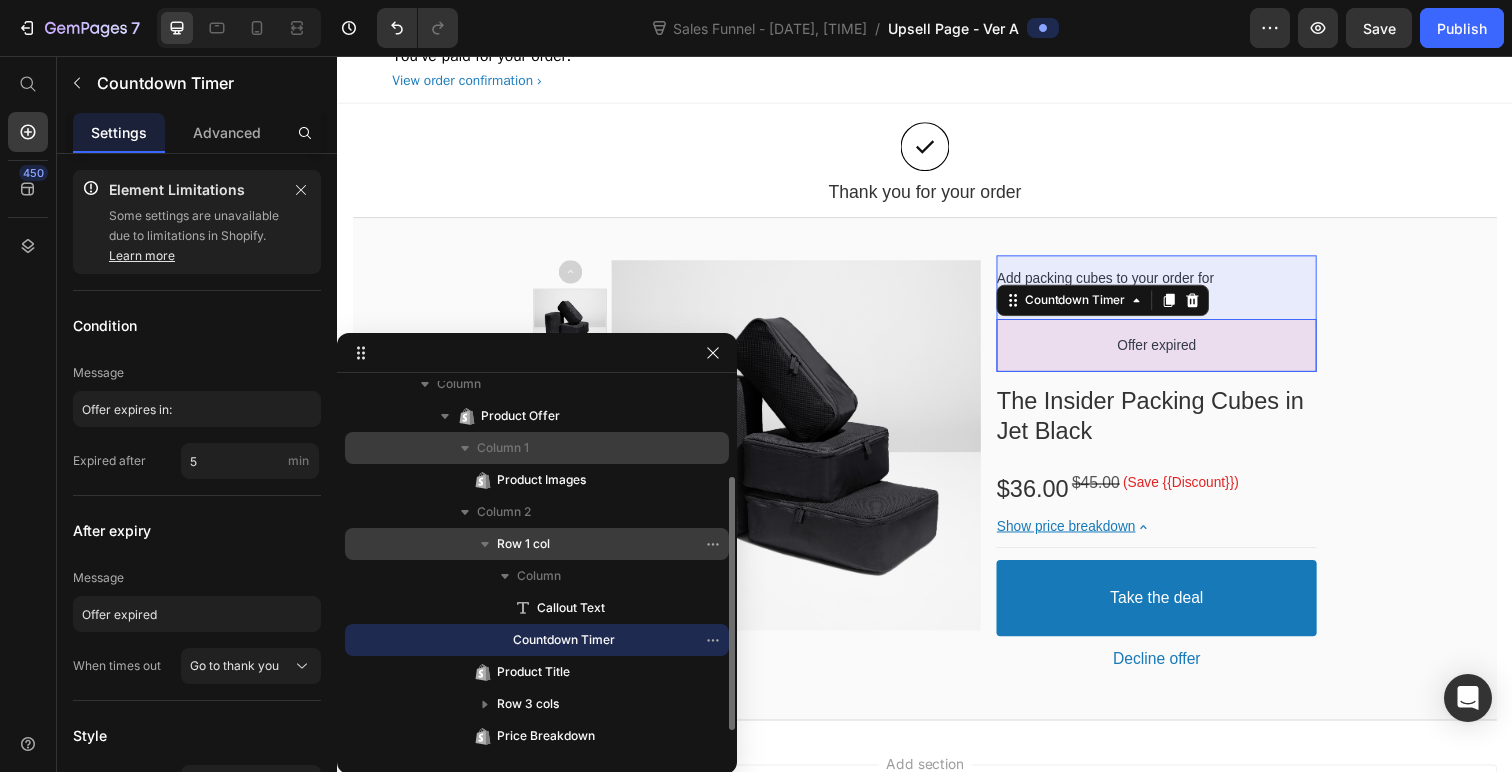 click on "Row 1 col" at bounding box center (523, 544) 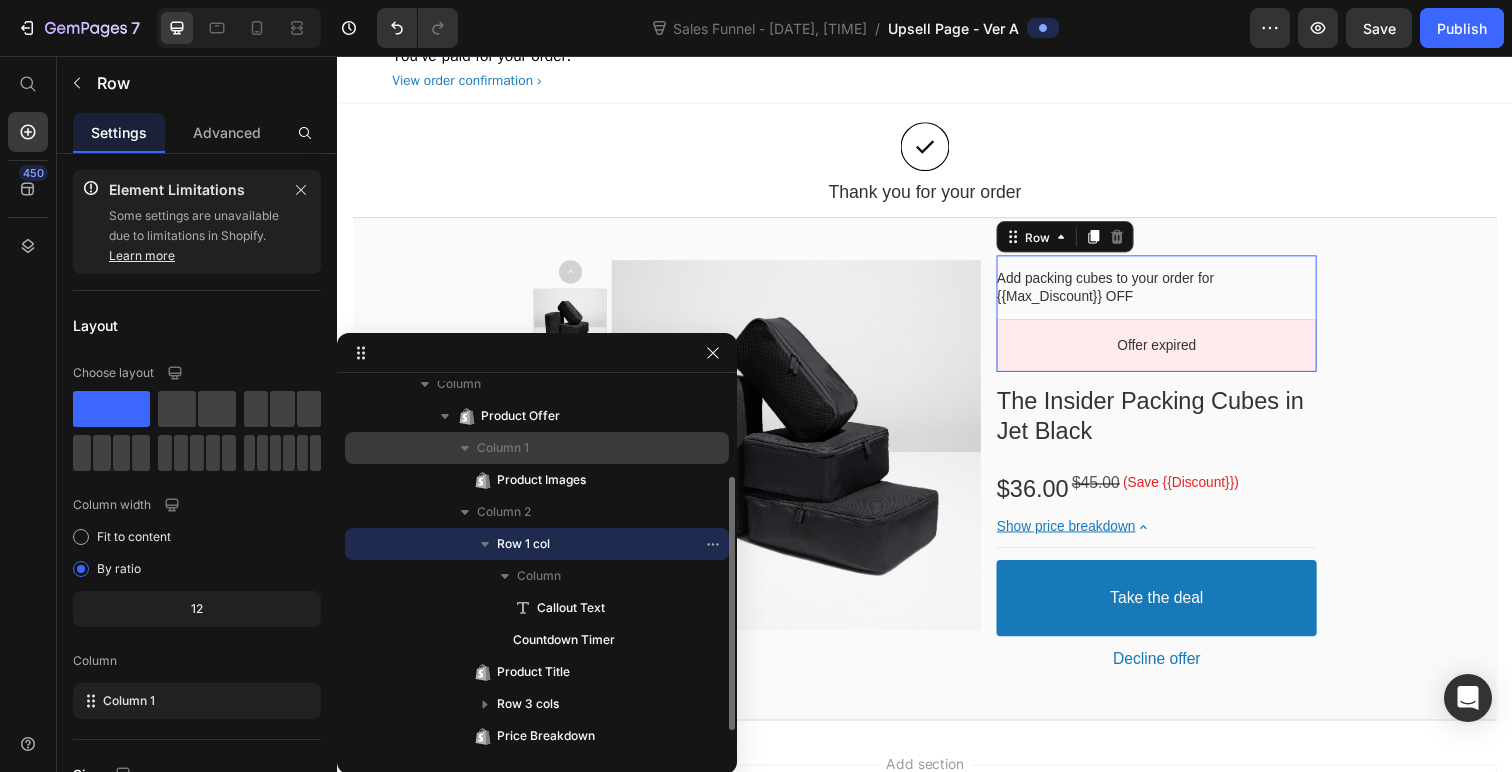 click 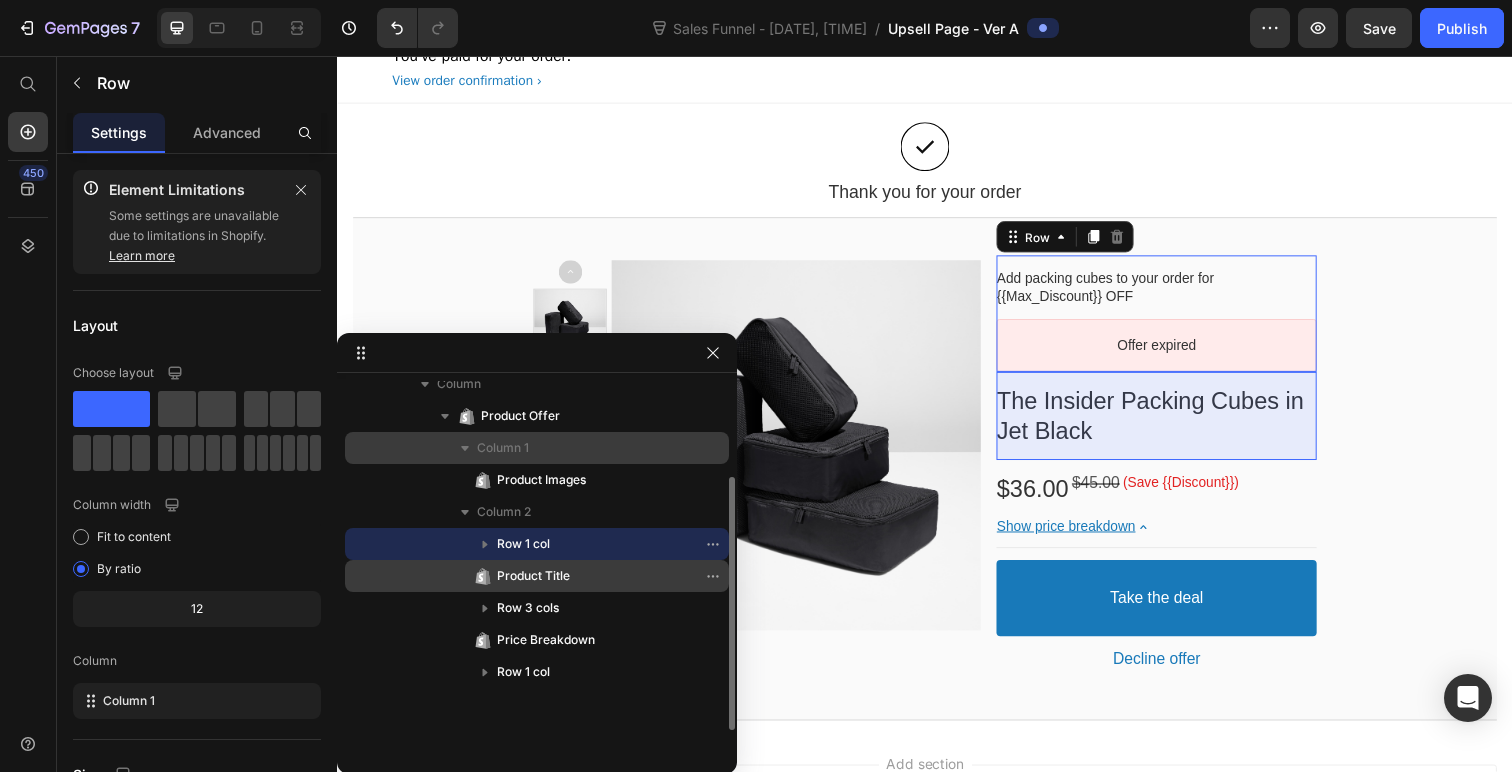 click on "Product Title" at bounding box center (533, 576) 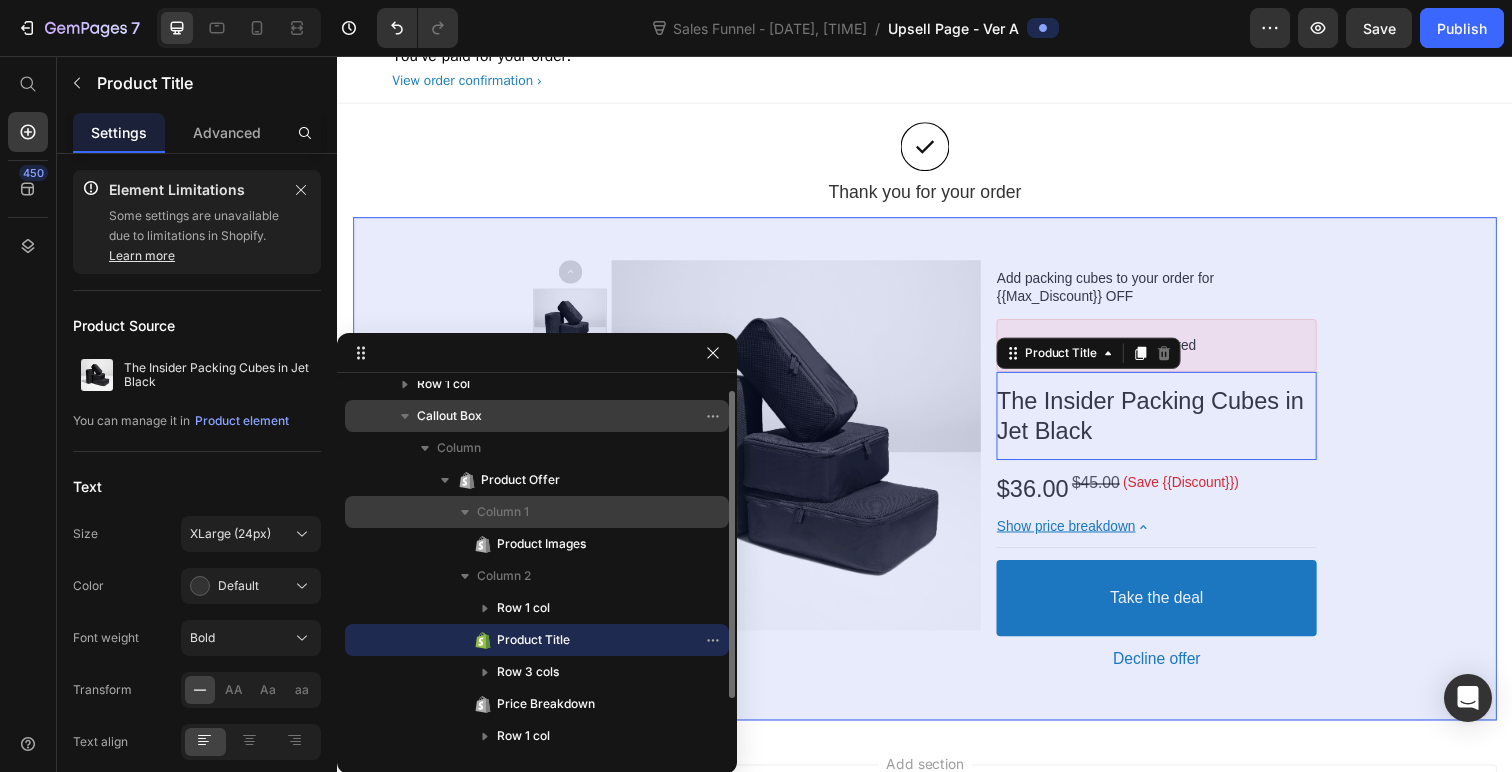 scroll, scrollTop: 0, scrollLeft: 0, axis: both 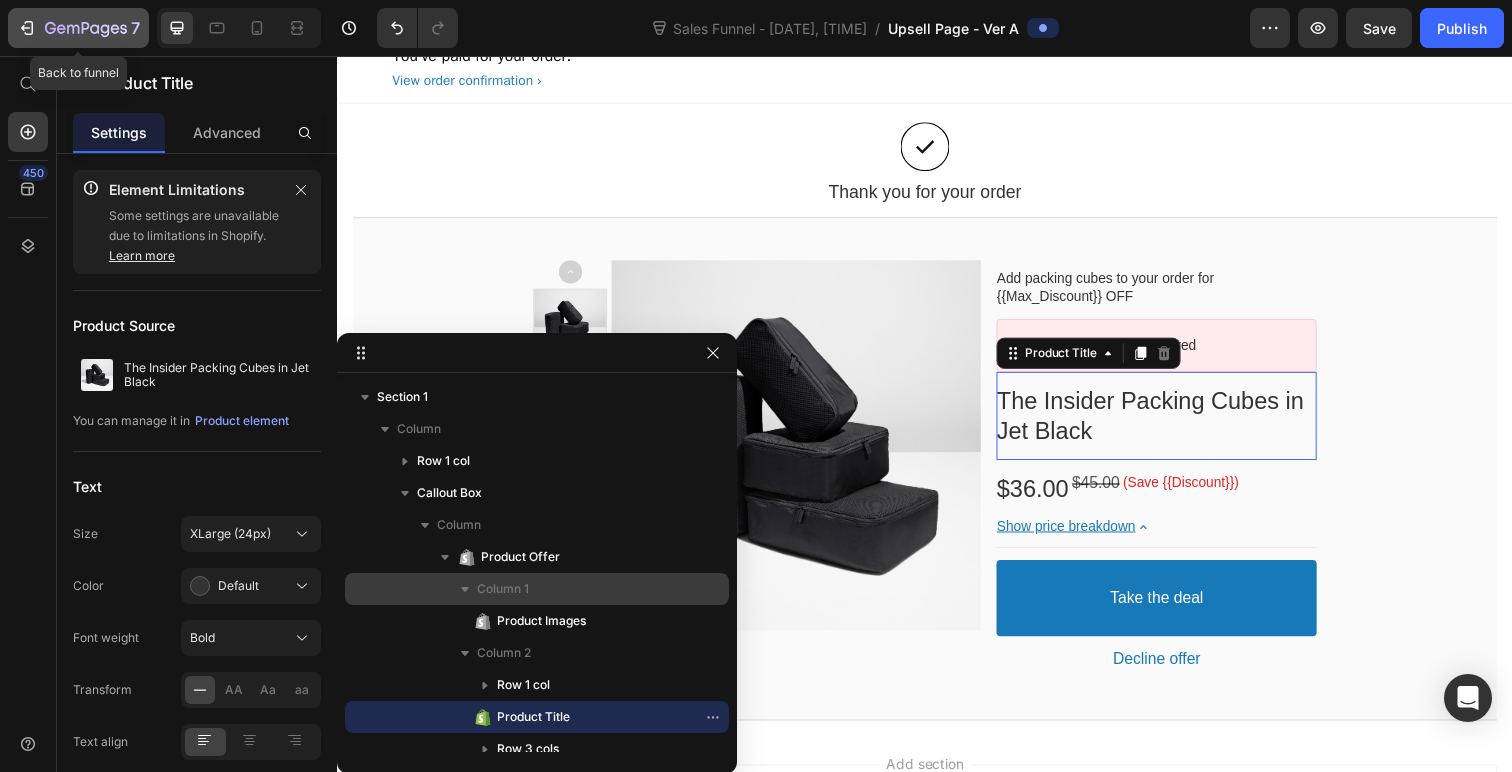 click 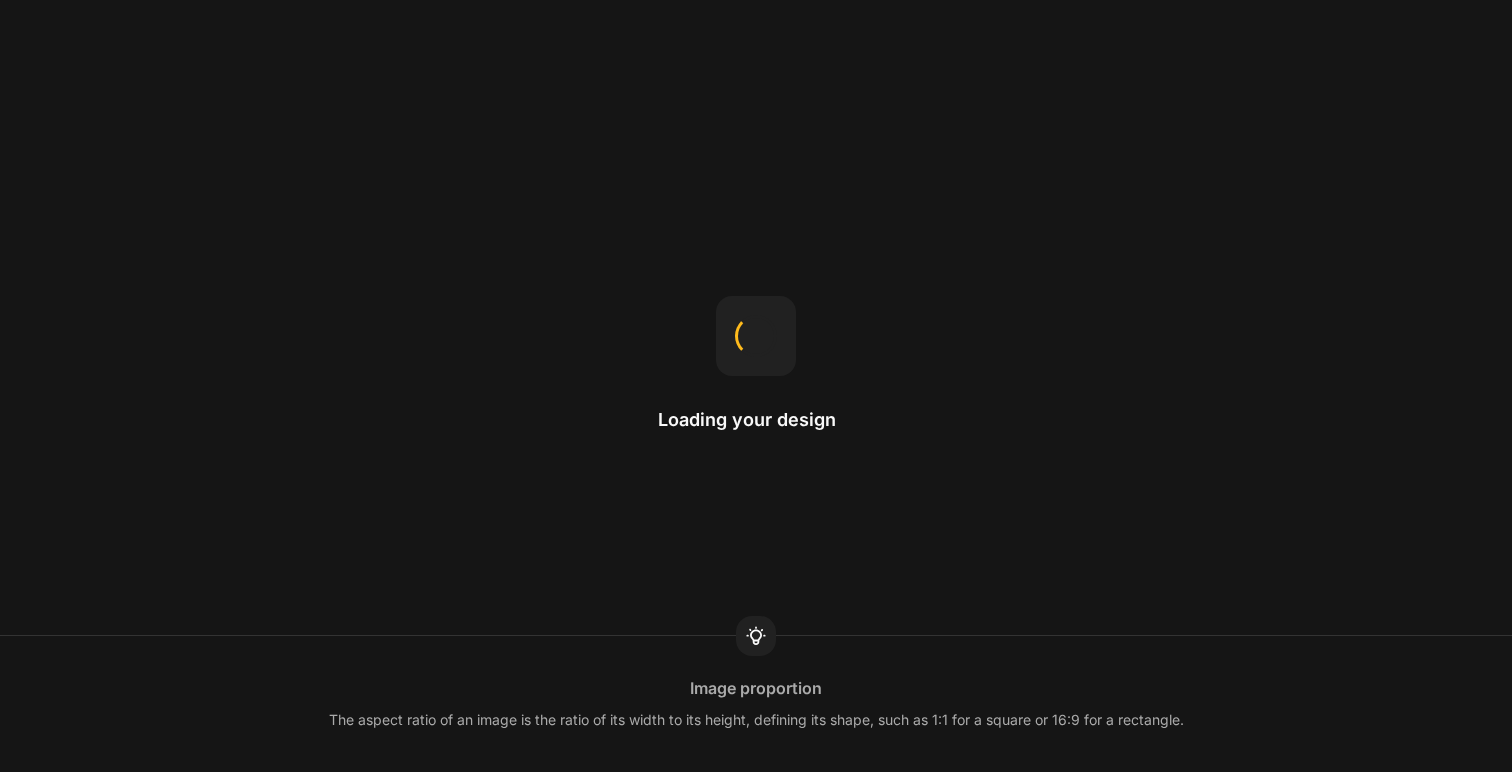 scroll, scrollTop: 0, scrollLeft: 0, axis: both 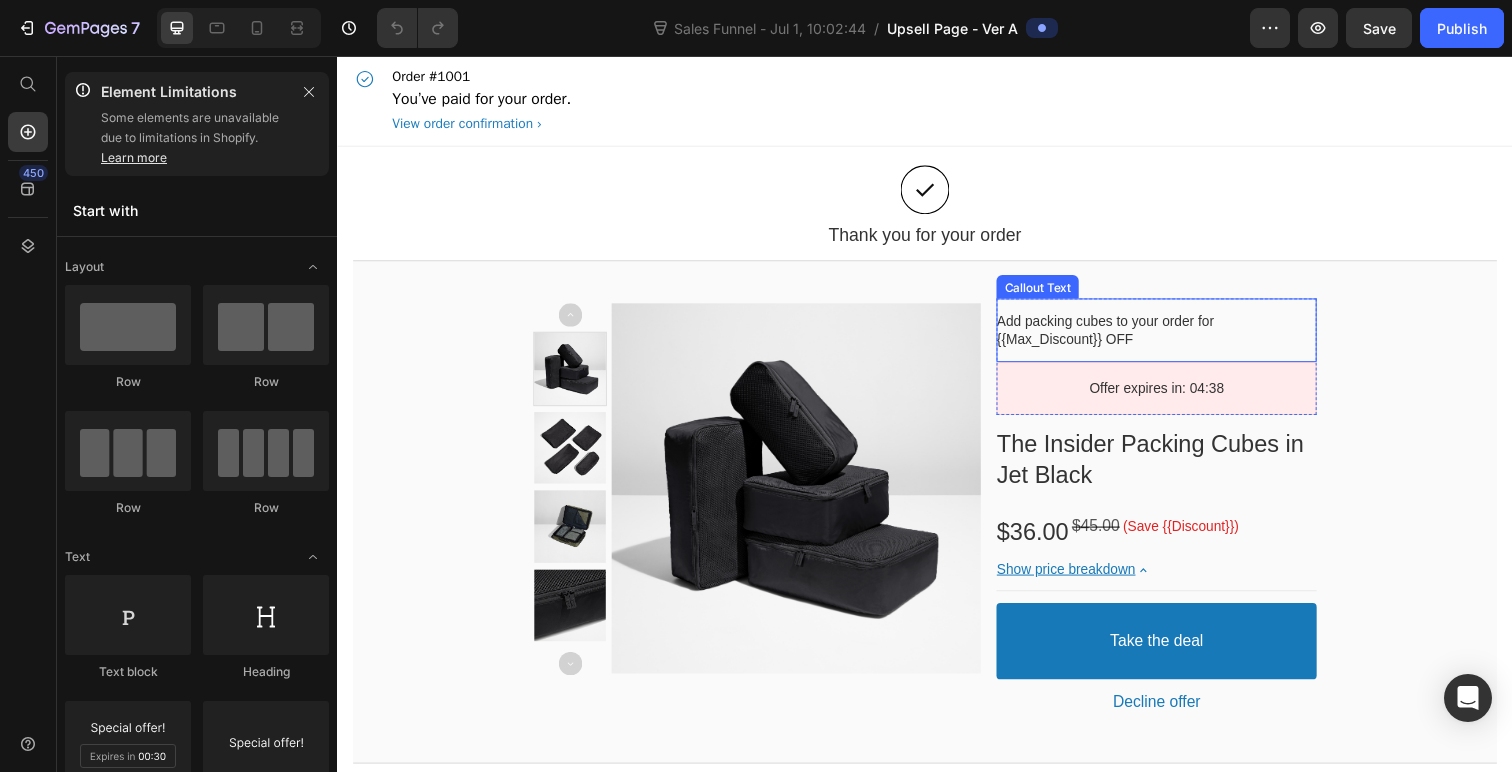 click on "Add packing cubes to your order for {{Max_Discount}} OFF" at bounding box center [1121, 336] 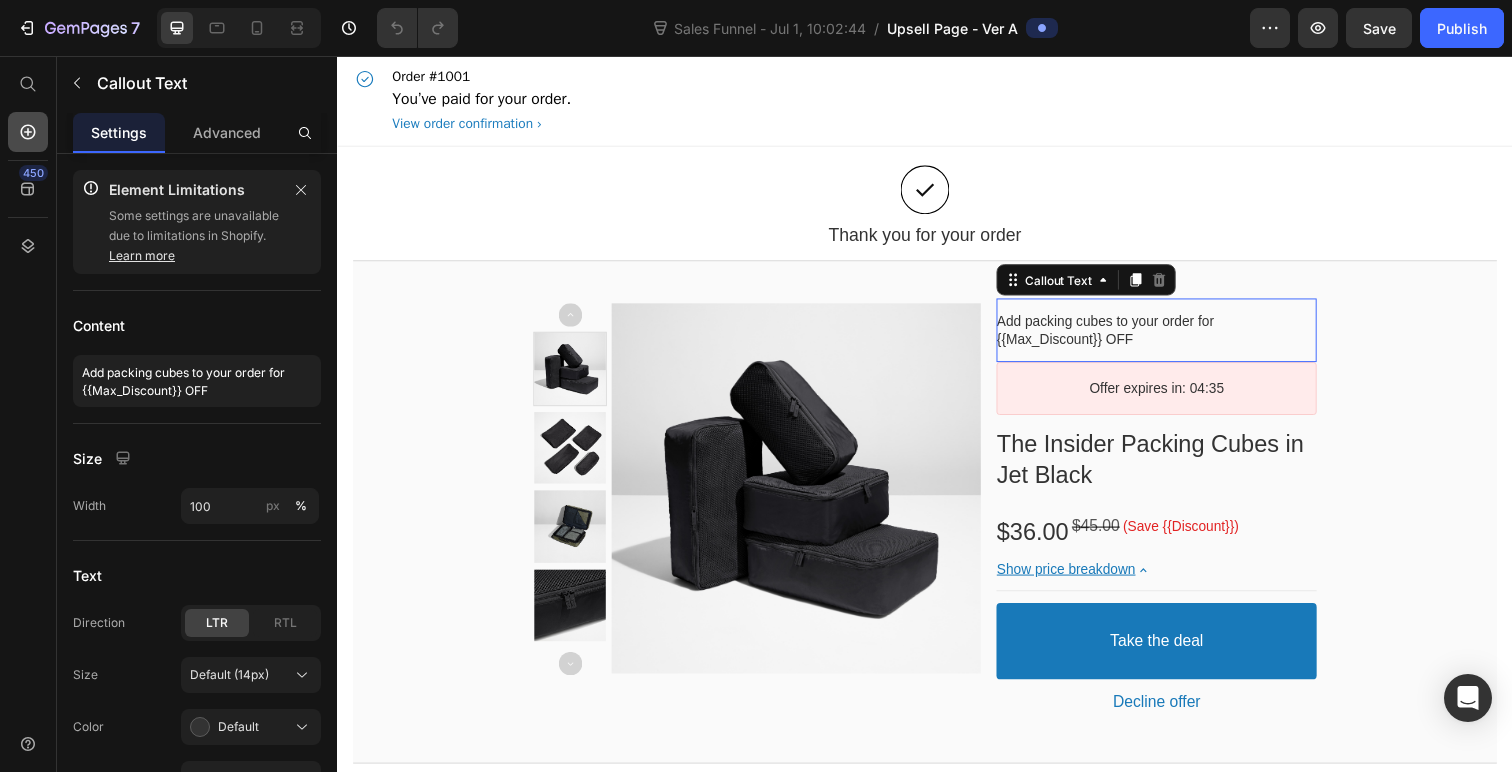 click 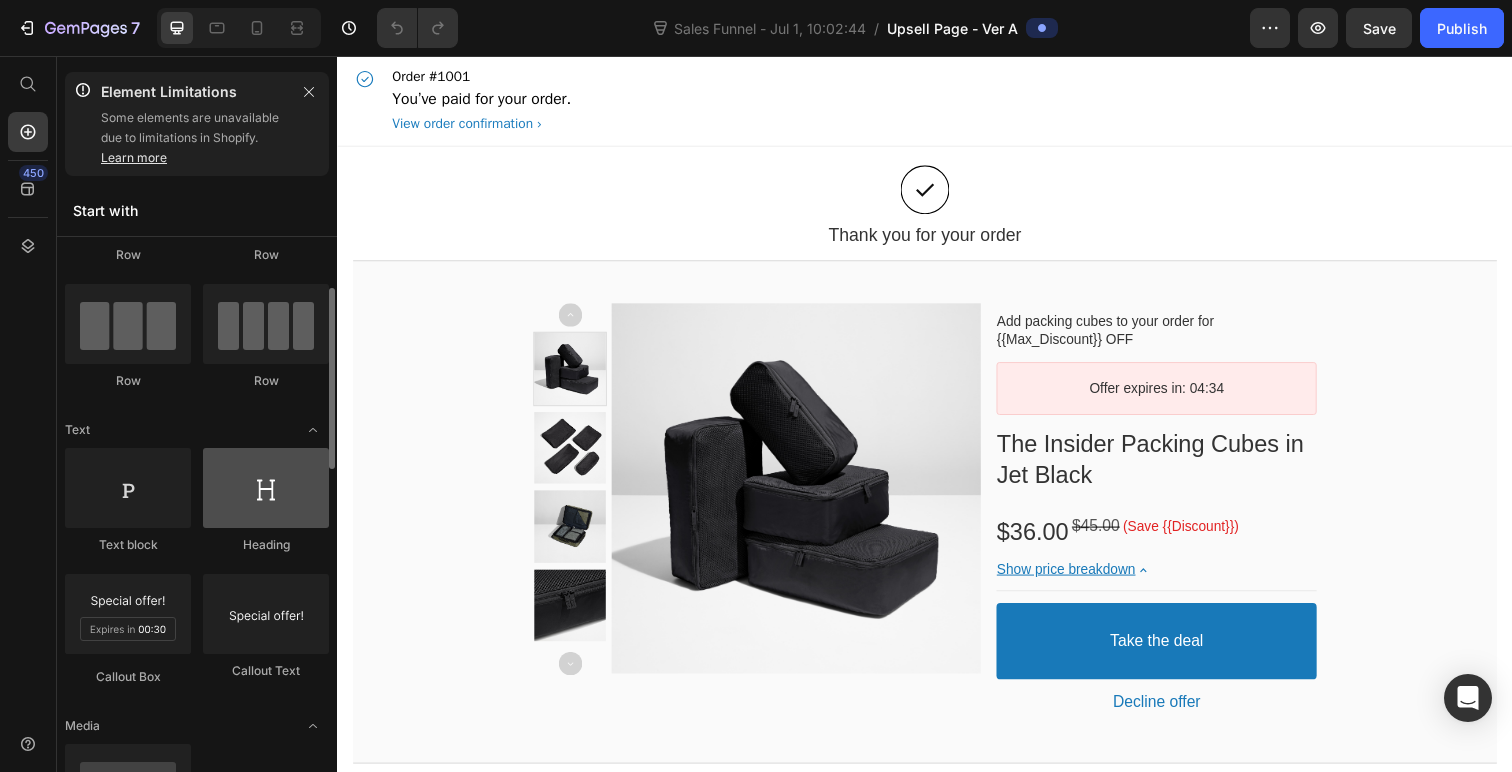 scroll, scrollTop: 175, scrollLeft: 0, axis: vertical 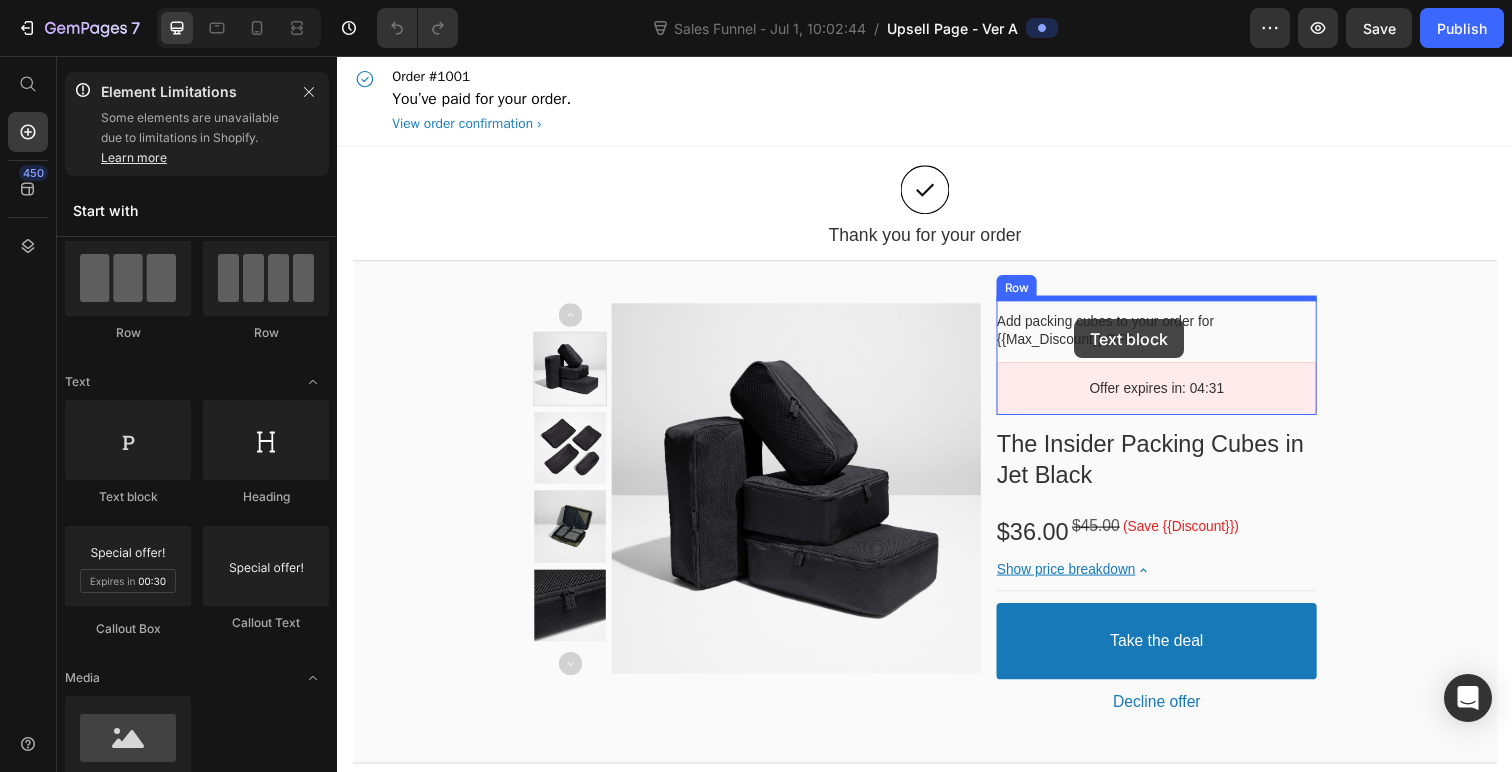 drag, startPoint x: 475, startPoint y: 521, endPoint x: 1090, endPoint y: 325, distance: 645.47736 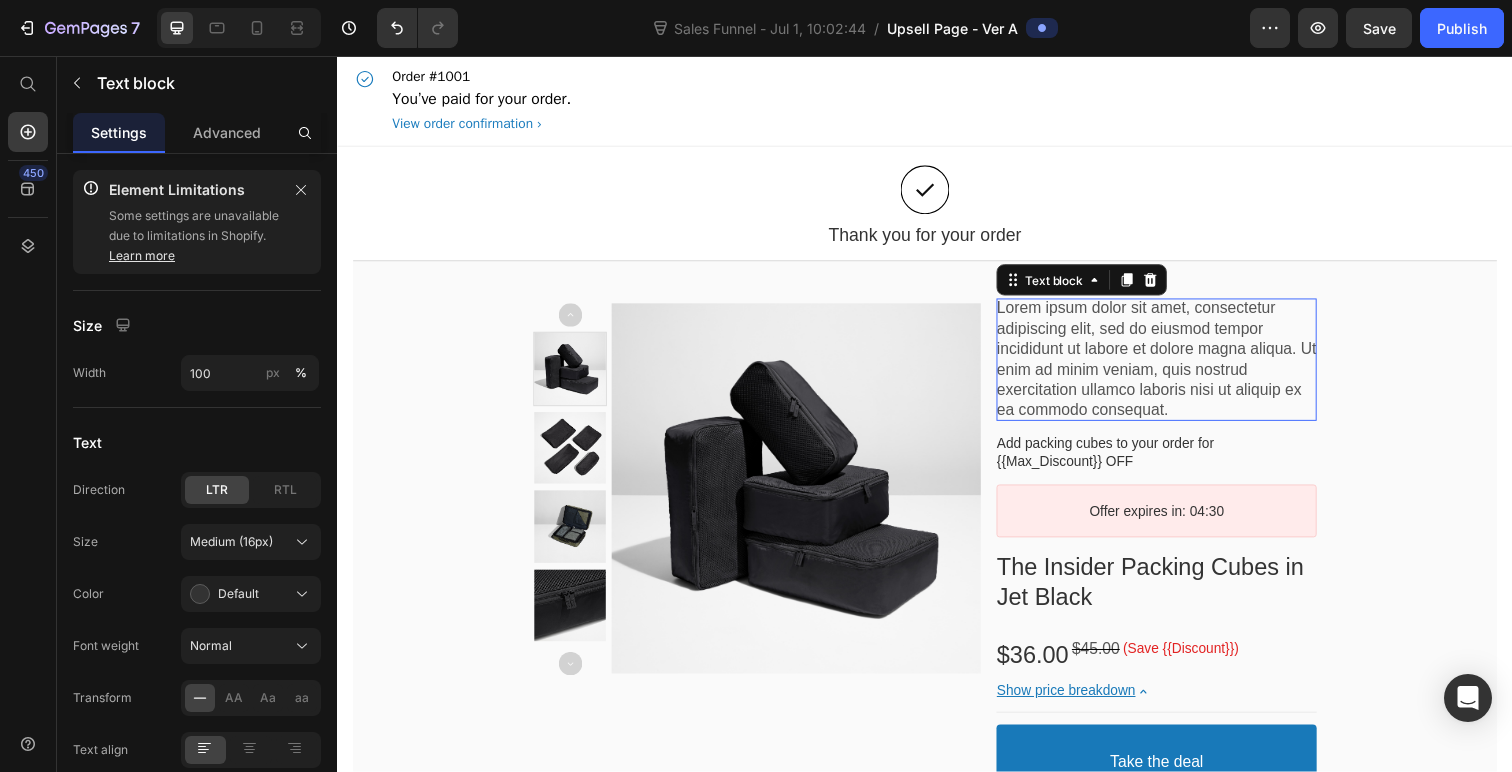 click on "Lorem ipsum dolor sit amet, consectetur adipiscing elit, sed do eiusmod tempor incididunt ut labore et dolore magna aliqua. Ut enim ad minim veniam, quis nostrud exercitation ullamco laboris nisi ut aliquip ex ea commodo consequat." at bounding box center (1173, 366) 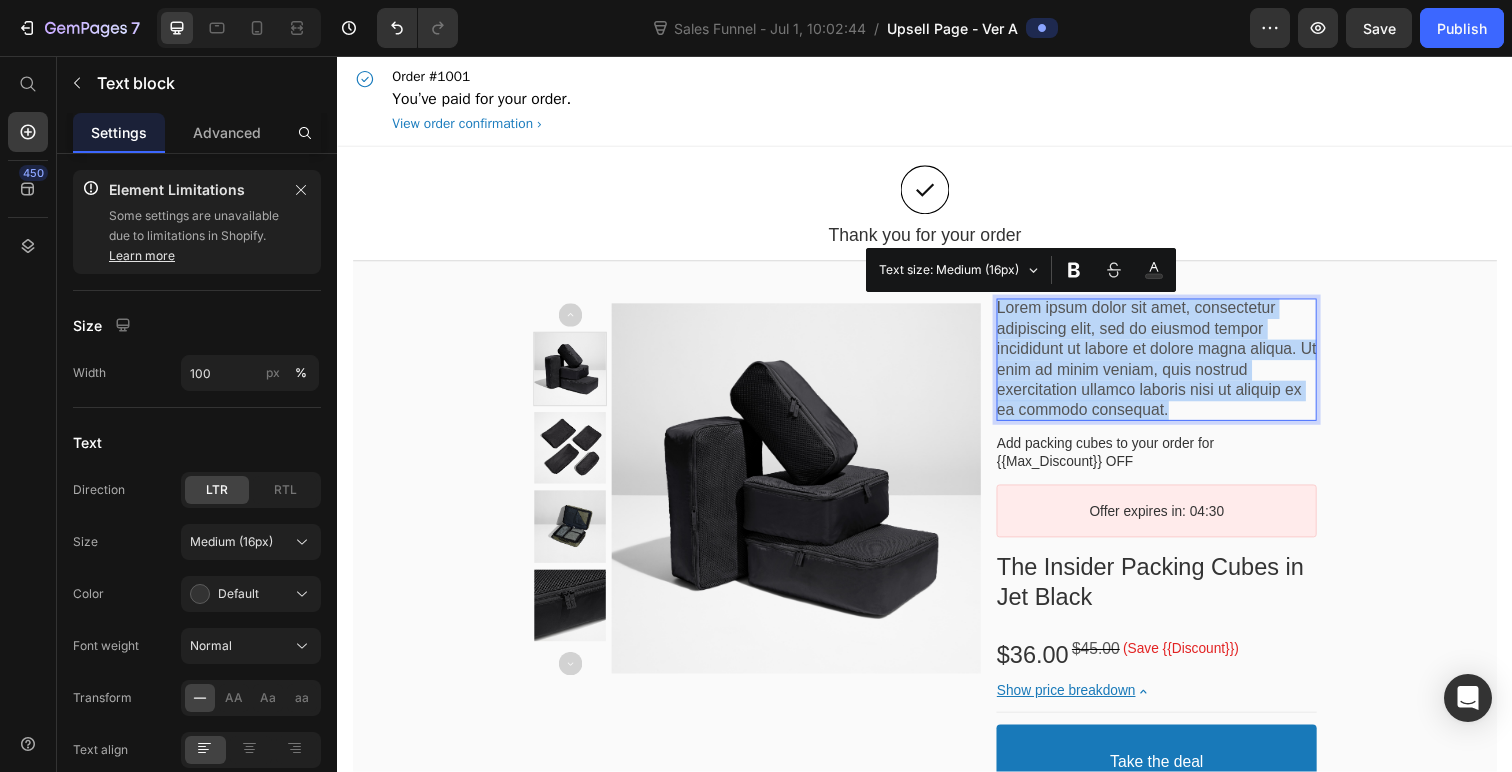 click on "Lorem ipsum dolor sit amet, consectetur adipiscing elit, sed do eiusmod tempor incididunt ut labore et dolore magna aliqua. Ut enim ad minim veniam, quis nostrud exercitation ullamco laboris nisi ut aliquip ex ea commodo consequat." at bounding box center [1173, 366] 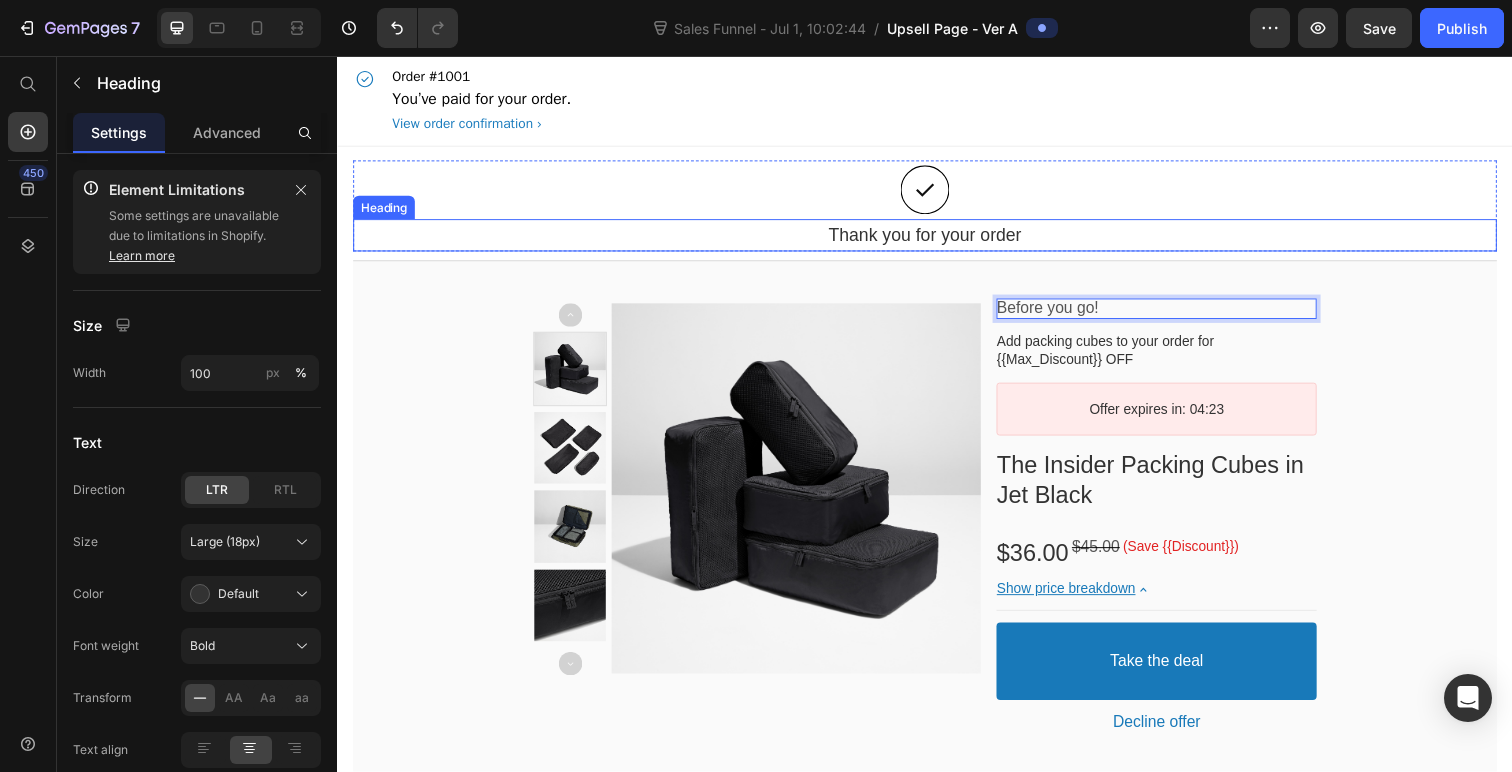 click on "Thank you for your order" at bounding box center [937, 239] 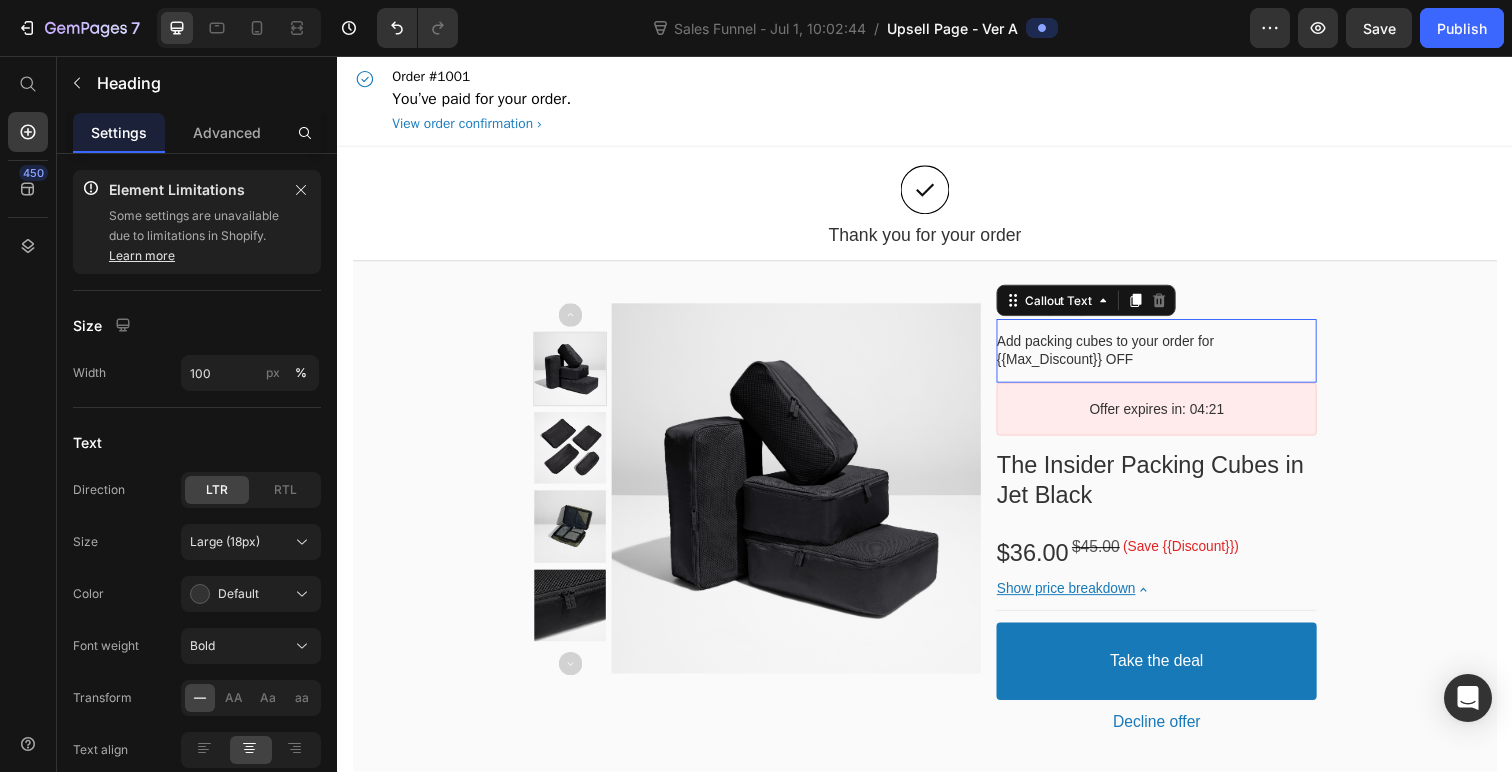click on "Add packing cubes to your order for {{Max_Discount}} OFF" at bounding box center (1121, 357) 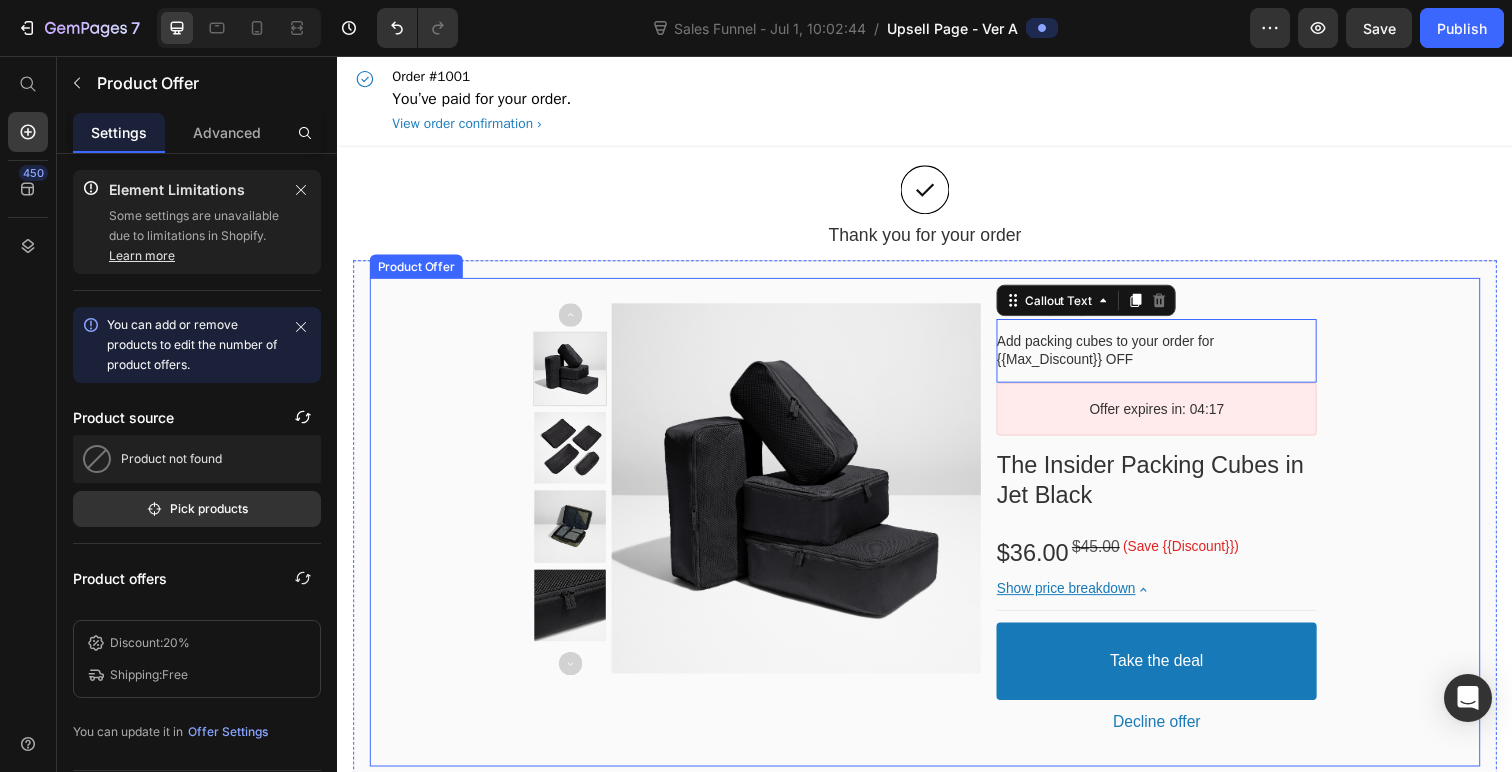 click on "Product Images Before you go! Text block Add packing cubes to your order for {{Max_Discount}} OFF Callout Text   This element is required   and can’t be deleted Offer expires in: 04:17 Countdown Timer Row The Insider Packing Cubes in Jet Black Product Title $36.00 Price $45.00 Price (Save {{Discount}}) Discount Tag Row Show price breakdown Price Breakdown Take the deal Accept Button Decline offer Decline Button Row Product Offer" at bounding box center [937, 532] 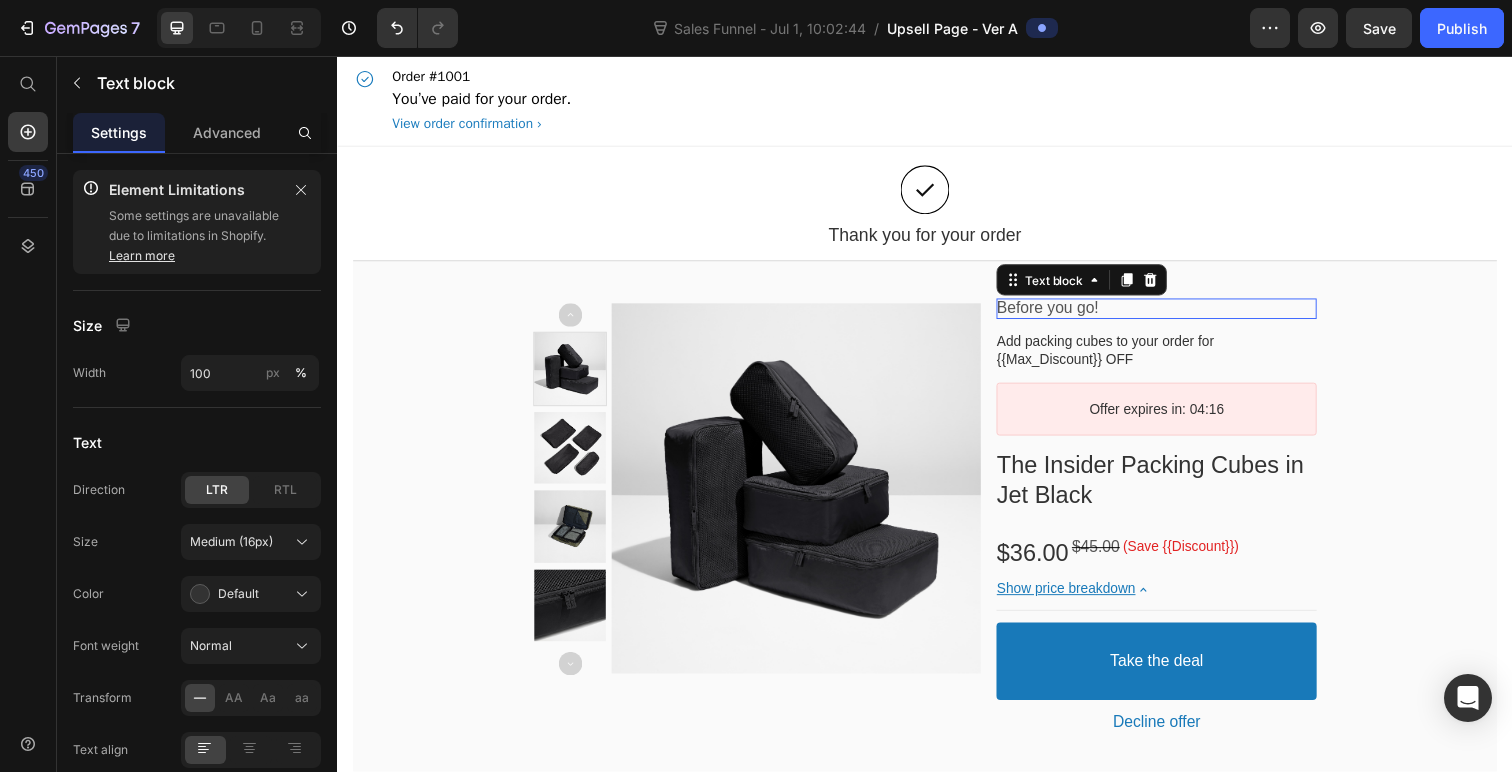 click on "Before you go!" at bounding box center (1173, 314) 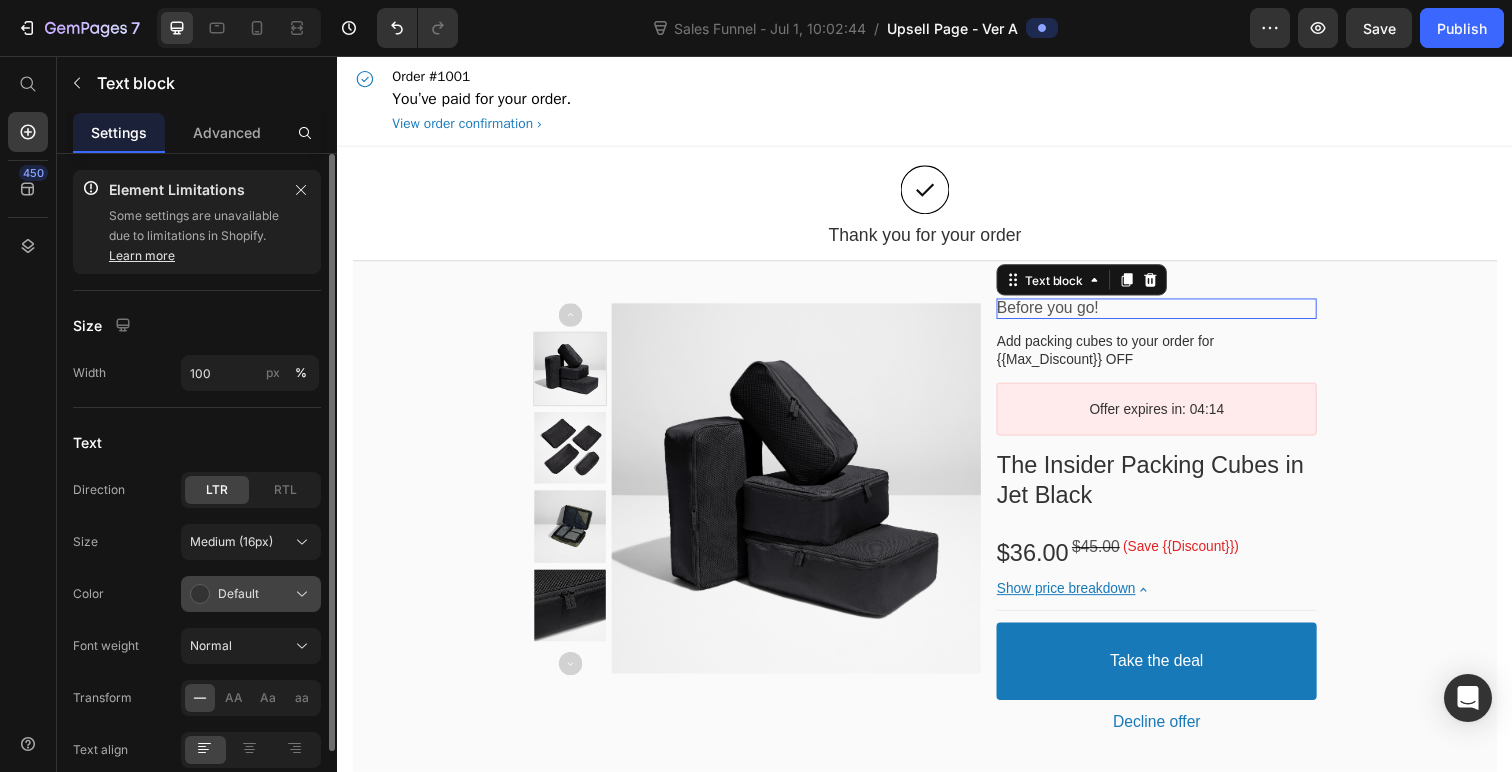click on "Default" 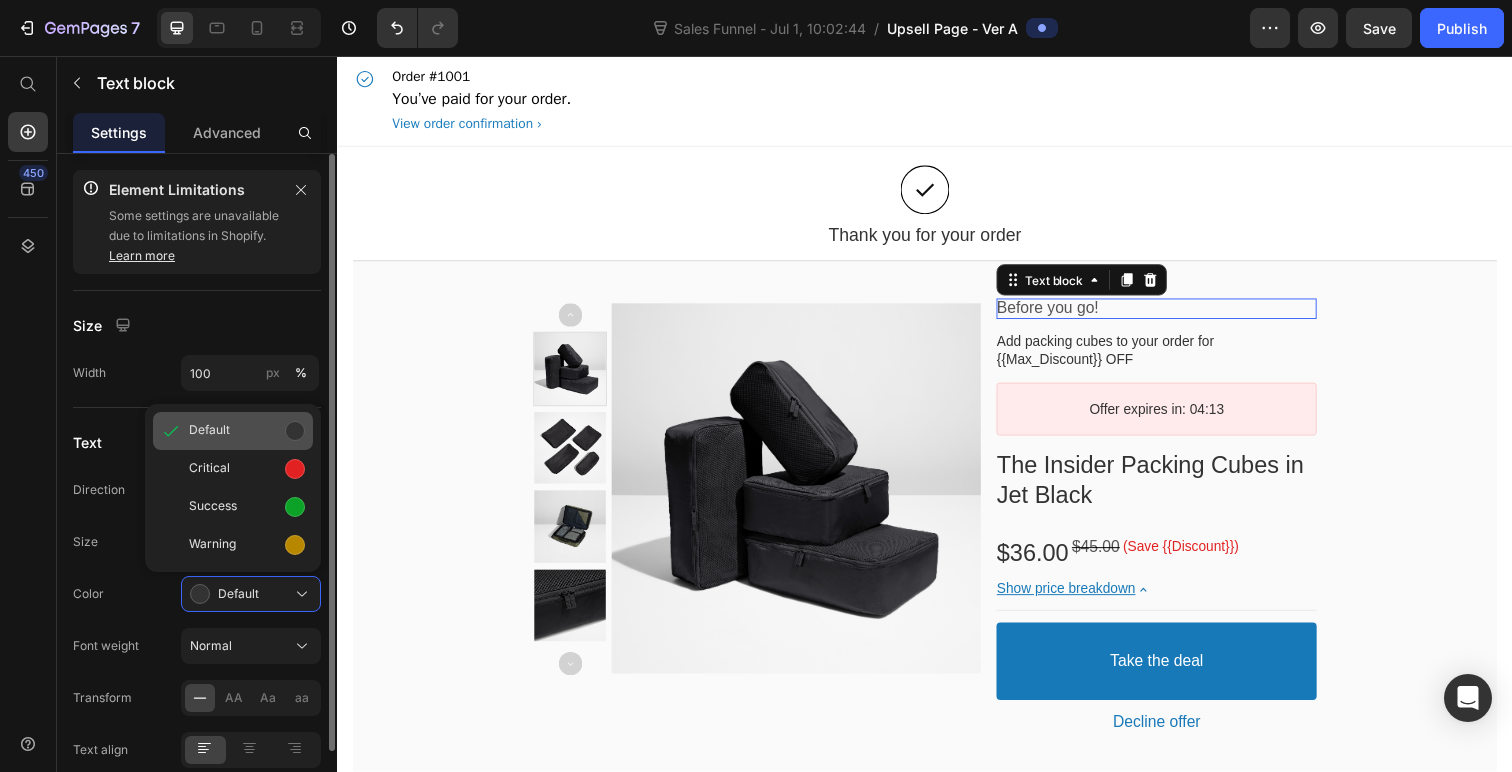 click on "Default" at bounding box center [247, 431] 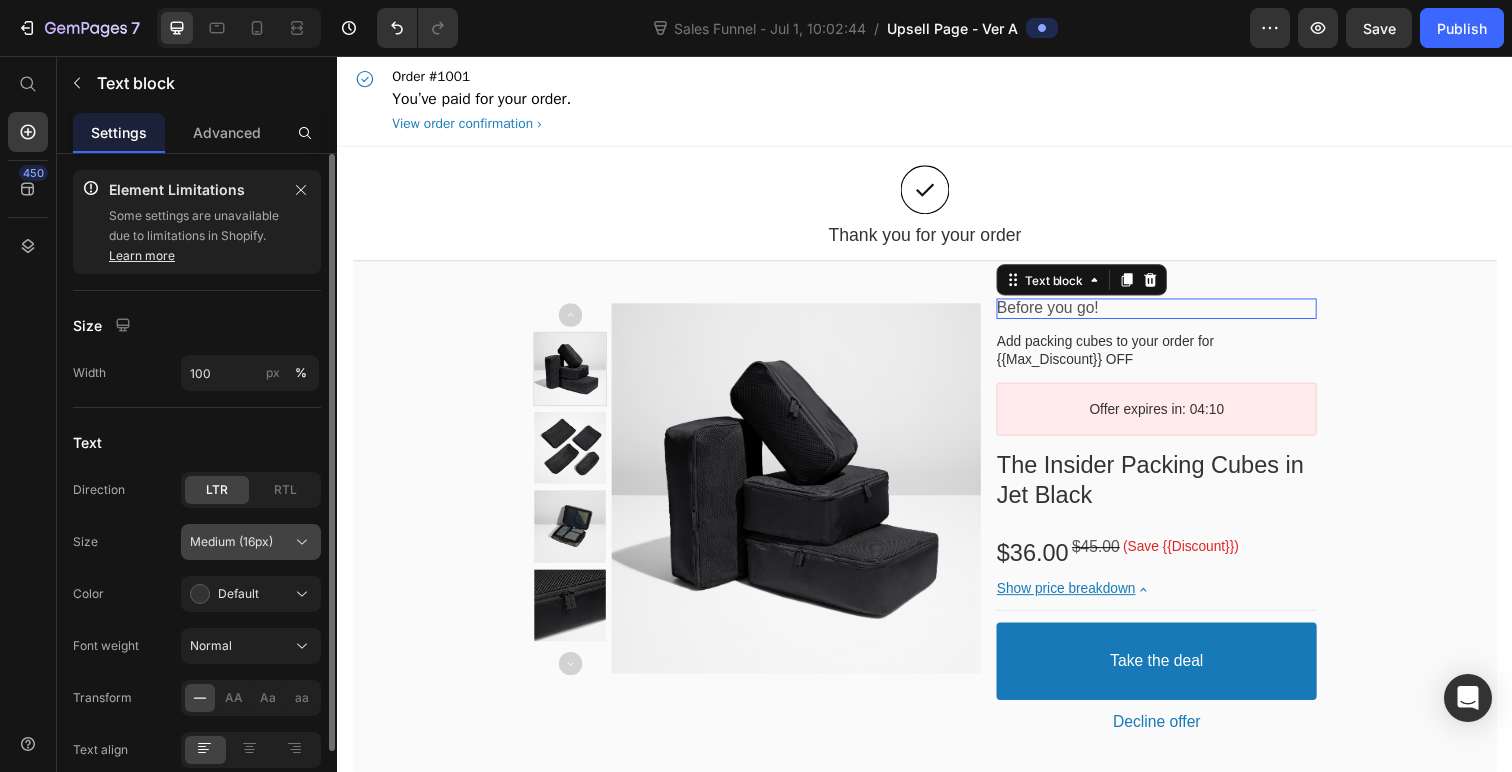 click 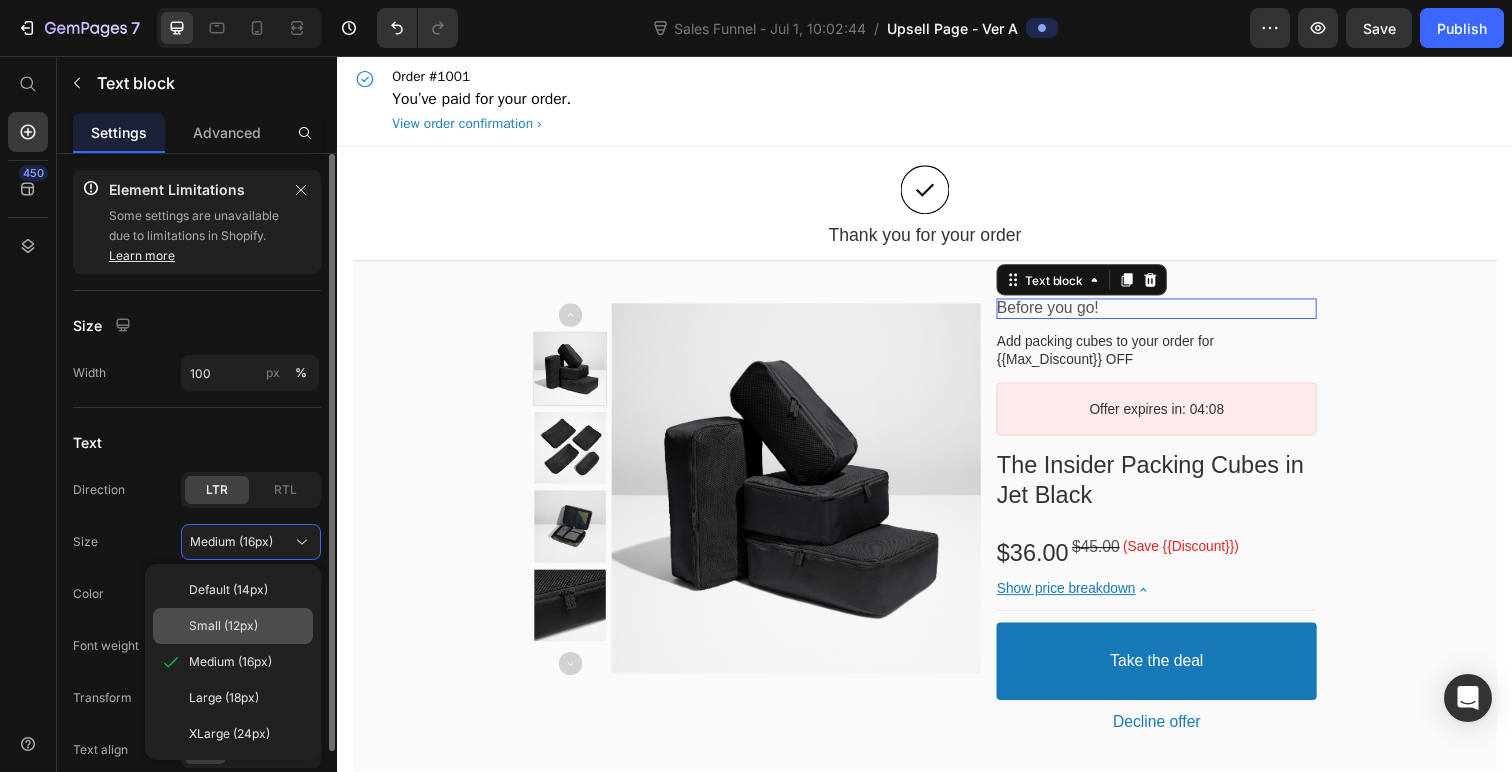 click on "Small (12px)" at bounding box center (223, 626) 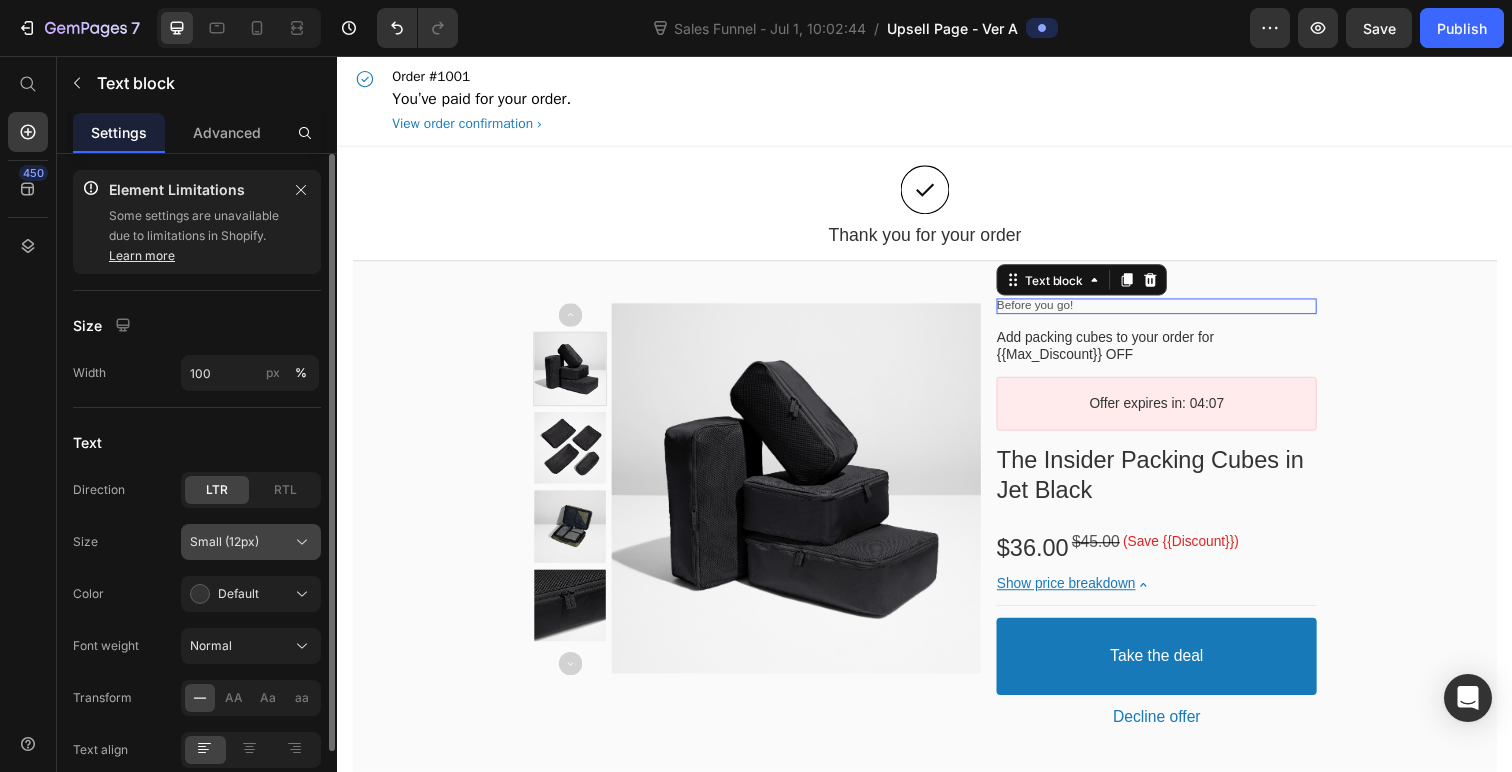 click on "Small (12px)" at bounding box center [251, 542] 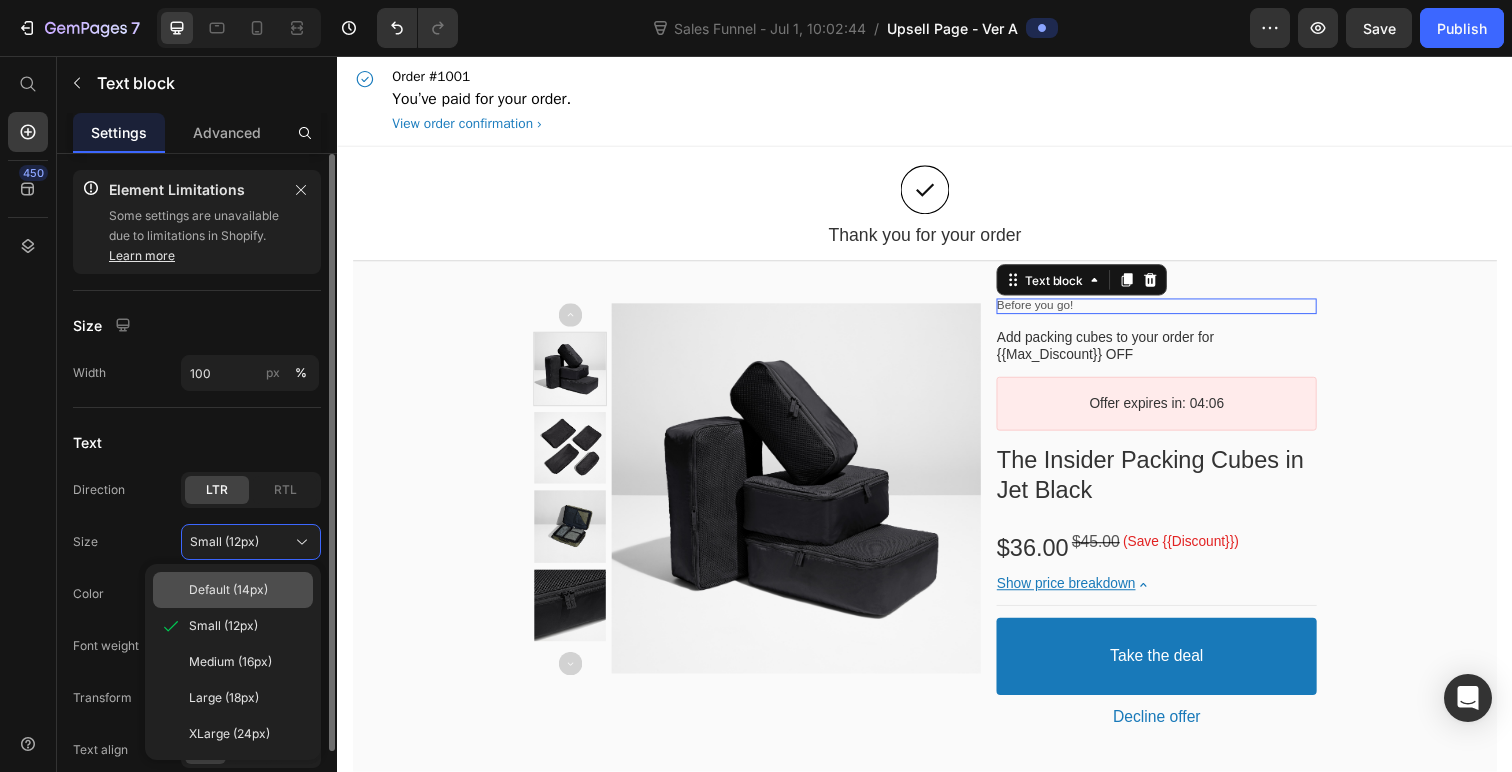 click on "Default (14px)" at bounding box center [228, 590] 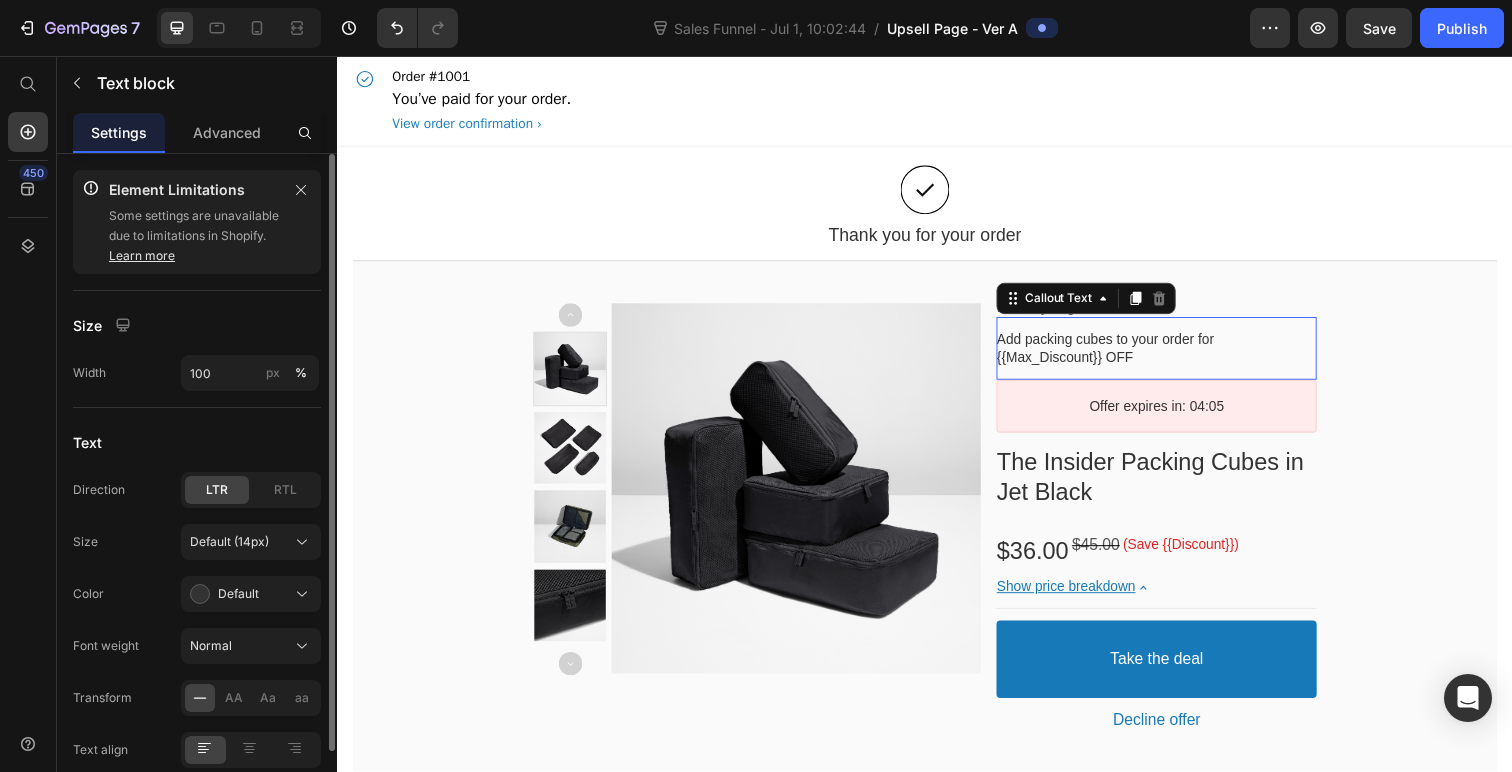 click on "Add packing cubes to your order for {{Max_Discount}} OFF" at bounding box center [1121, 355] 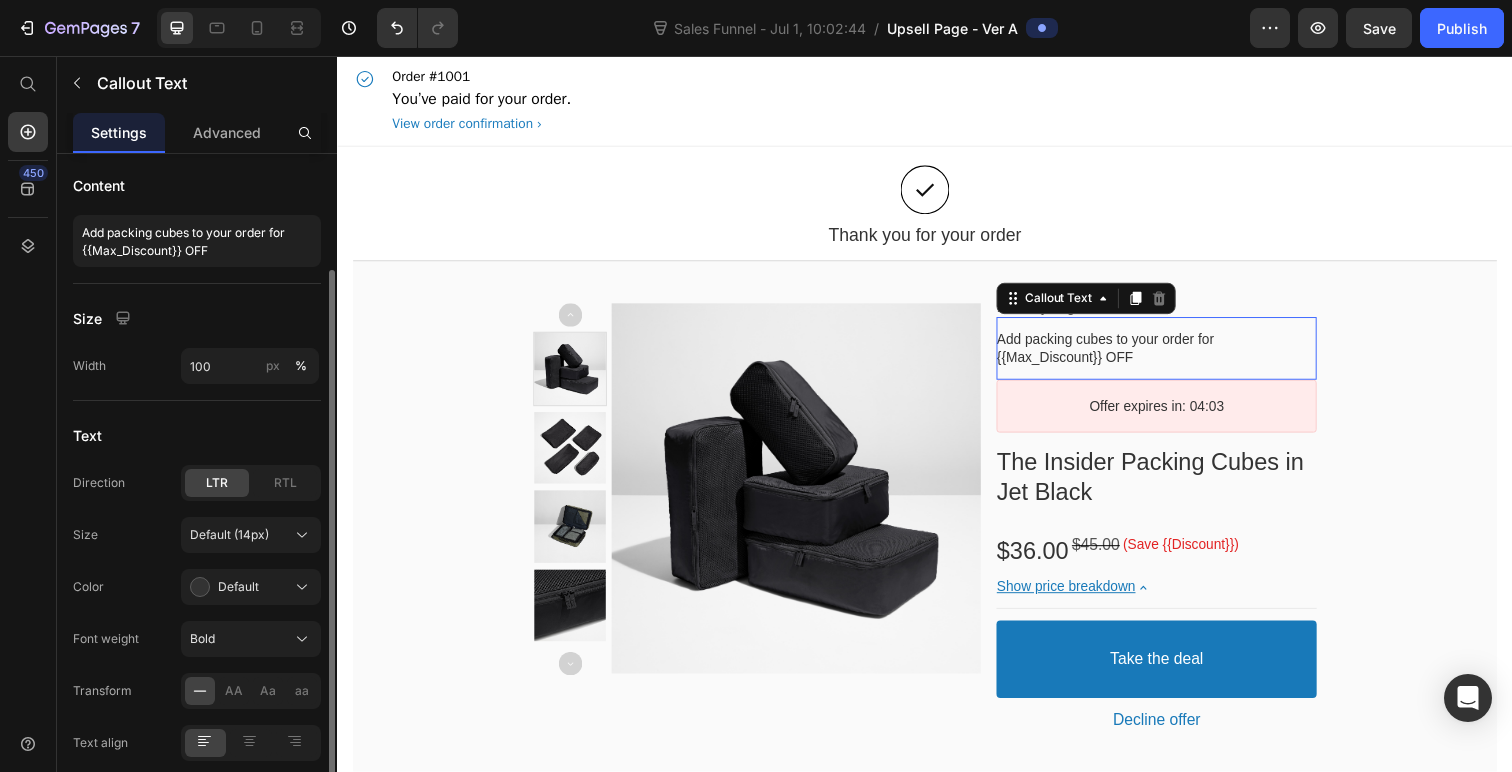 scroll, scrollTop: 146, scrollLeft: 0, axis: vertical 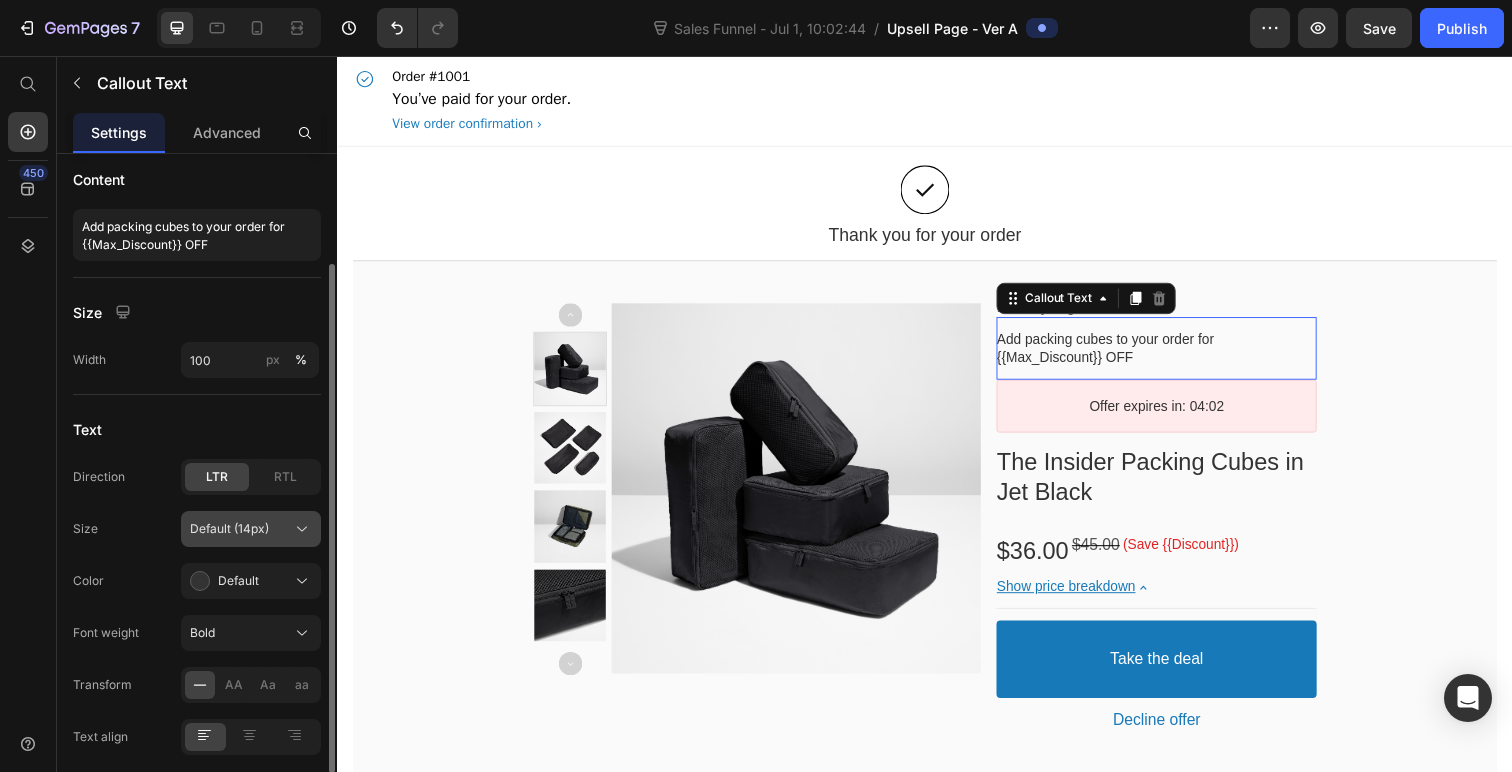 click on "Default (14px)" at bounding box center [229, 529] 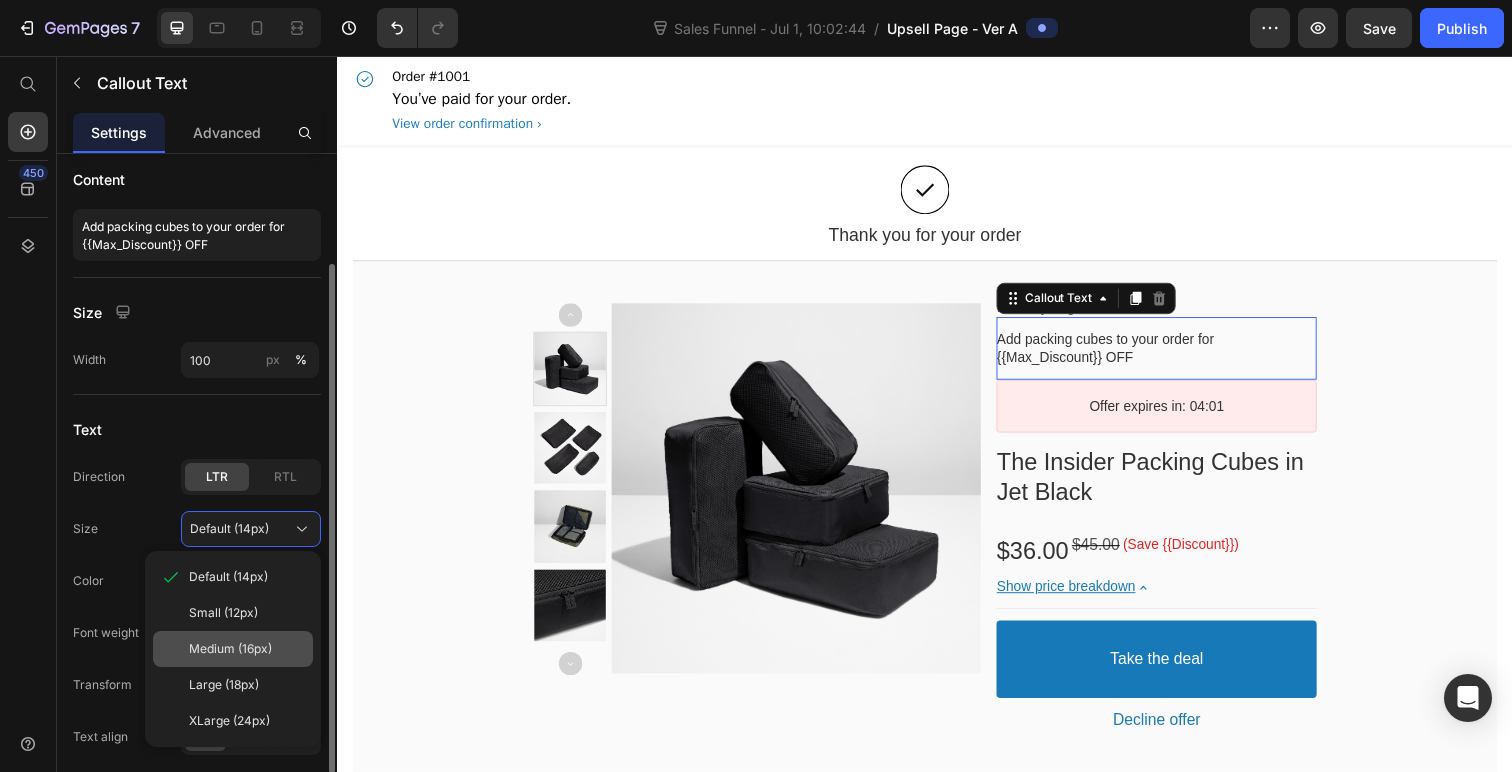 click on "Medium (16px)" at bounding box center (230, 649) 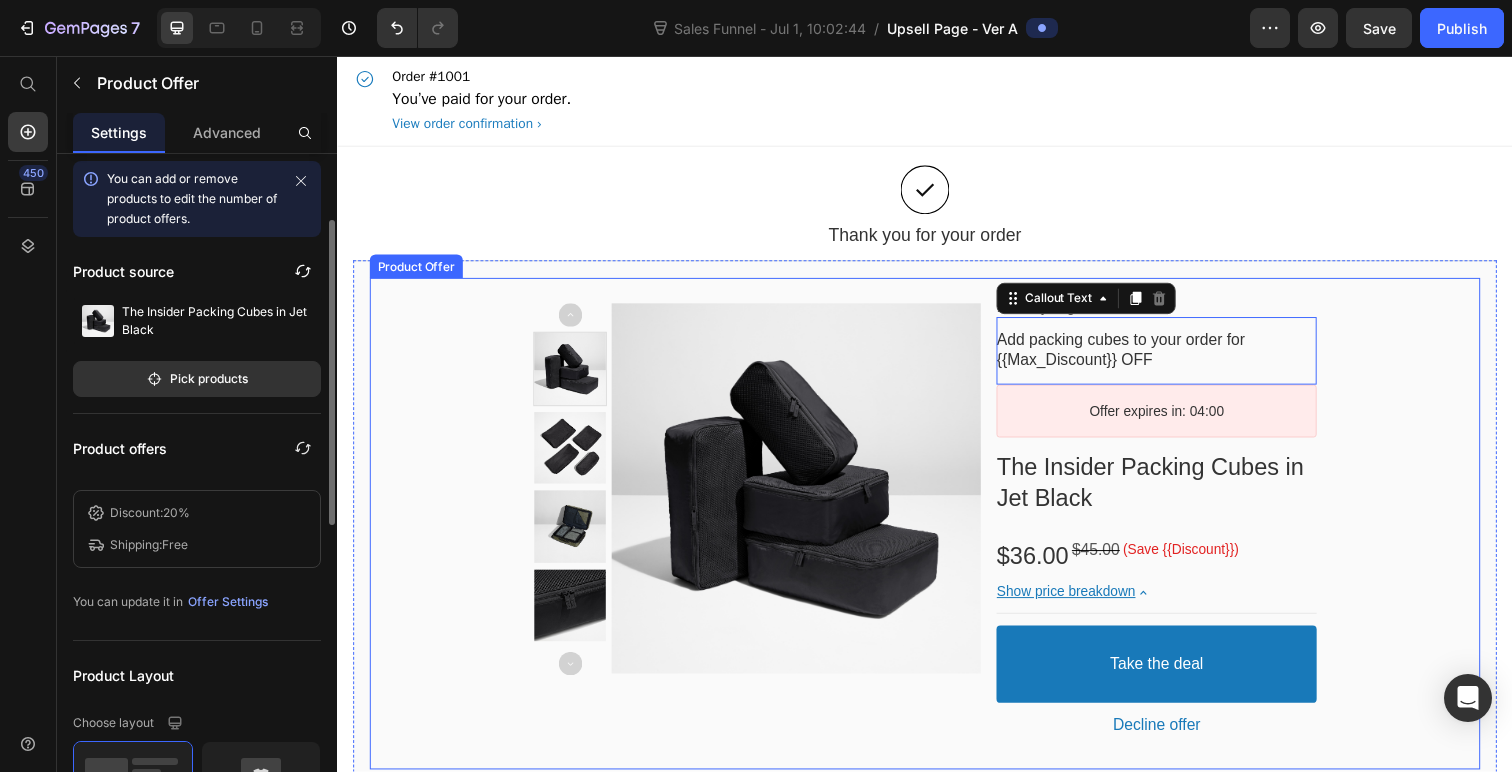 click on "Product Images Before you go! Text block Add packing cubes to your order for {{Max_Discount}} OFF Callout Text   This element is required   and can’t be deleted Offer expires in: 04:00 Countdown Timer Row The Insider Packing Cubes in Jet Black Product Title $36.00 Price $45.00 Price (Save {{Discount}}) Discount Tag Row Show price breakdown Price Breakdown Take the deal Accept Button Decline offer Decline Button Row" at bounding box center [937, 533] 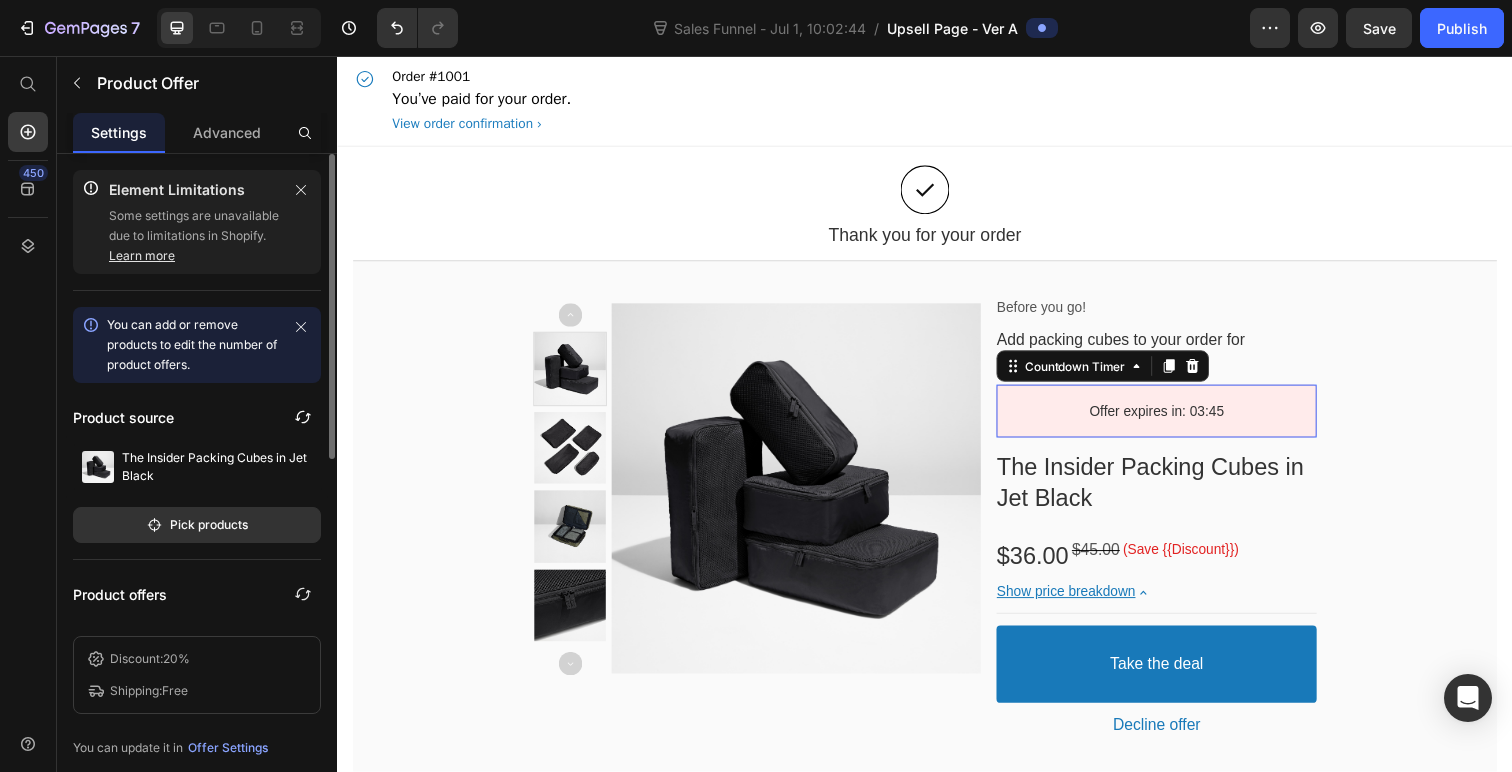 click on "Offer expires in: 03:45" at bounding box center (1173, 419) 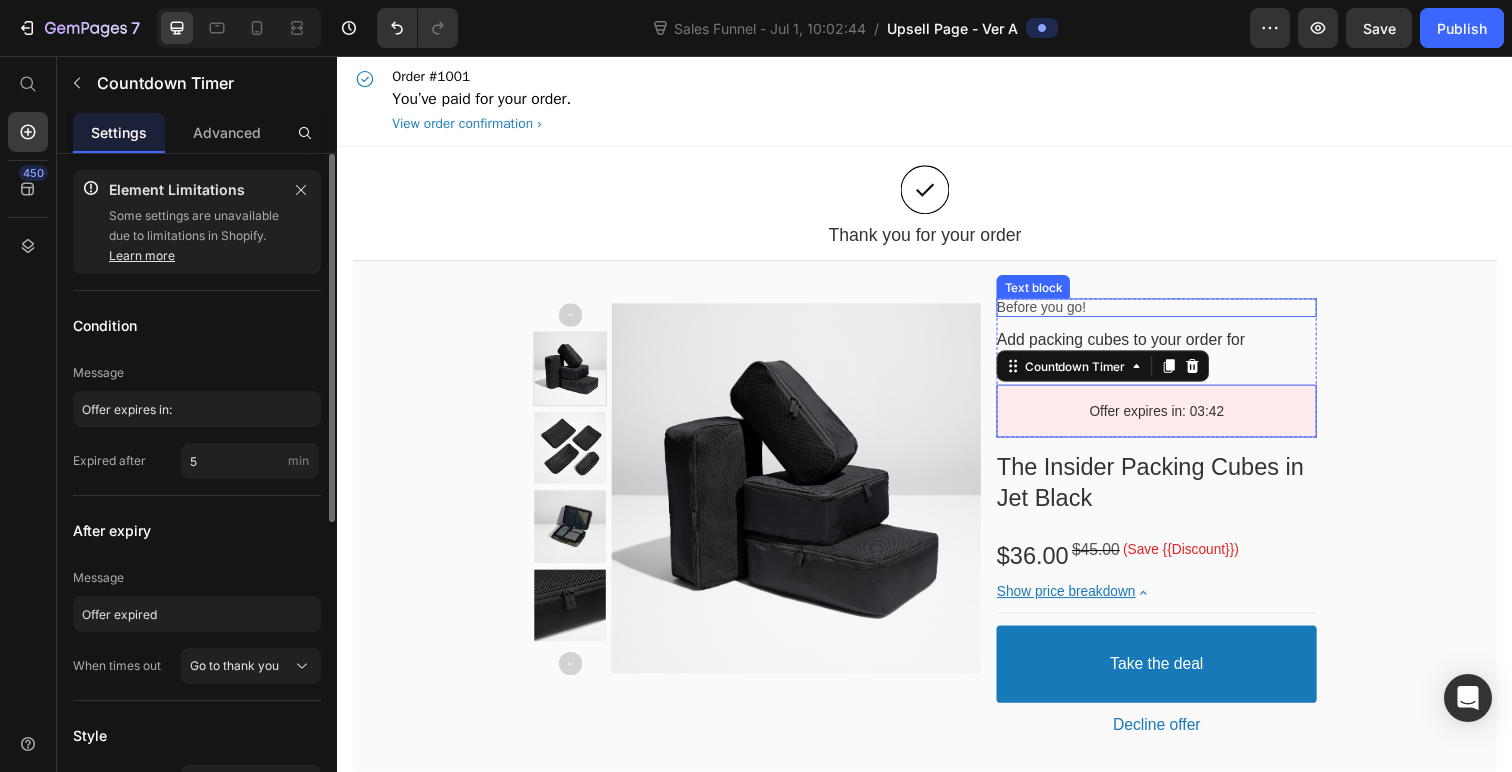 click on "Before you go!" at bounding box center (1173, 313) 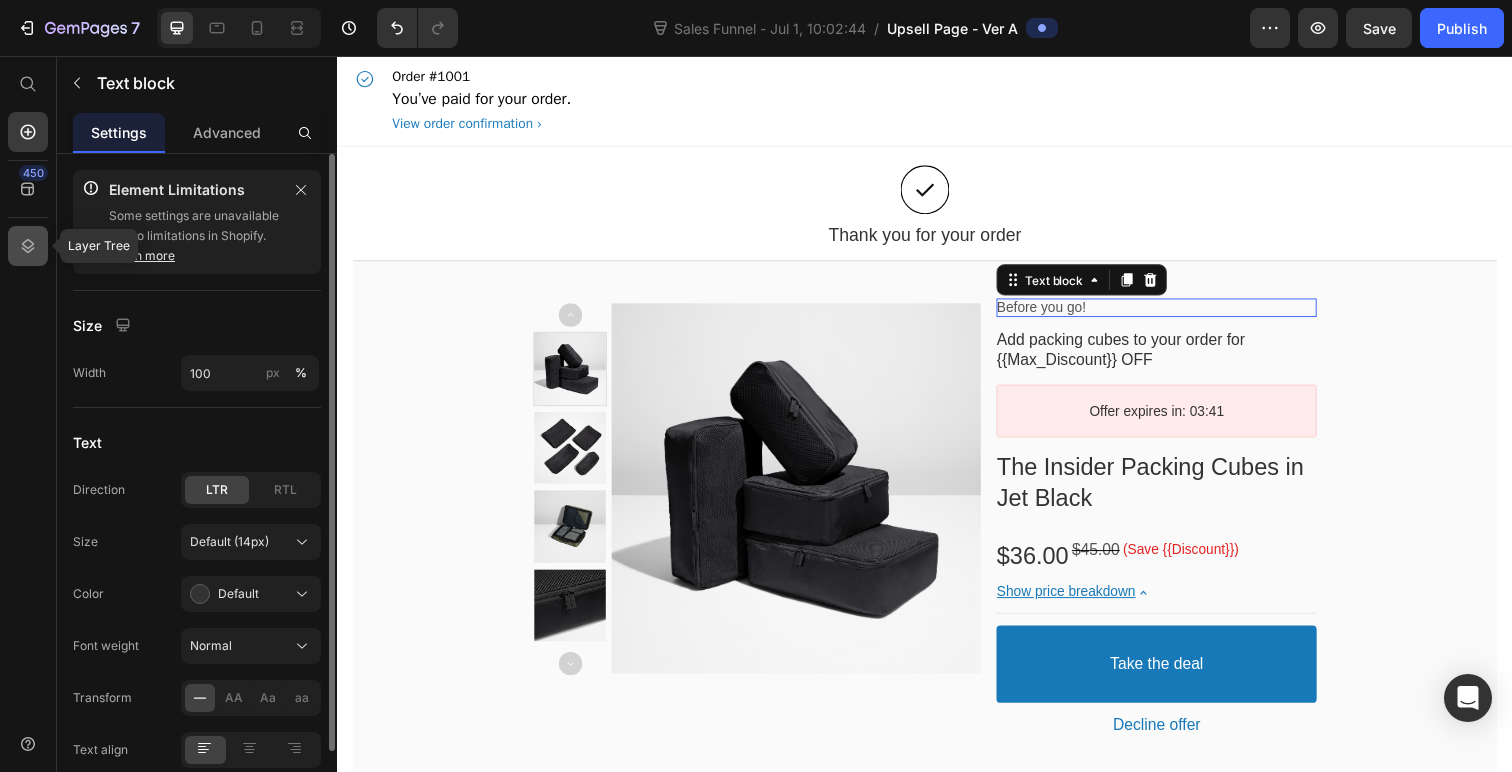 click 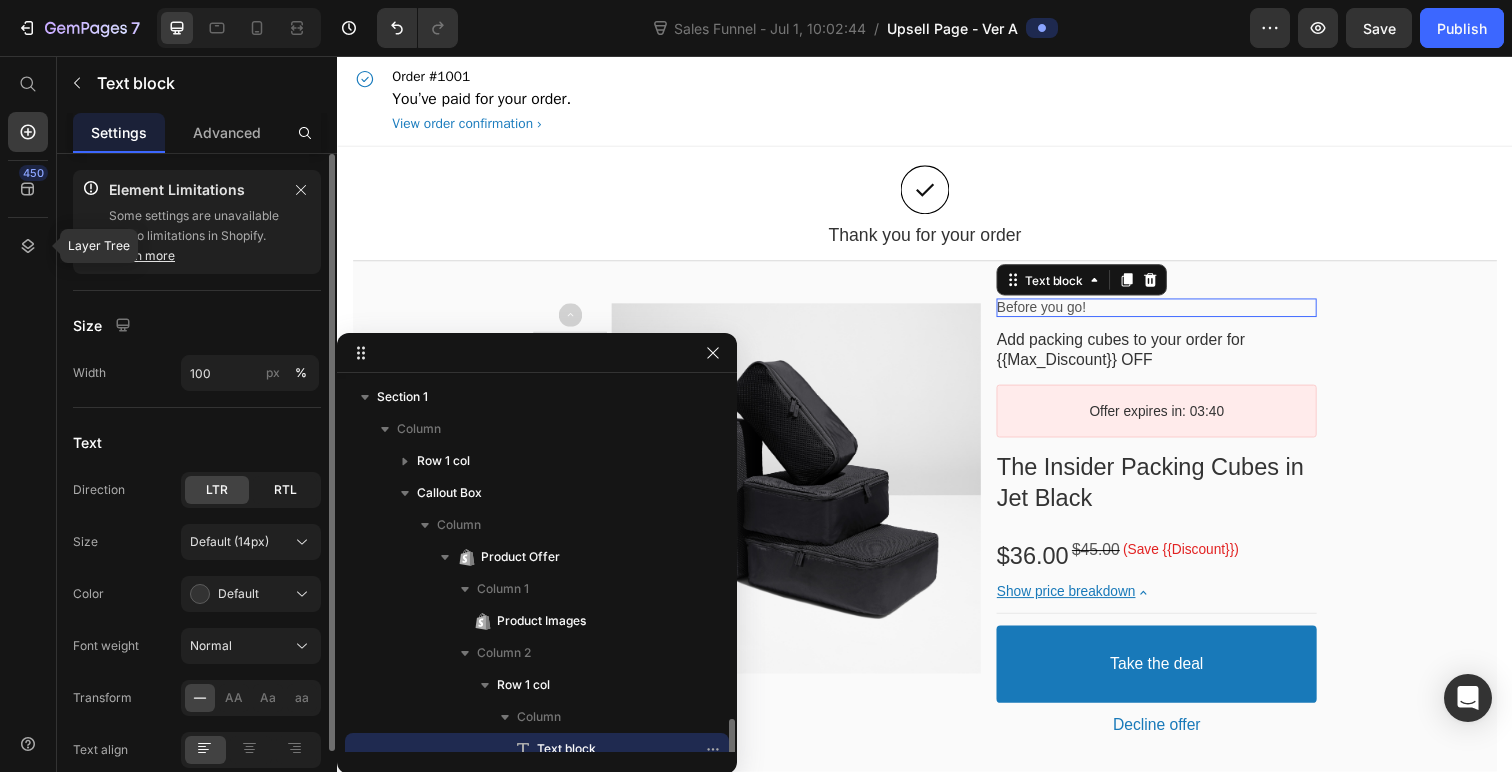 scroll, scrollTop: 205, scrollLeft: 0, axis: vertical 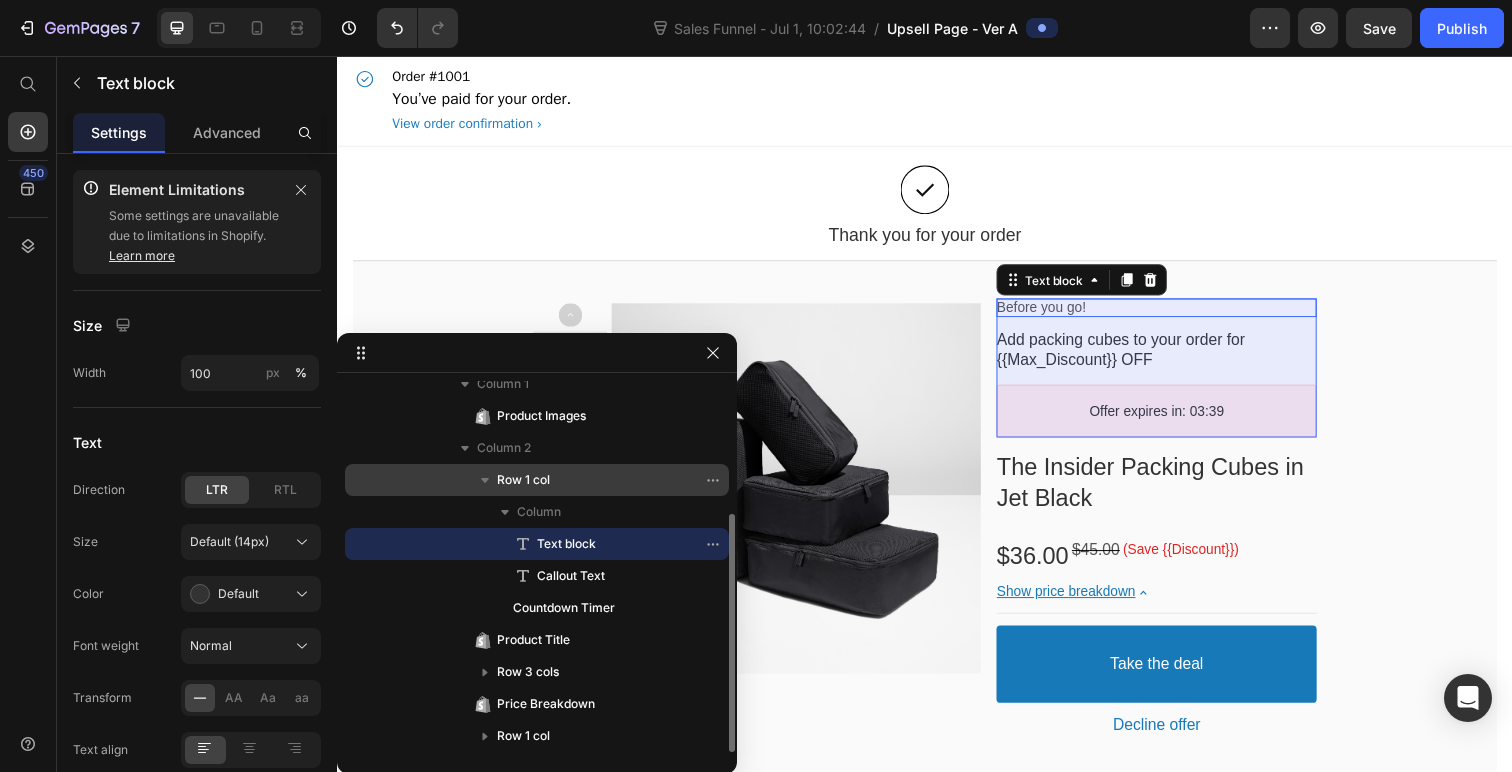 click on "Row 1 col" at bounding box center (523, 480) 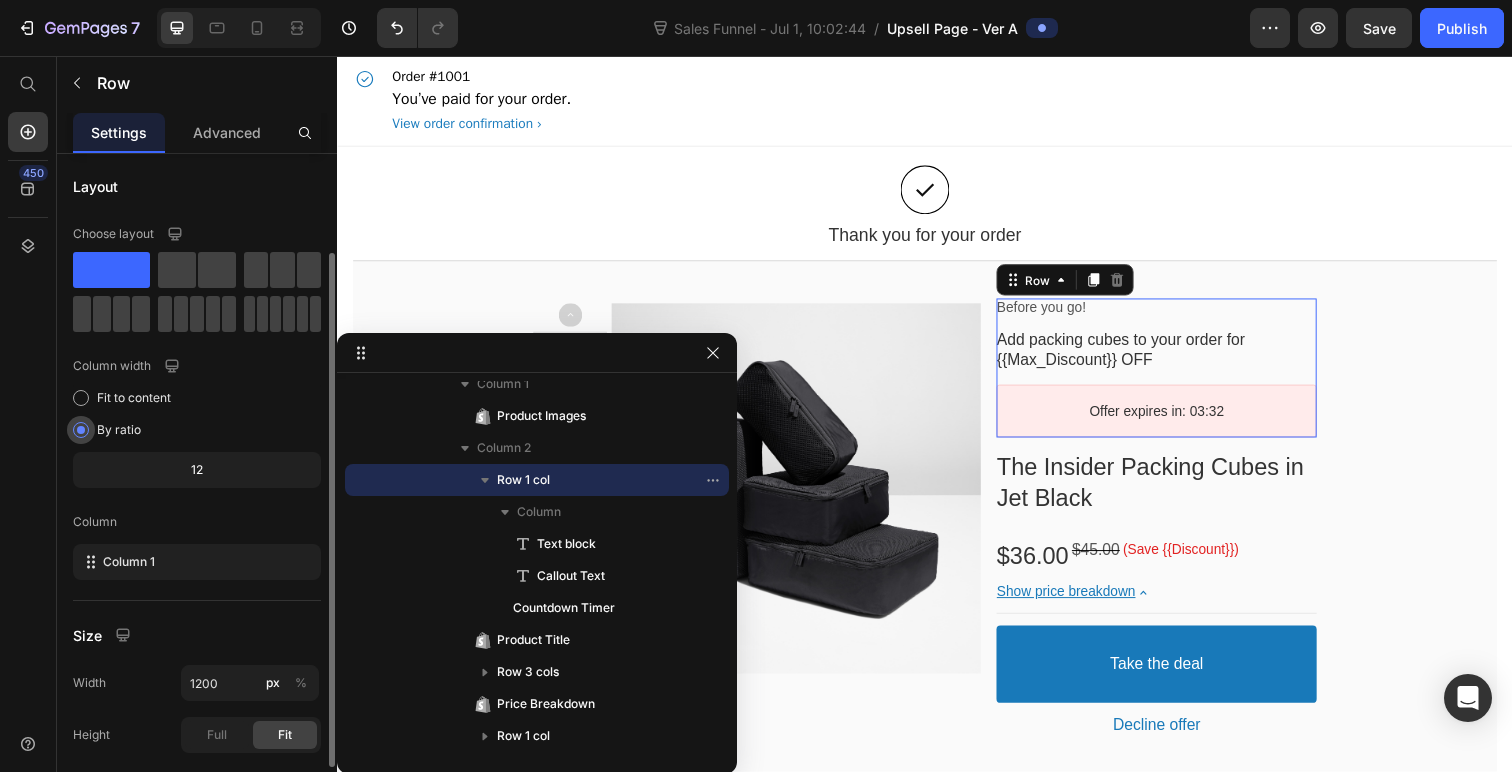 scroll, scrollTop: 0, scrollLeft: 0, axis: both 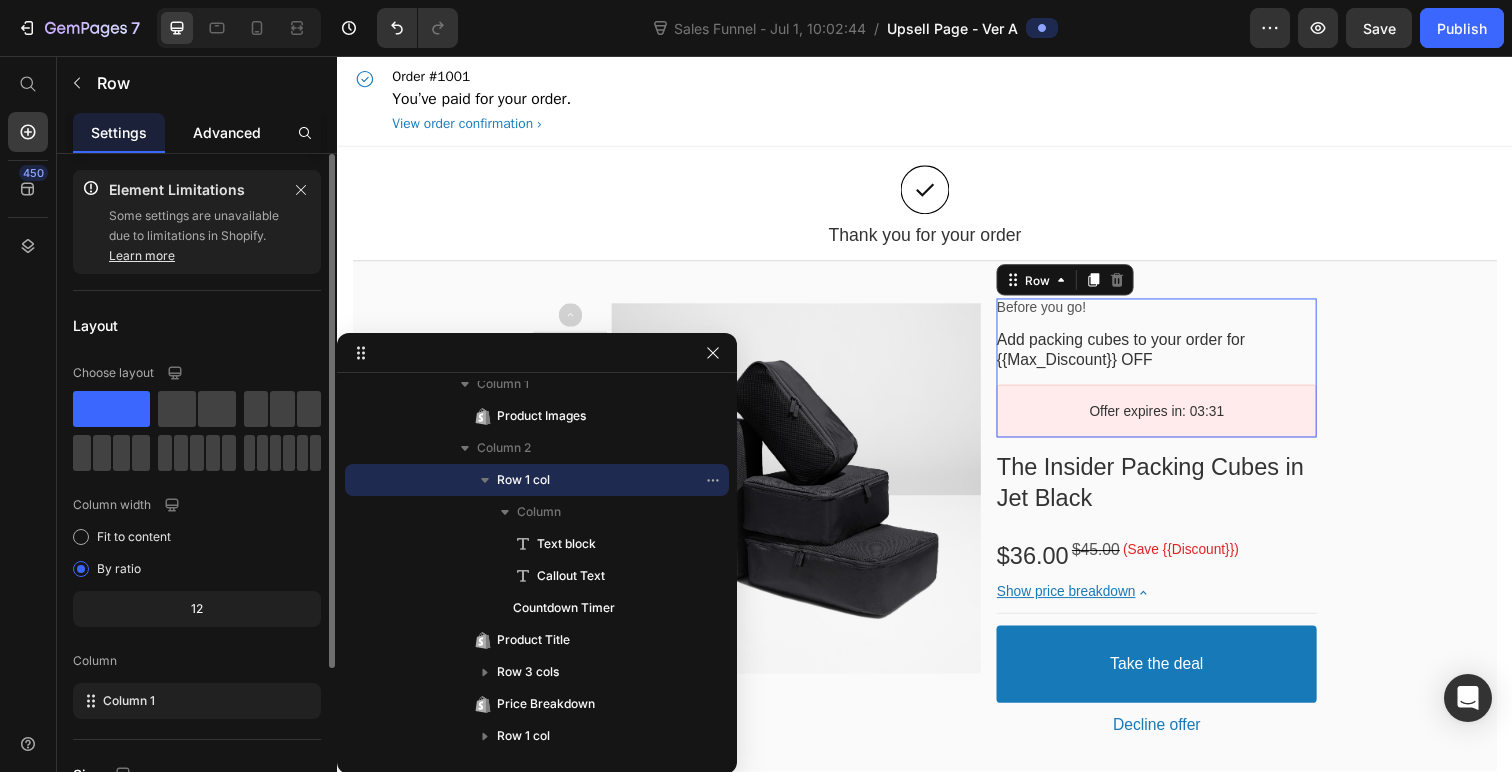 click on "Advanced" at bounding box center [227, 132] 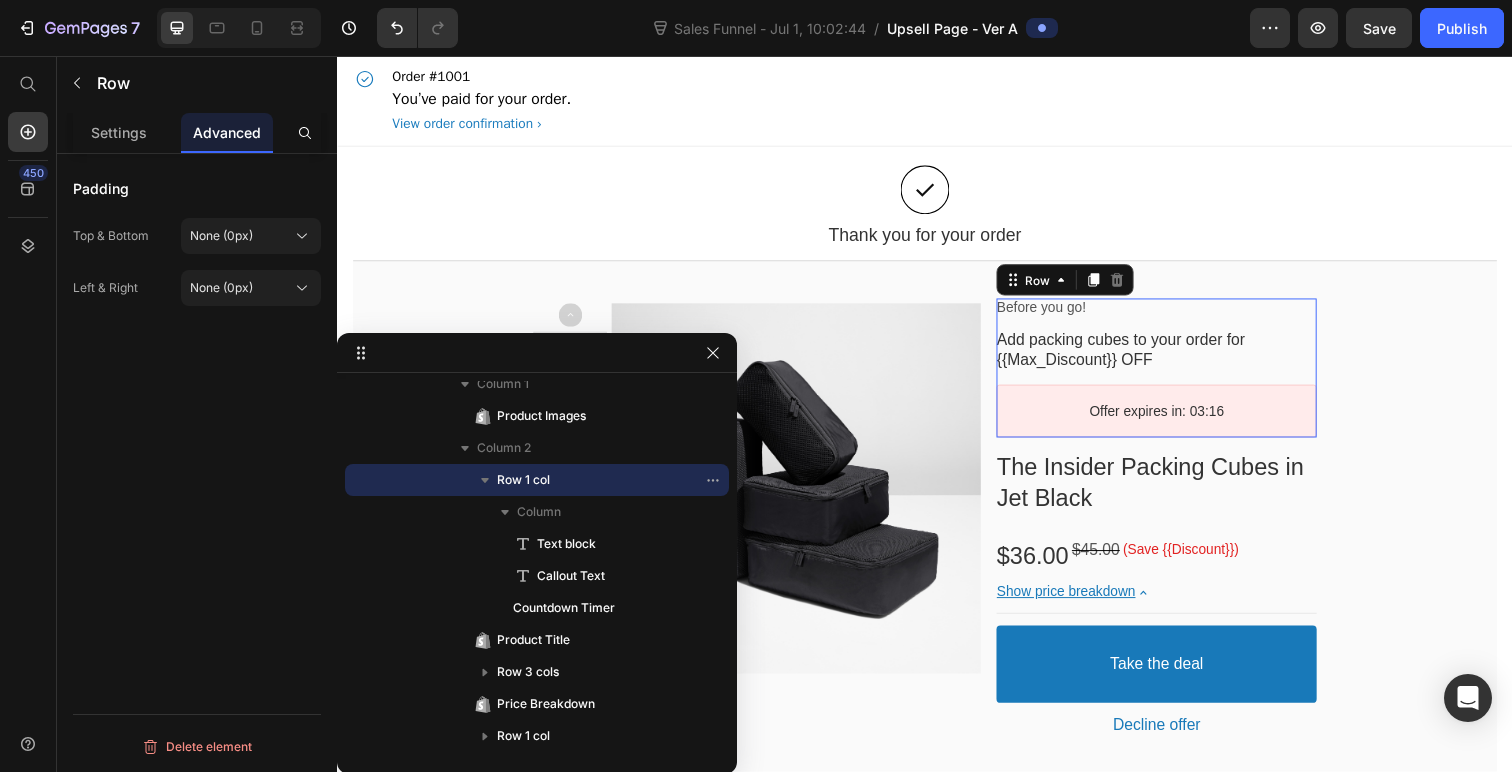 click on "Padding Top & Bottom None (0px) Left & Right None (0px)  Delete element" at bounding box center (197, 491) 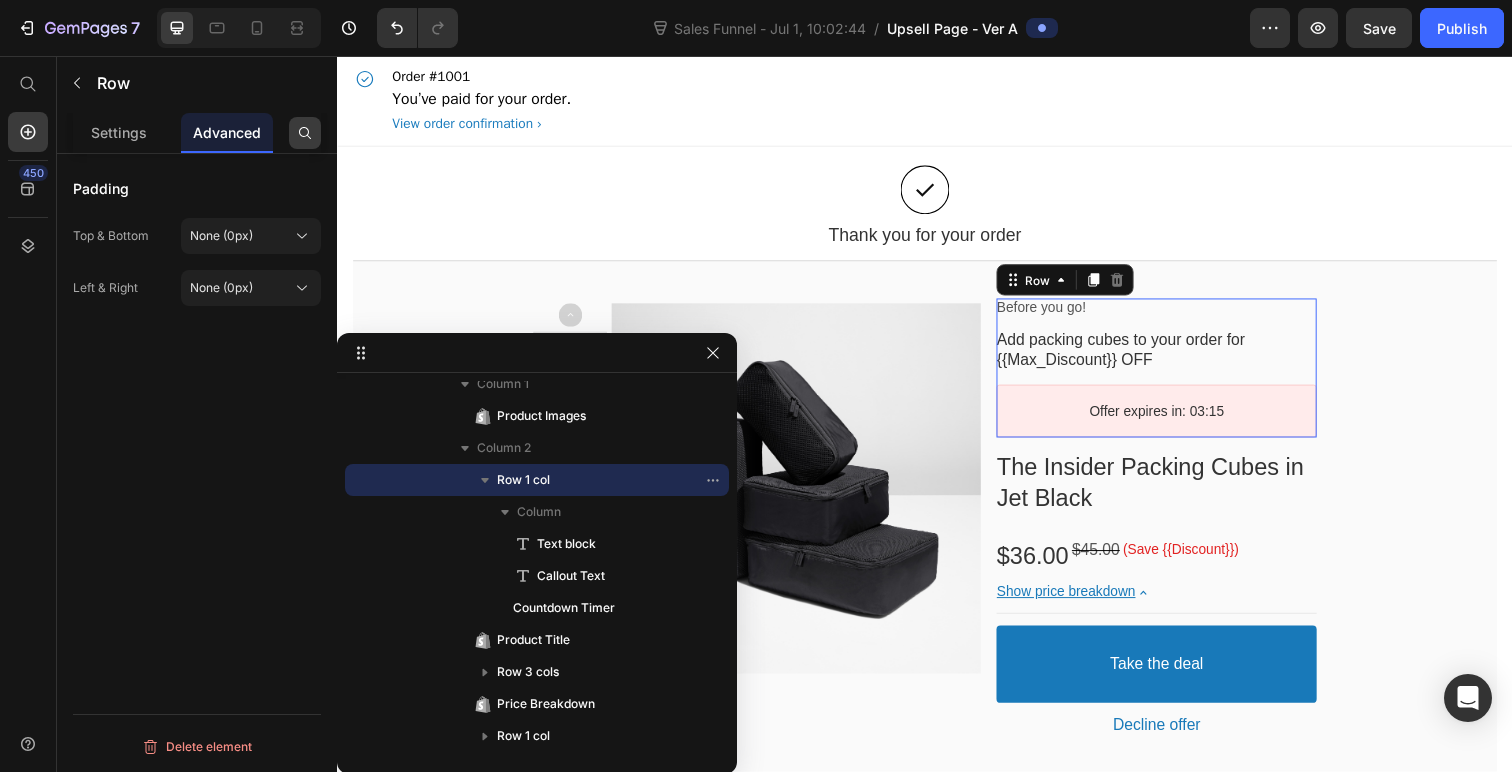 click at bounding box center (305, 133) 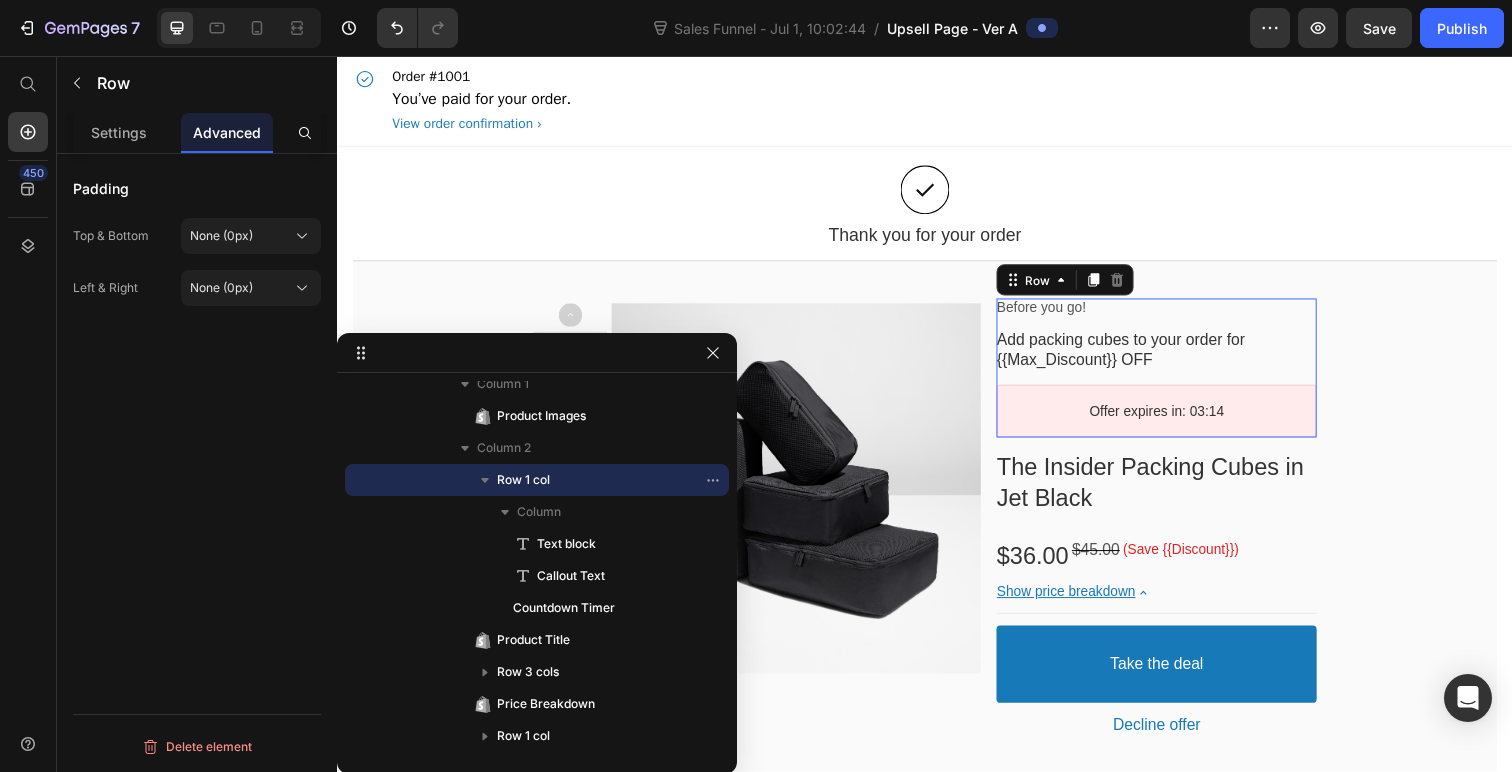 click on "Padding Top & Bottom None (0px) Left & Right None (0px)  Delete element" at bounding box center [197, 491] 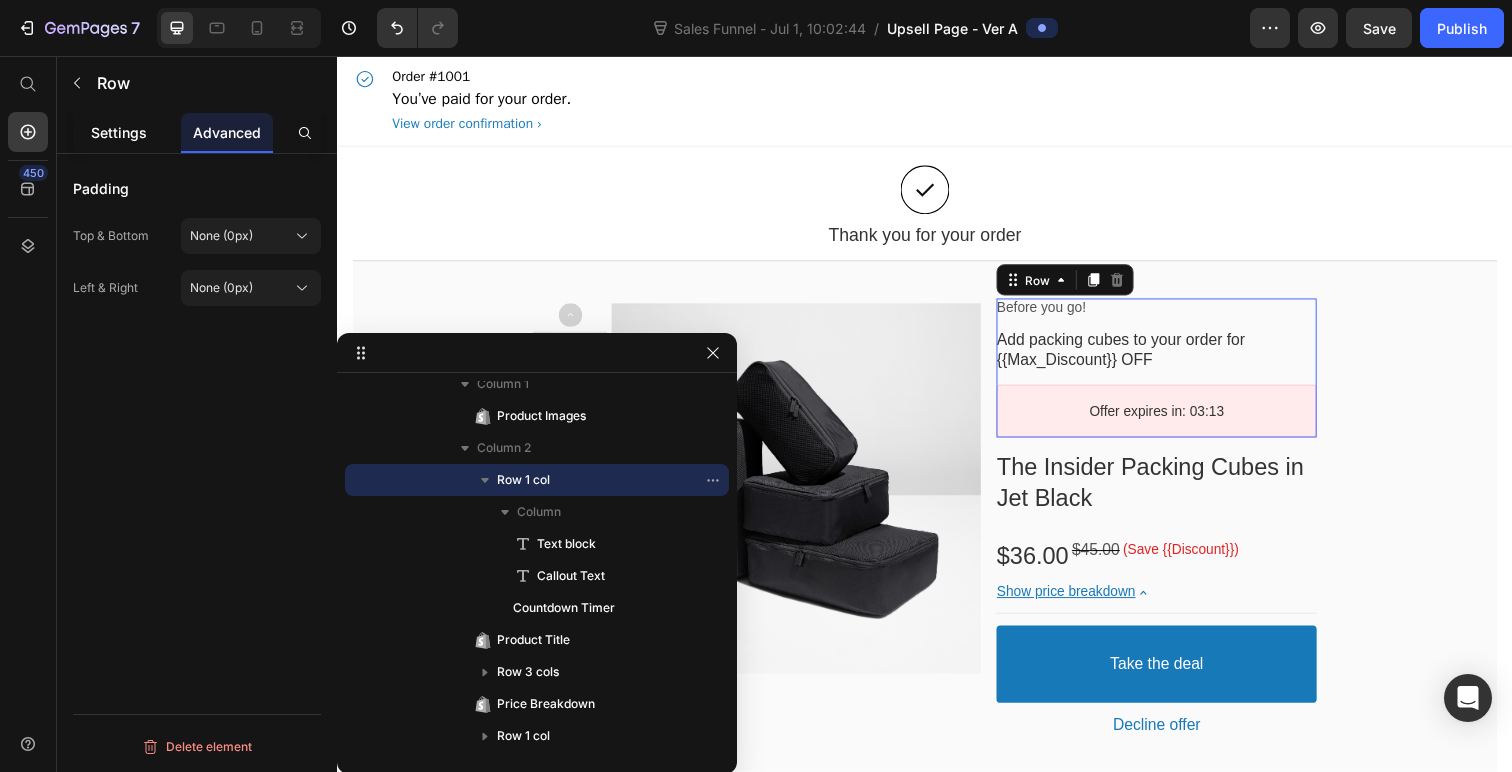click on "Settings" at bounding box center (119, 132) 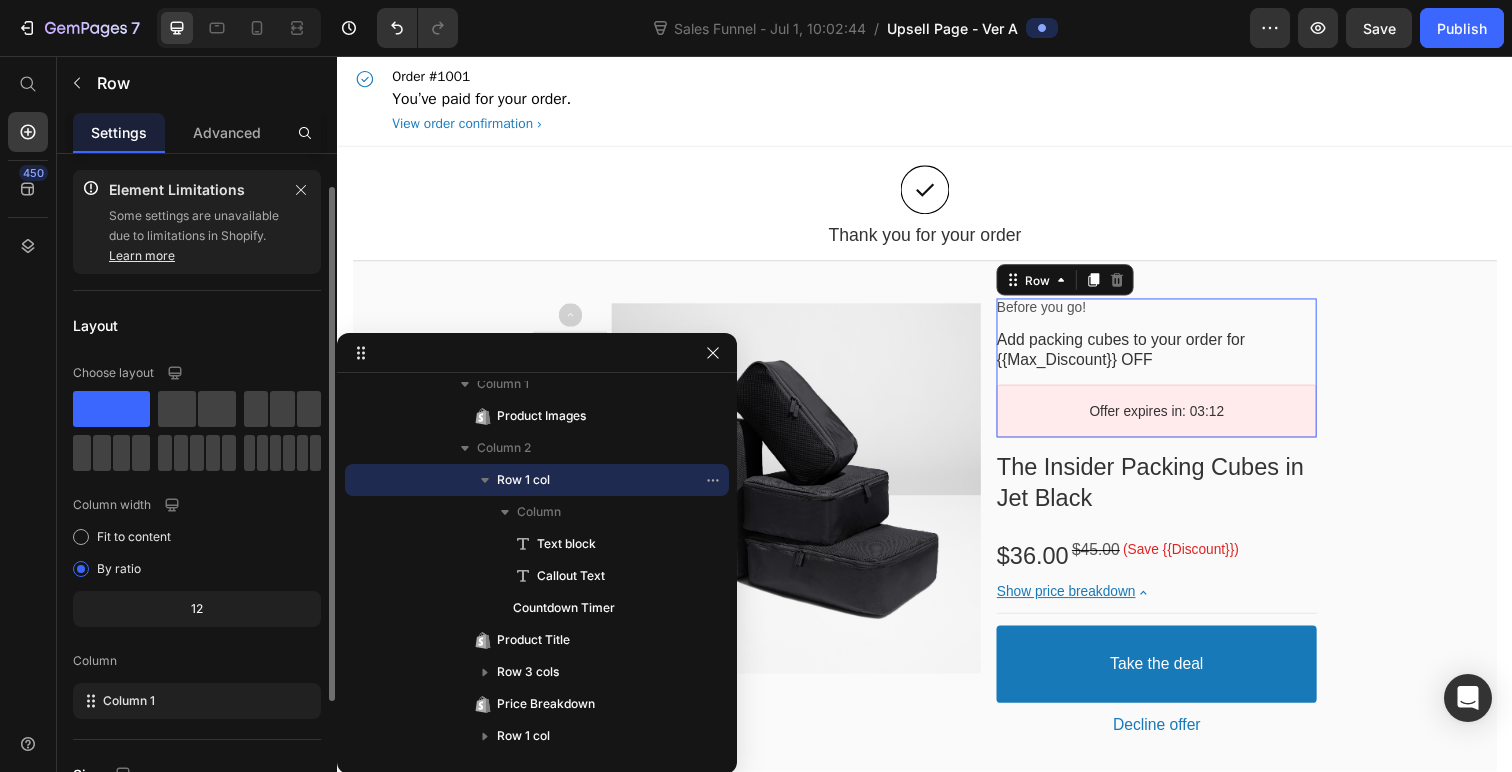 scroll, scrollTop: 211, scrollLeft: 0, axis: vertical 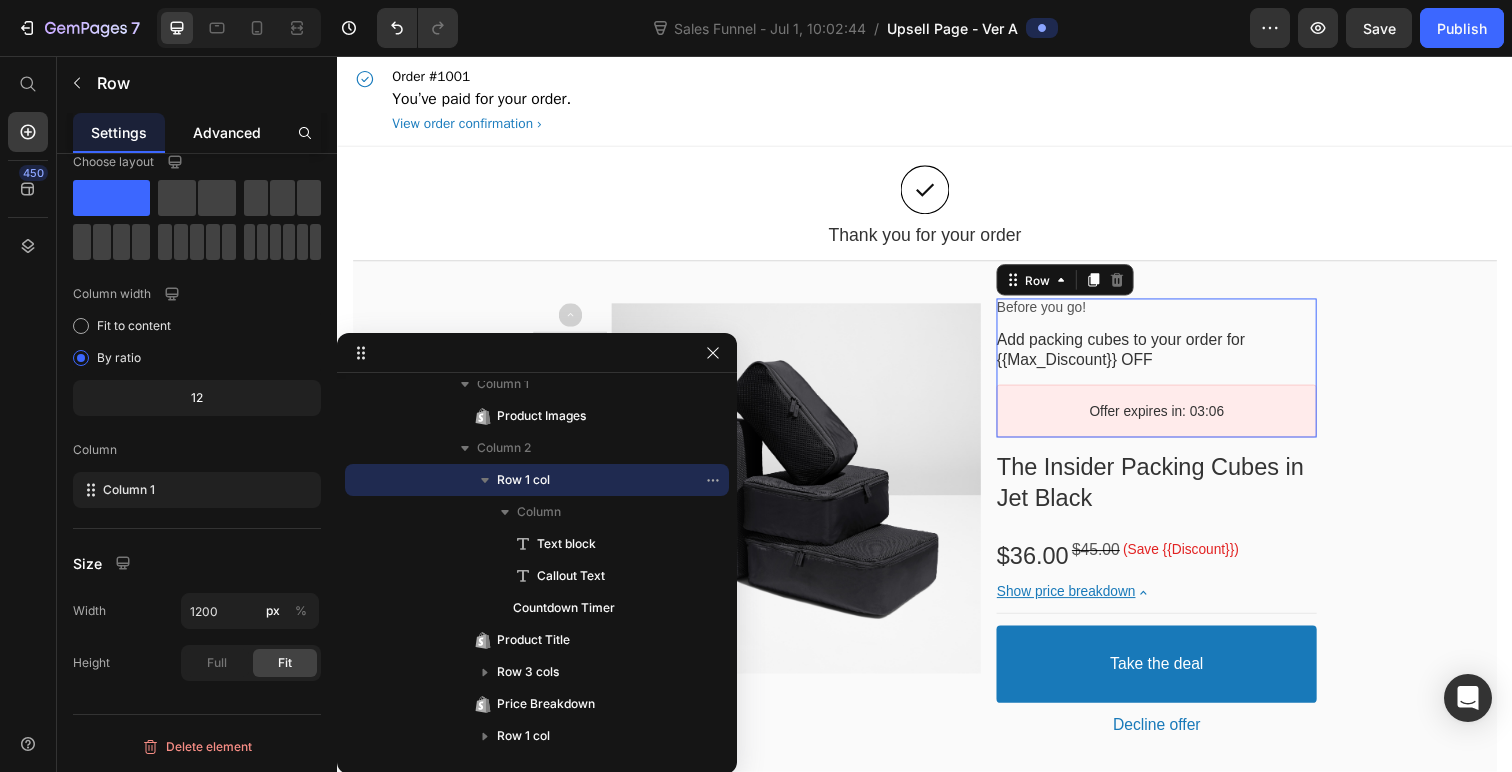 click on "Advanced" at bounding box center [227, 132] 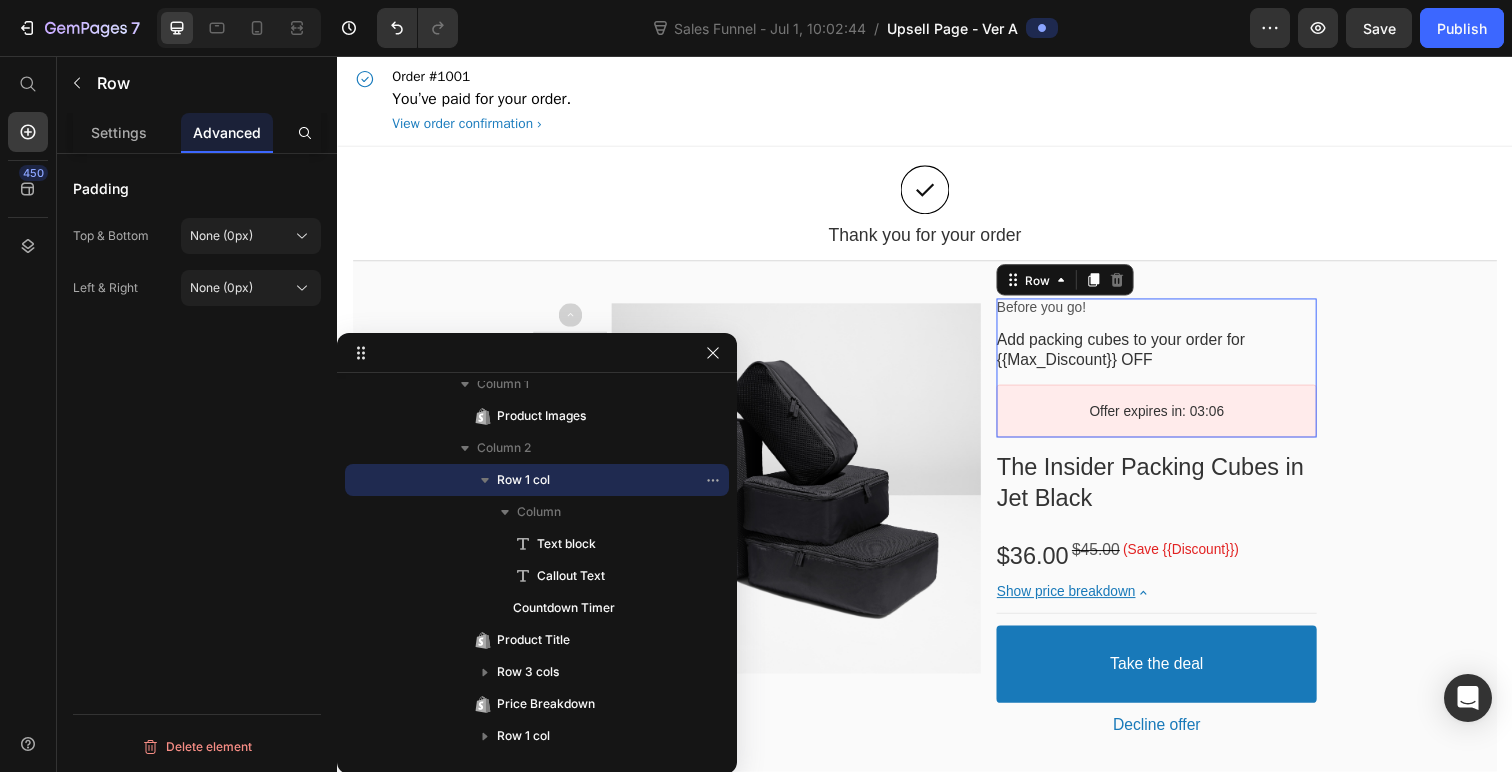 scroll, scrollTop: 0, scrollLeft: 0, axis: both 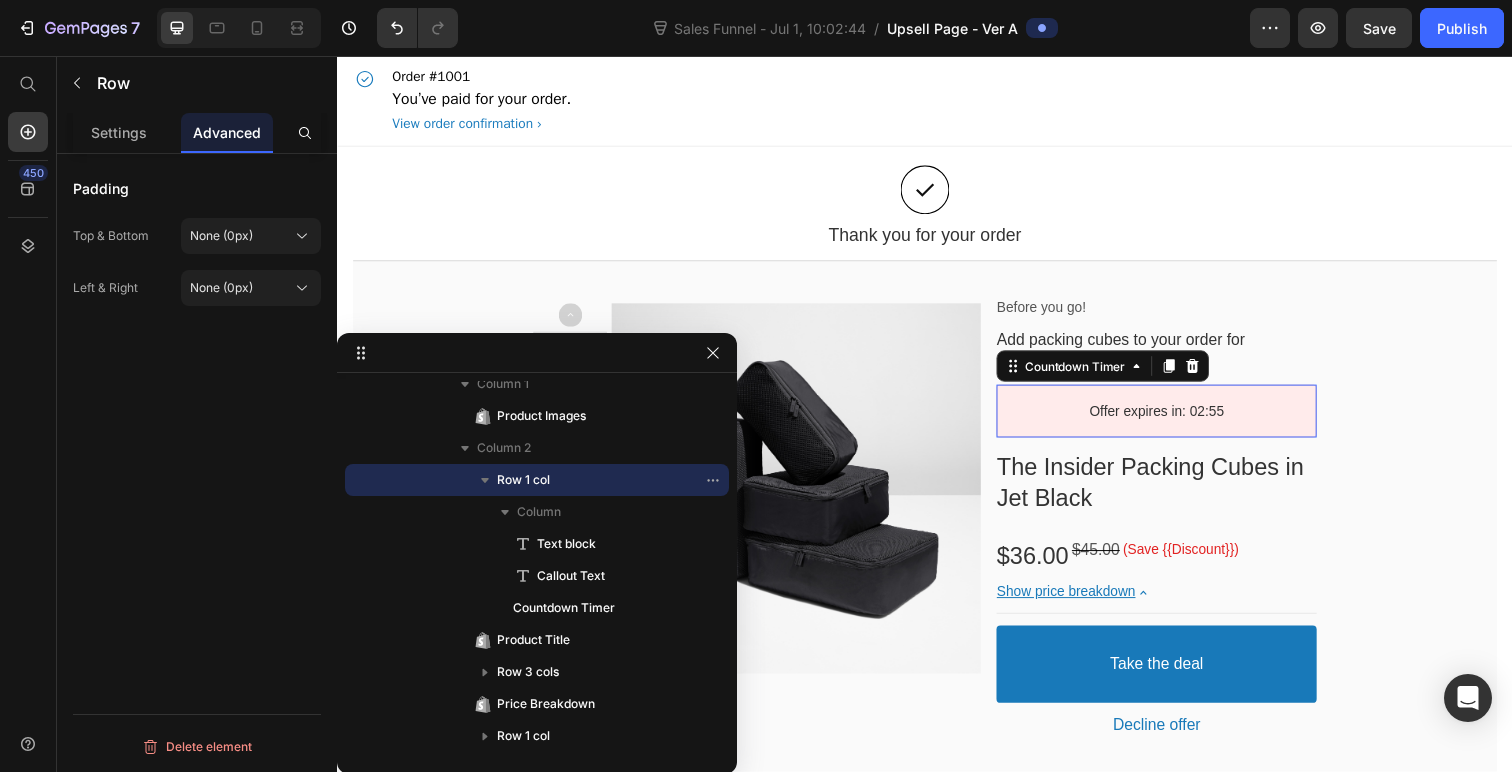 click on "Offer expires in: 02:55" at bounding box center [1173, 419] 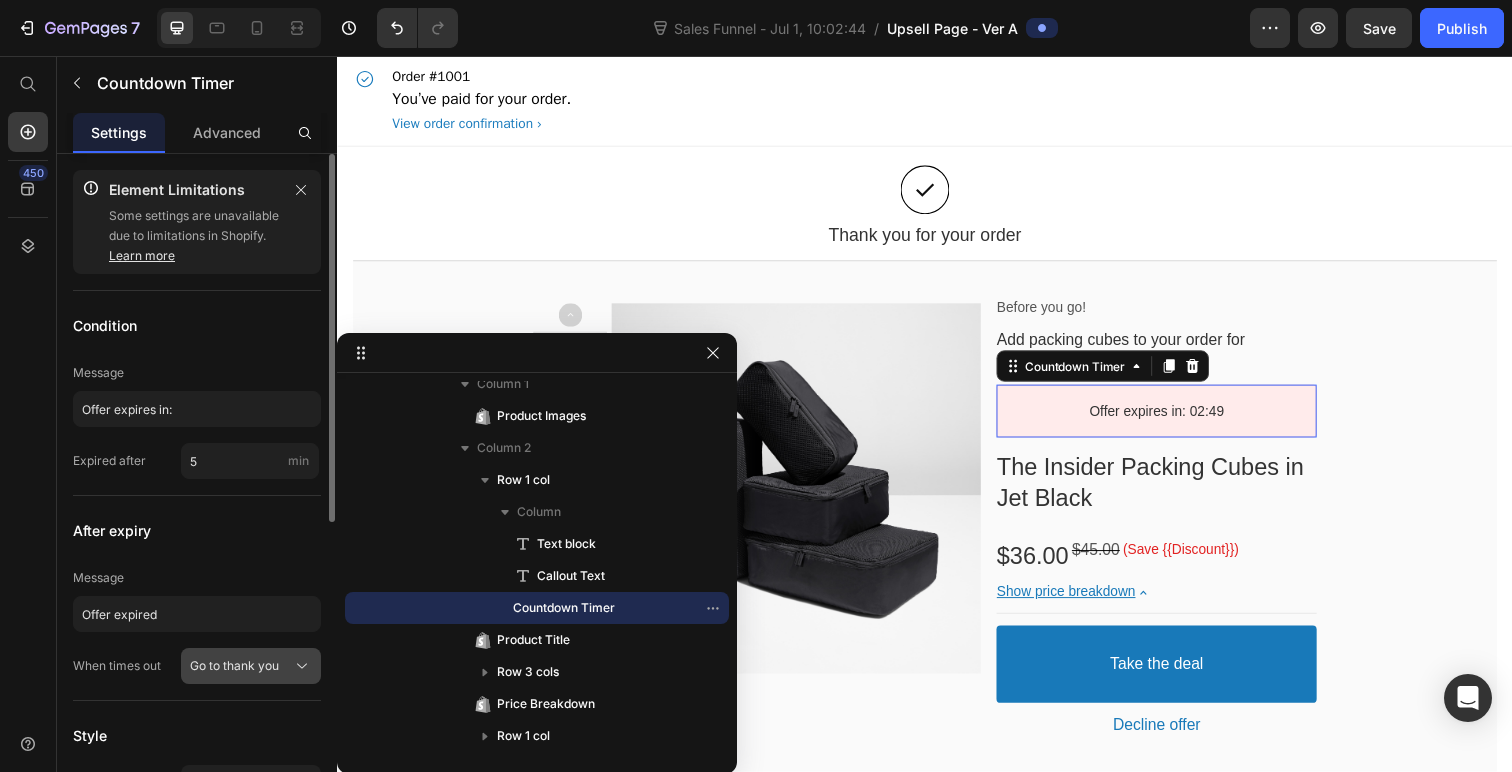 click on "Go to thank you" at bounding box center [251, 666] 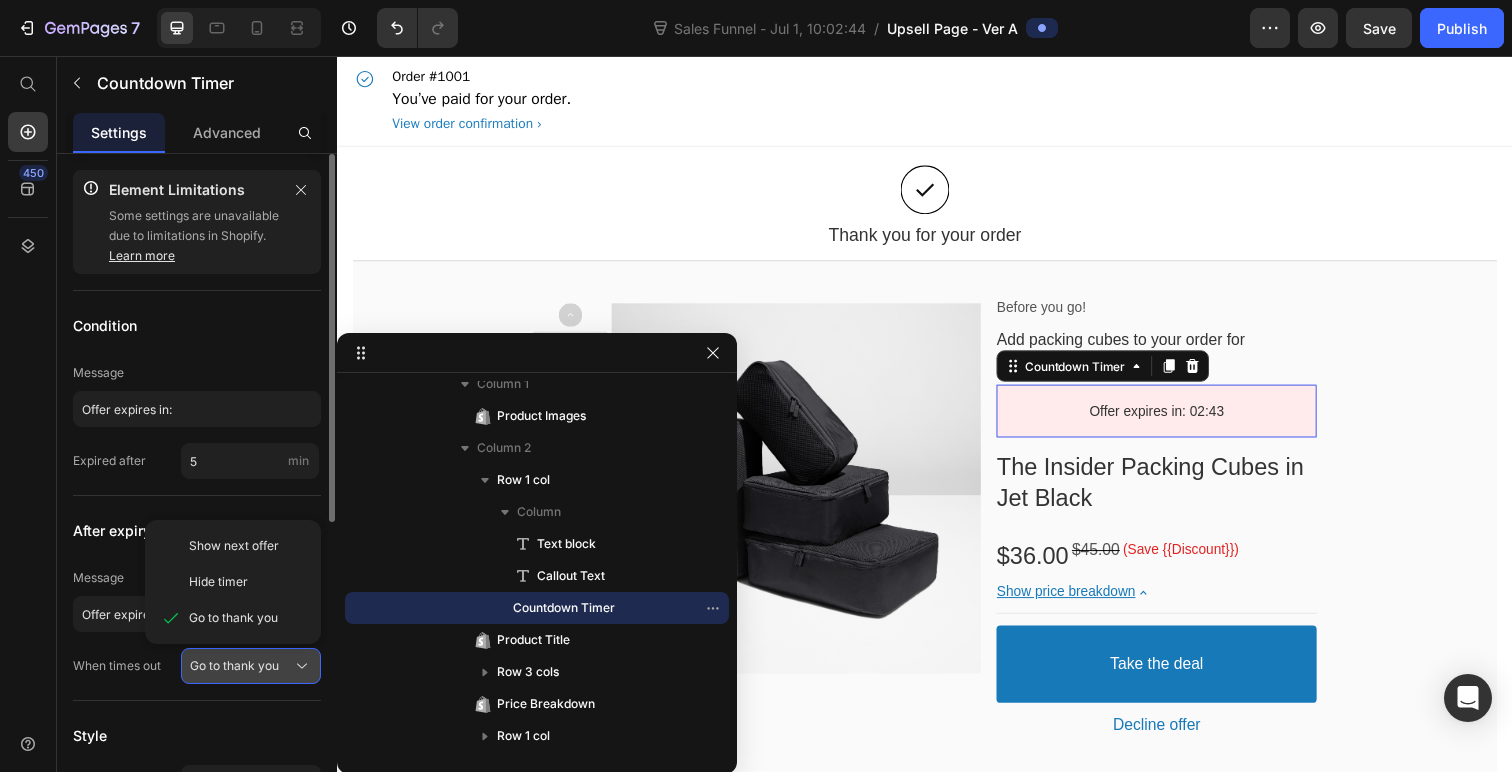 click on "Go to thank you" at bounding box center (234, 666) 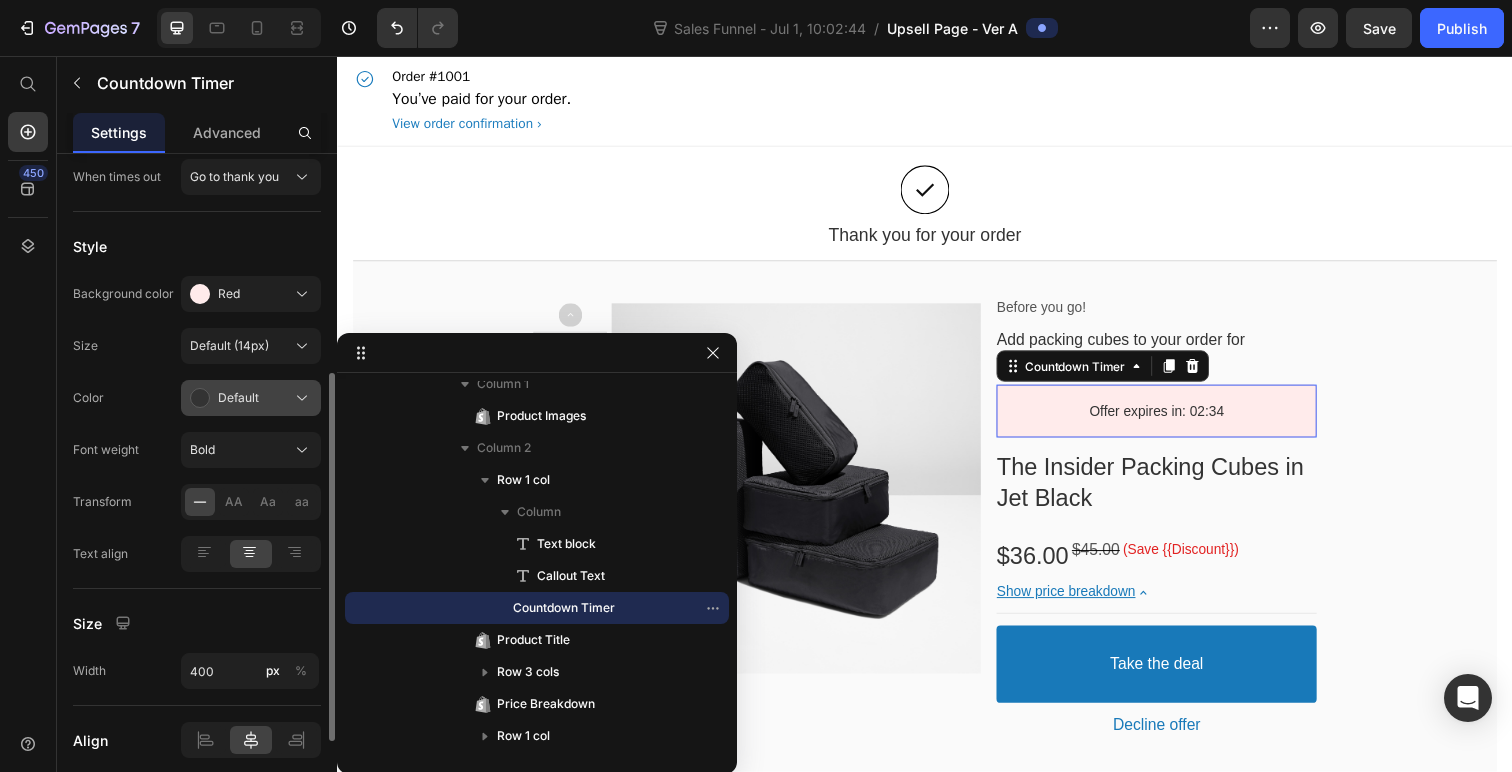 scroll, scrollTop: 562, scrollLeft: 0, axis: vertical 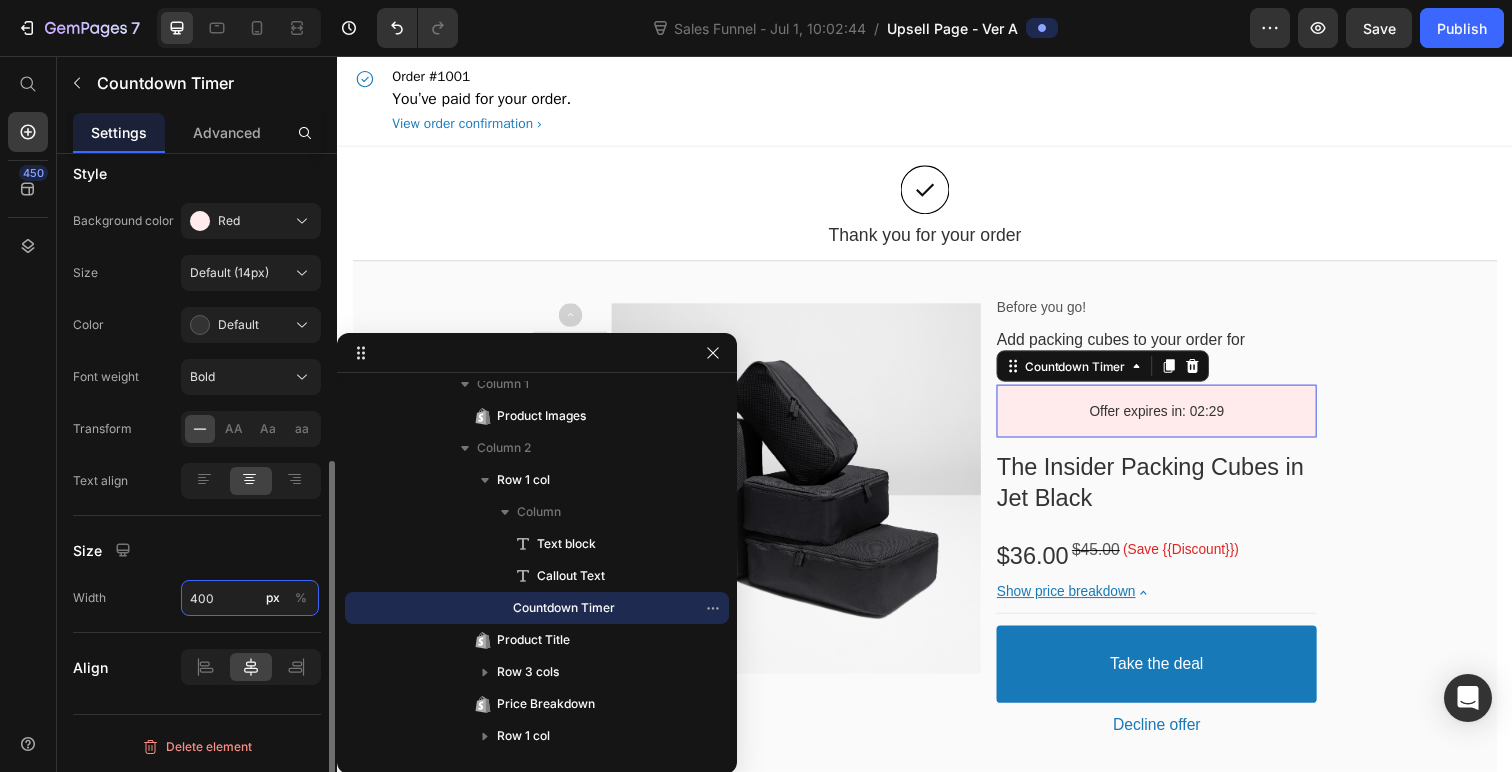 click on "400" at bounding box center (250, 598) 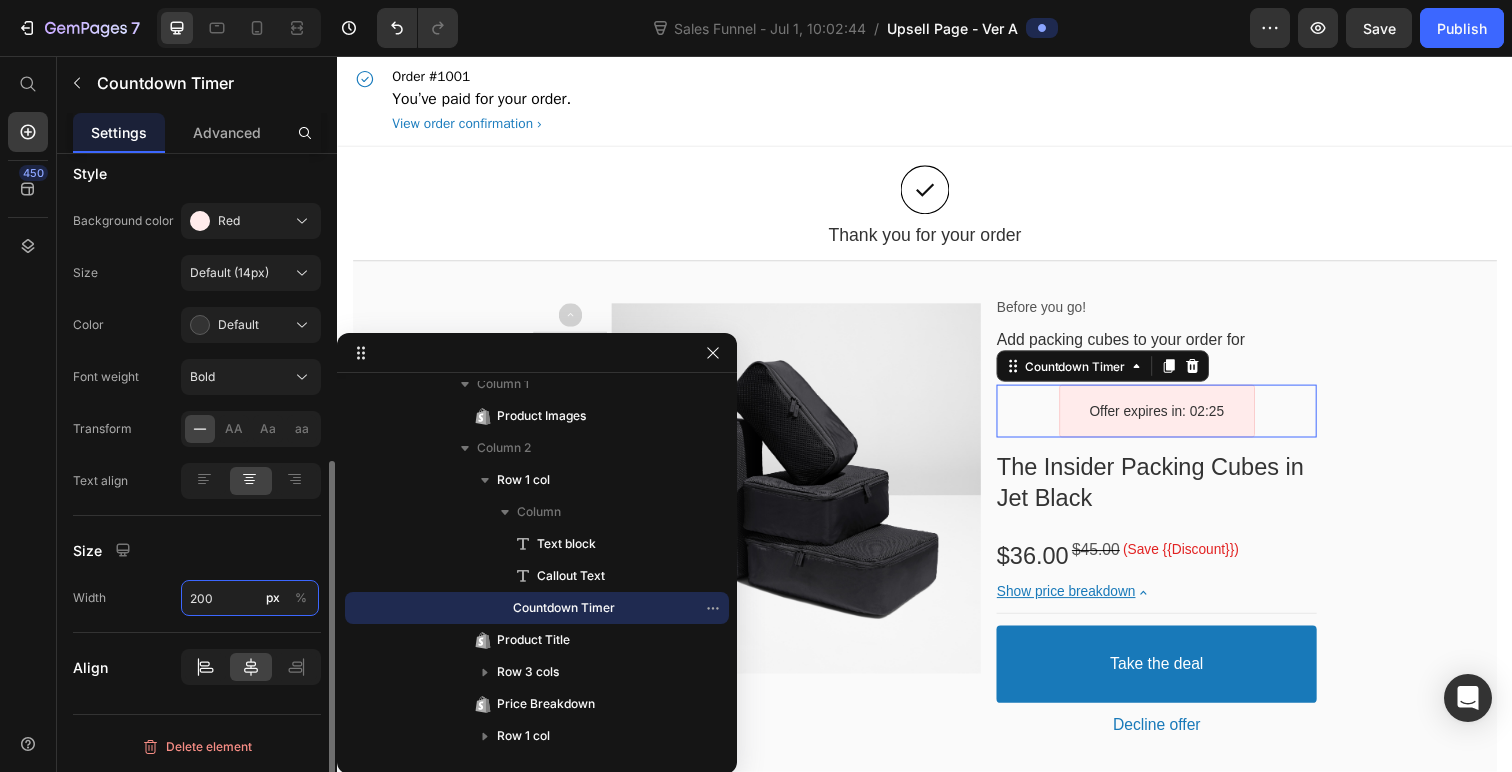 type on "200" 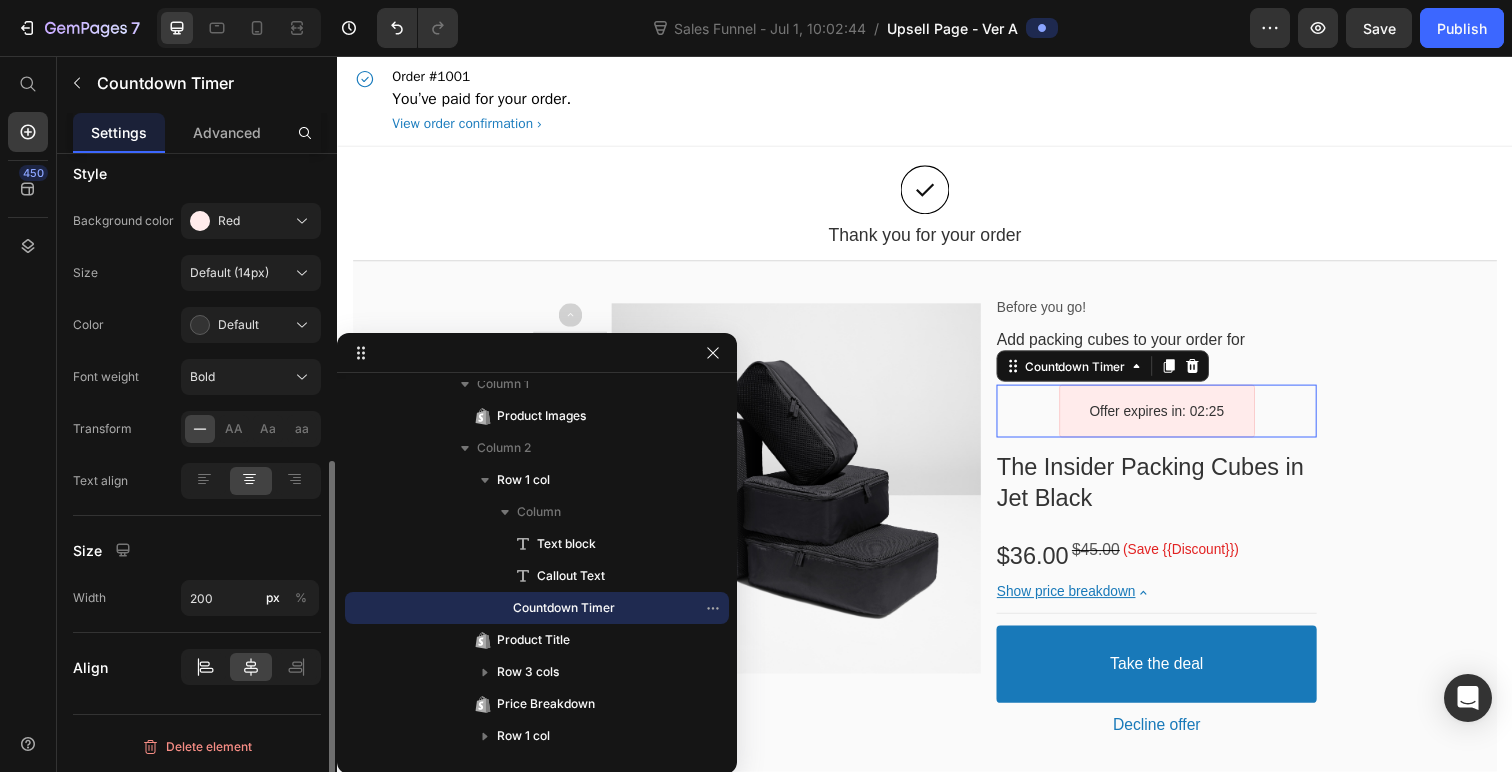 click 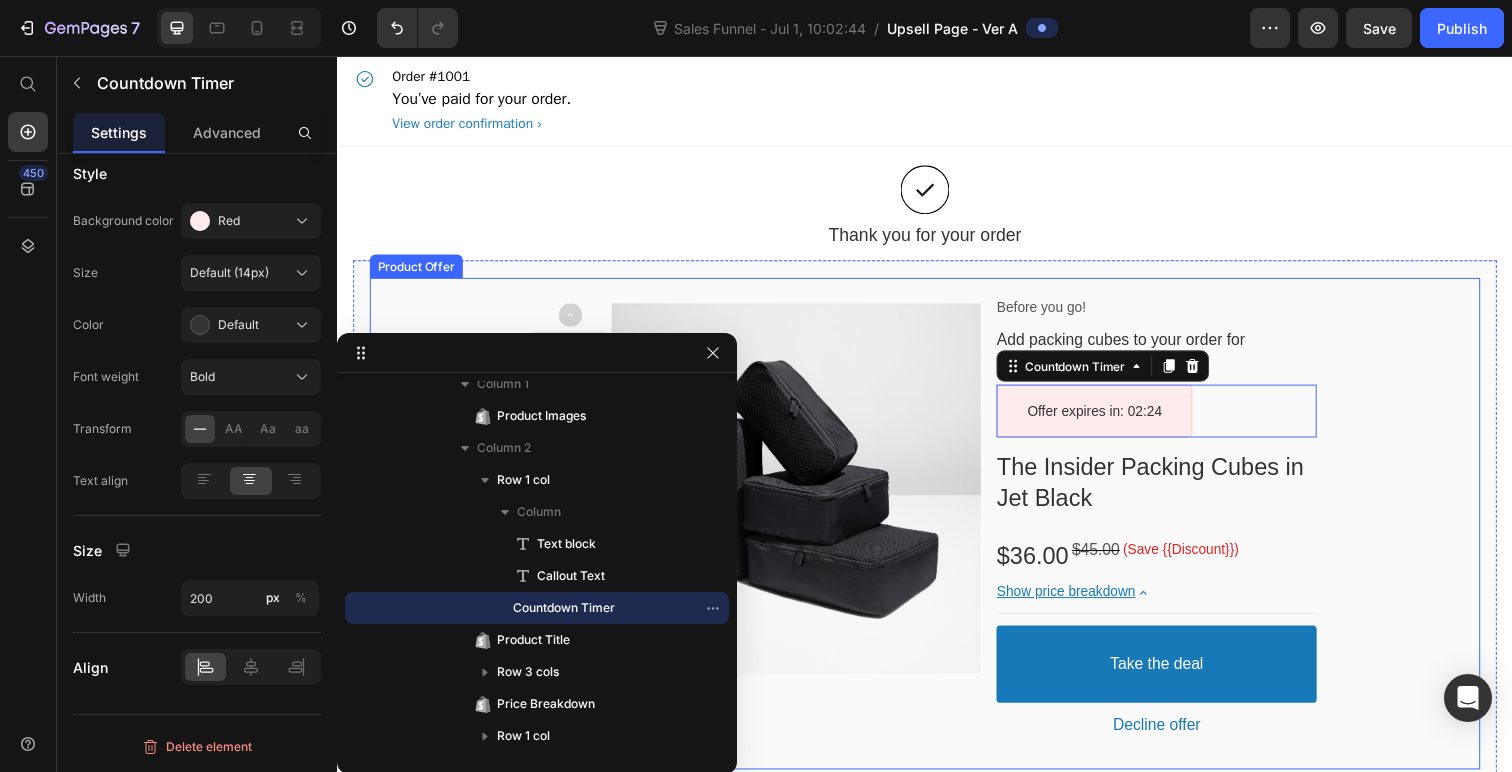 click on "Product Images Before you go! Text block Add packing cubes to your order for {{Max_Discount}} OFF Callout Text Offer expires in: 02:24 Countdown Timer   Row The Insider Packing Cubes in Jet Black Product Title $36.00 Price $45.00 Price (Save {{Discount}}) Discount Tag Row Show price breakdown Price Breakdown Take the deal Accept Button Decline offer Decline Button Row" at bounding box center (937, 533) 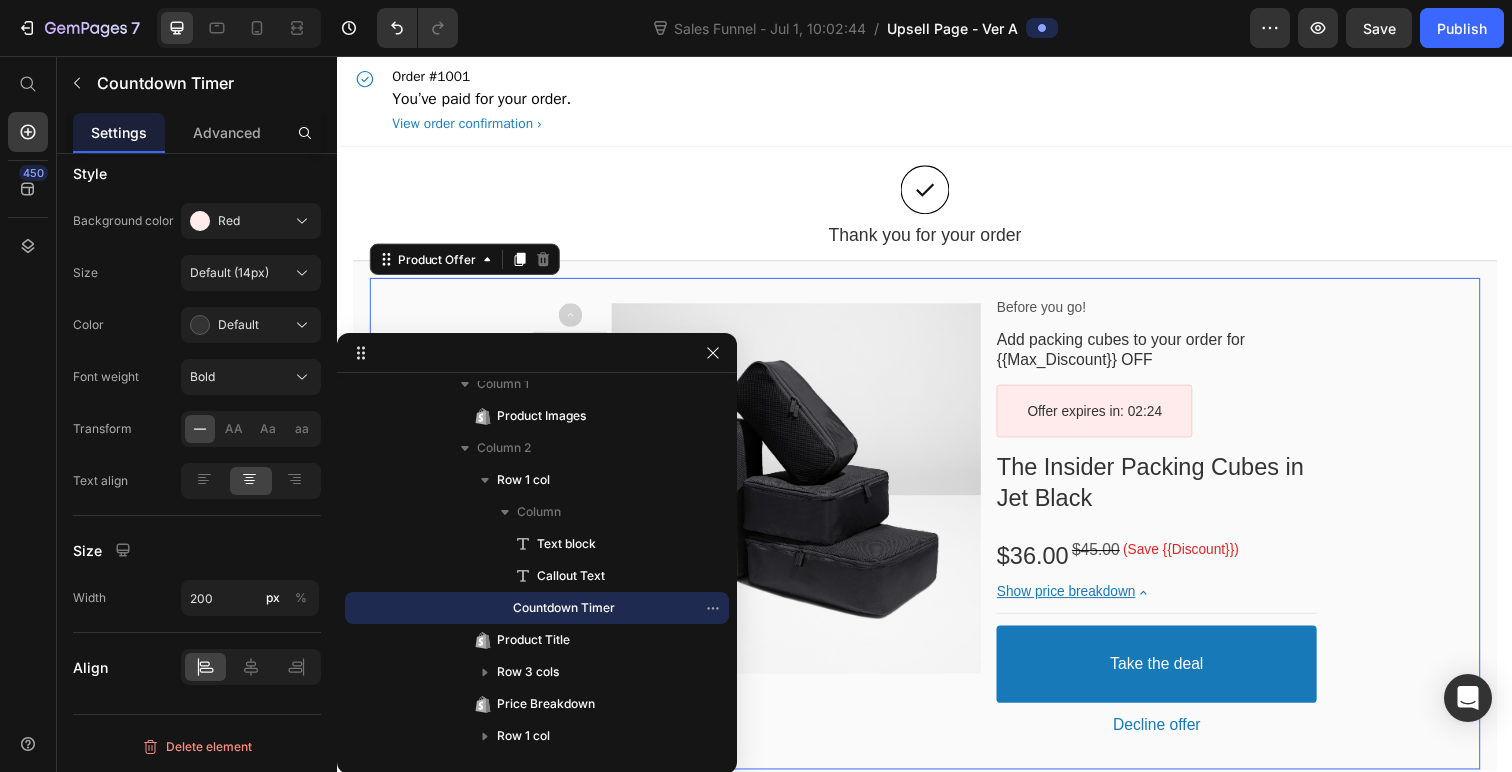 scroll, scrollTop: 13, scrollLeft: 0, axis: vertical 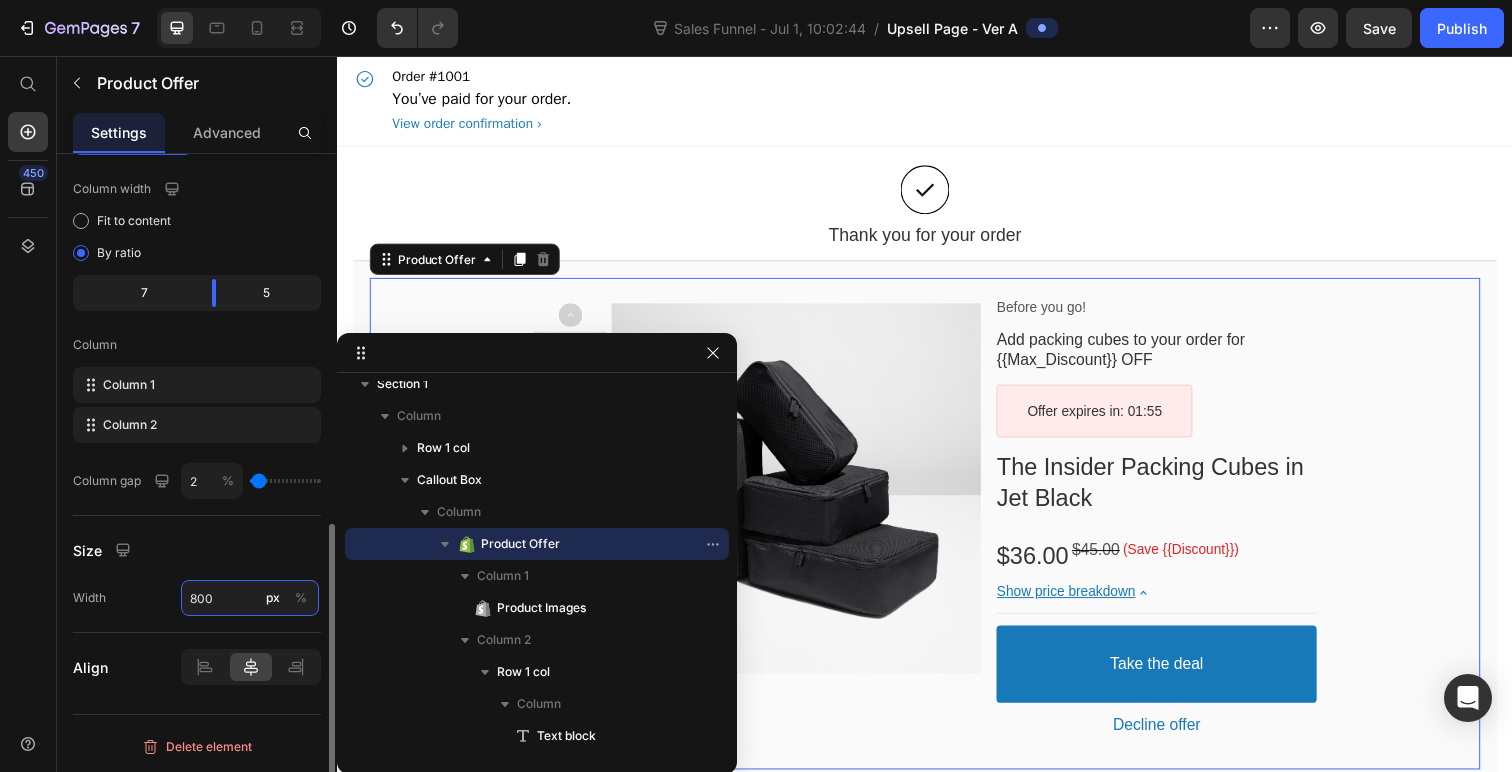 click on "800" at bounding box center (250, 598) 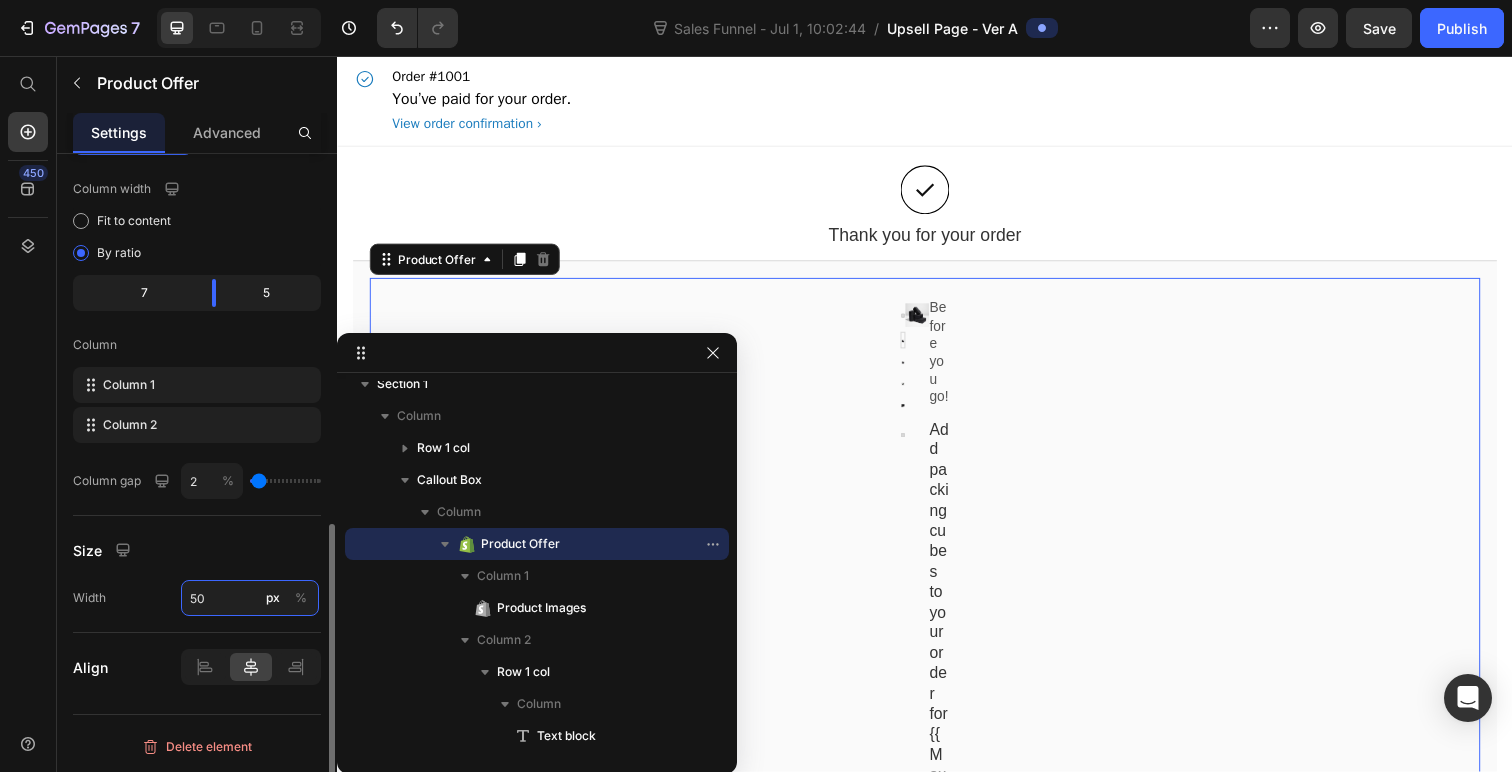 type on "5" 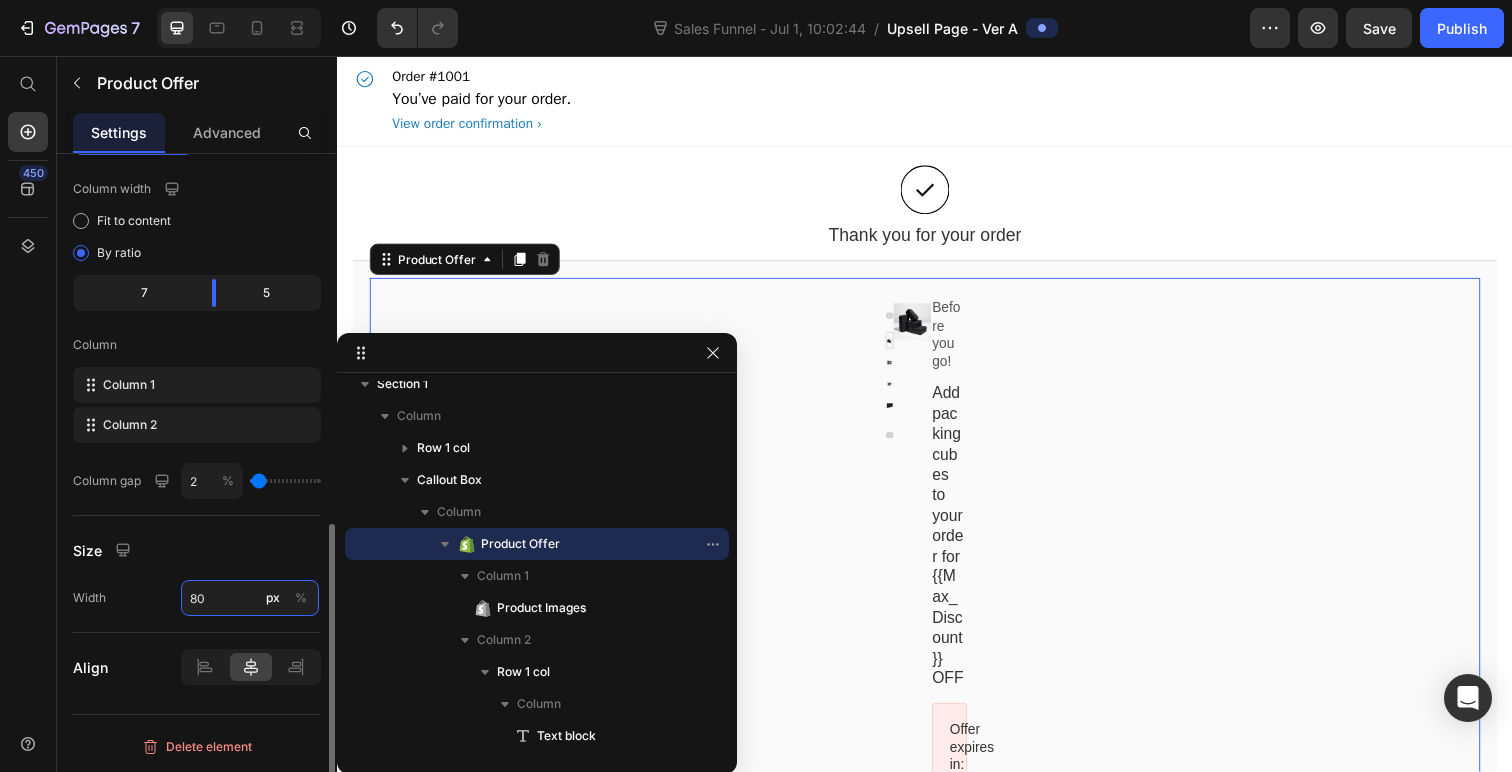 type on "800" 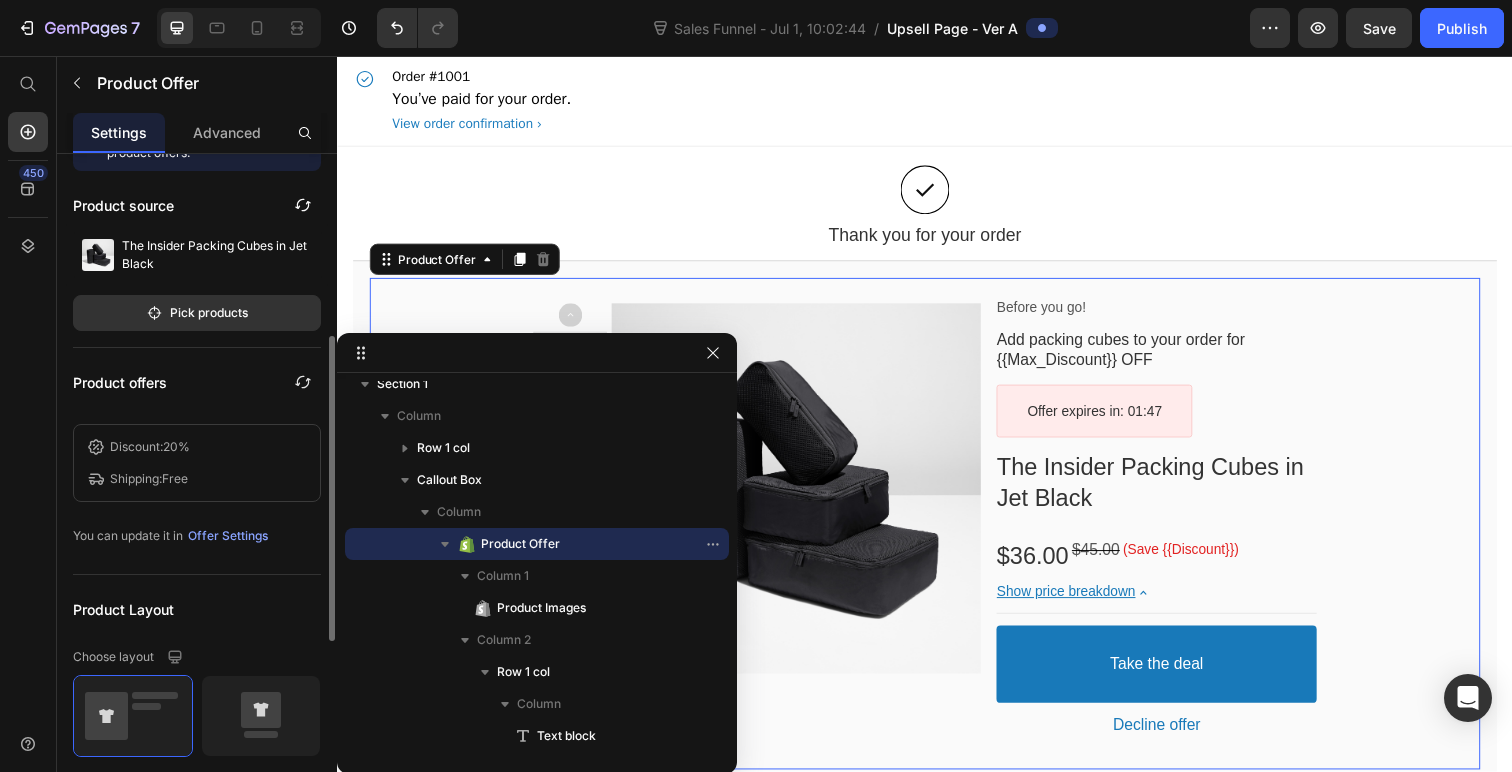 scroll, scrollTop: 0, scrollLeft: 0, axis: both 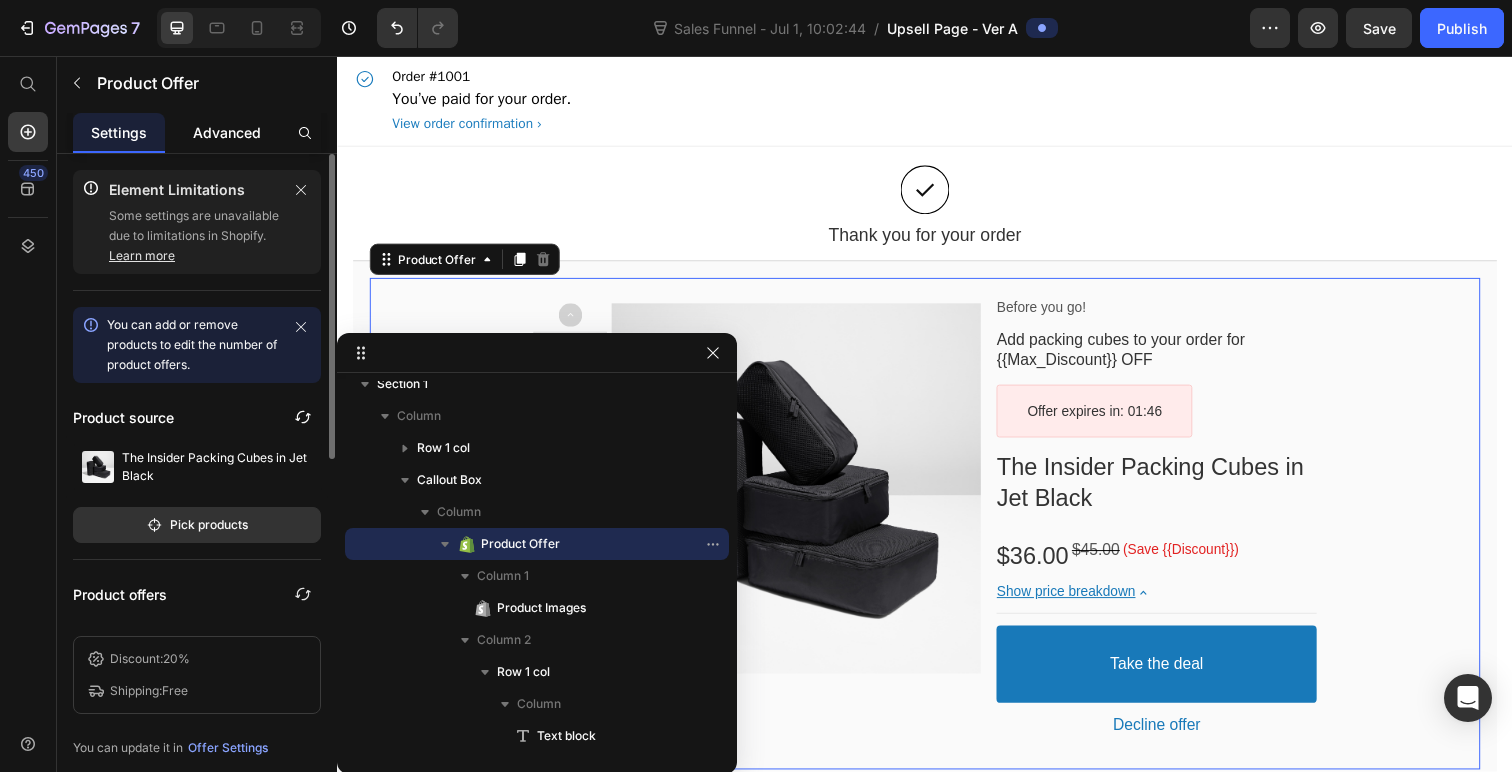 click on "Advanced" at bounding box center (227, 132) 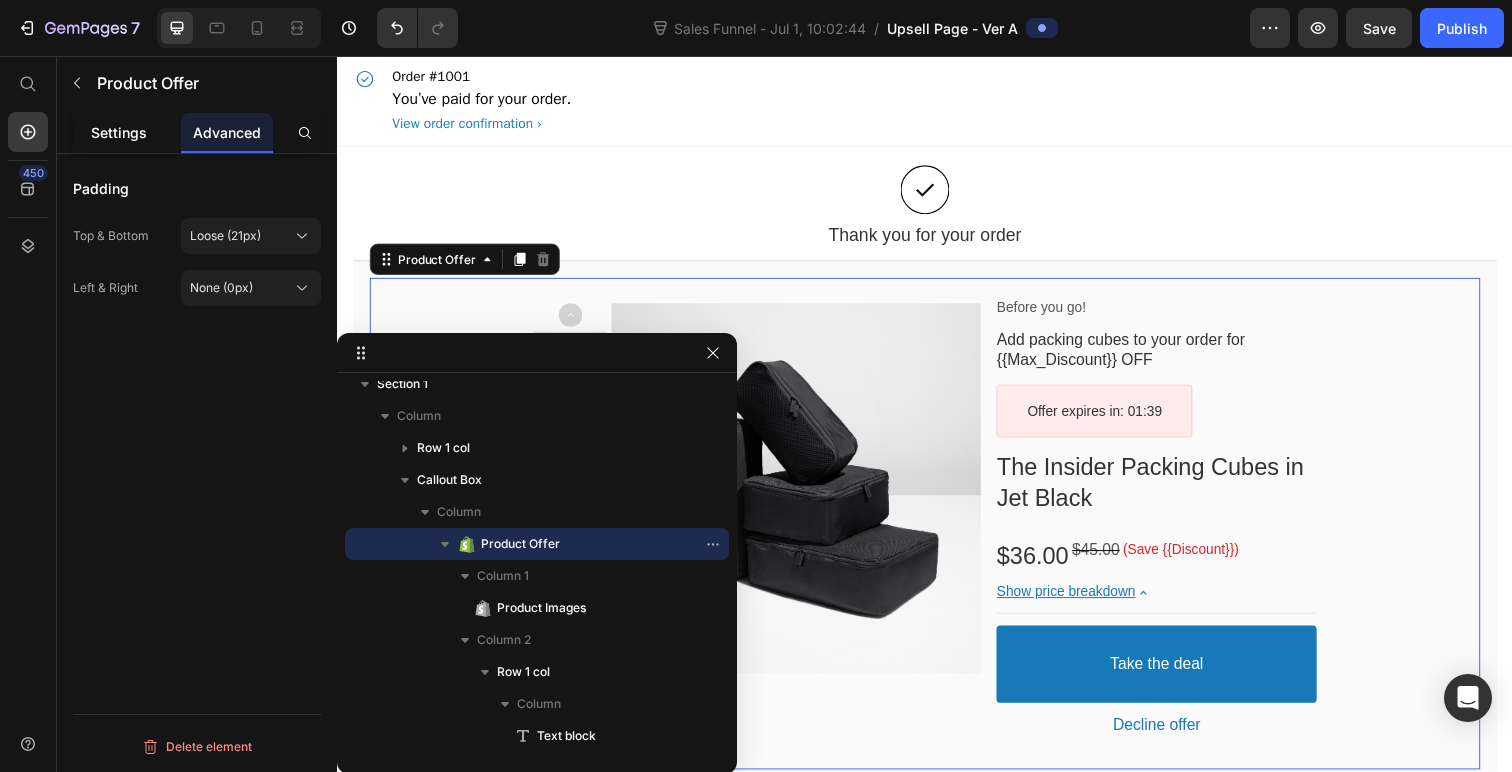 click on "Settings" at bounding box center (119, 132) 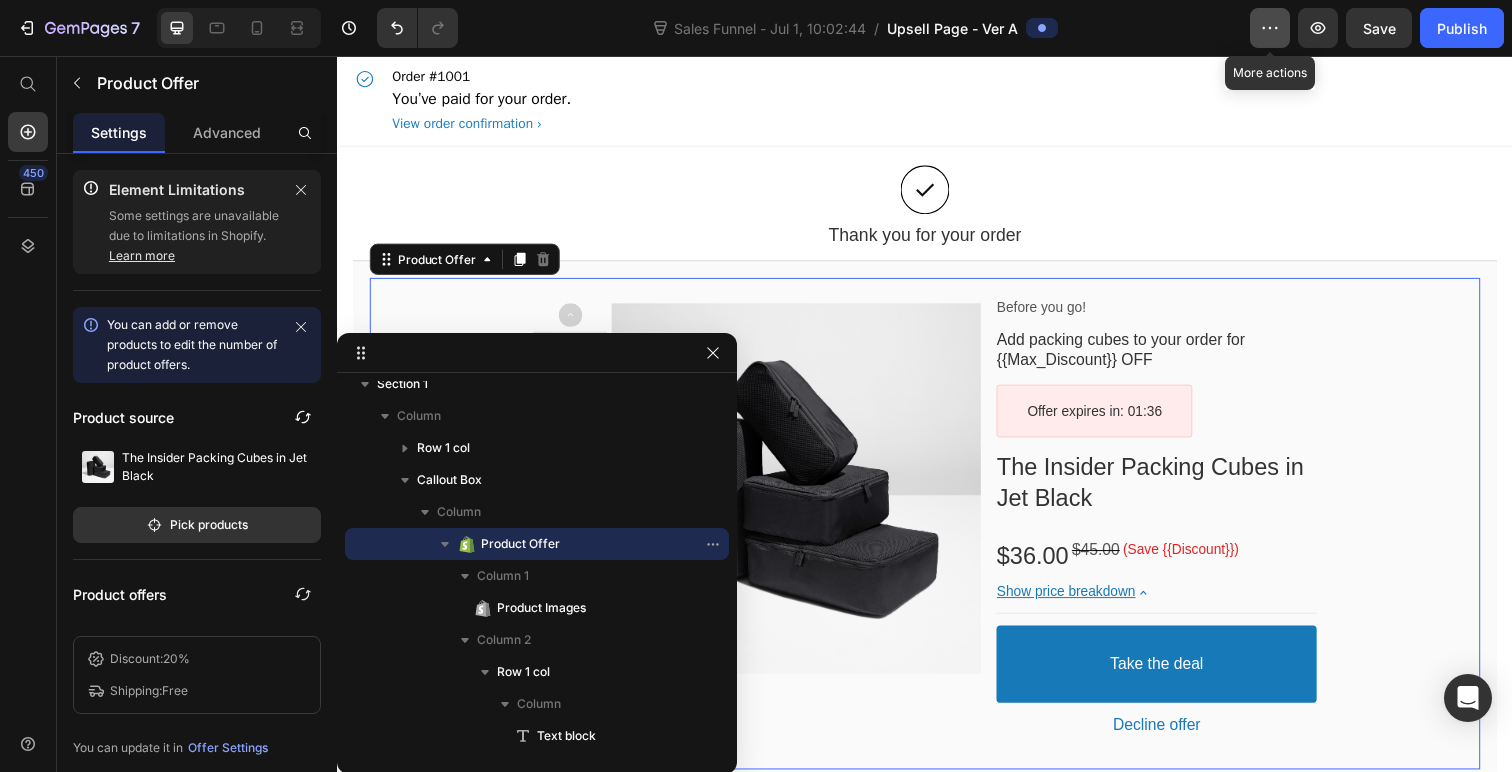 click 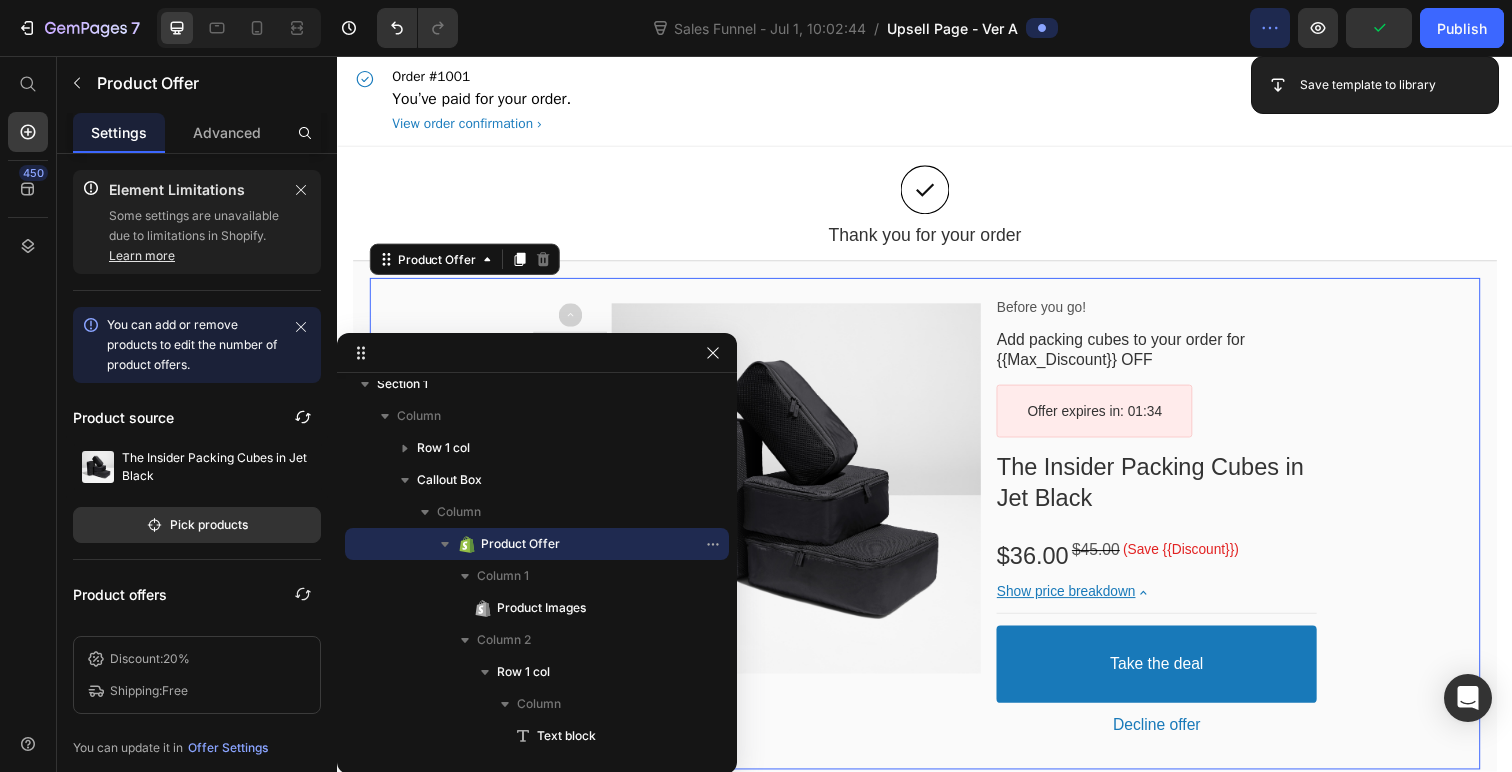 click on "Order #1001 You’ve paid for your order. View order confirmation" at bounding box center [937, 102] 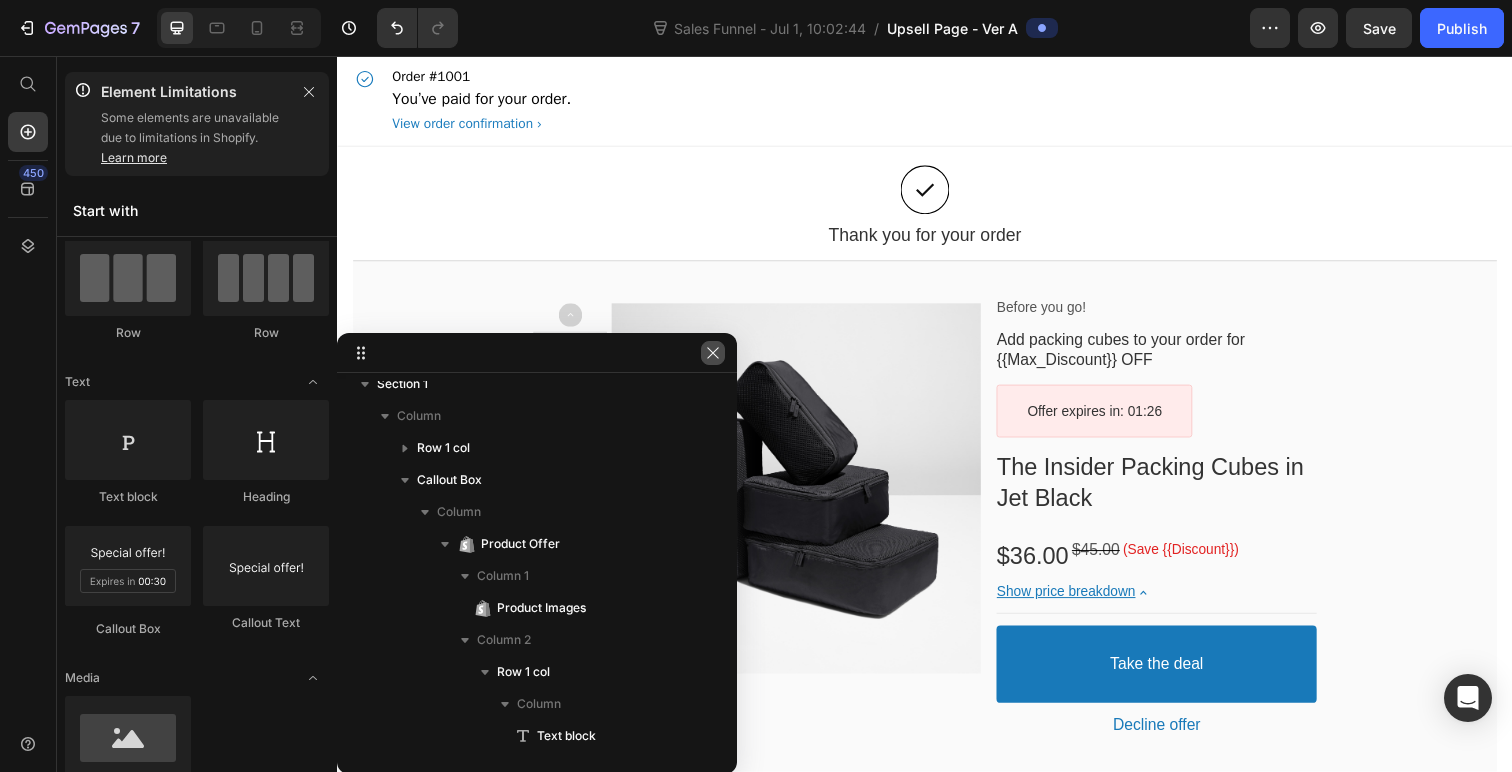 click 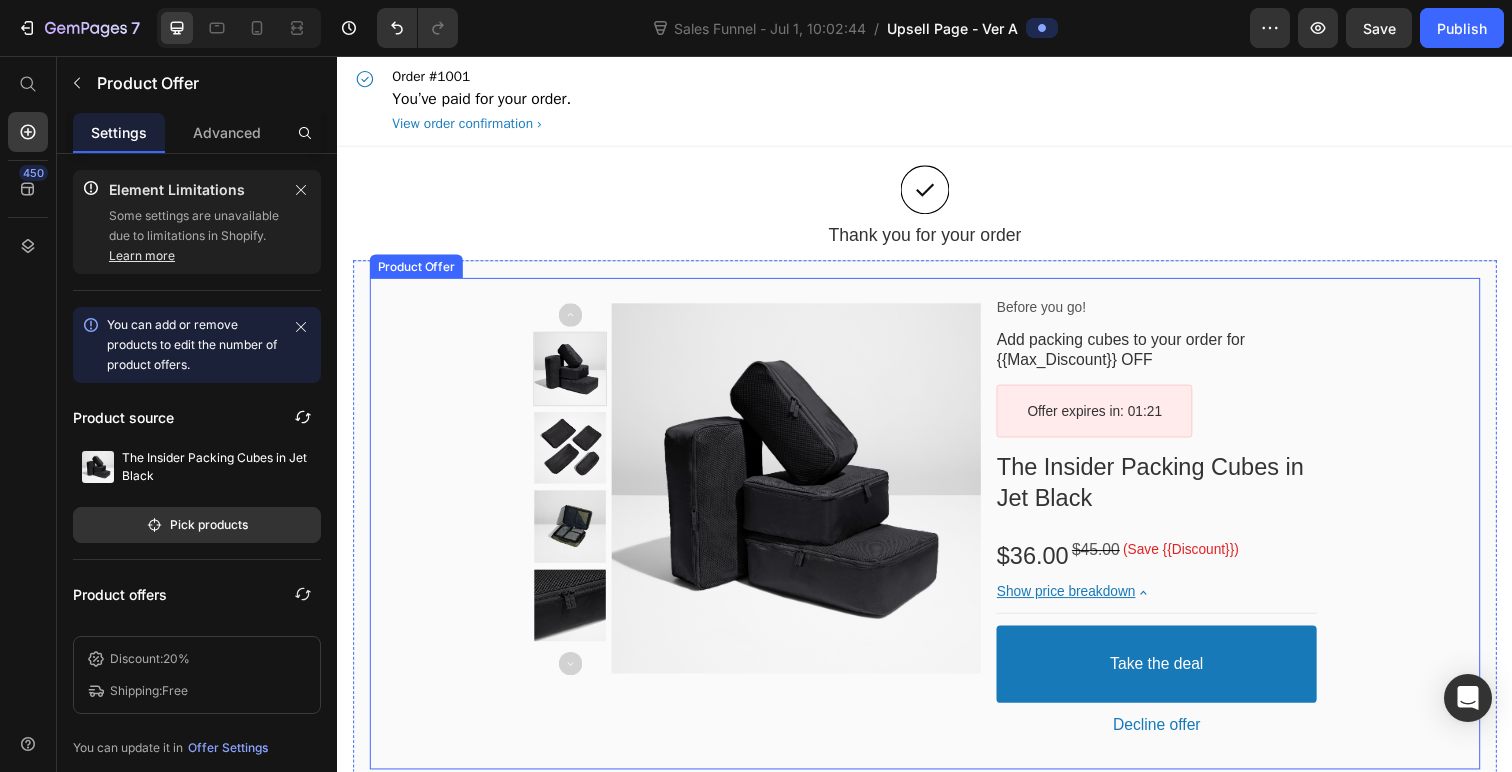 click on "Product Images Before you go! Text block Add packing cubes to your order for {{Max_Discount}} OFF Callout Text Offer expires in: 01:21 Countdown Timer Row The Insider Packing Cubes in Jet Black Product Title $36.00 Price $45.00 Price (Save {{Discount}}) Discount Tag Row Show price breakdown Price Breakdown Take the deal Accept Button Decline offer Decline Button Row" at bounding box center [937, 533] 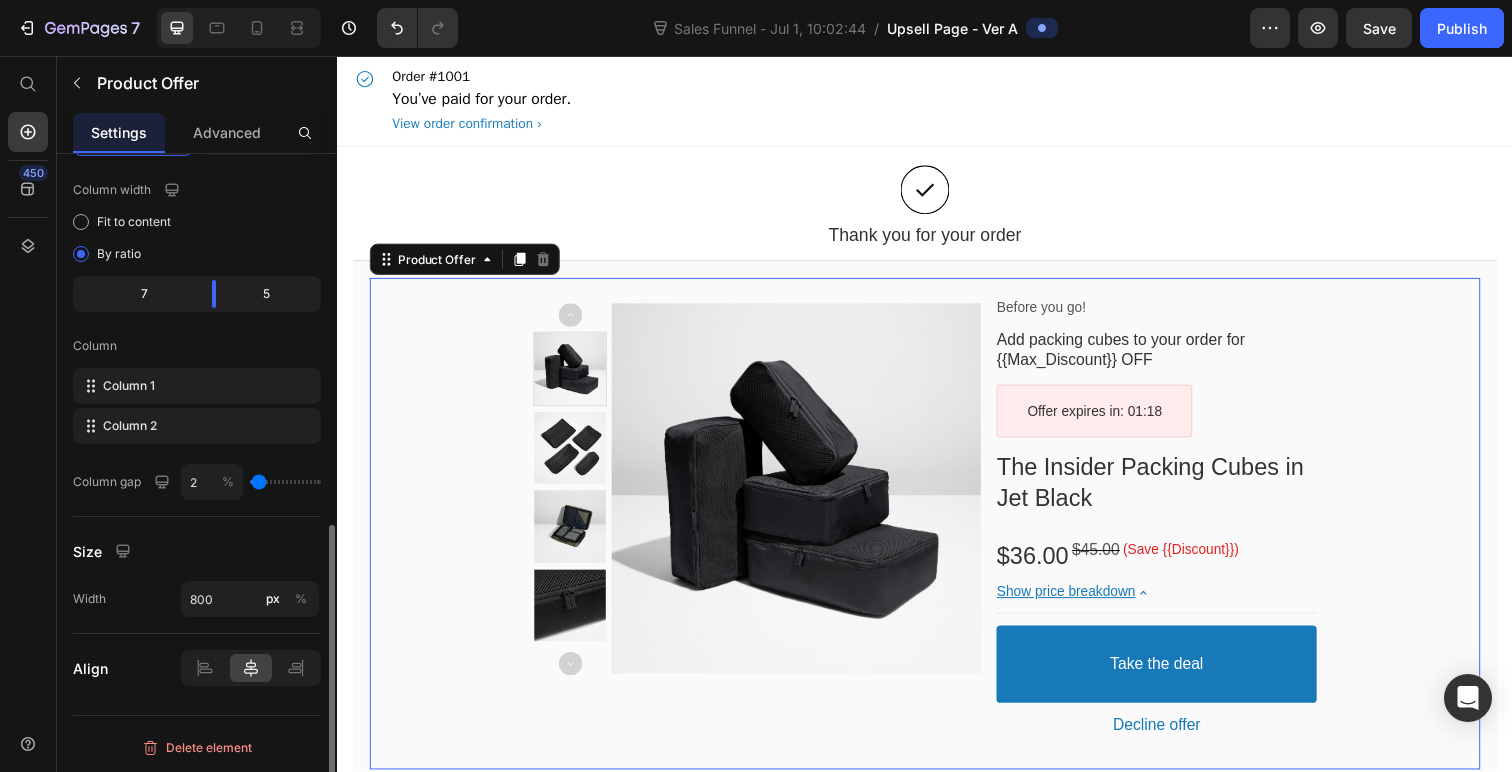 scroll, scrollTop: 814, scrollLeft: 0, axis: vertical 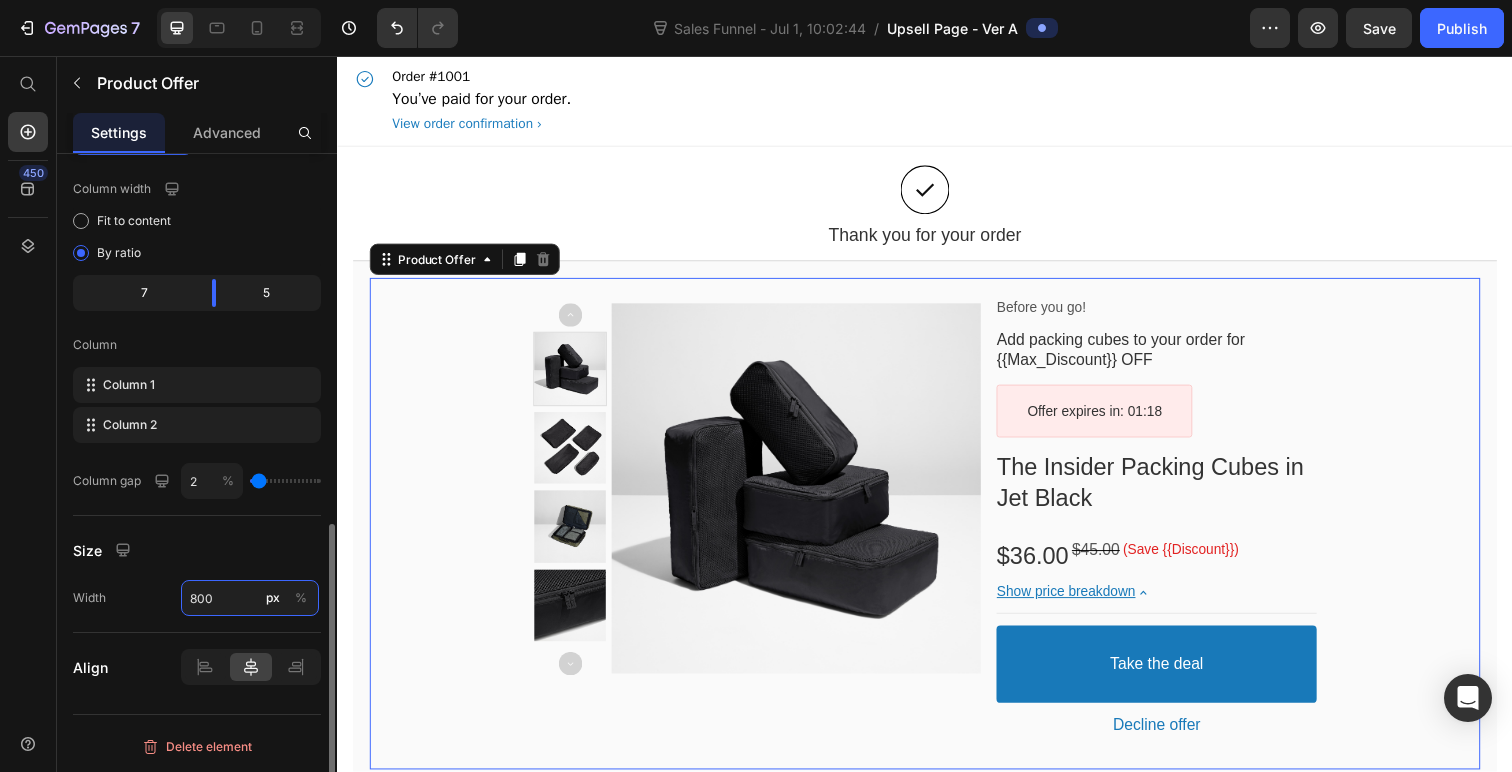 click on "800" at bounding box center (250, 598) 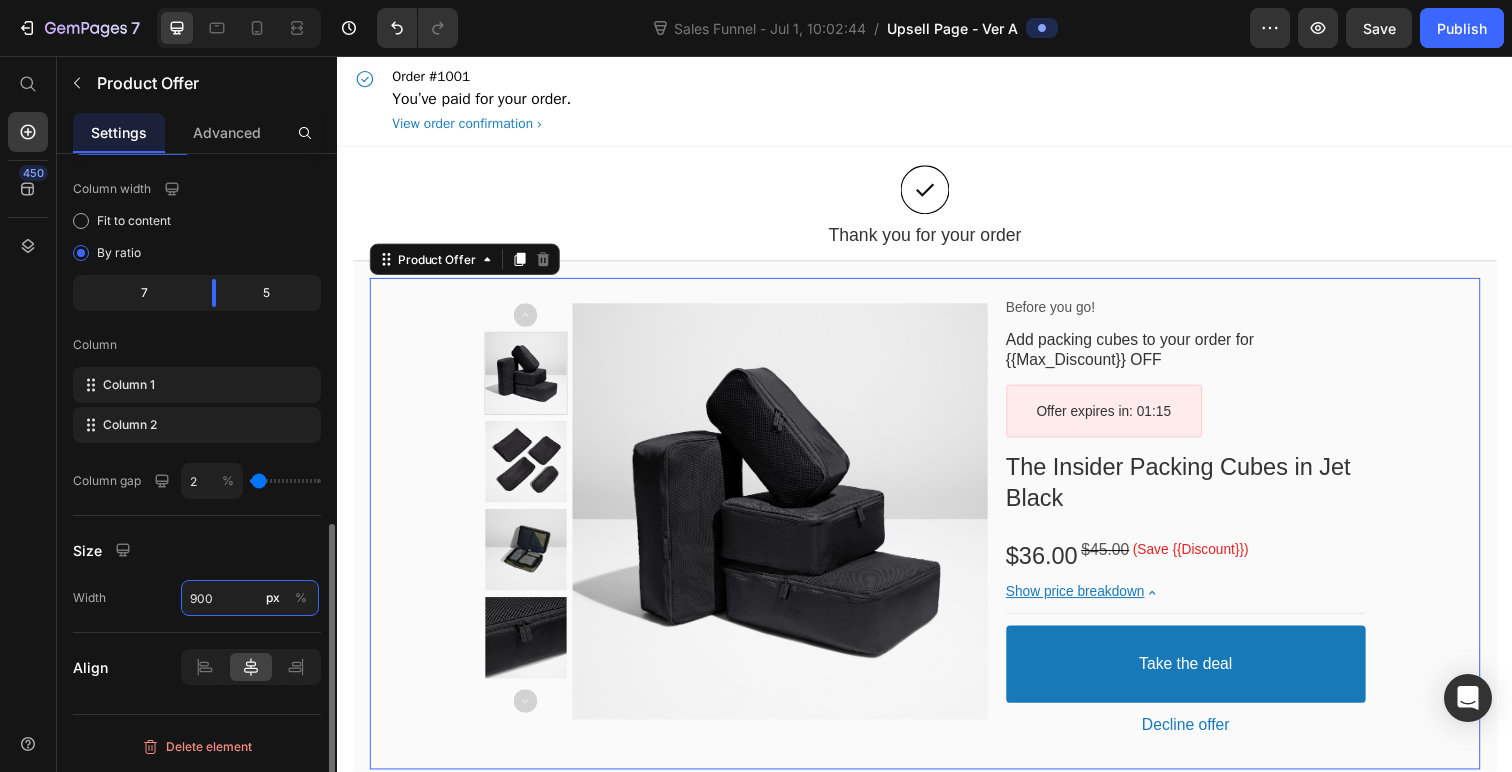 type on "900" 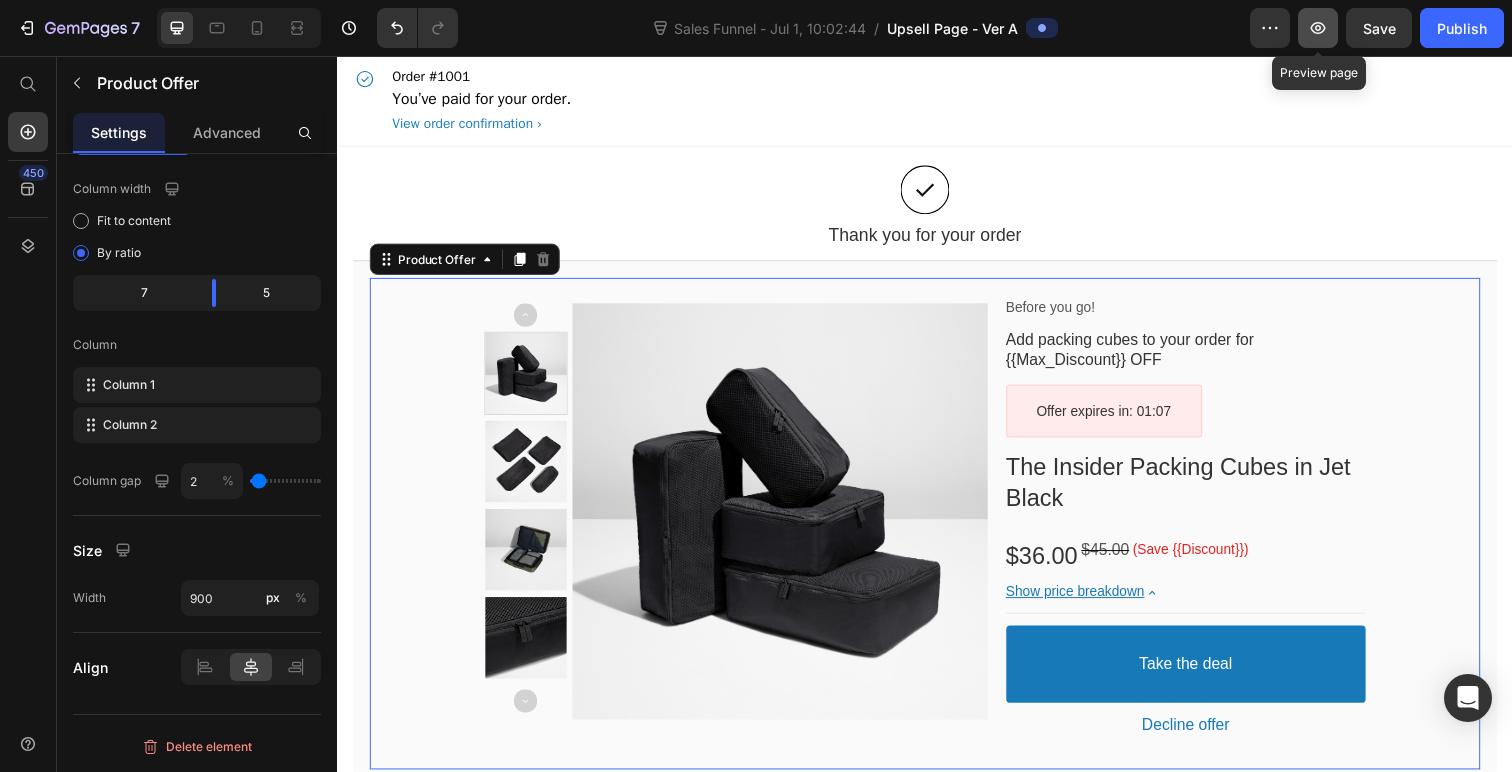 click 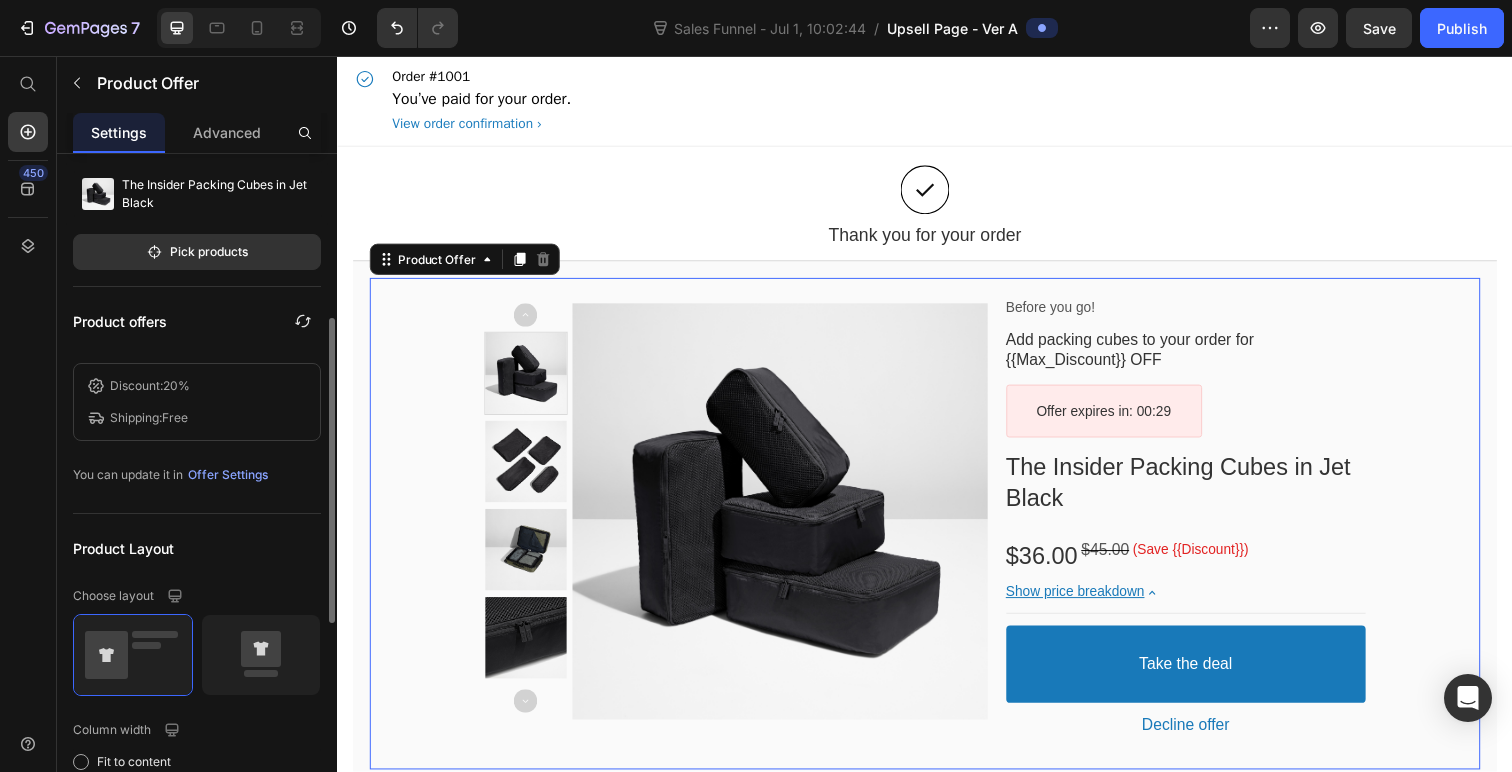 scroll, scrollTop: 0, scrollLeft: 0, axis: both 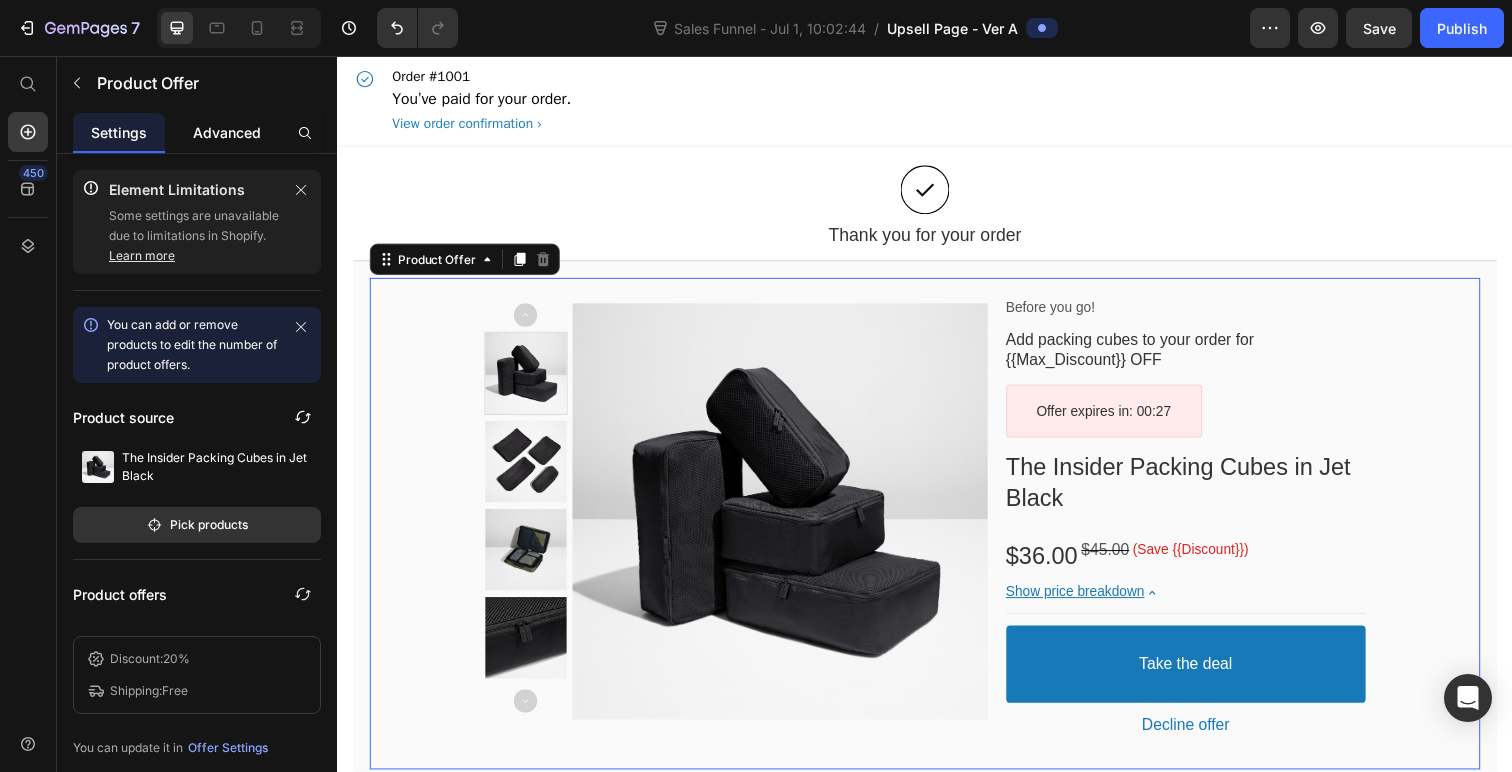 click on "Advanced" at bounding box center (227, 132) 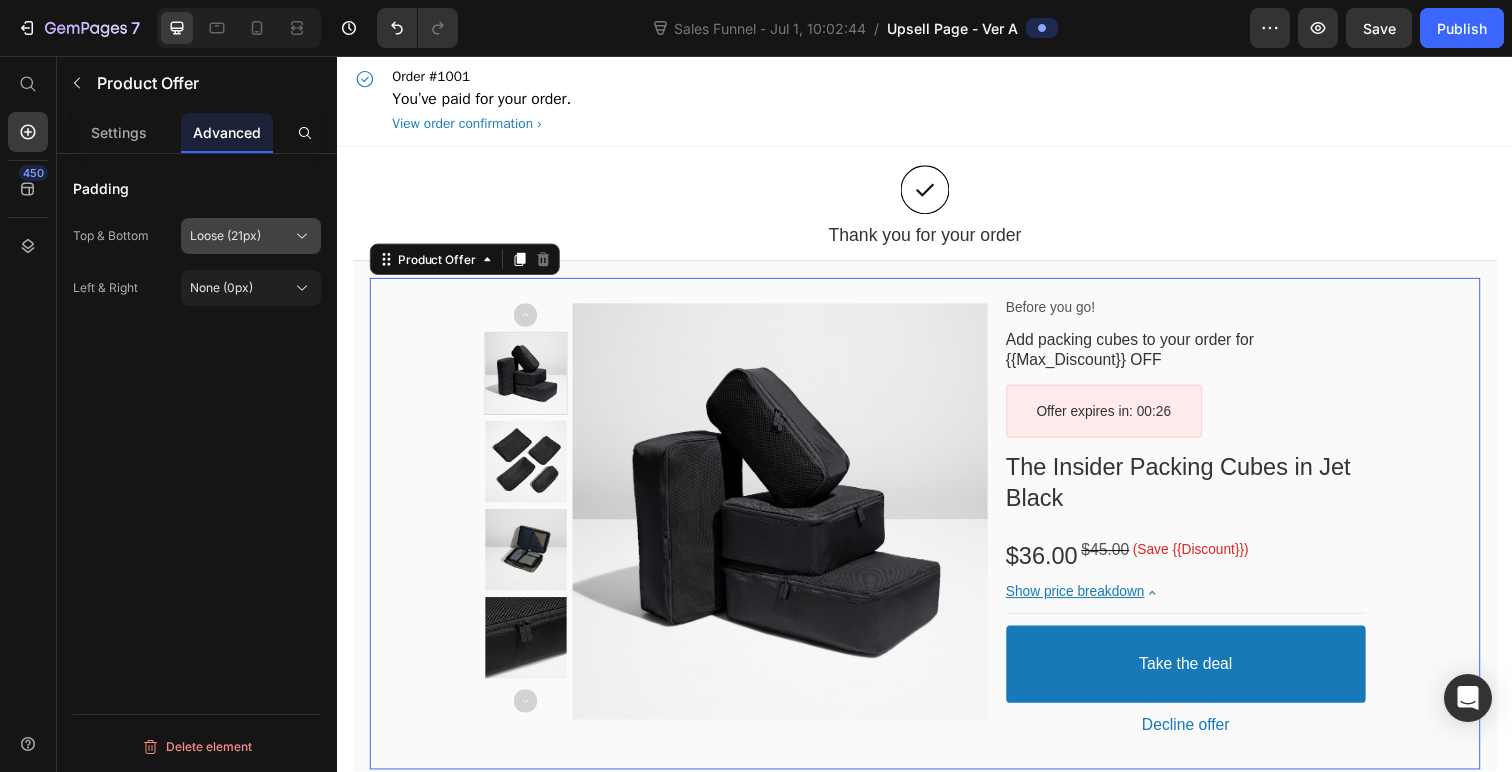 click 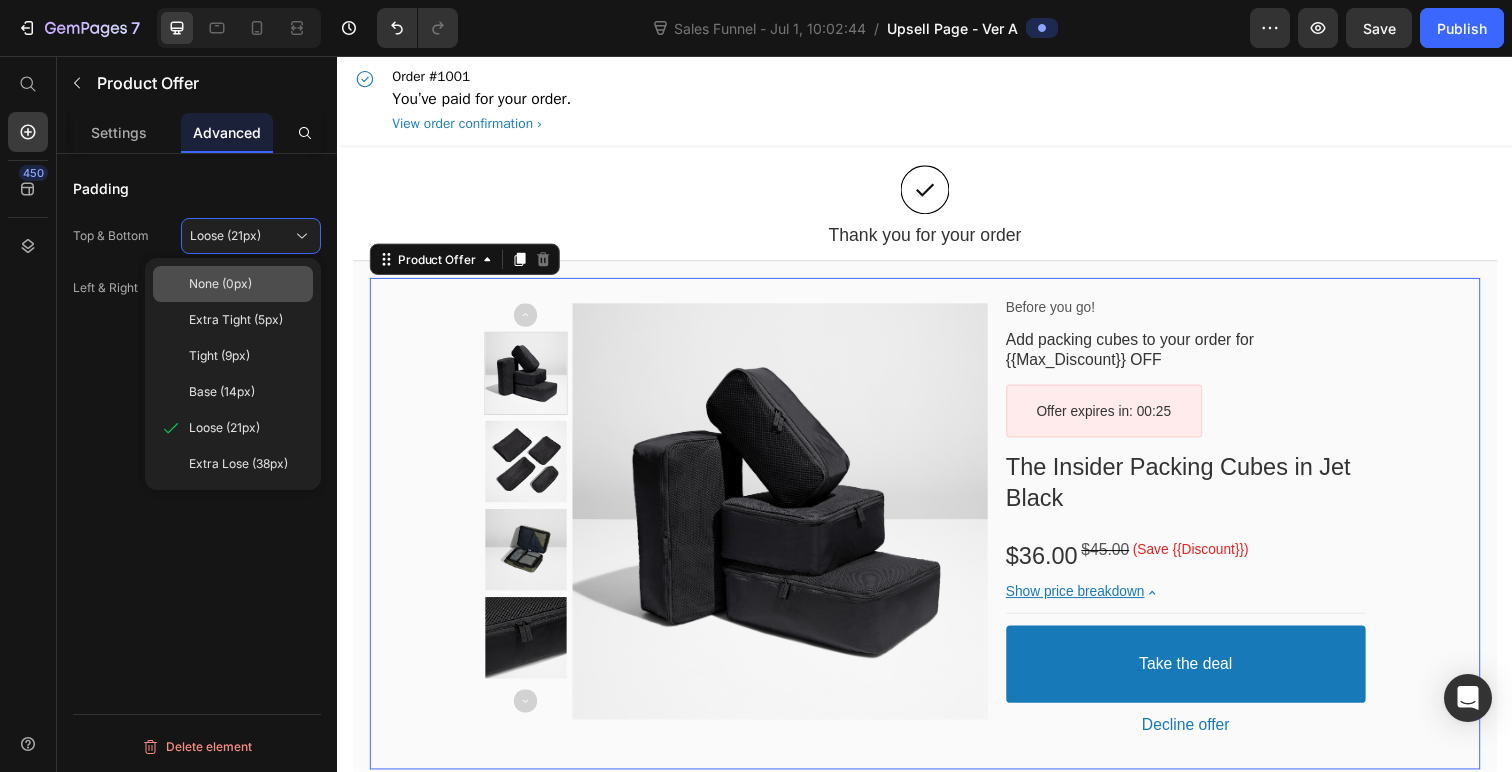 click on "None (0px)" at bounding box center [247, 284] 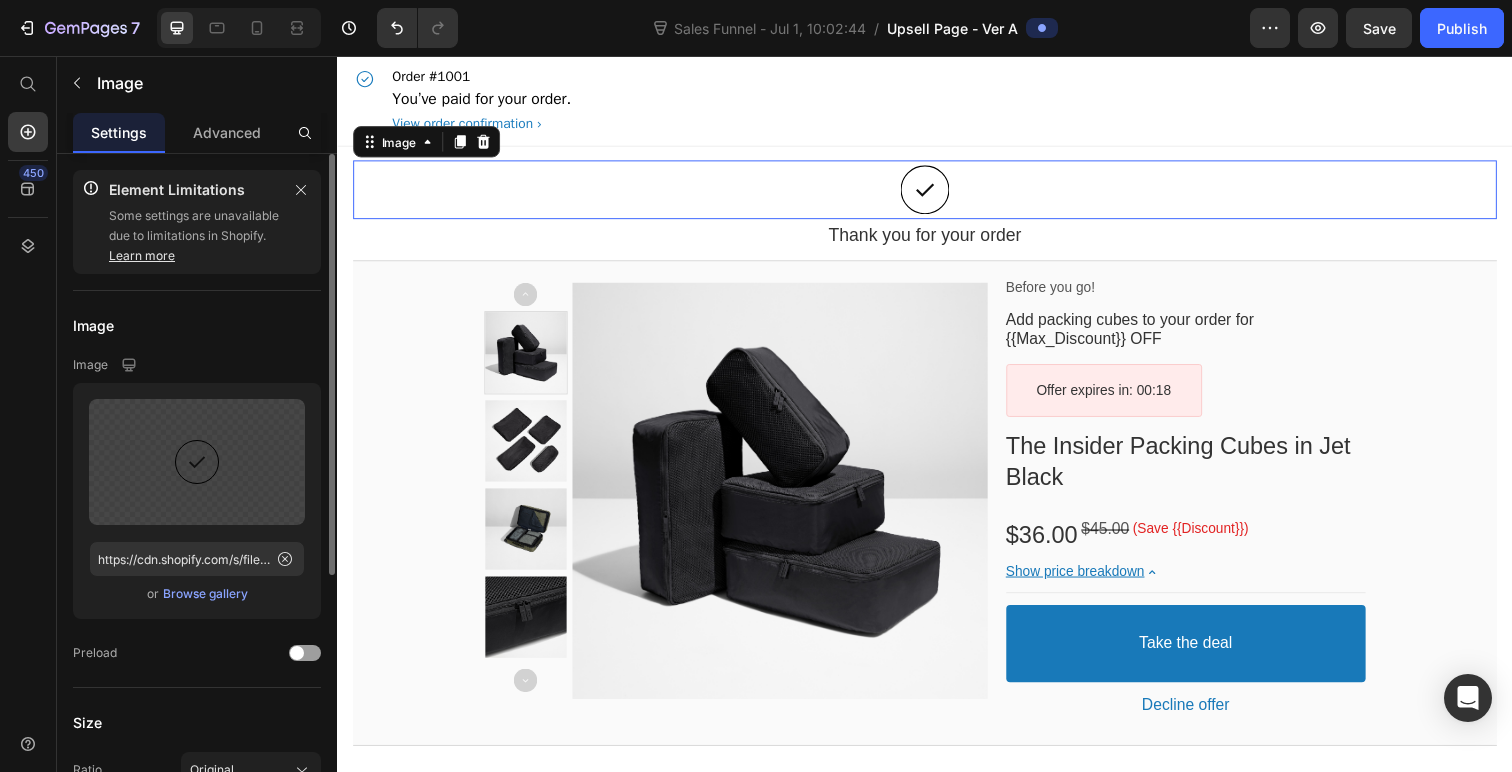 click at bounding box center (937, 193) 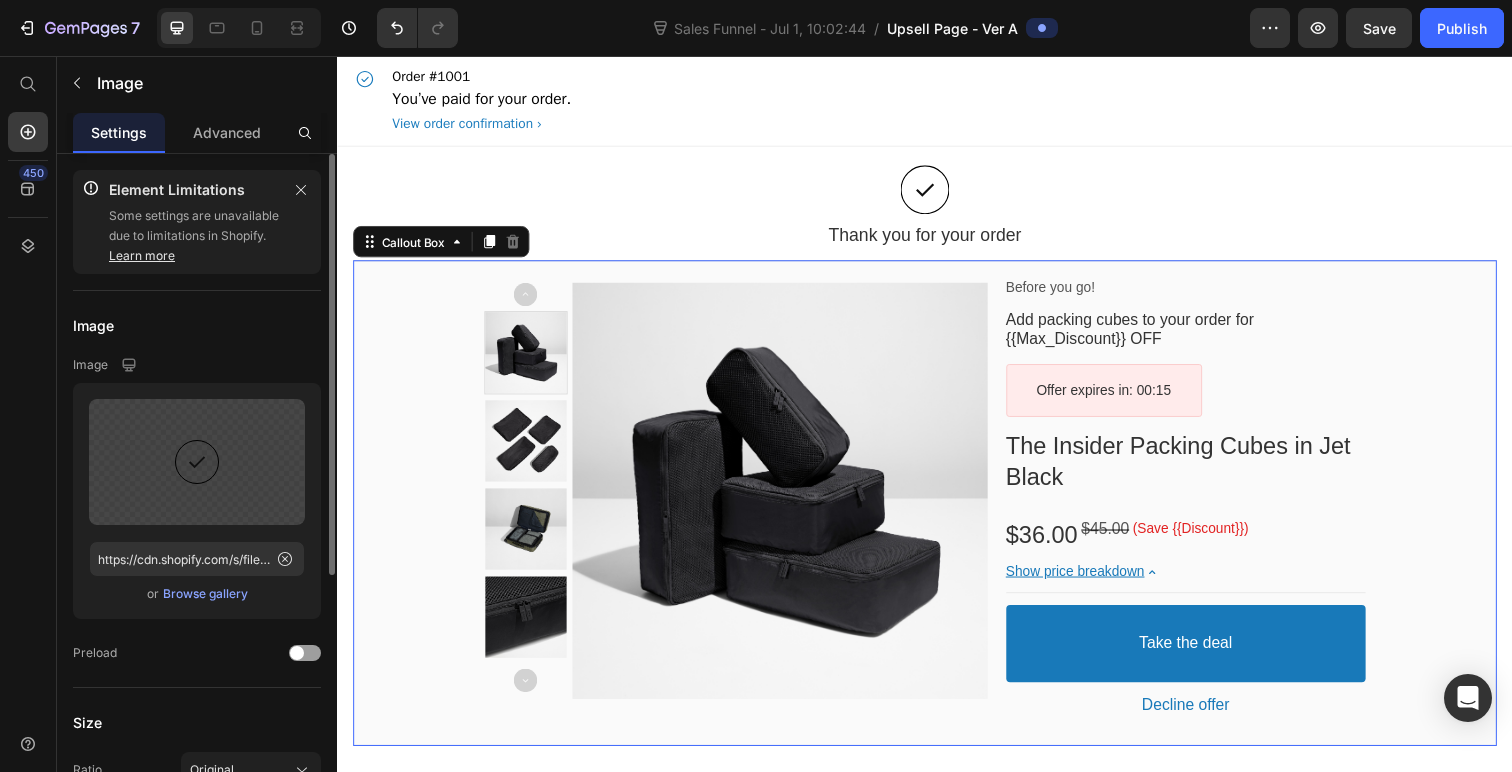 click on "Product Images Before you go! Text block Add packing cubes to your order for {{Max_Discount}} OFF Callout Text Offer expires in: 00:15 Countdown Timer Row The Insider Packing Cubes in Jet Black Product Title $36.00 Price $45.00 Price (Save {{Discount}}) Discount Tag Row Show price breakdown Price Breakdown Take the deal Accept Button Decline offer Decline Button Row Product Offer" at bounding box center (937, 512) 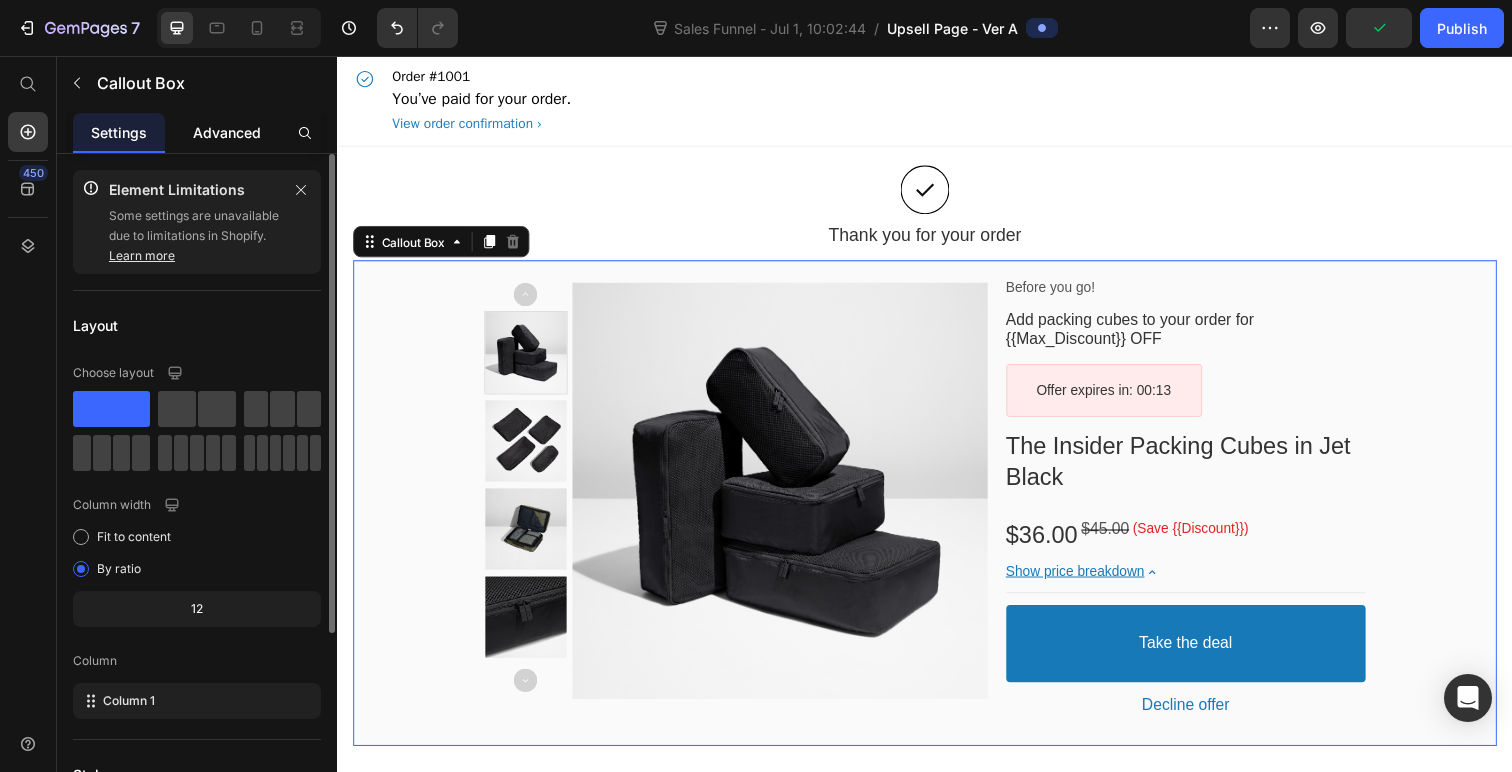 click on "Advanced" at bounding box center [227, 132] 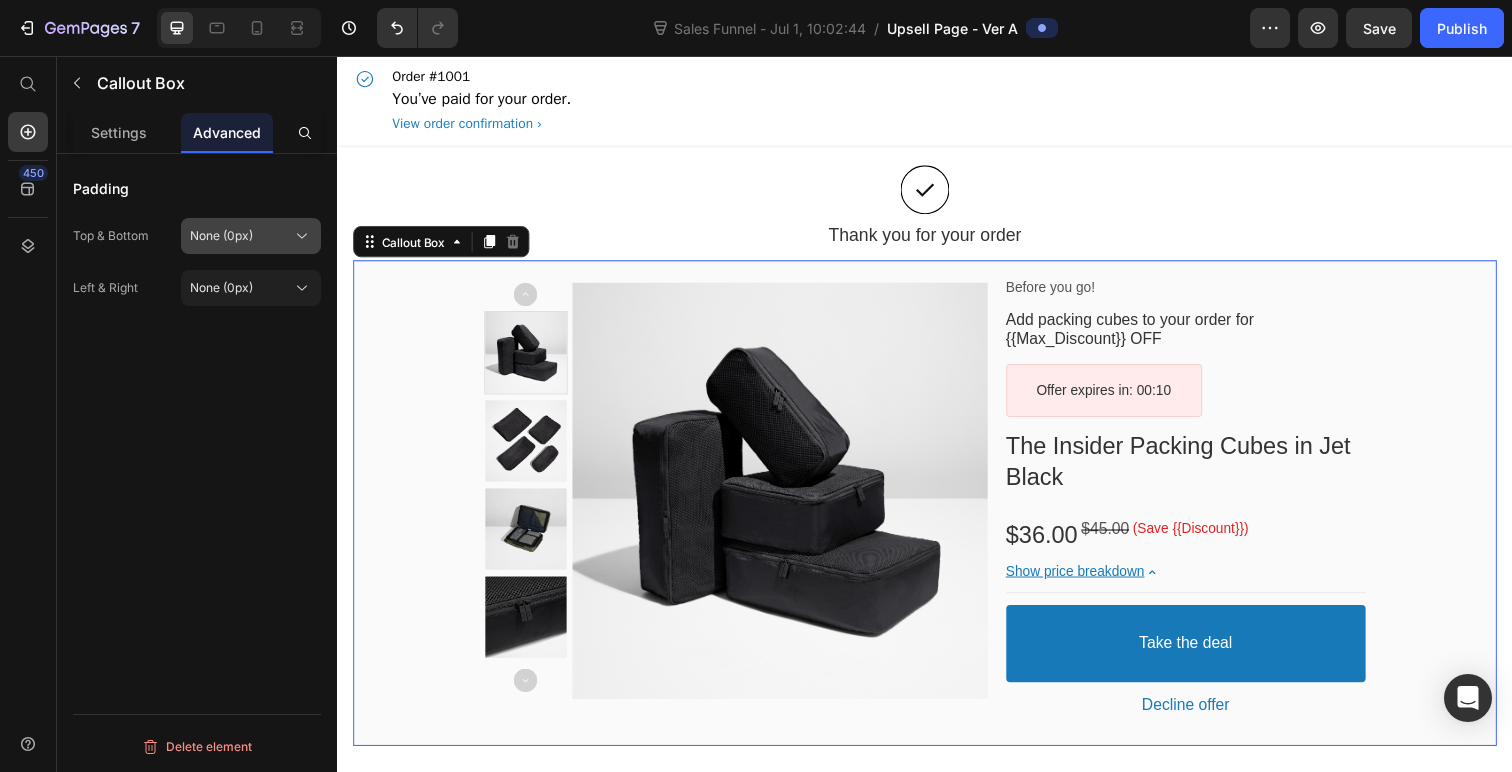 click 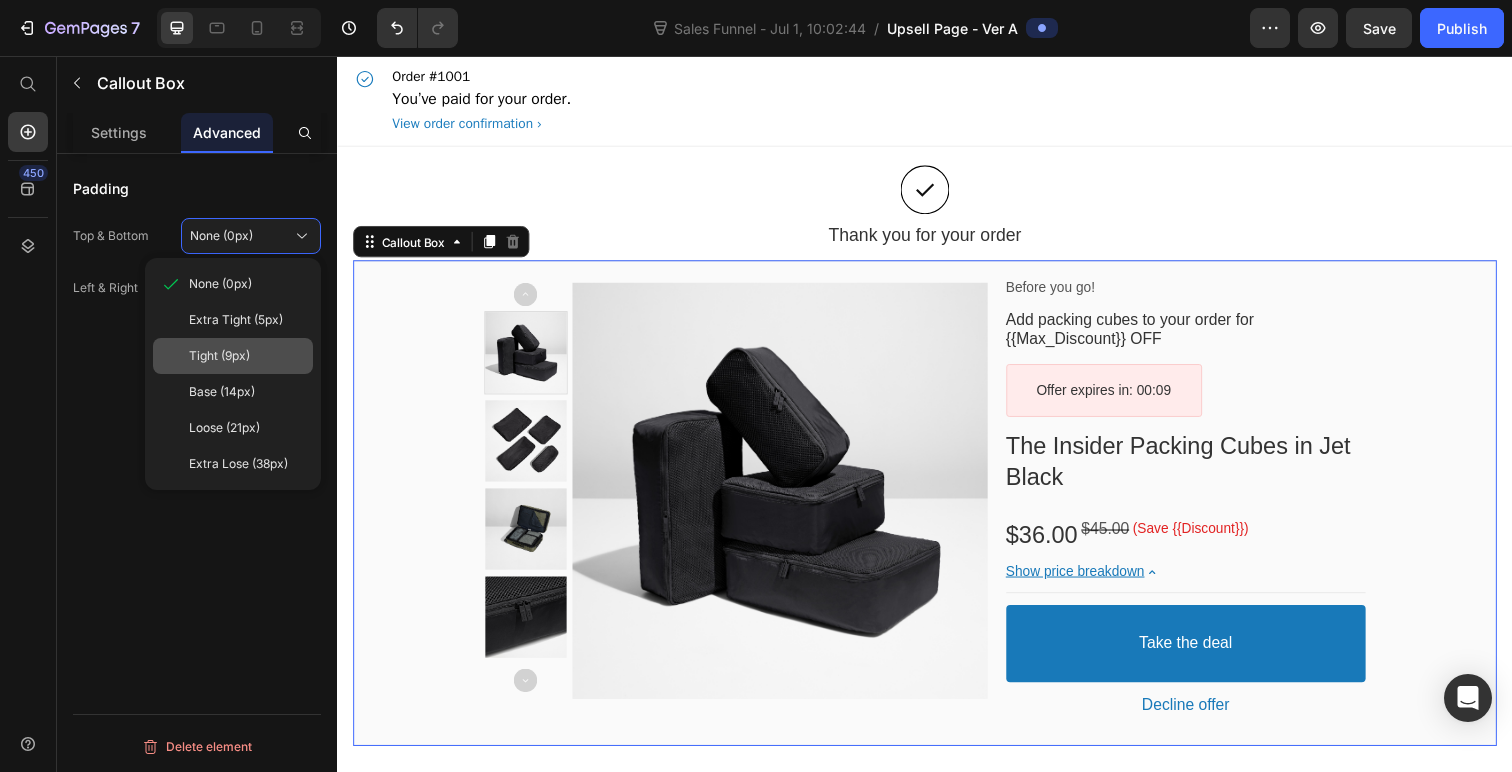 click on "Tight (9px)" at bounding box center [247, 356] 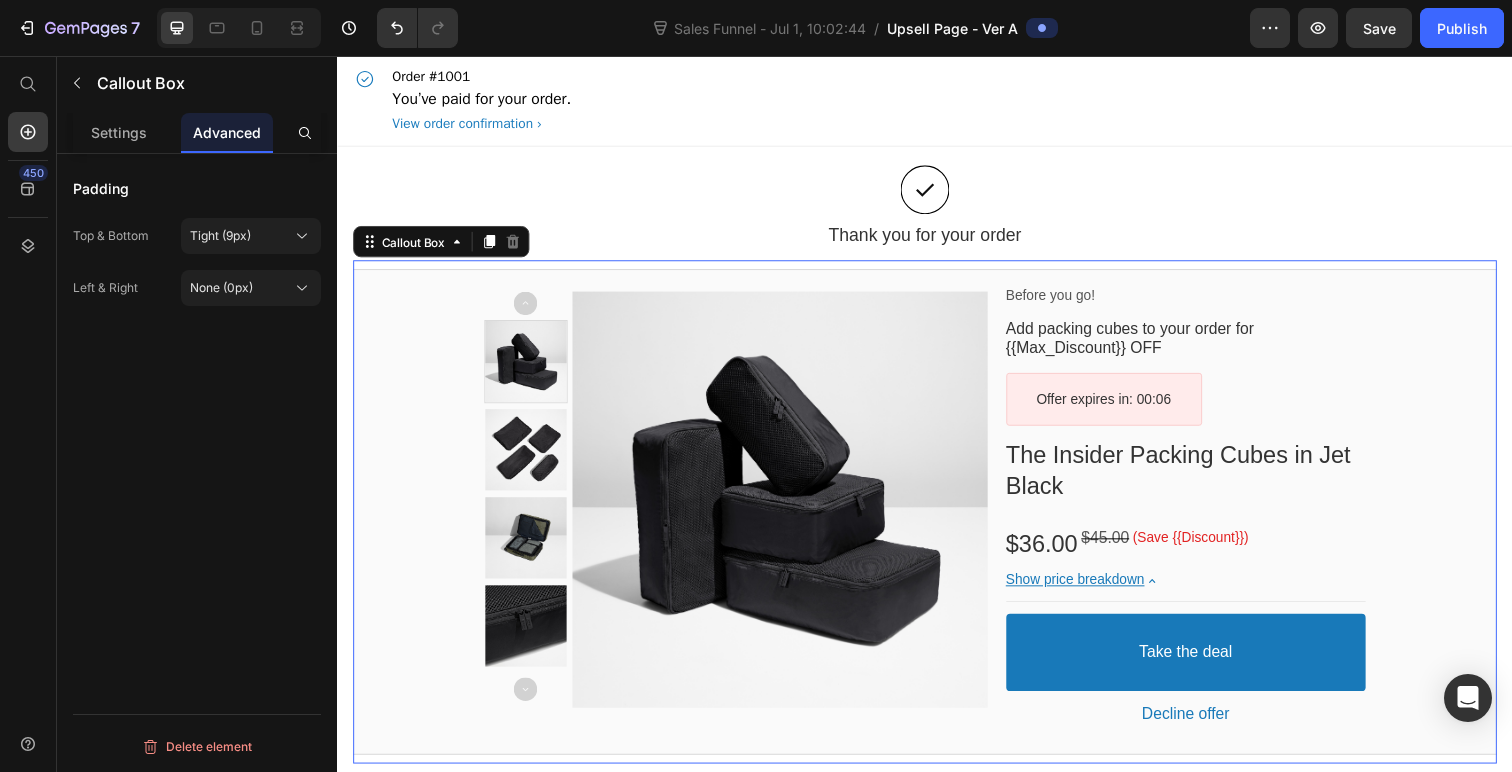 click on "Image Thank you for your order Heading Row Row Product Images Before you go! Text block Add packing cubes to your order for {{Max_Discount}} OFF Callout Text Offer expires in: 00:06 Countdown Timer Row The Insider Packing Cubes in Jet Black Product Title $36.00 Price $45.00 Price (Save {{Discount}}) Discount Tag Row Show price breakdown Price Breakdown Take the deal Accept Button Decline offer Decline Button Row Product Offer Callout Box   This element is required   and can’t be deleted Section 1" at bounding box center [937, 466] 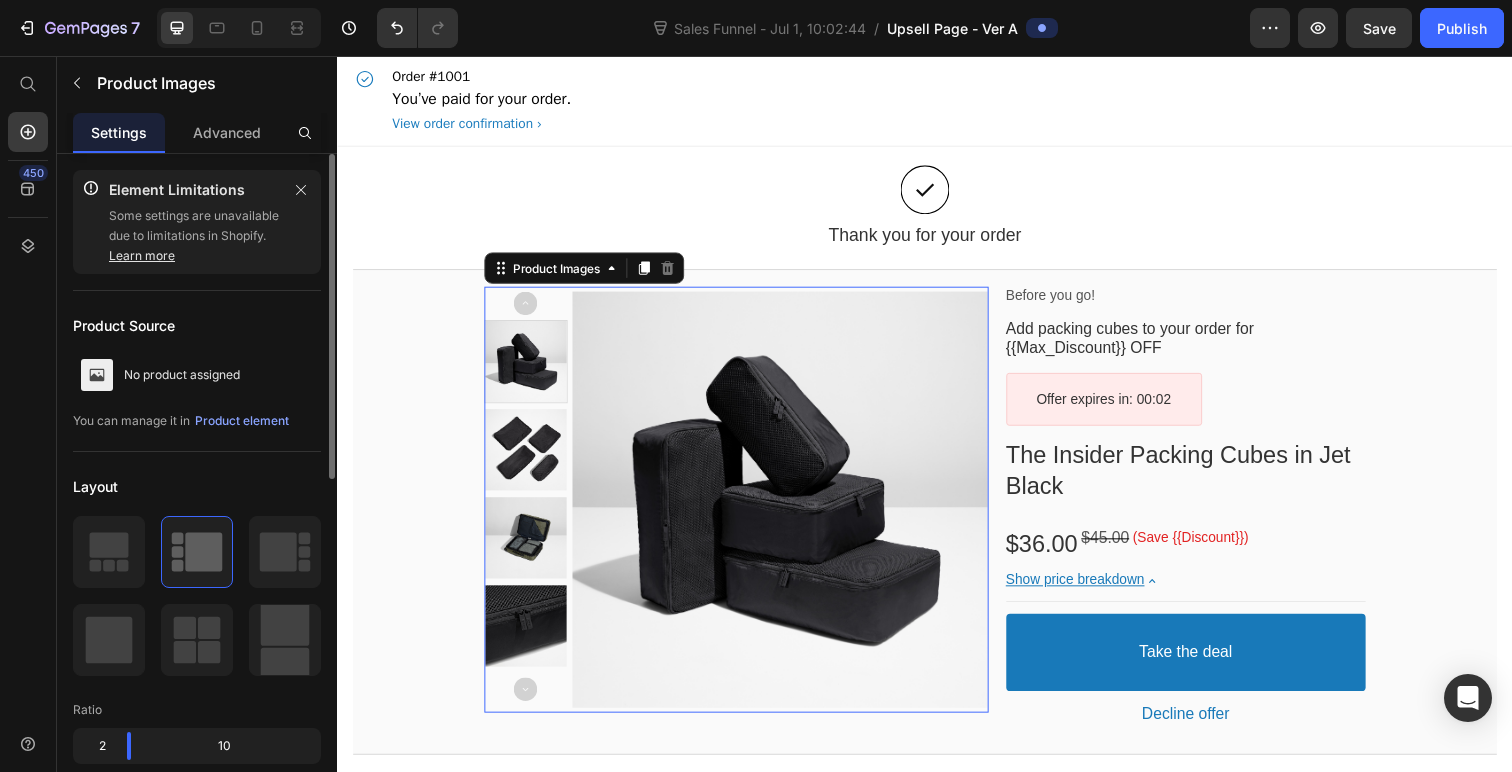 click at bounding box center [789, 509] 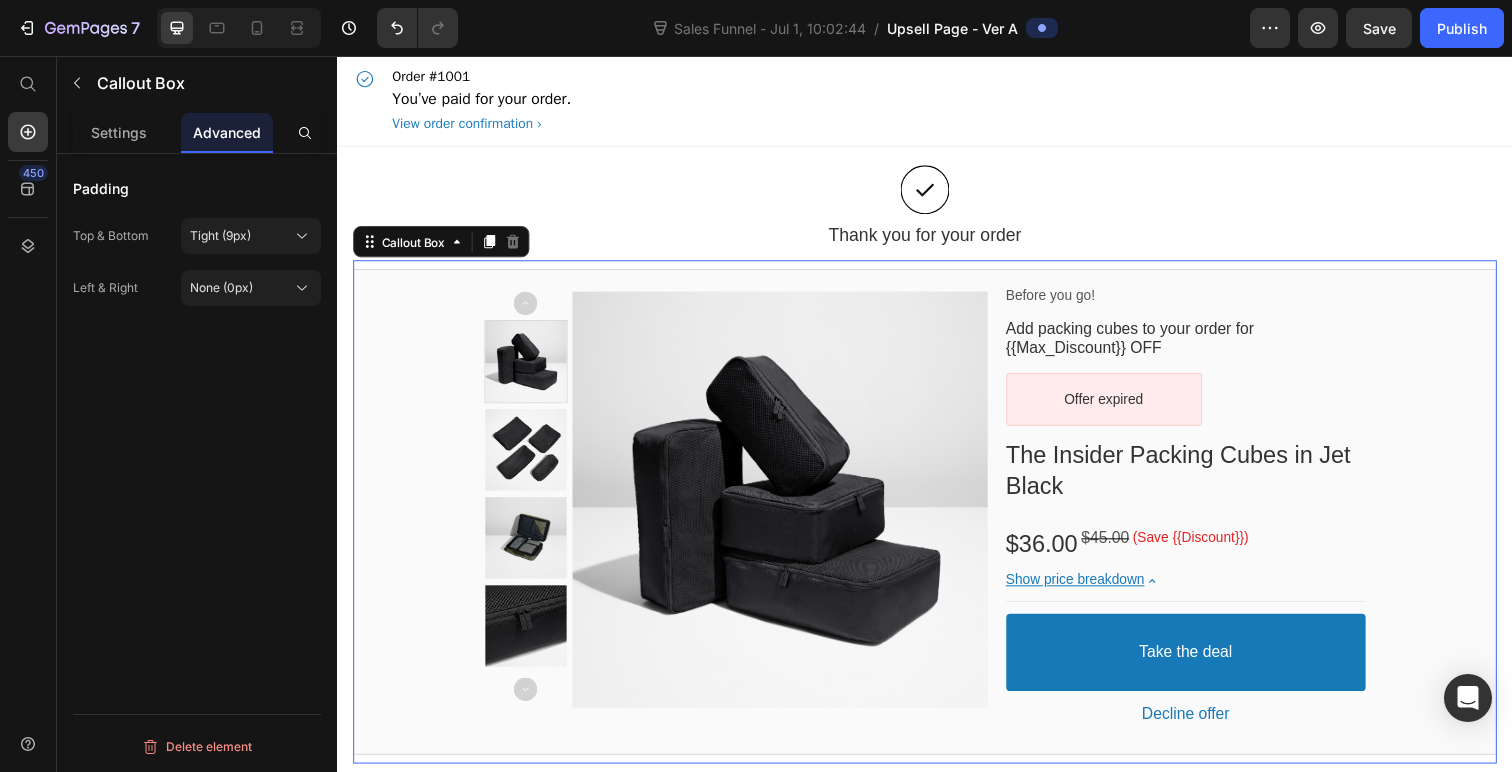 click on "Product Images Before you go! Text block Add packing cubes to your order for {{Max_Discount}} OFF Callout Text Offer expired Countdown Timer Row The Insider Packing Cubes in Jet Black Product Title $36.00 Price $45.00 Price (Save {{Discount}}) Discount Tag Row Show price breakdown Price Breakdown Take the deal Accept Button Decline offer Decline Button Row Product Offer" at bounding box center (937, 521) 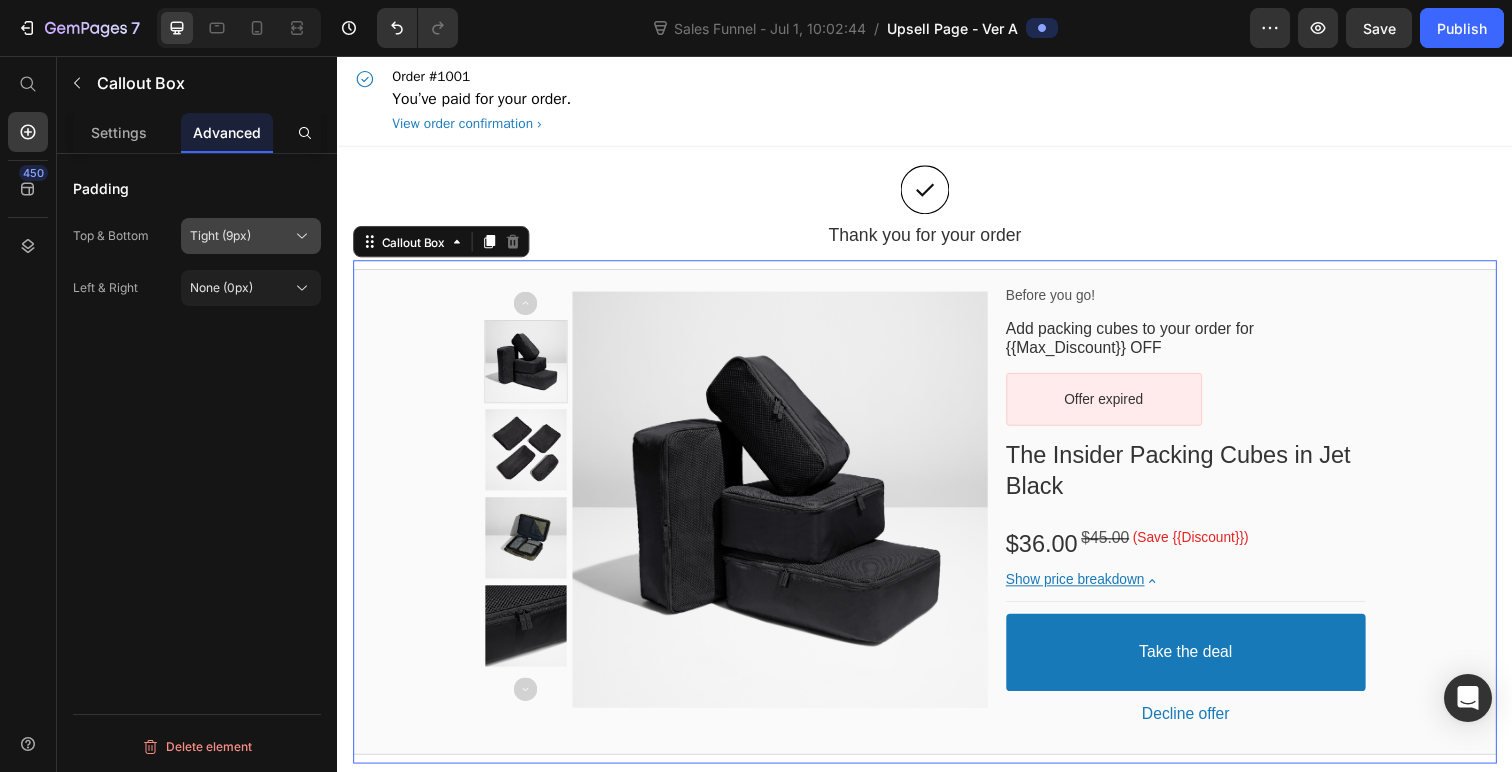 click 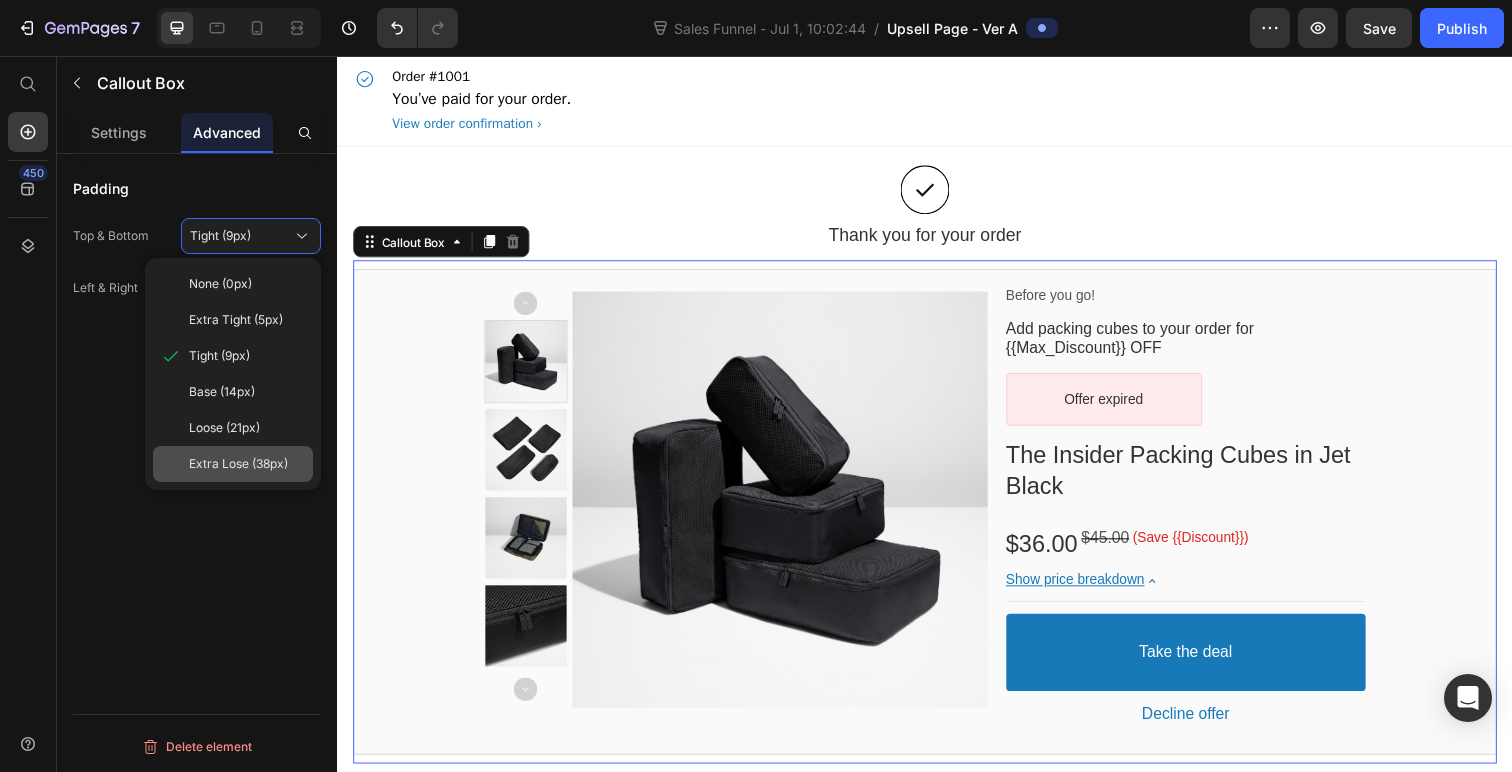 click on "Extra Lose (38px)" at bounding box center (238, 464) 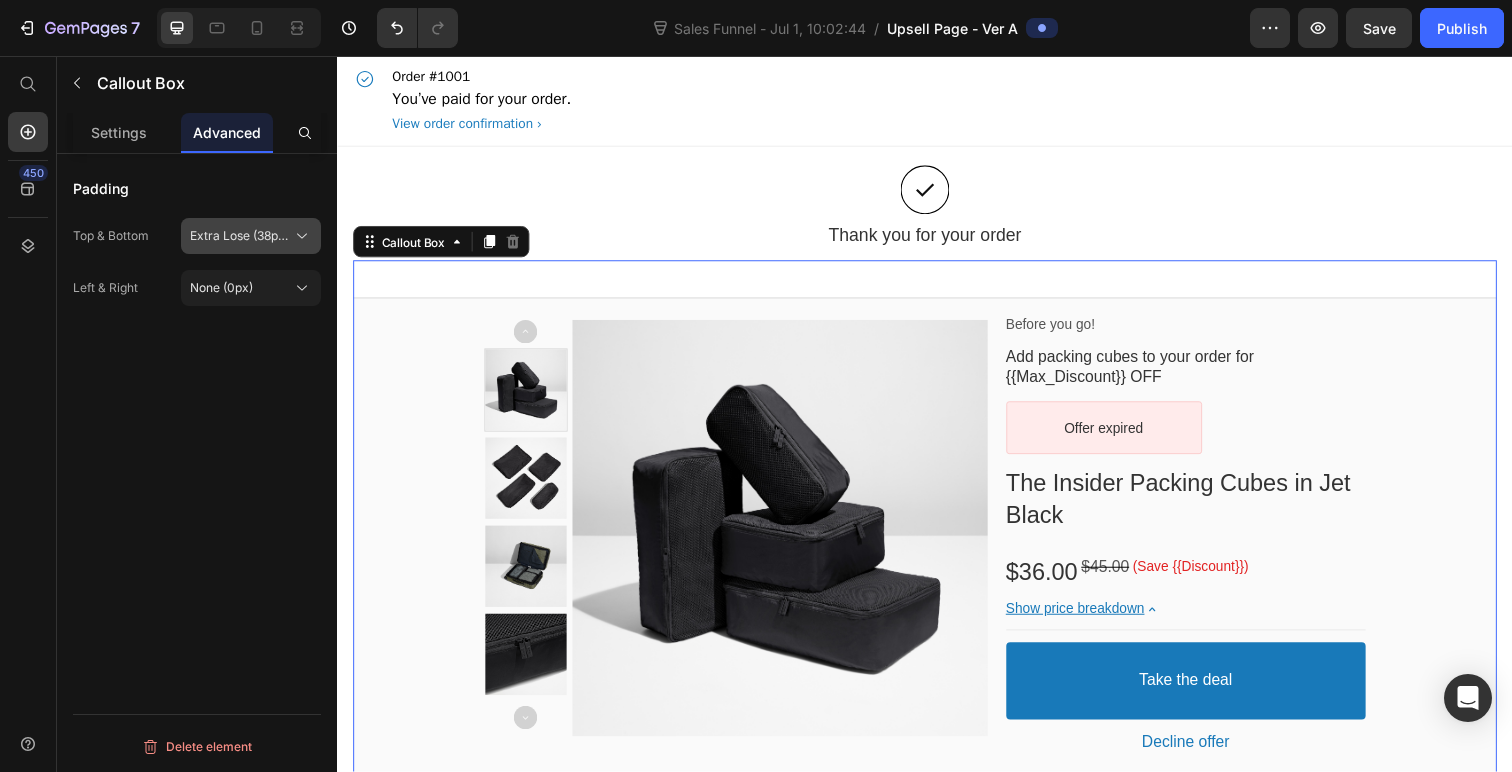 click on "Extra Lose (38px)" at bounding box center [239, 236] 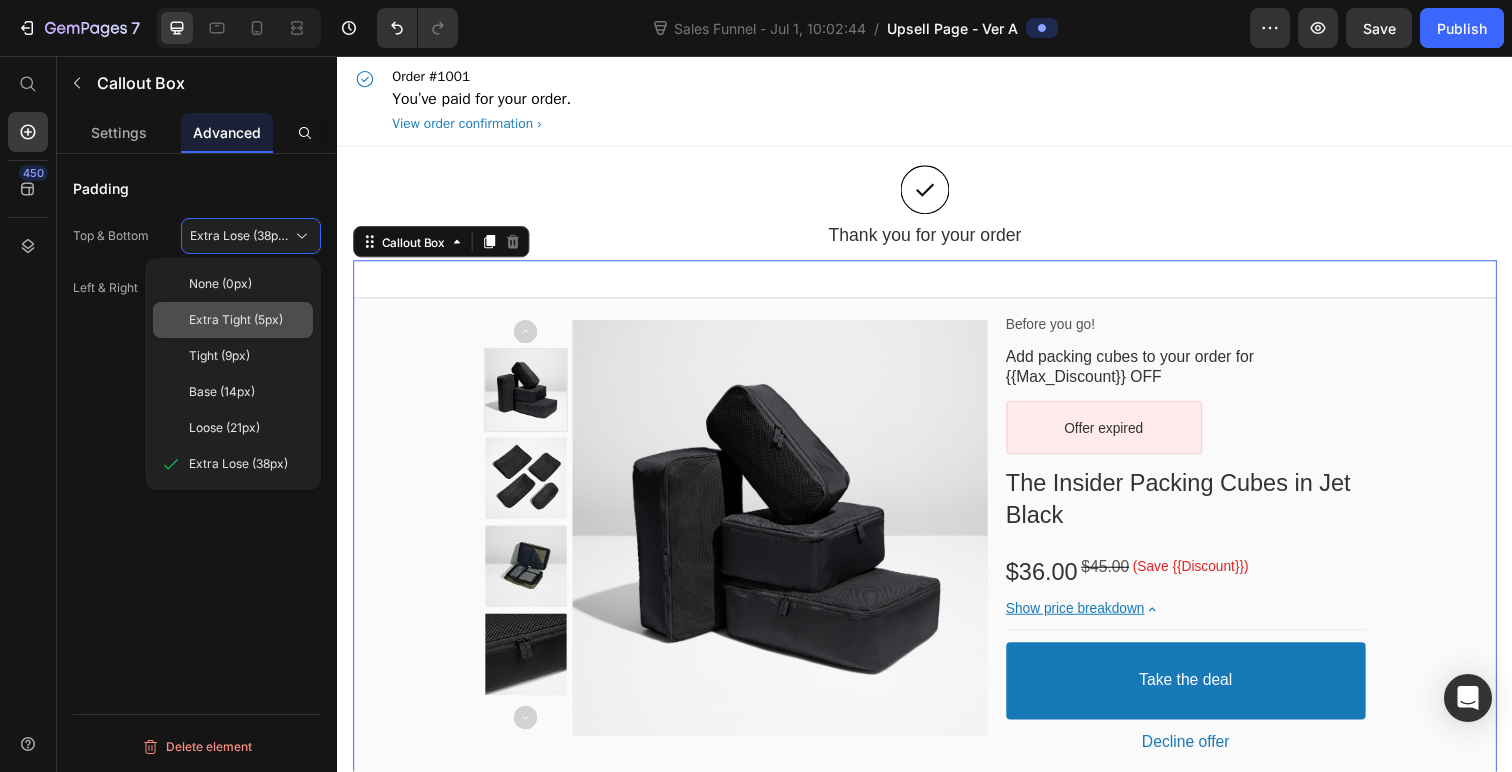 click on "Extra Tight (5px)" at bounding box center [236, 320] 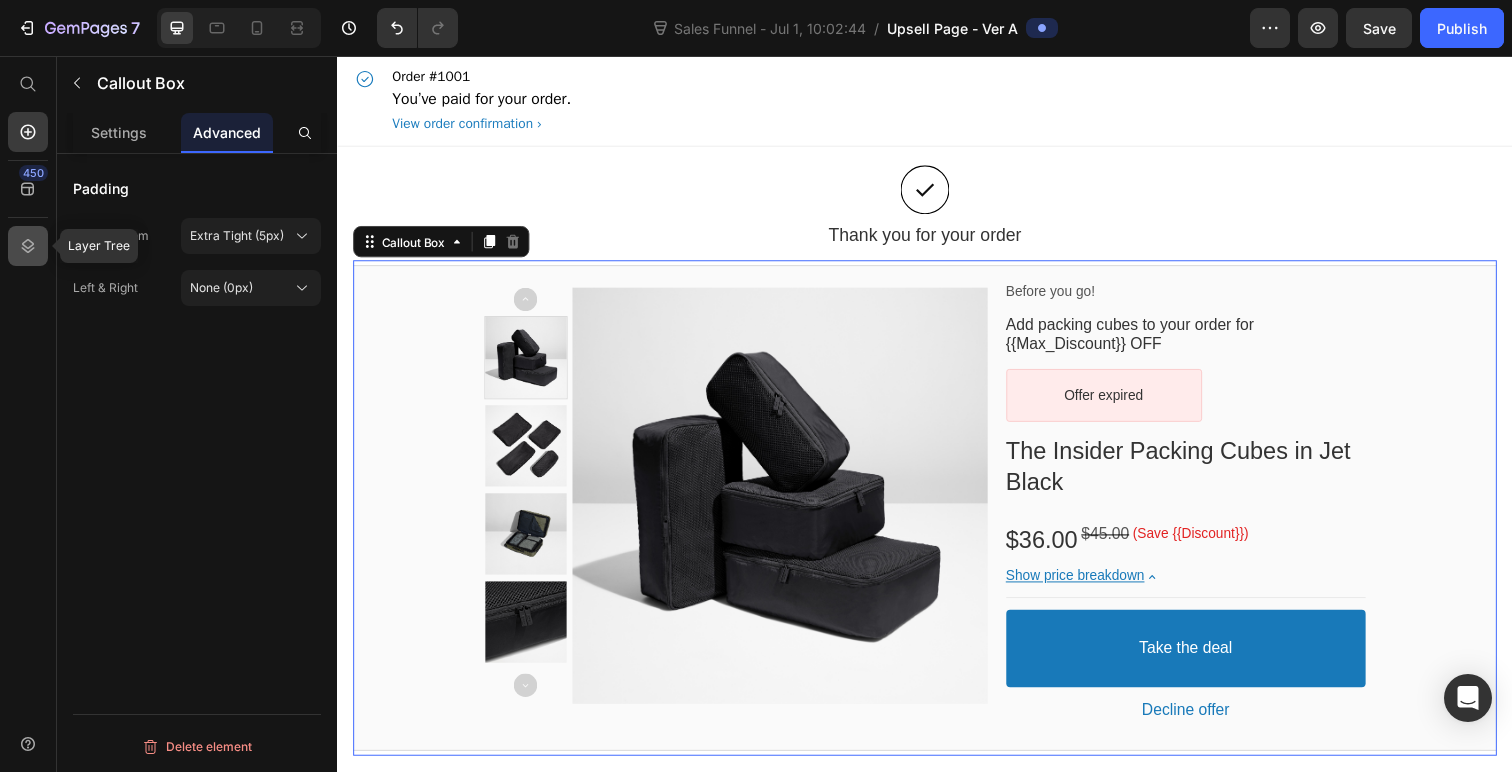 click 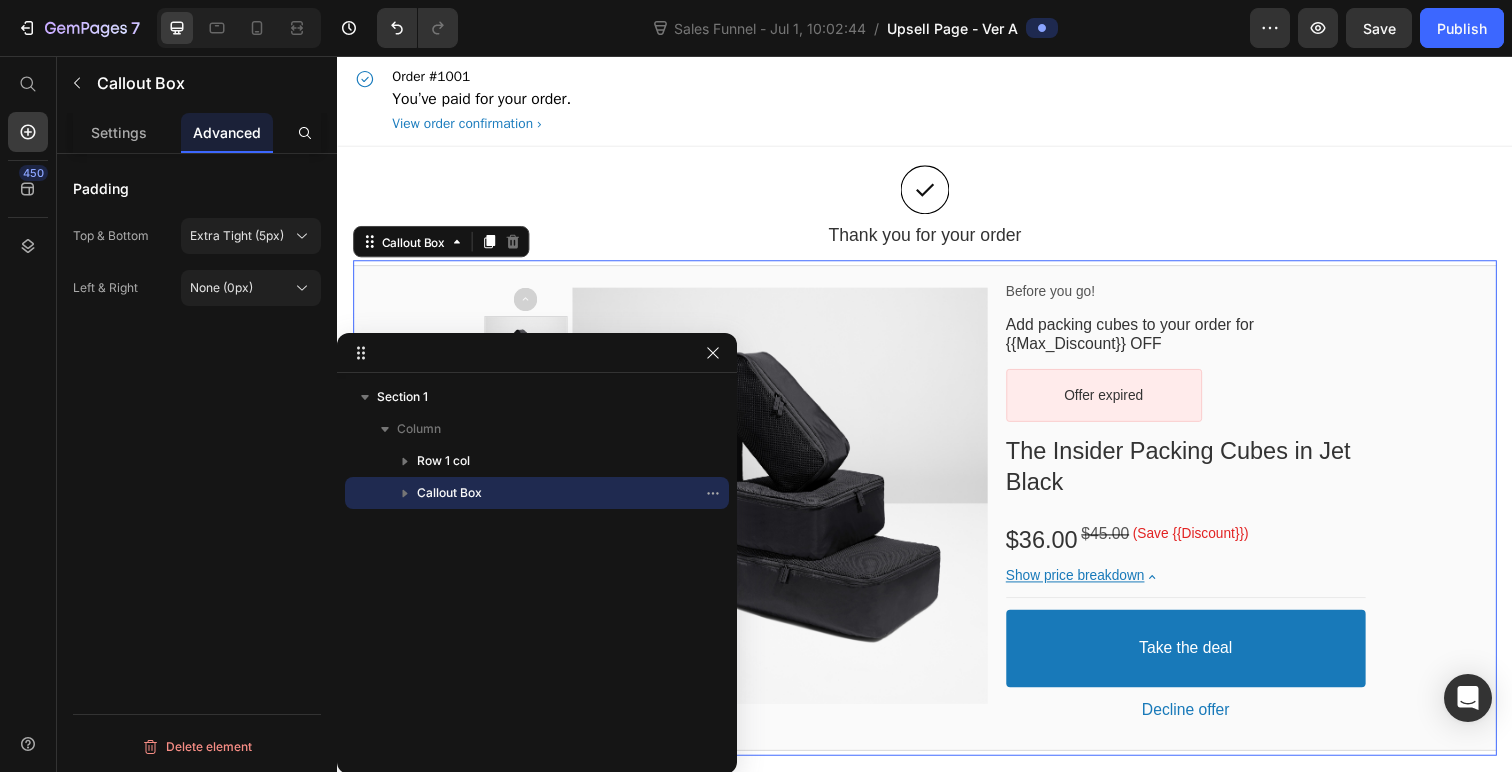 click 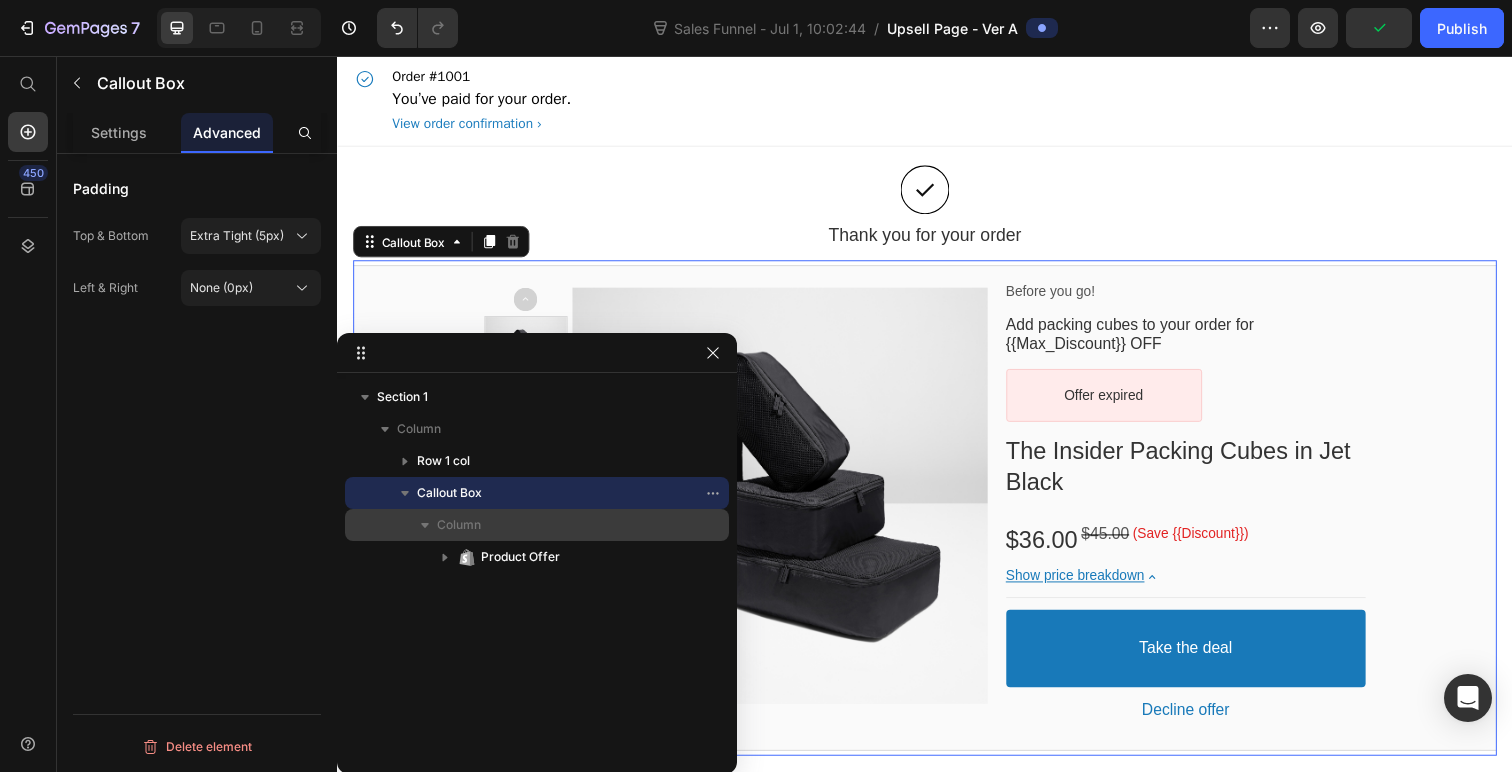 click on "Column" at bounding box center (459, 525) 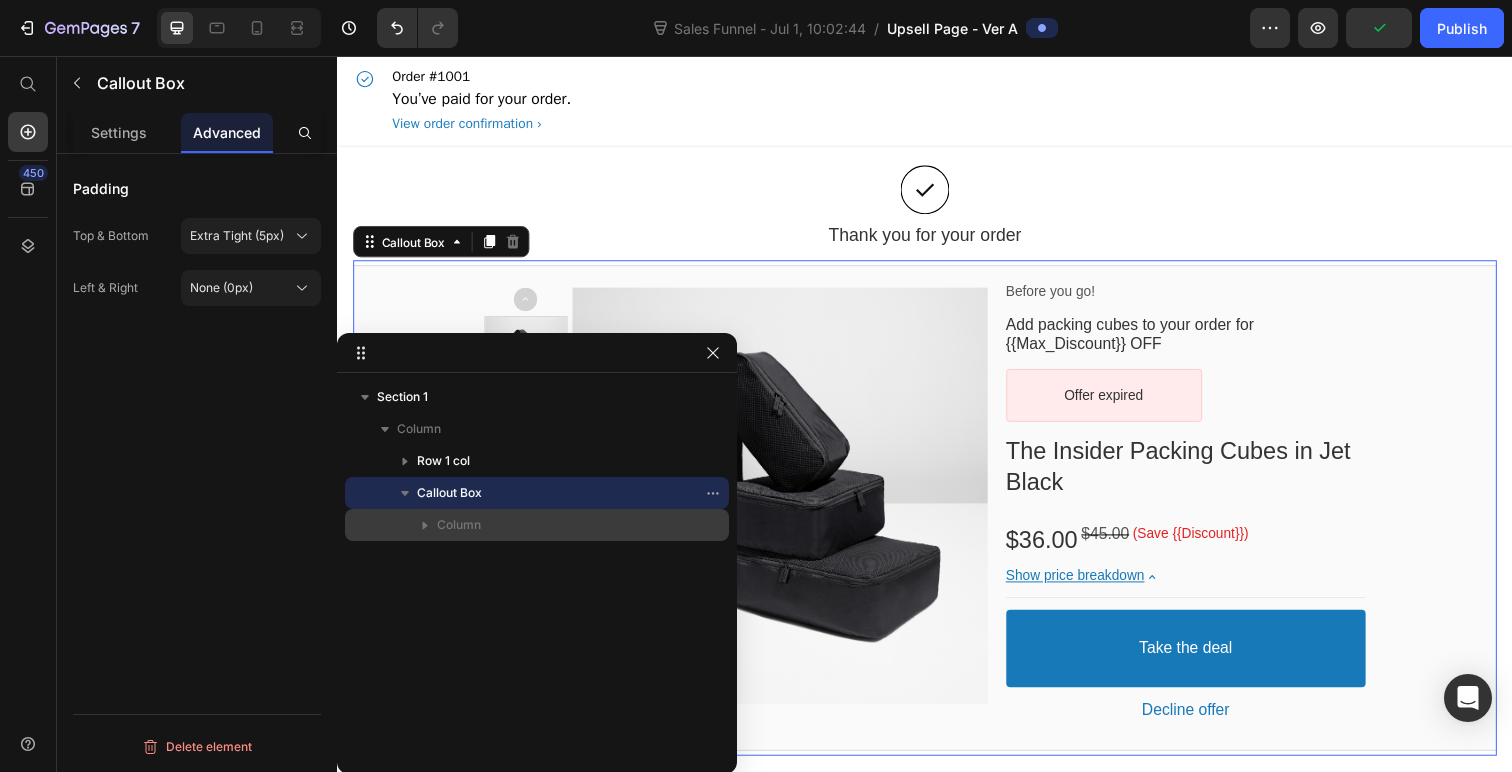 click 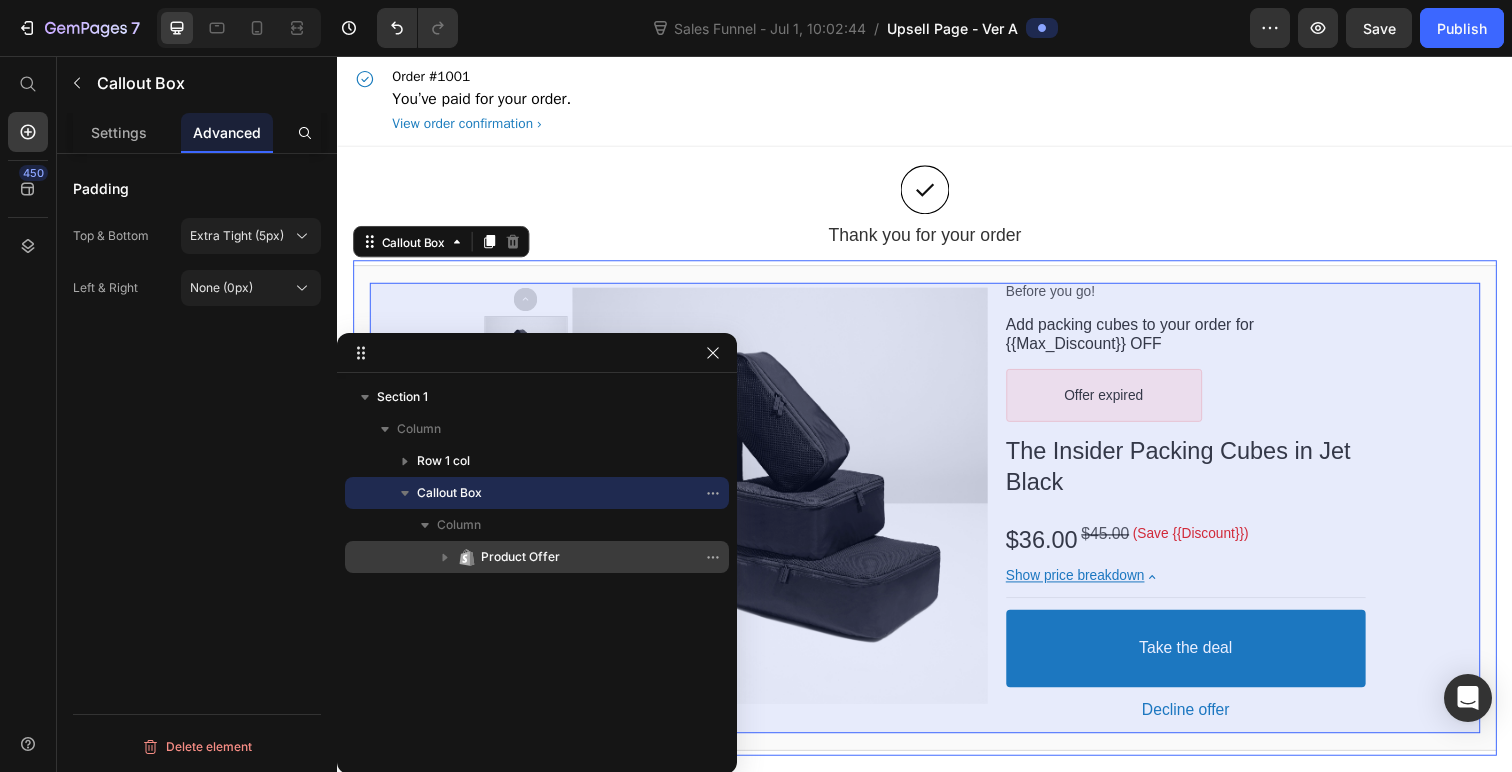 click on "Product Offer" at bounding box center [520, 557] 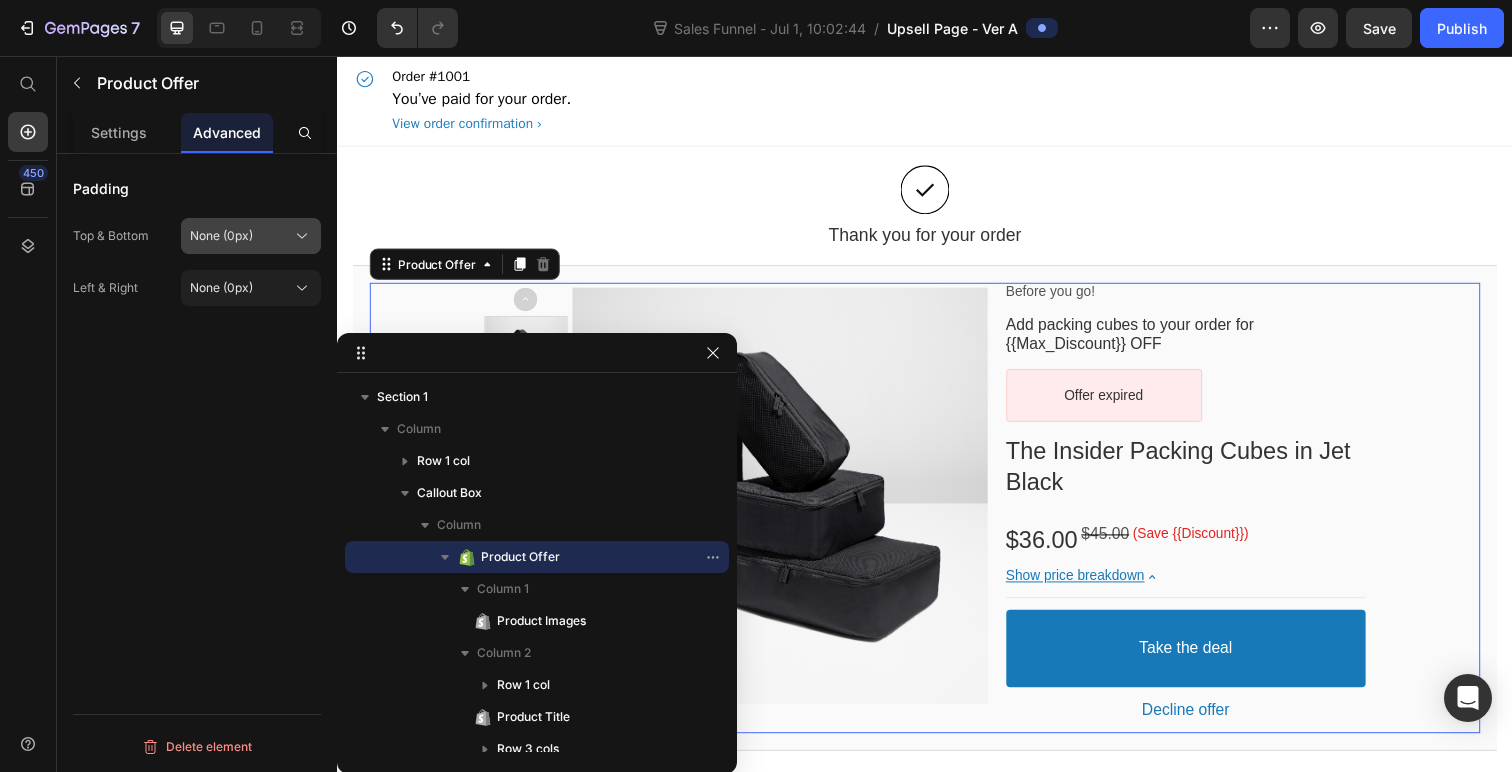 click 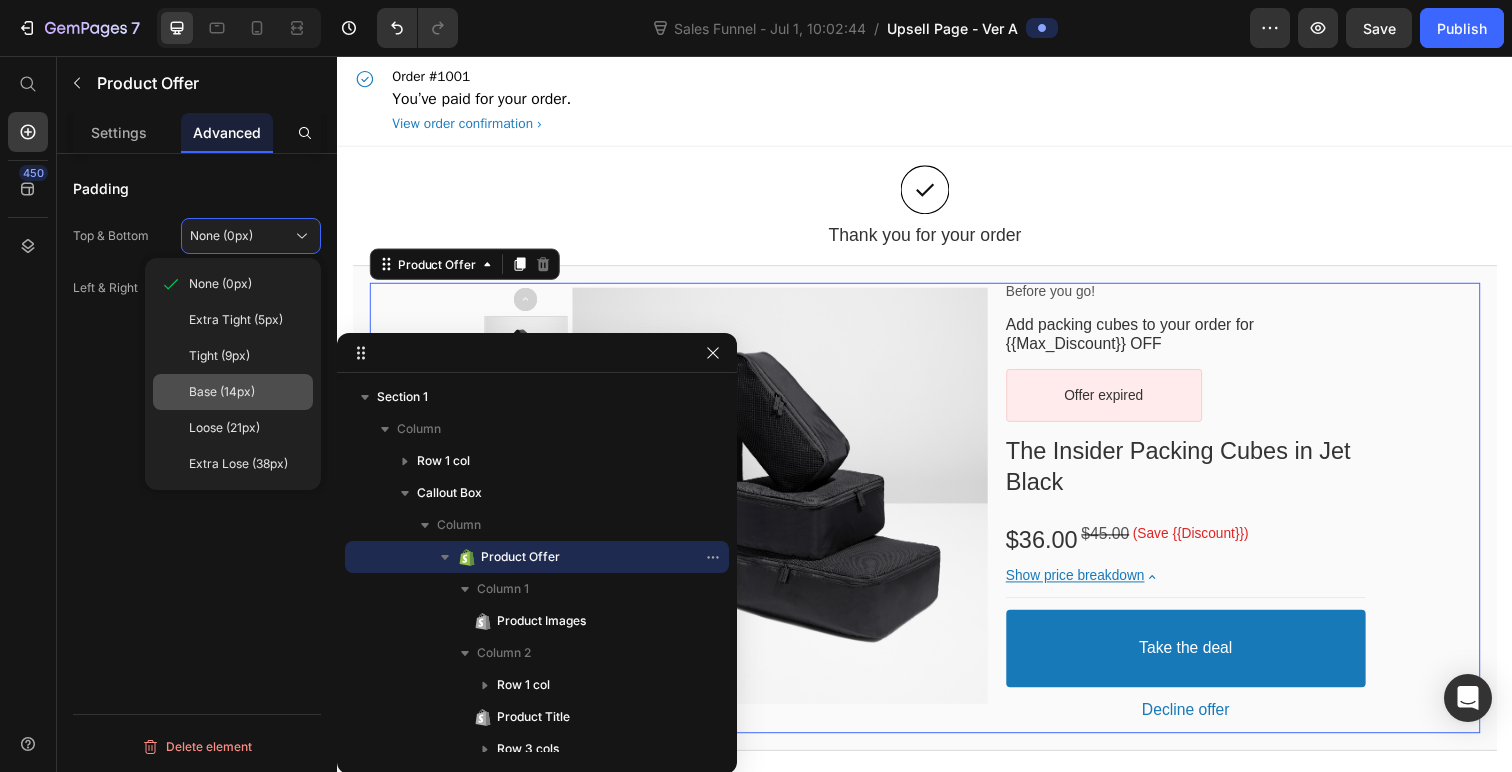click on "Base (14px)" at bounding box center [247, 392] 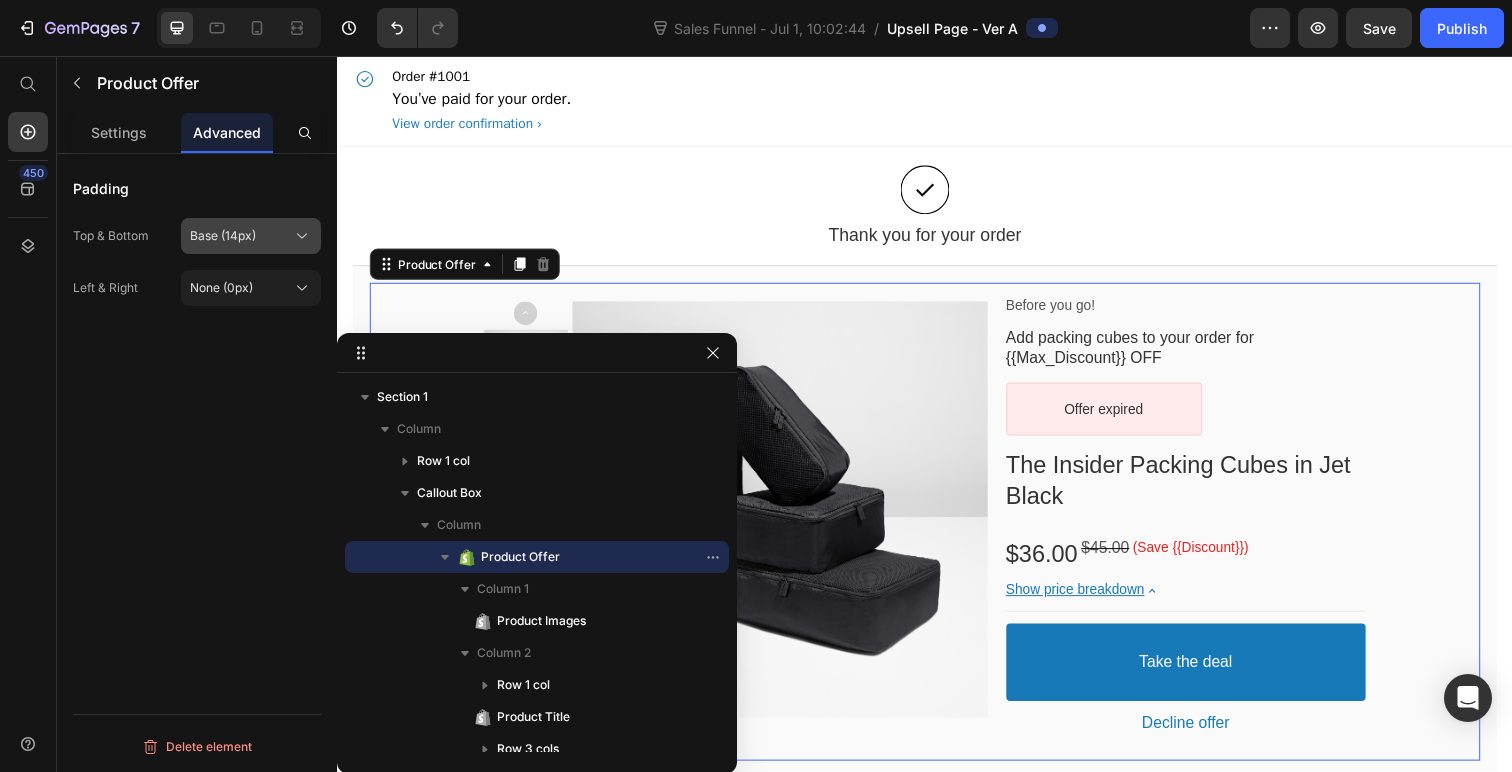 click on "Base (14px)" at bounding box center (251, 236) 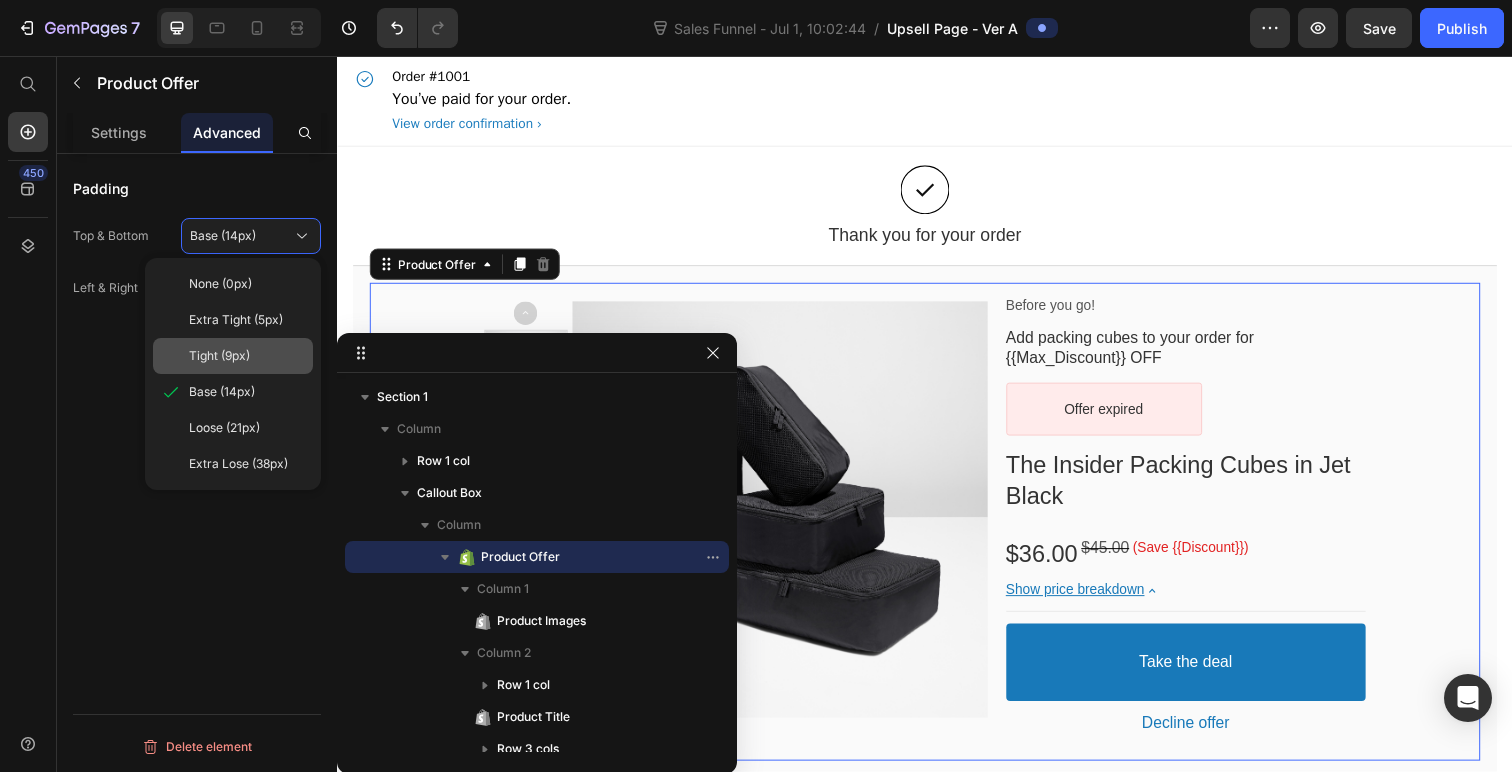click on "Tight (9px)" at bounding box center (247, 356) 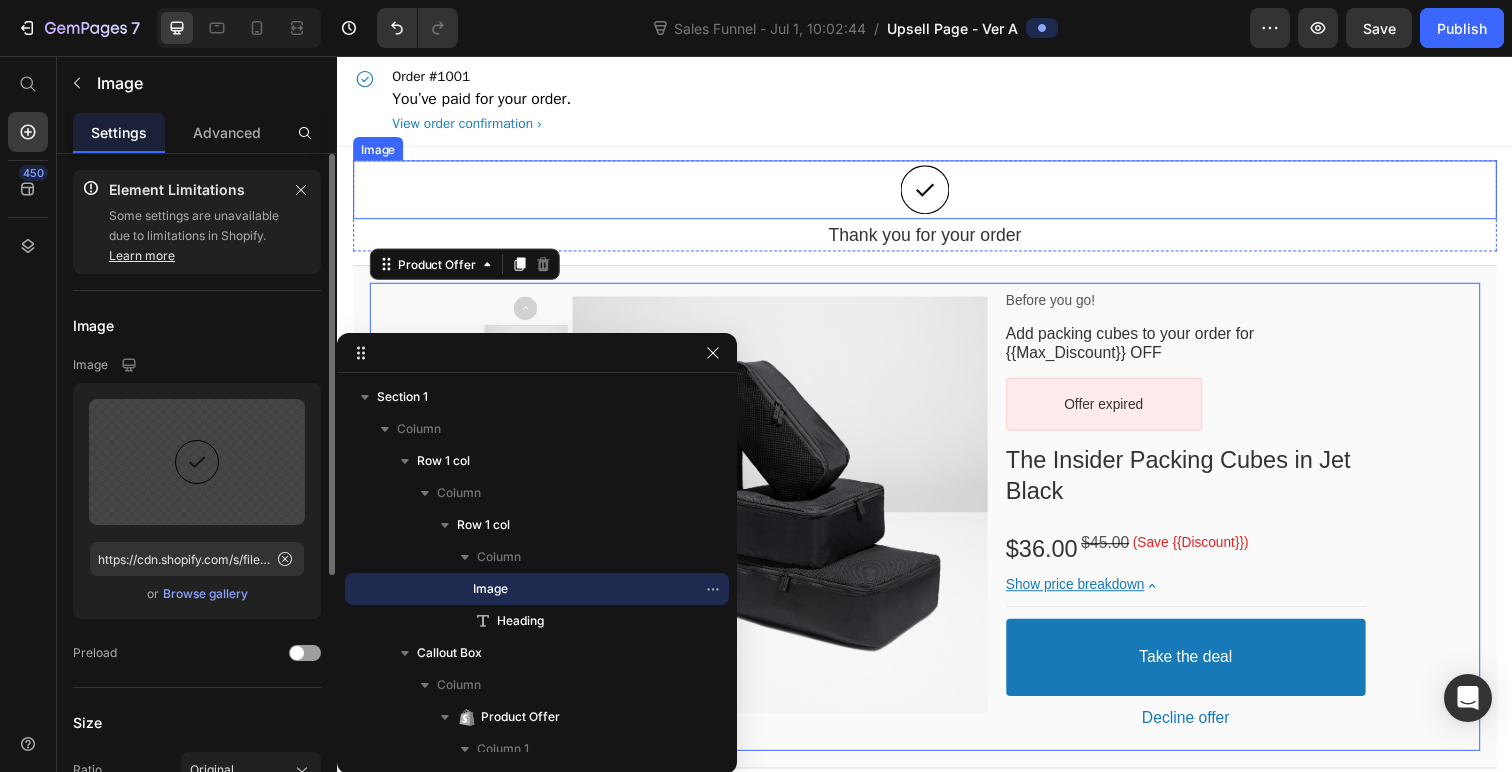click at bounding box center (937, 193) 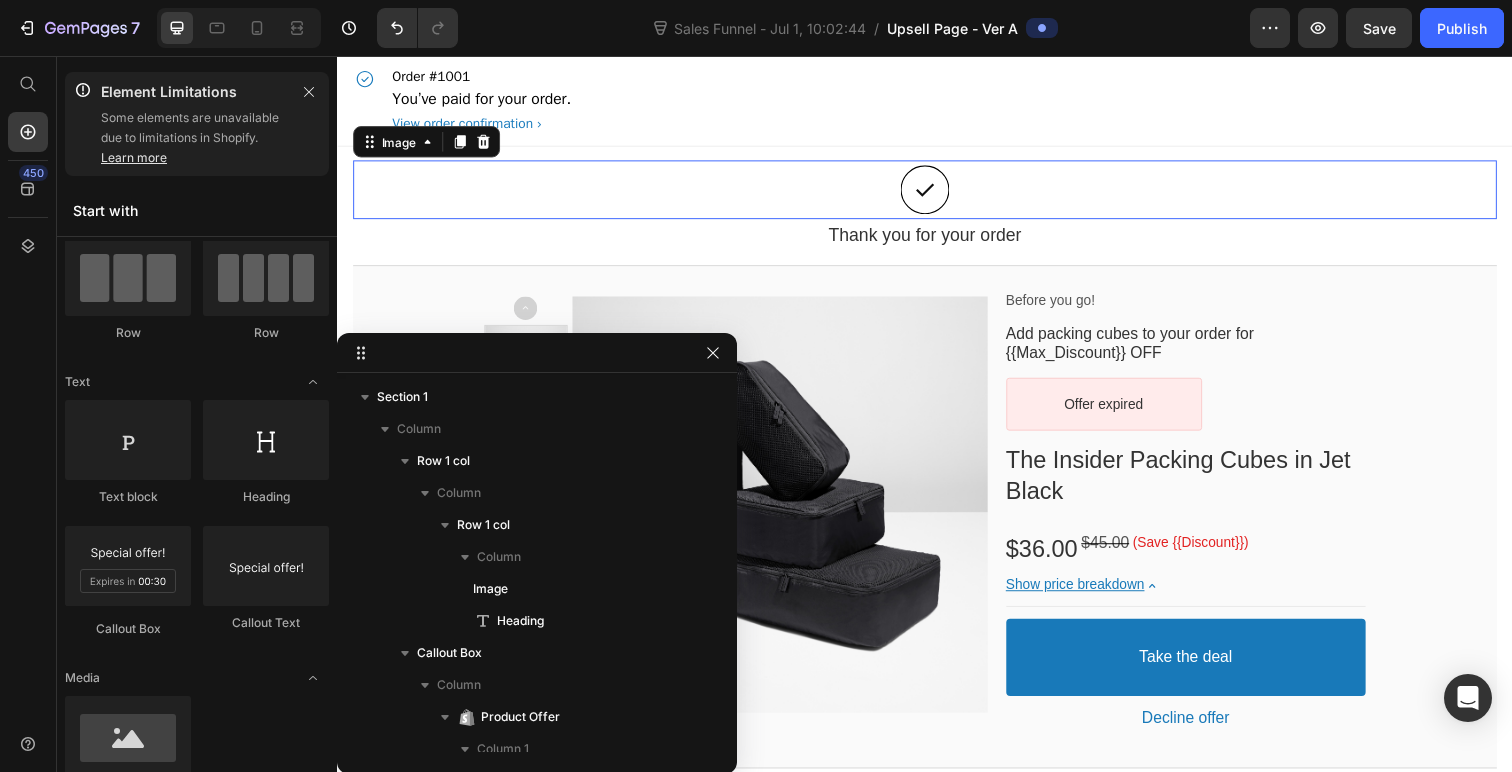 click on "Order #1001 You’ve paid for your order. View order confirmation" at bounding box center (937, 102) 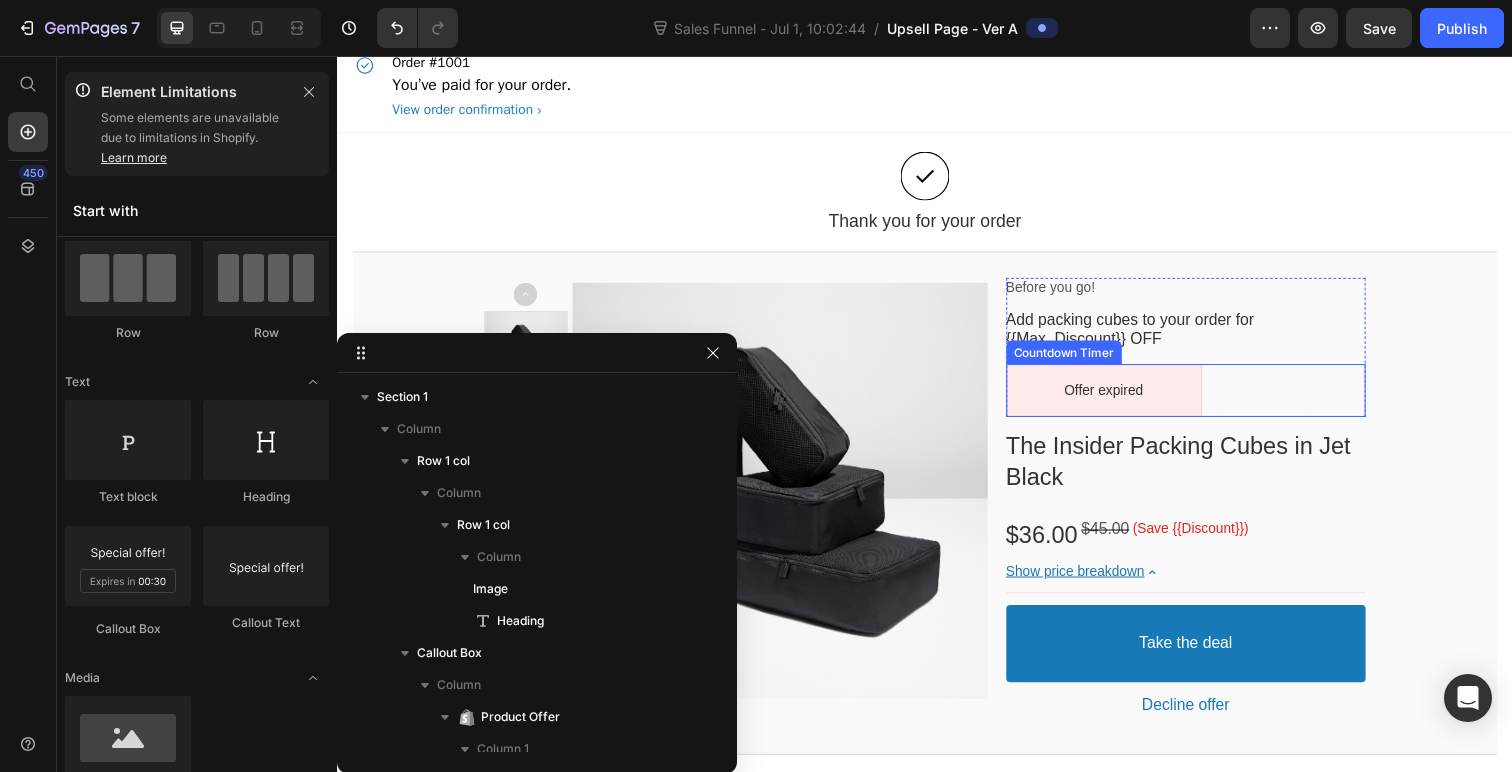 scroll, scrollTop: 0, scrollLeft: 0, axis: both 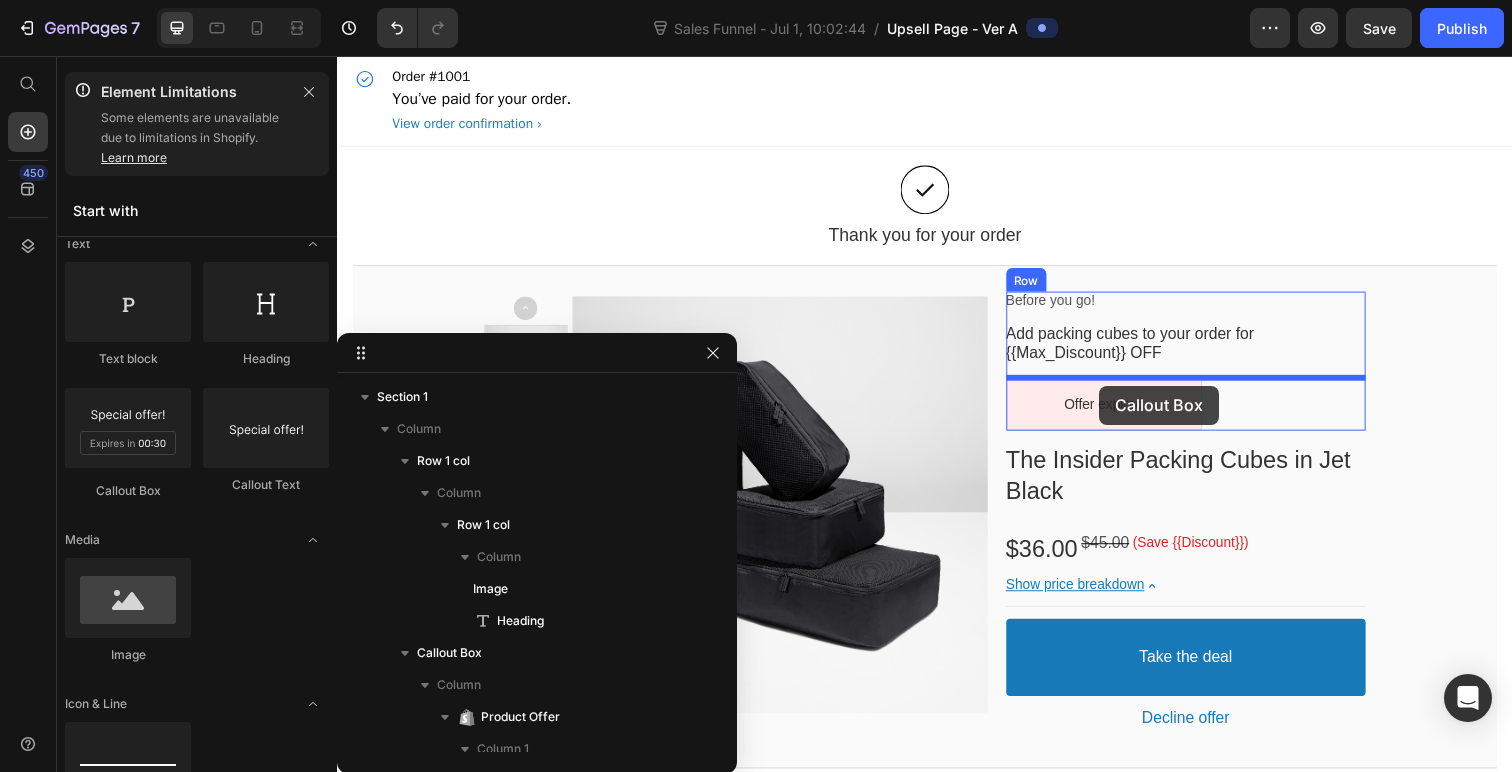 drag, startPoint x: 463, startPoint y: 475, endPoint x: 1115, endPoint y: 393, distance: 657.1362 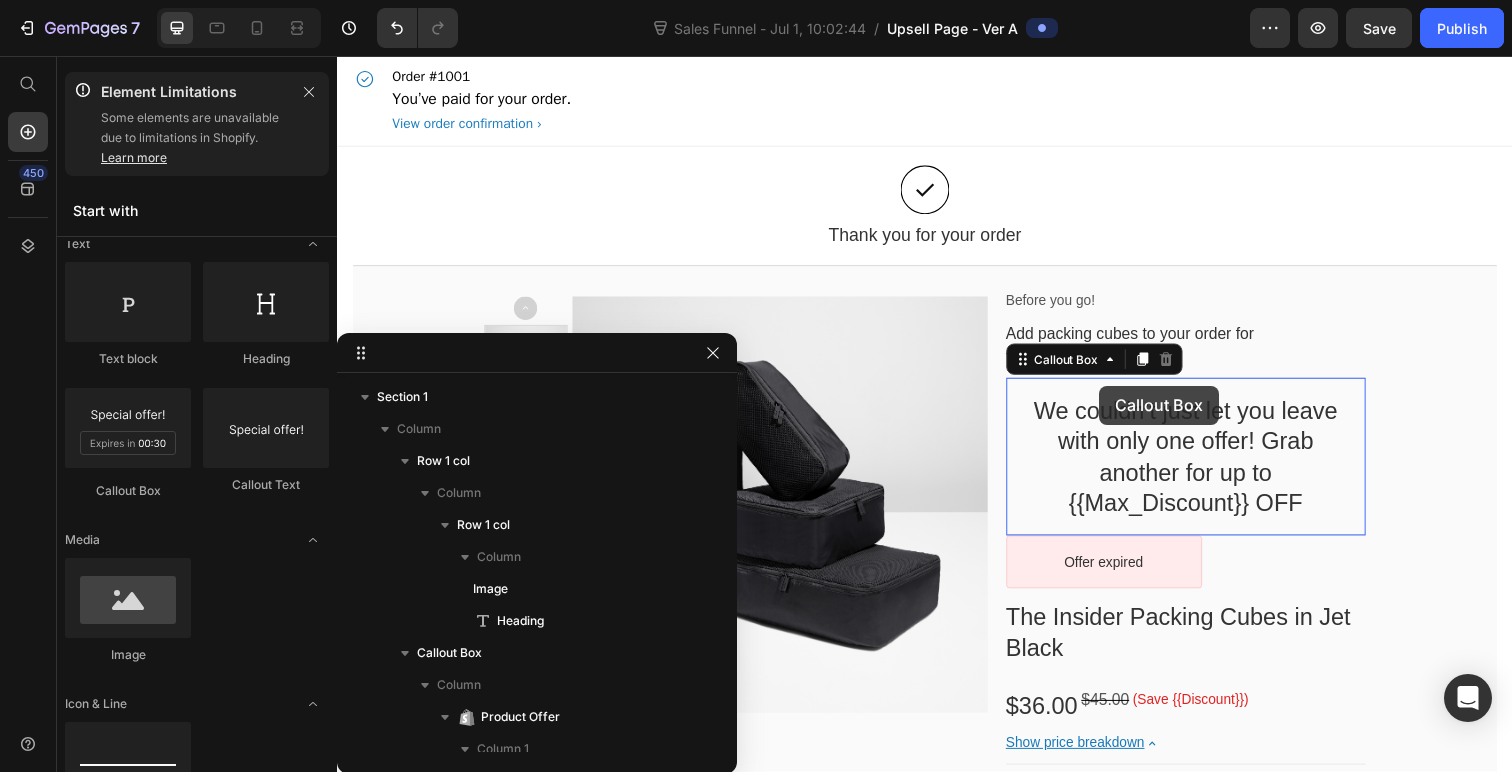 scroll, scrollTop: 429, scrollLeft: 0, axis: vertical 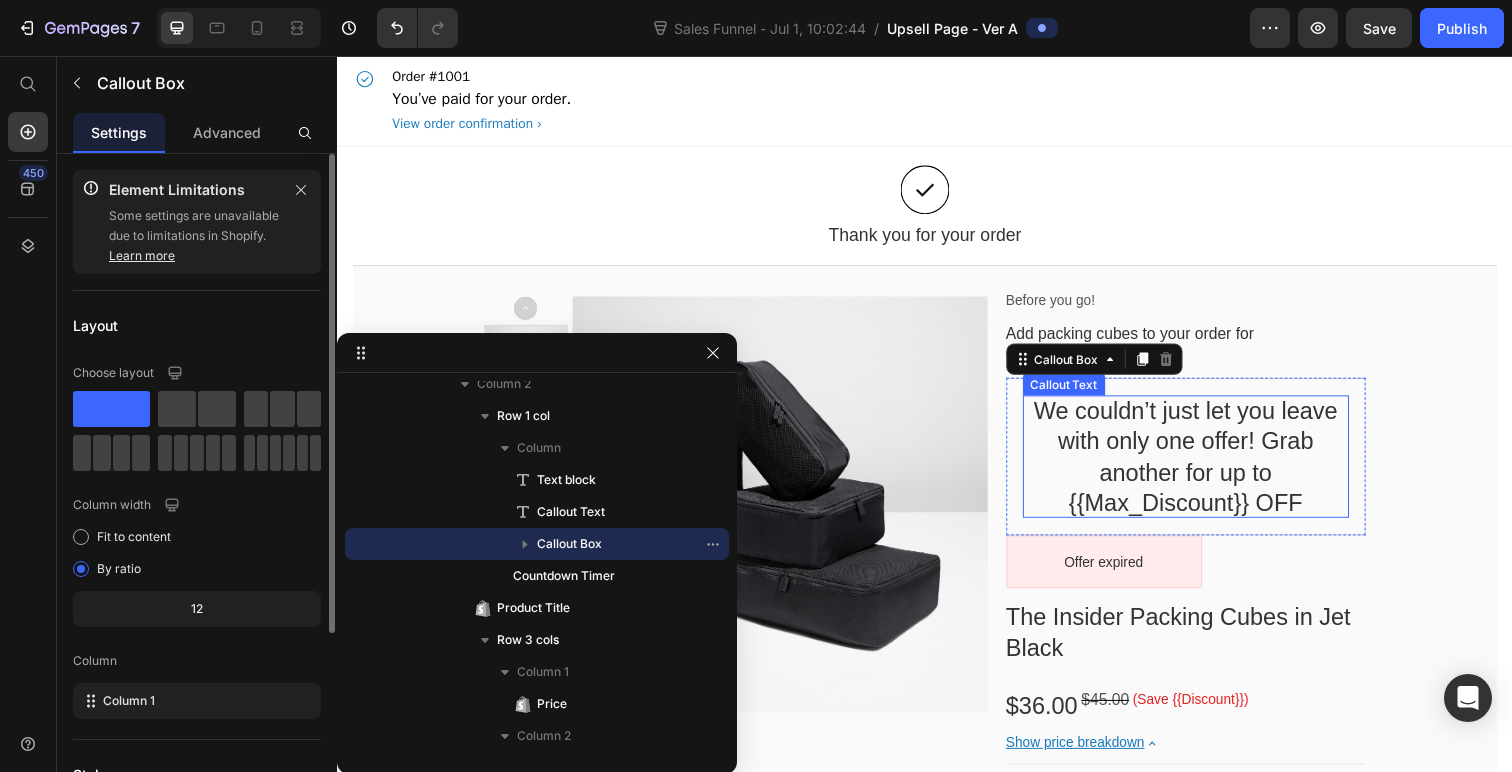 click on "We couldn’t just let you leave with only one offer! Grab another for up to {{Max_Discount}} OFF" at bounding box center [1203, 465] 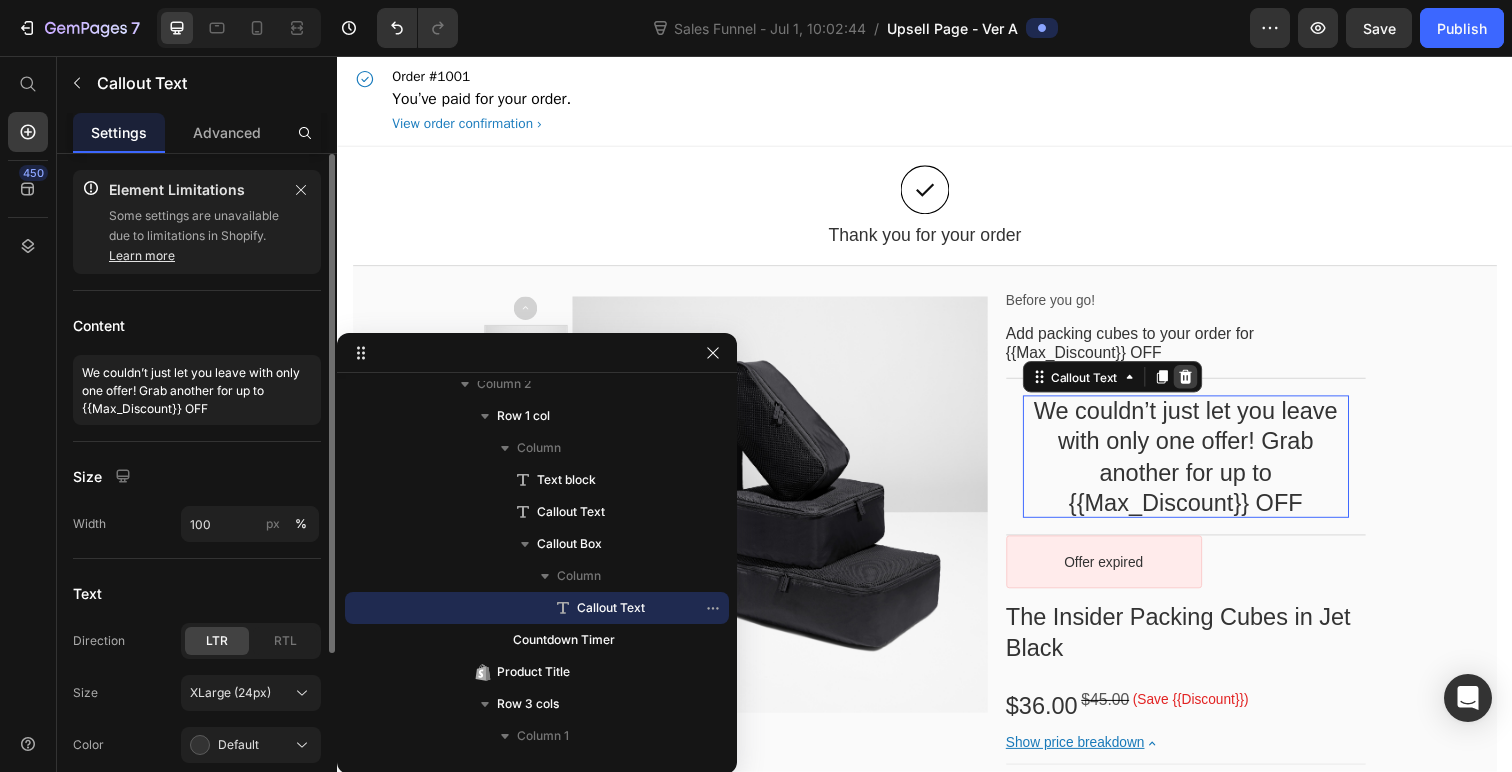click 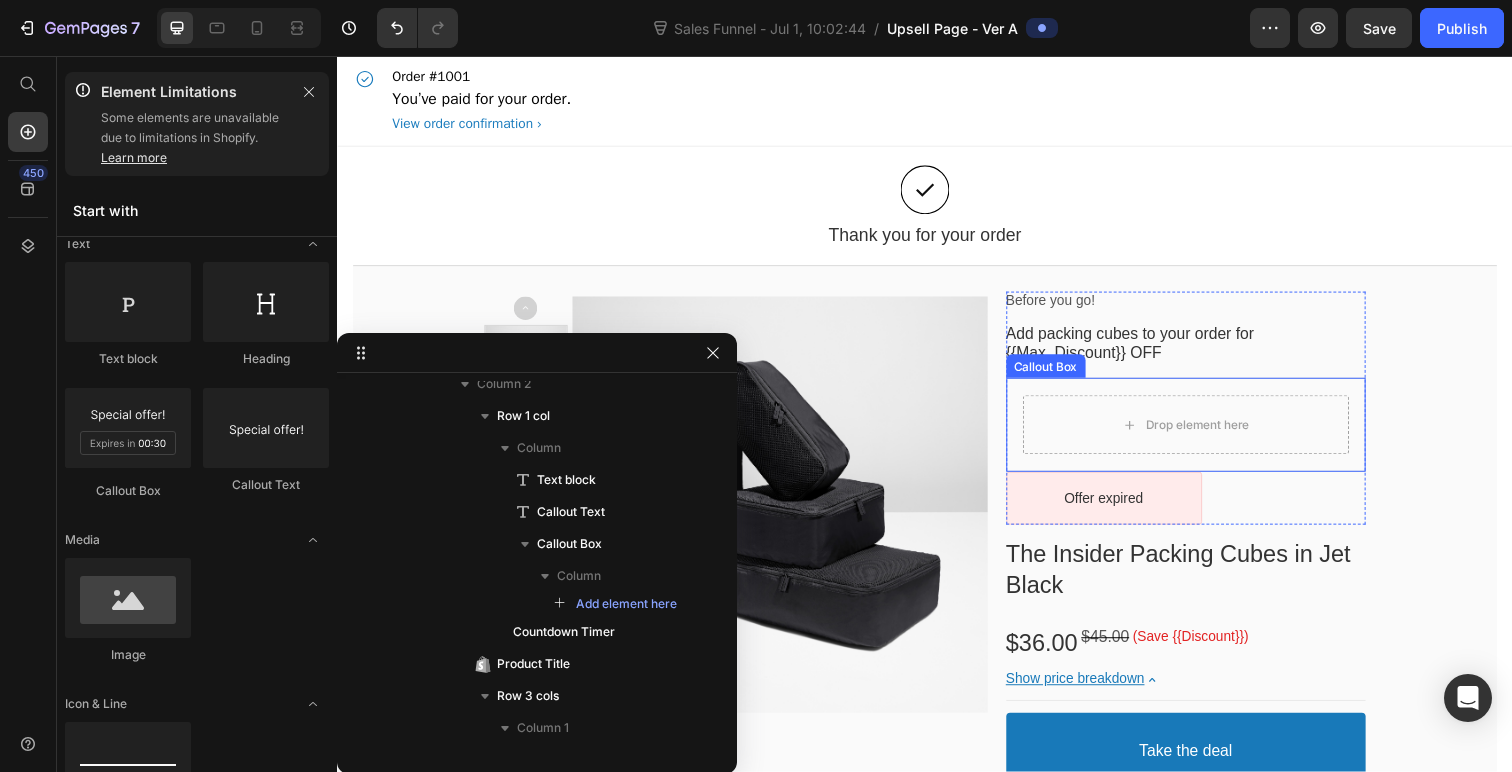 click on "Drop element here" at bounding box center (1204, 433) 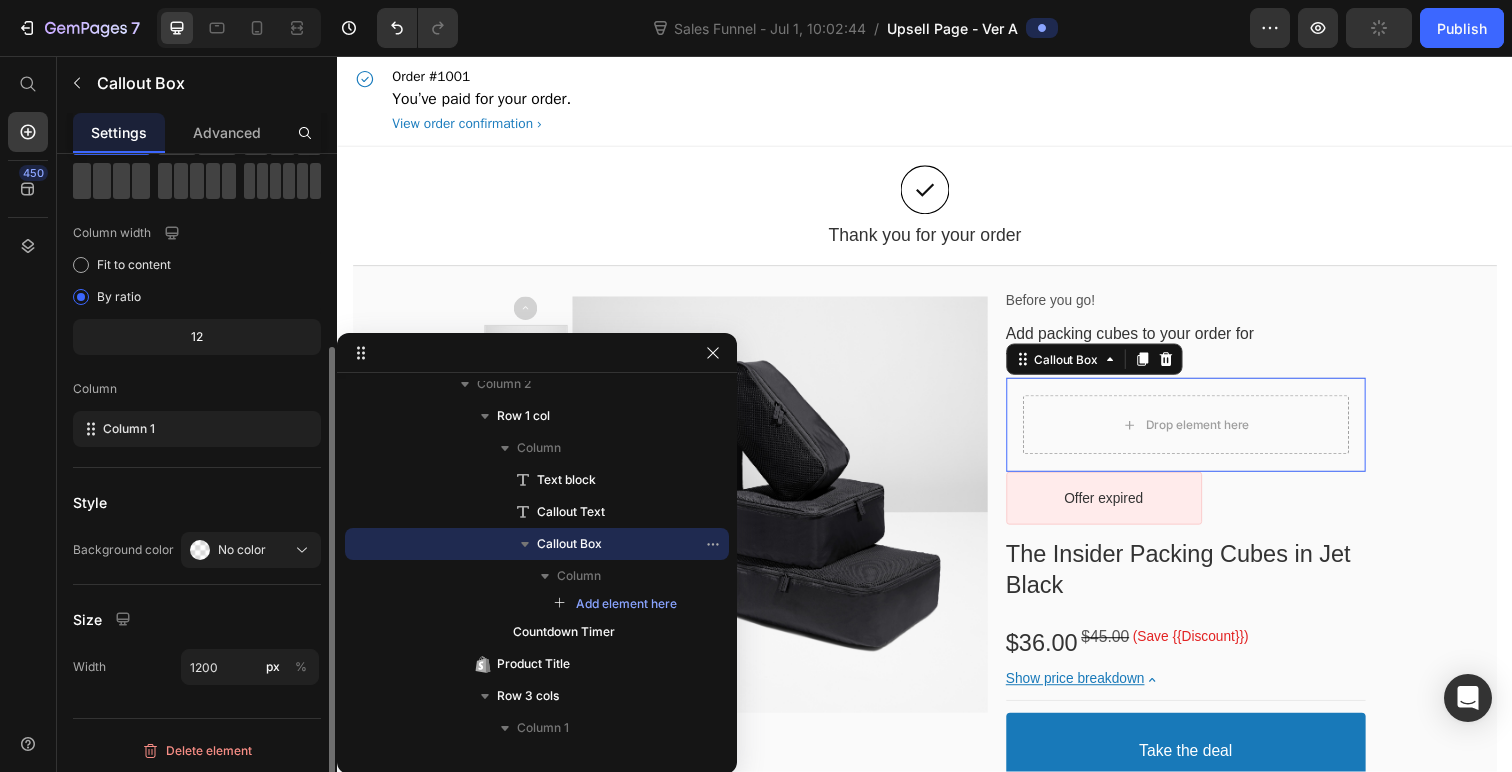 scroll, scrollTop: 276, scrollLeft: 0, axis: vertical 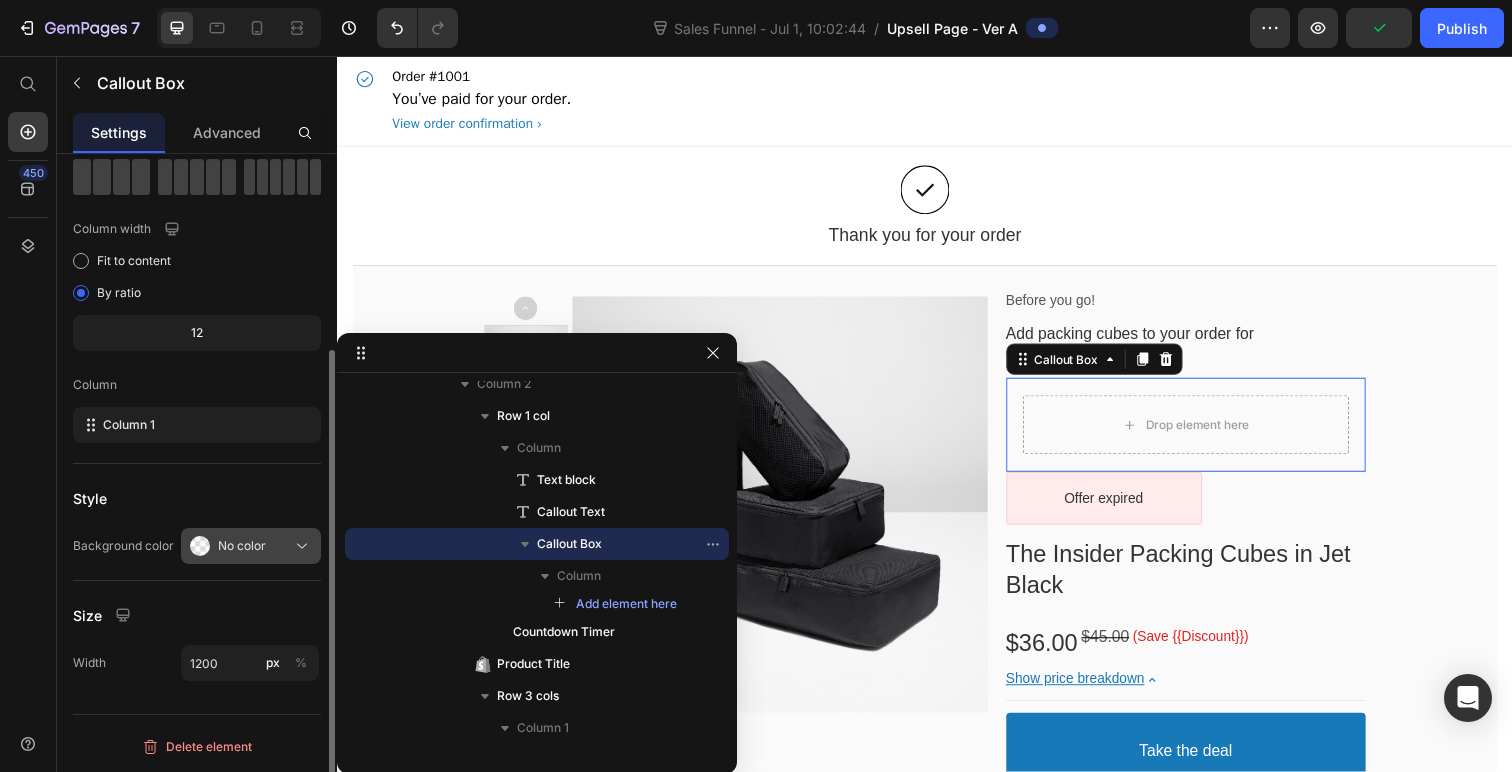 click 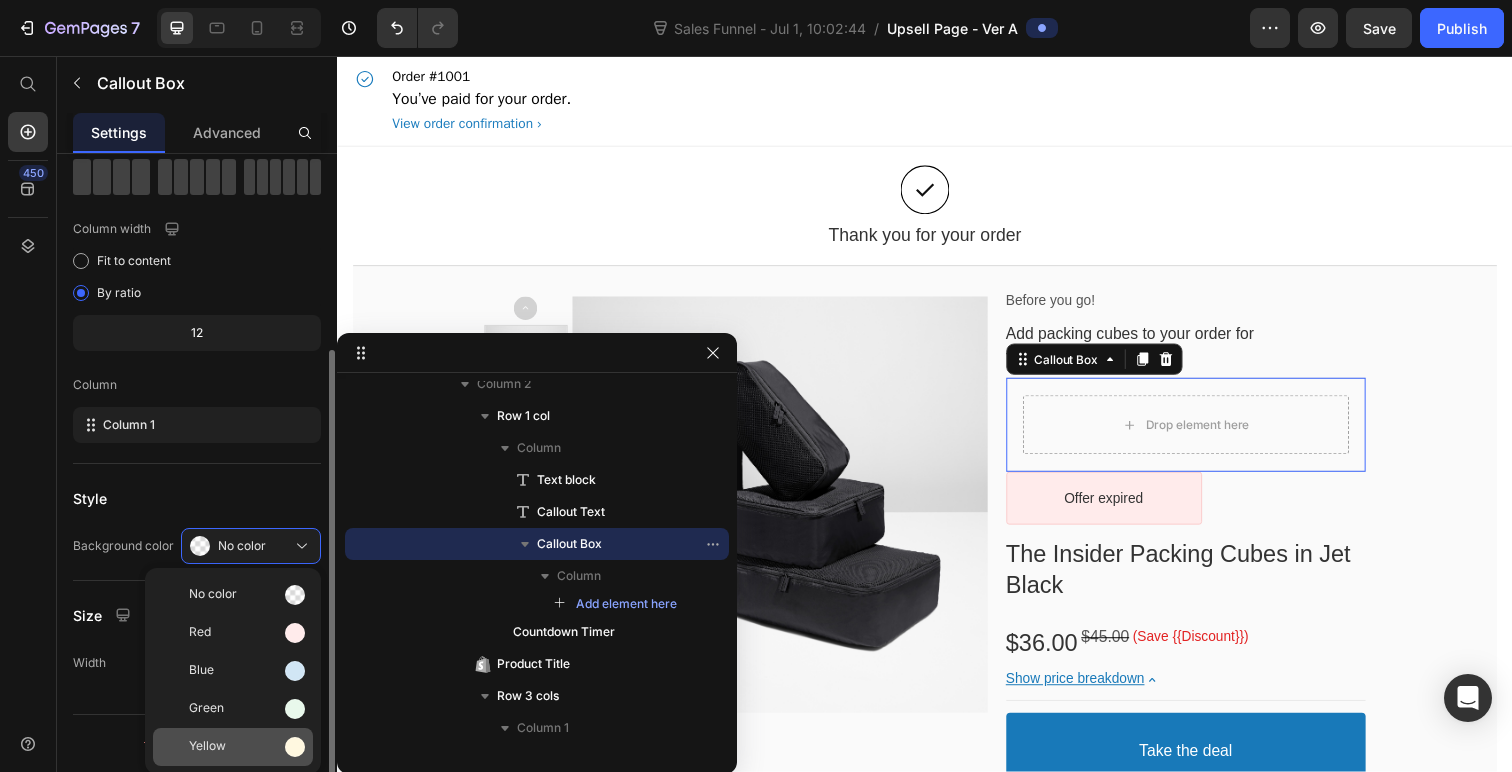 click on "Yellow" at bounding box center (247, 747) 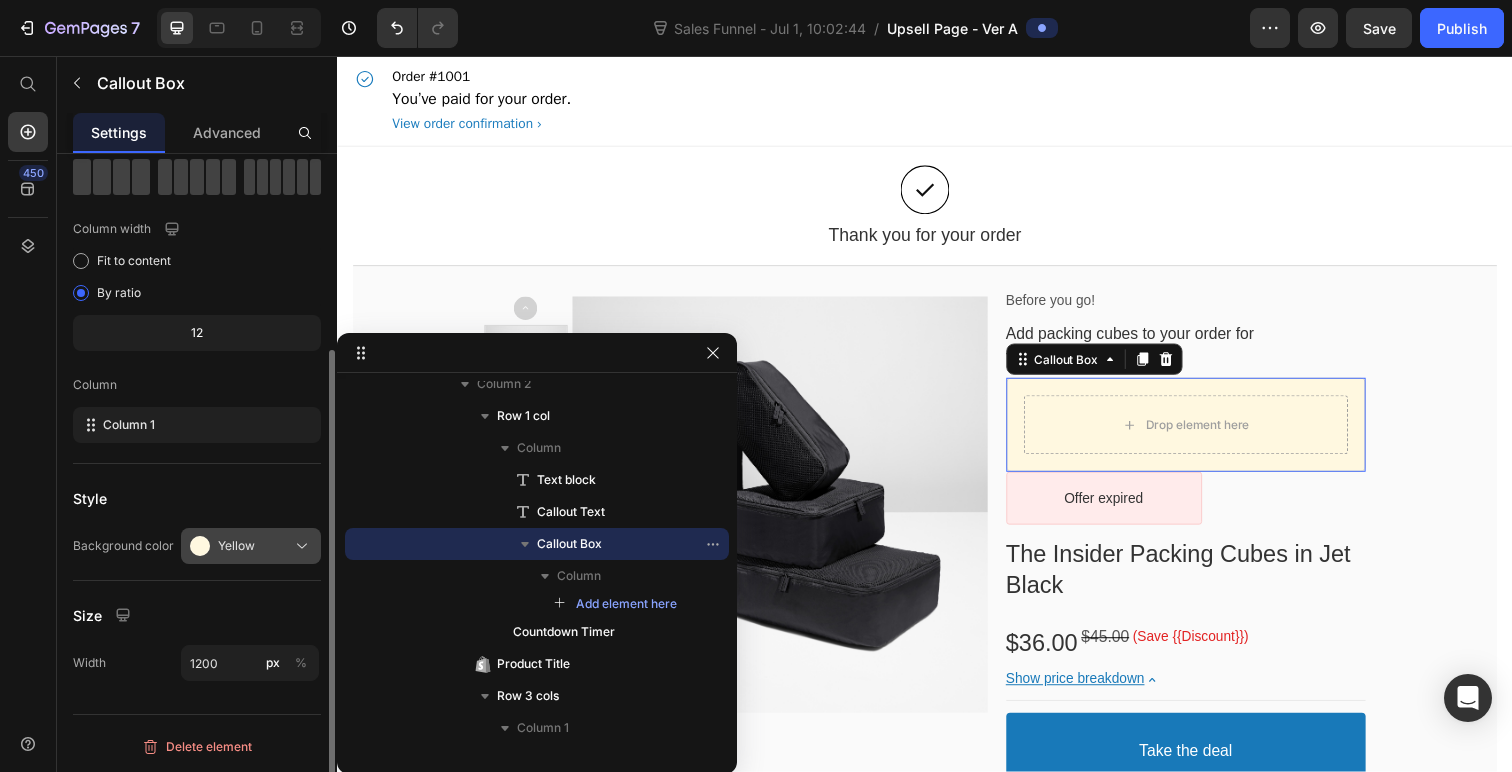 click on "Yellow" 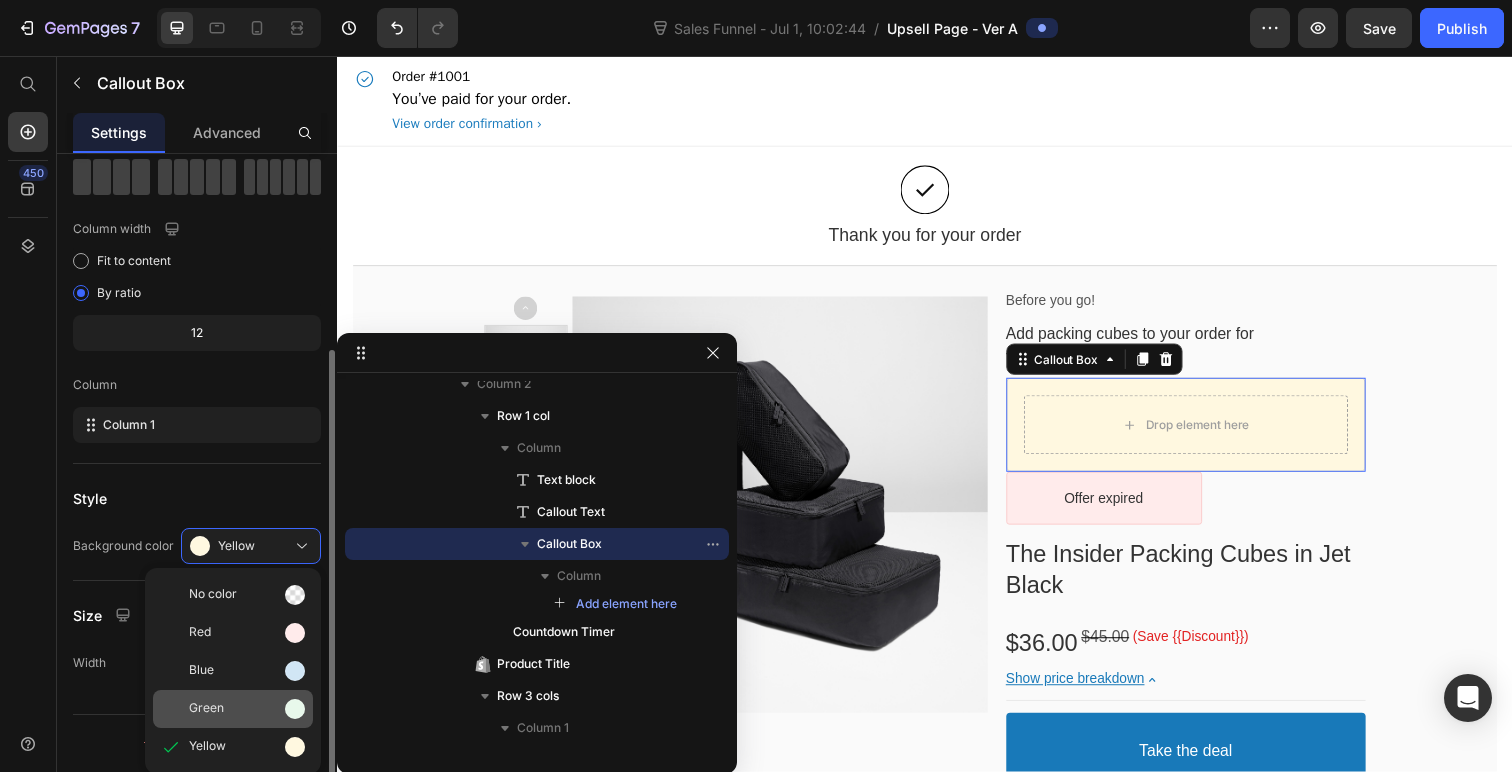click on "Green" at bounding box center [247, 709] 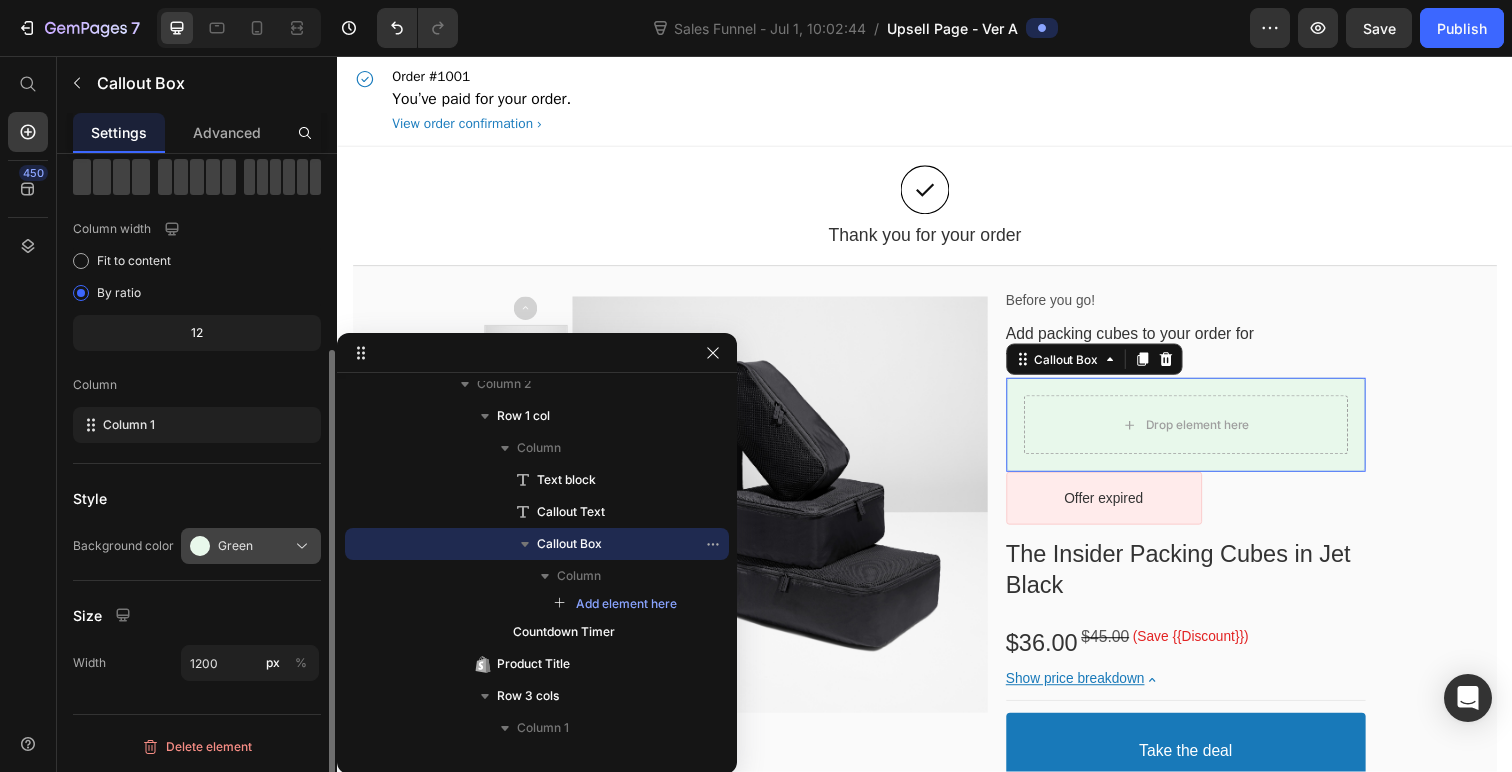 click on "Green" 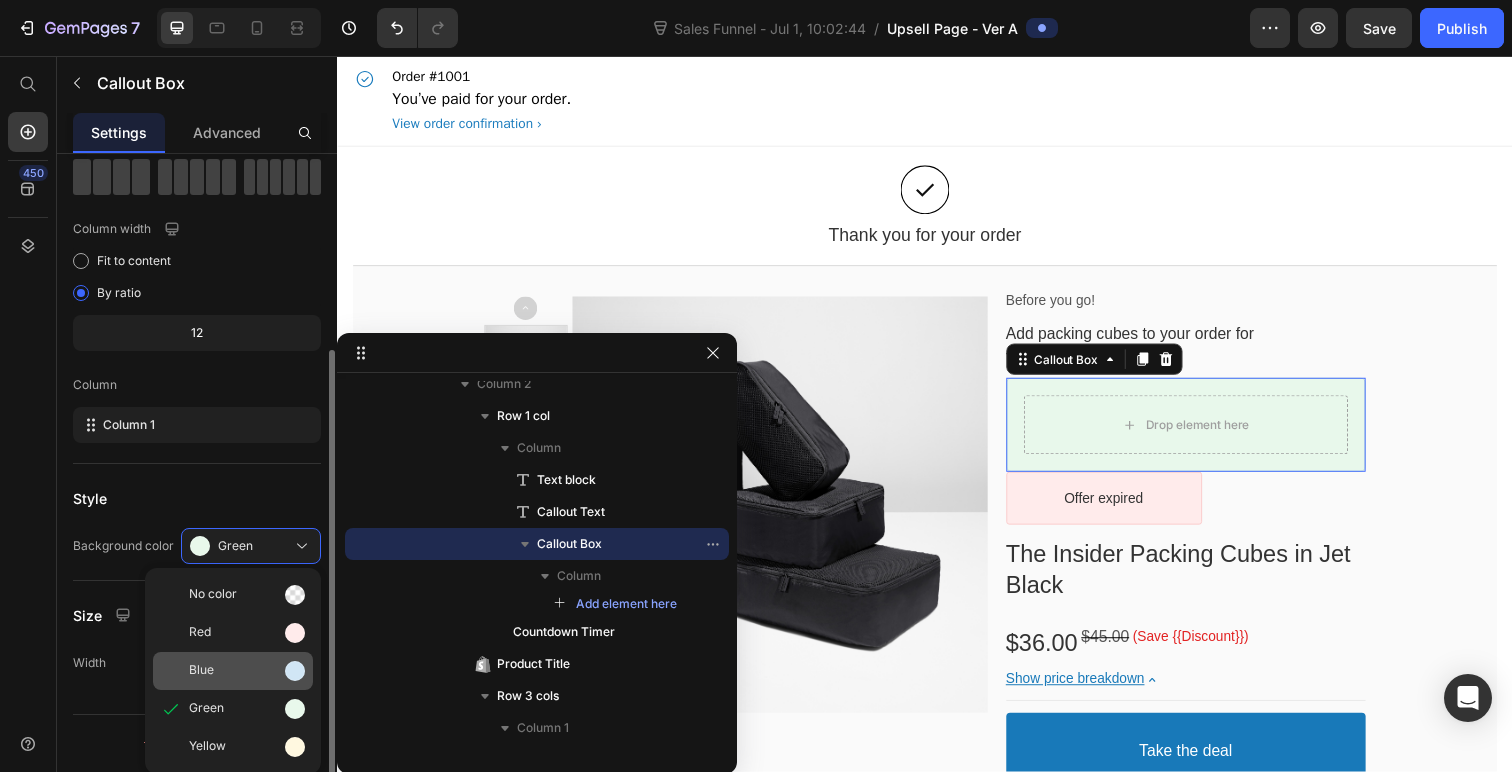 click on "Blue" at bounding box center (247, 671) 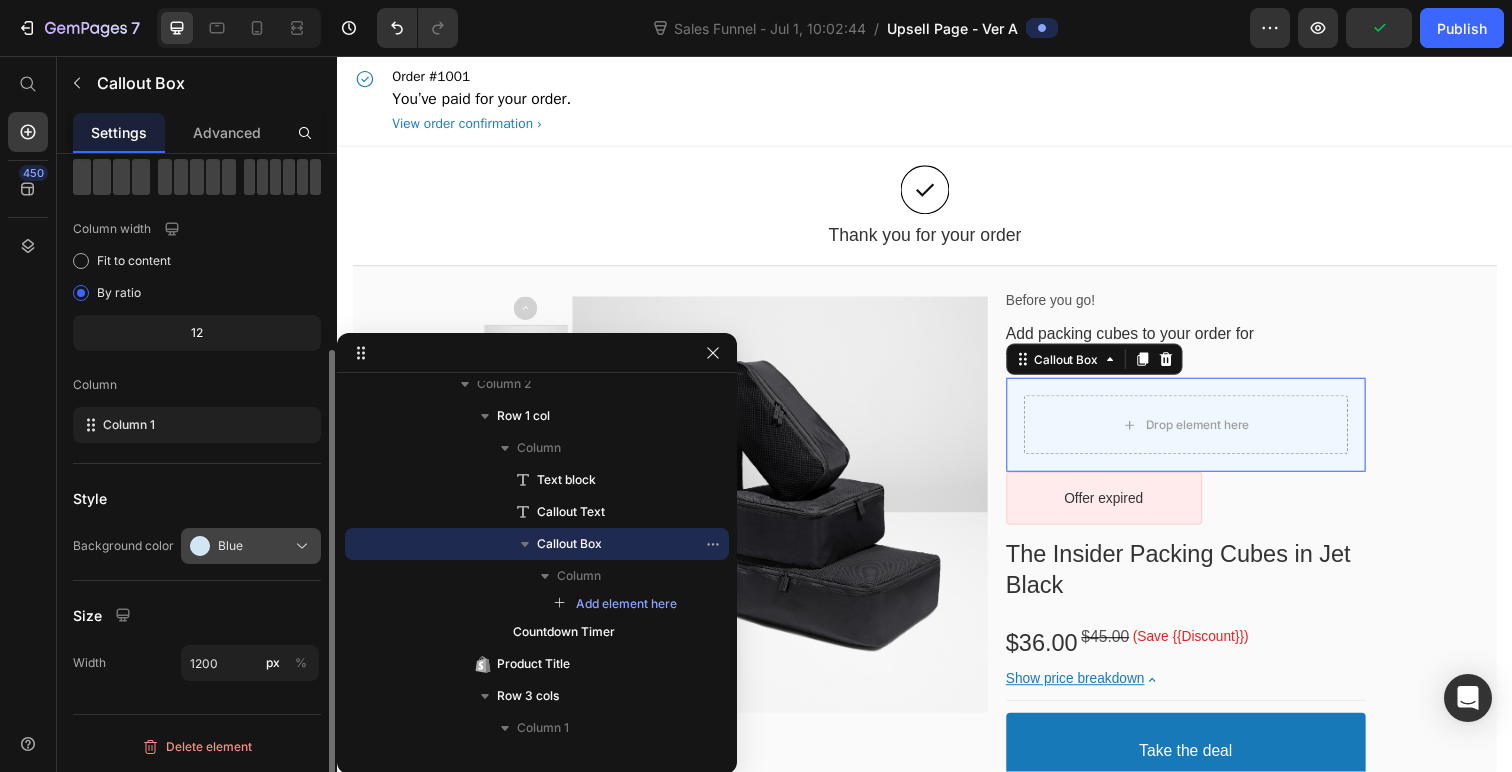 click on "Blue" at bounding box center [251, 546] 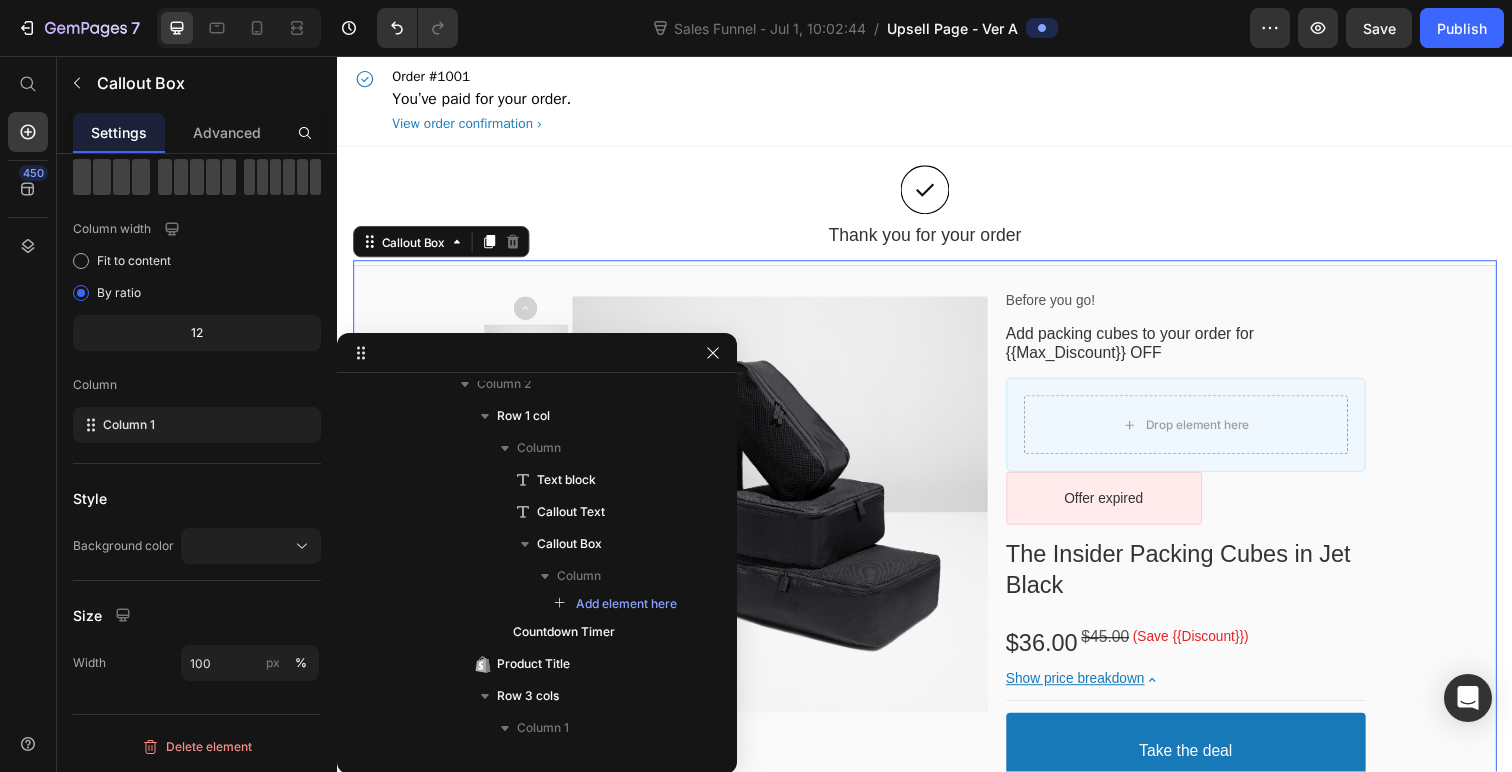 click on "Product Images Before you go! Text block Add packing cubes to your order for {{Max_Discount}} OFF Callout Text
Drop element here Callout Box Offer expired Countdown Timer Row The Insider Packing Cubes in Jet Black Product Title $36.00 Price $45.00 Price (Save {{Discount}}) Discount Tag Row Show price breakdown Price Breakdown Take the deal Accept Button Decline offer Decline Button Row Product Offer" at bounding box center [937, 574] 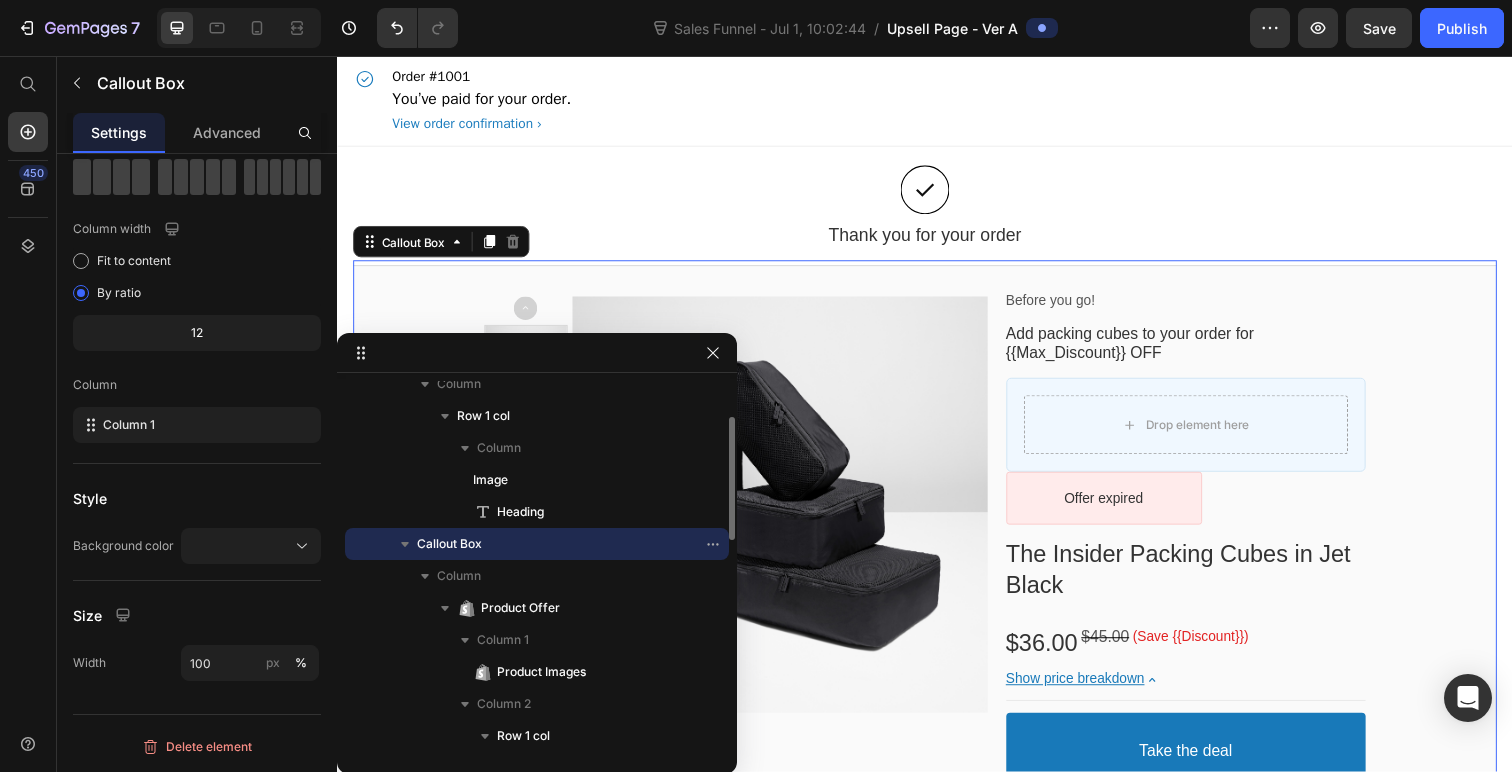 click on "Callout Box" at bounding box center (449, 544) 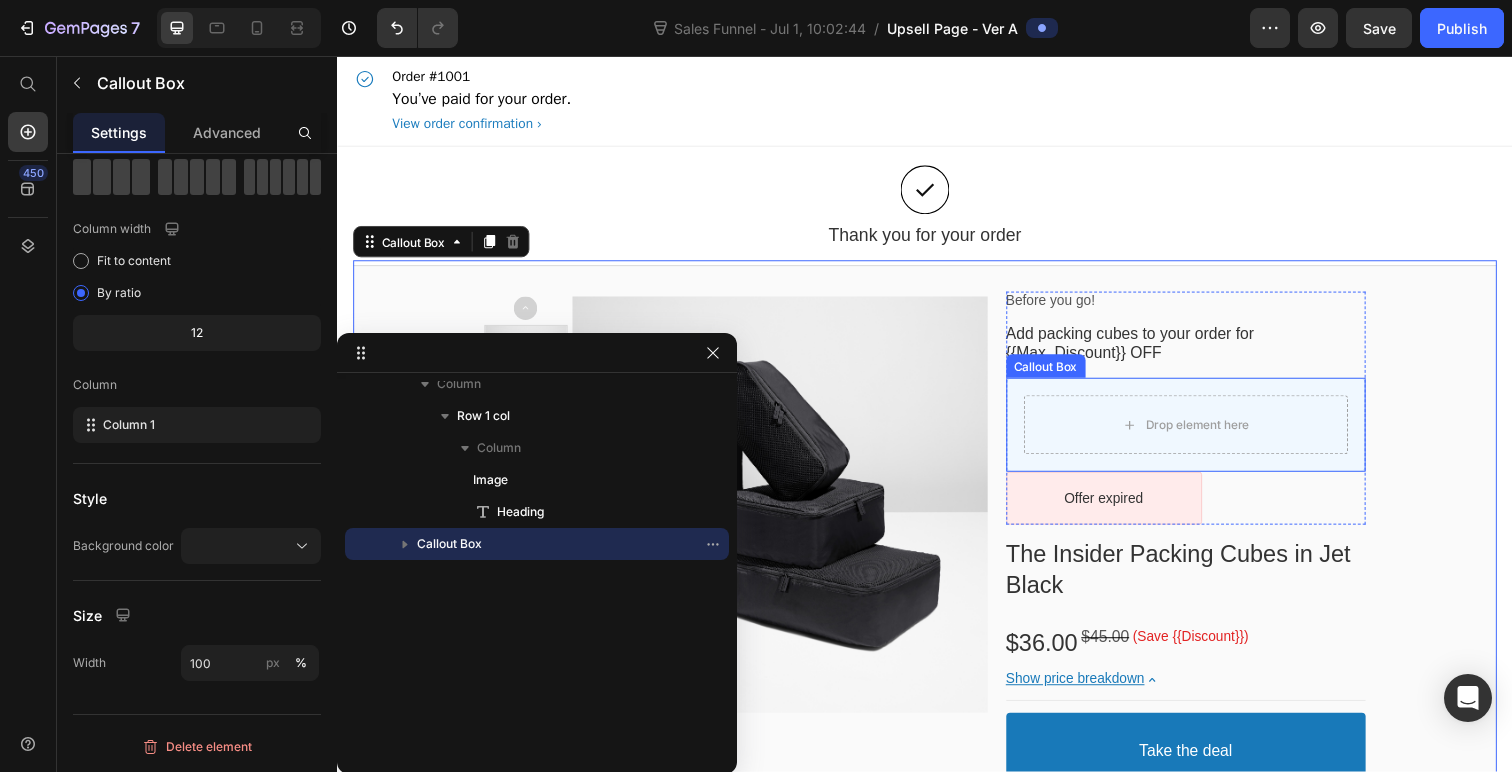 click on "Drop element here" at bounding box center (1204, 433) 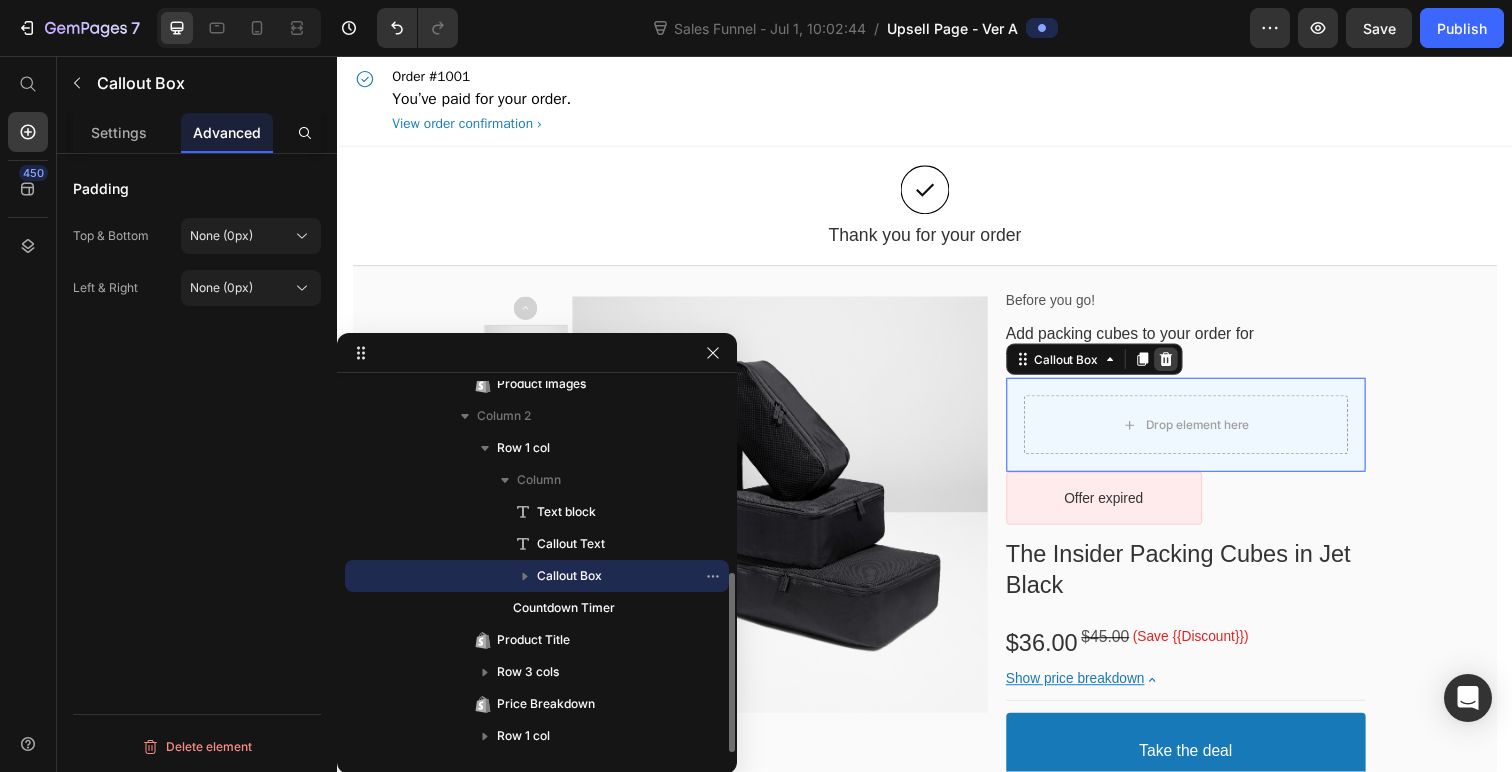 click 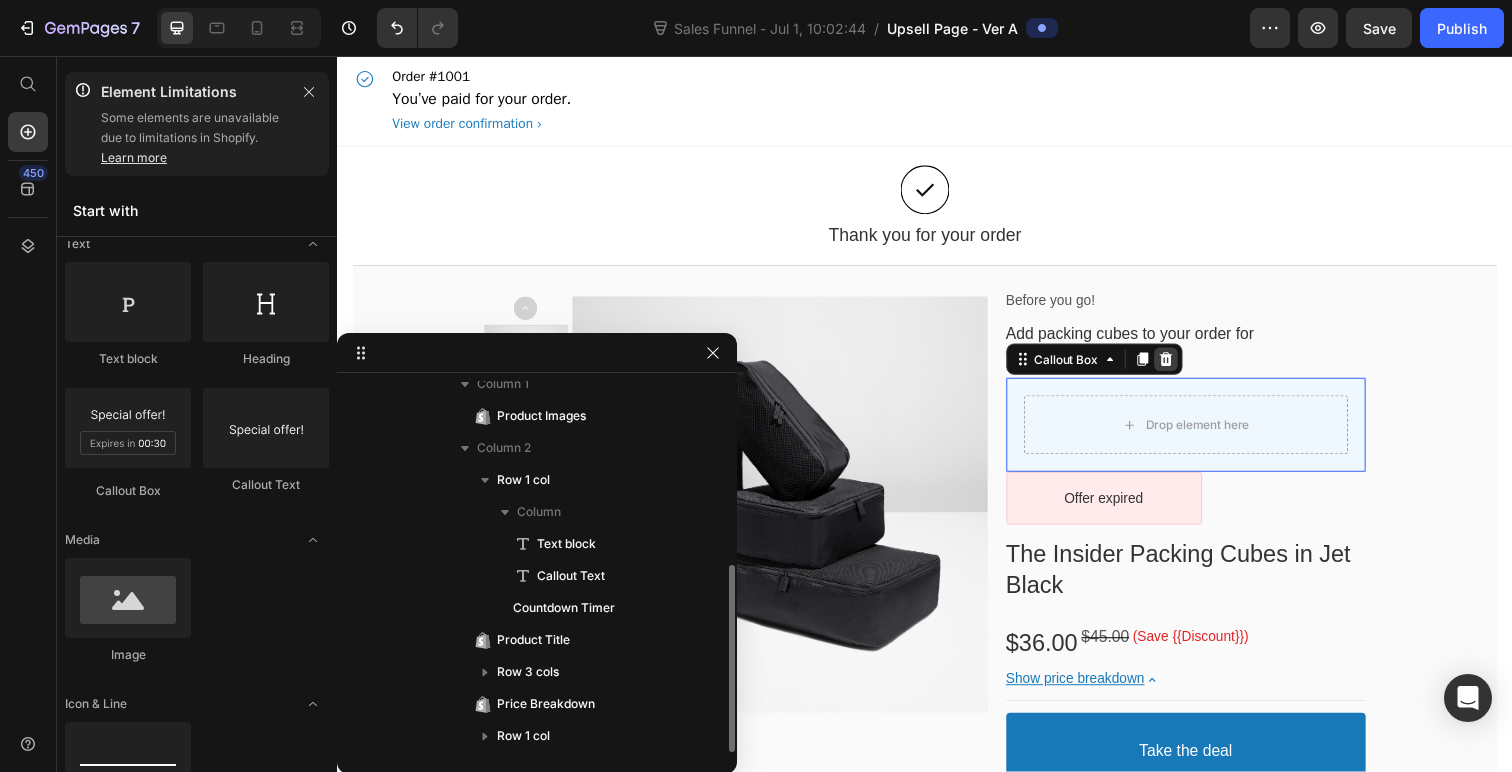 scroll, scrollTop: 365, scrollLeft: 0, axis: vertical 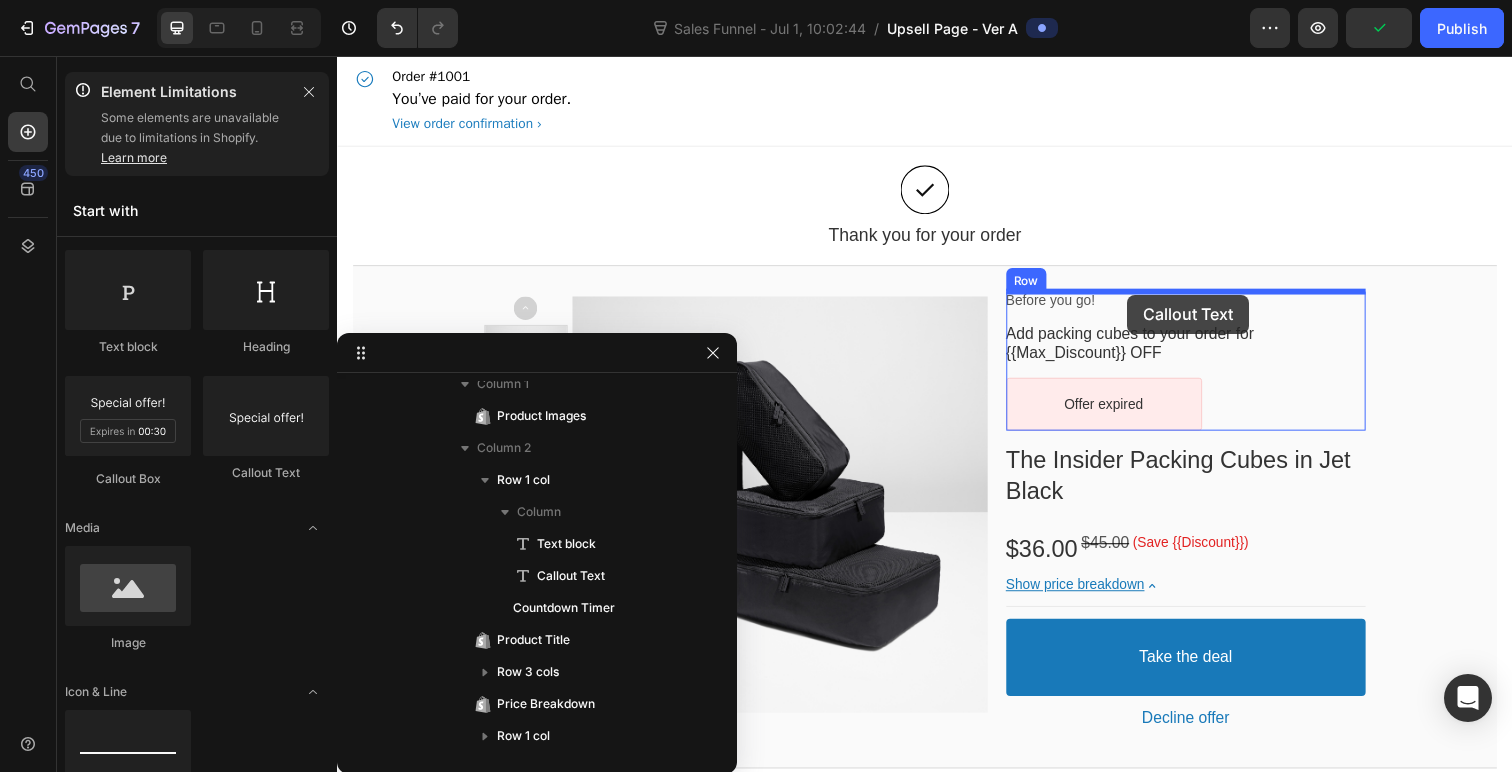 drag, startPoint x: 603, startPoint y: 450, endPoint x: 1144, endPoint y: 300, distance: 561.40985 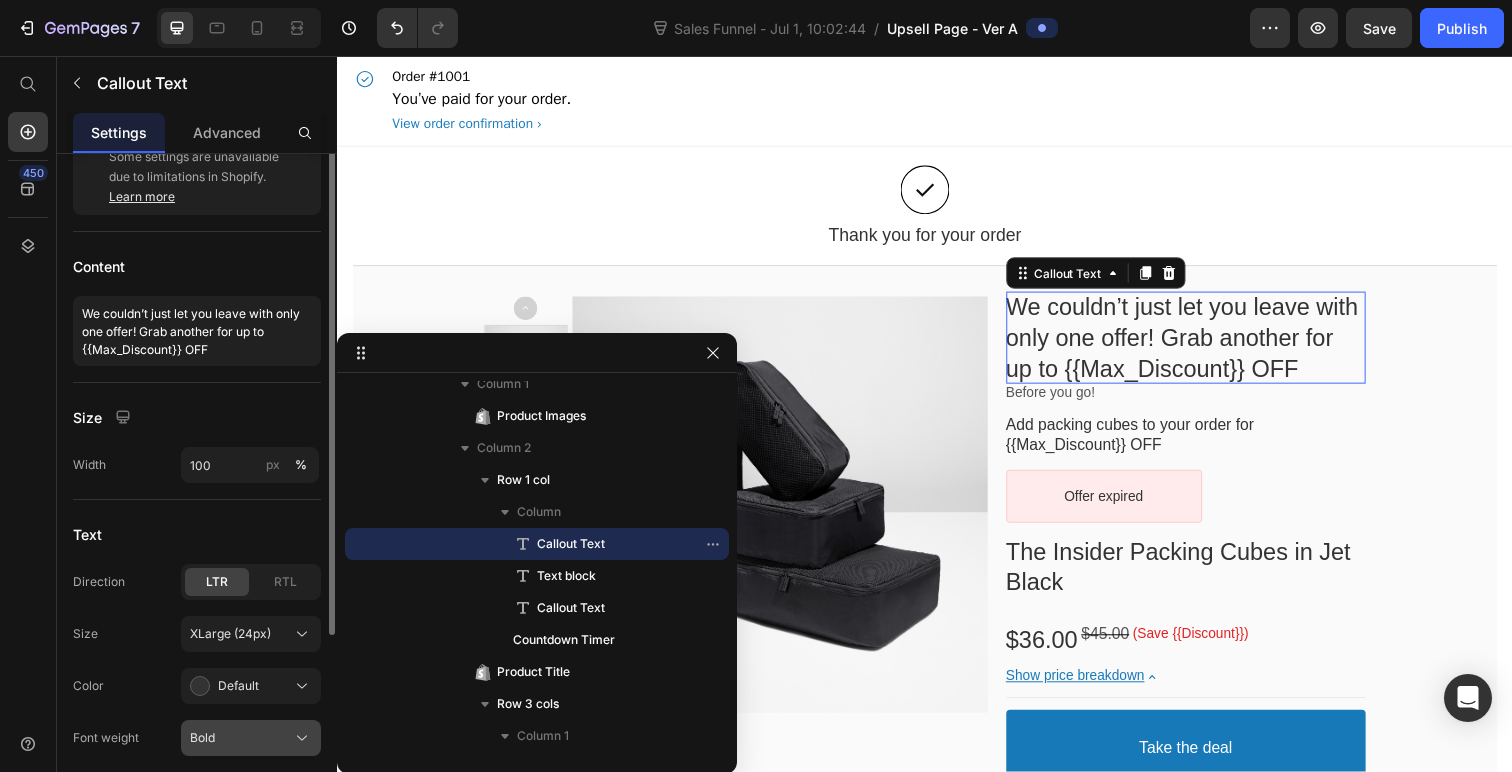 scroll, scrollTop: 0, scrollLeft: 0, axis: both 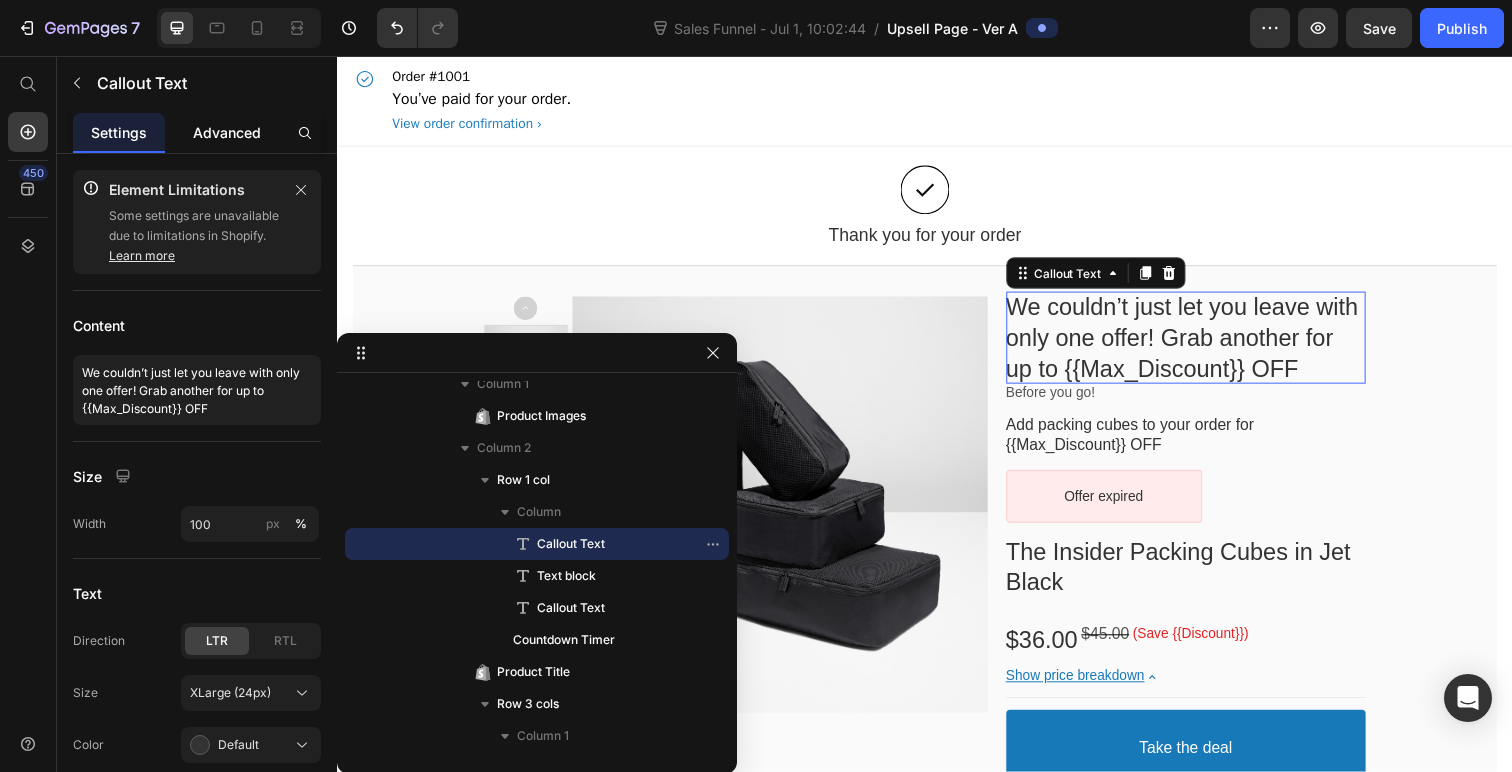 click on "Advanced" at bounding box center (227, 132) 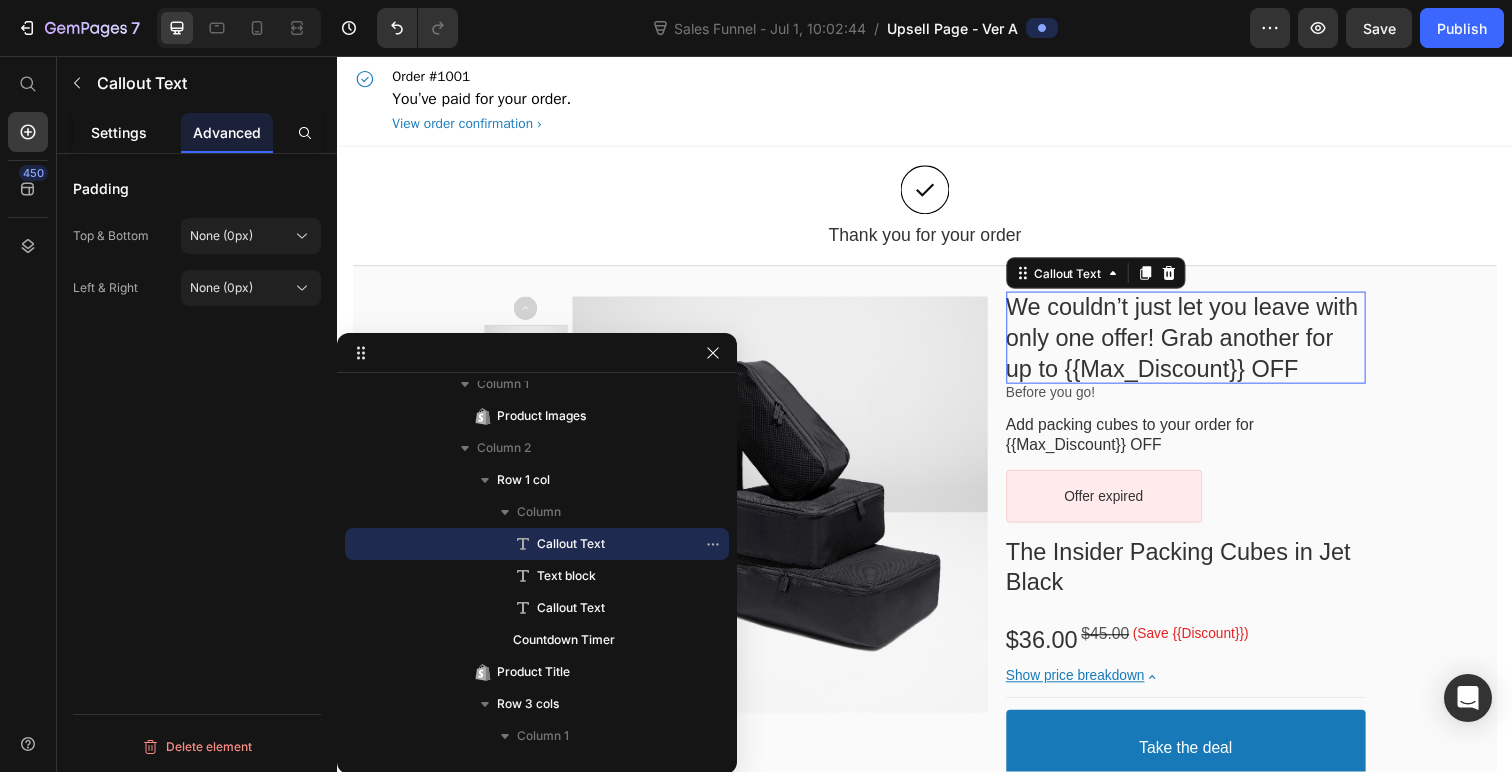 click on "Settings" at bounding box center [119, 132] 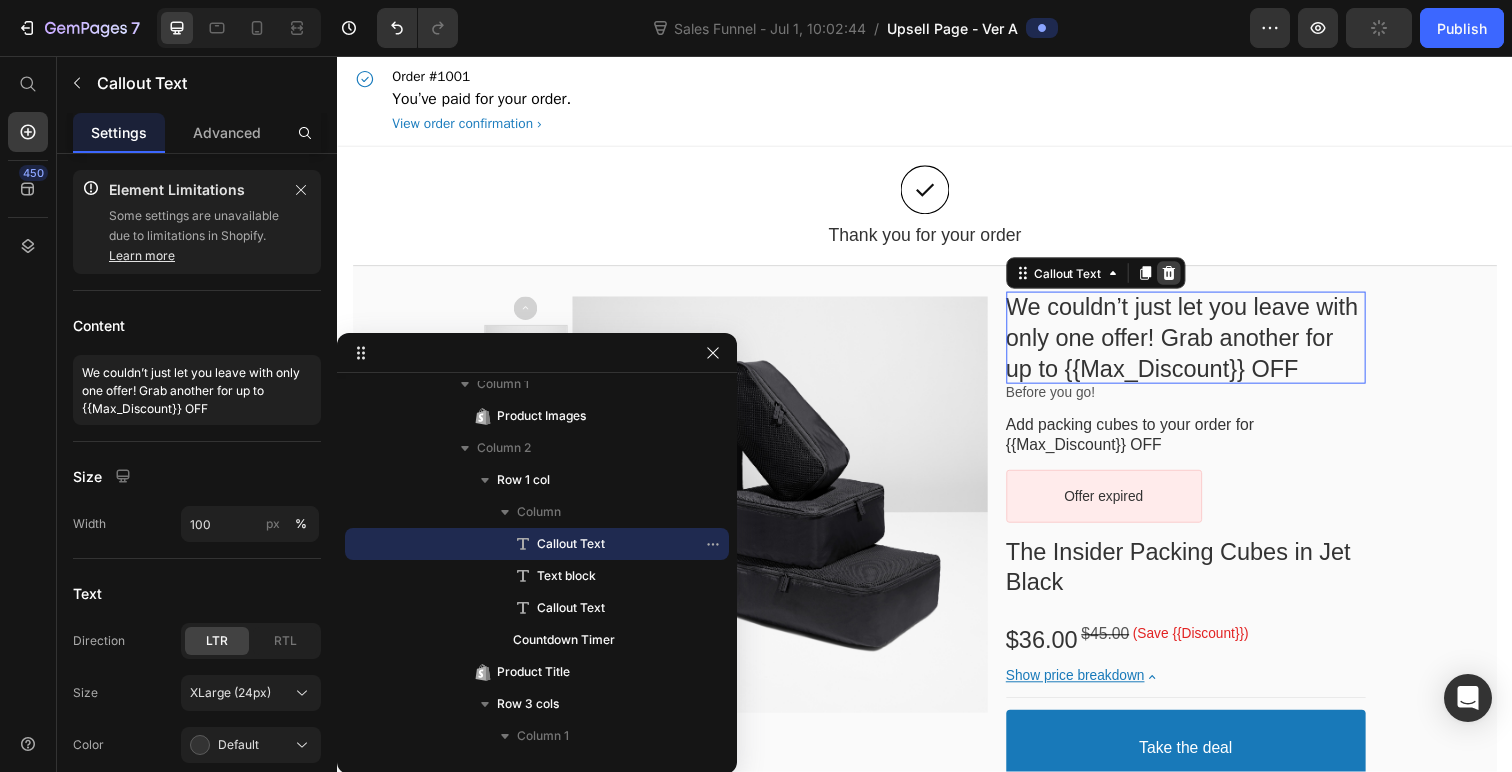 click at bounding box center [1186, 278] 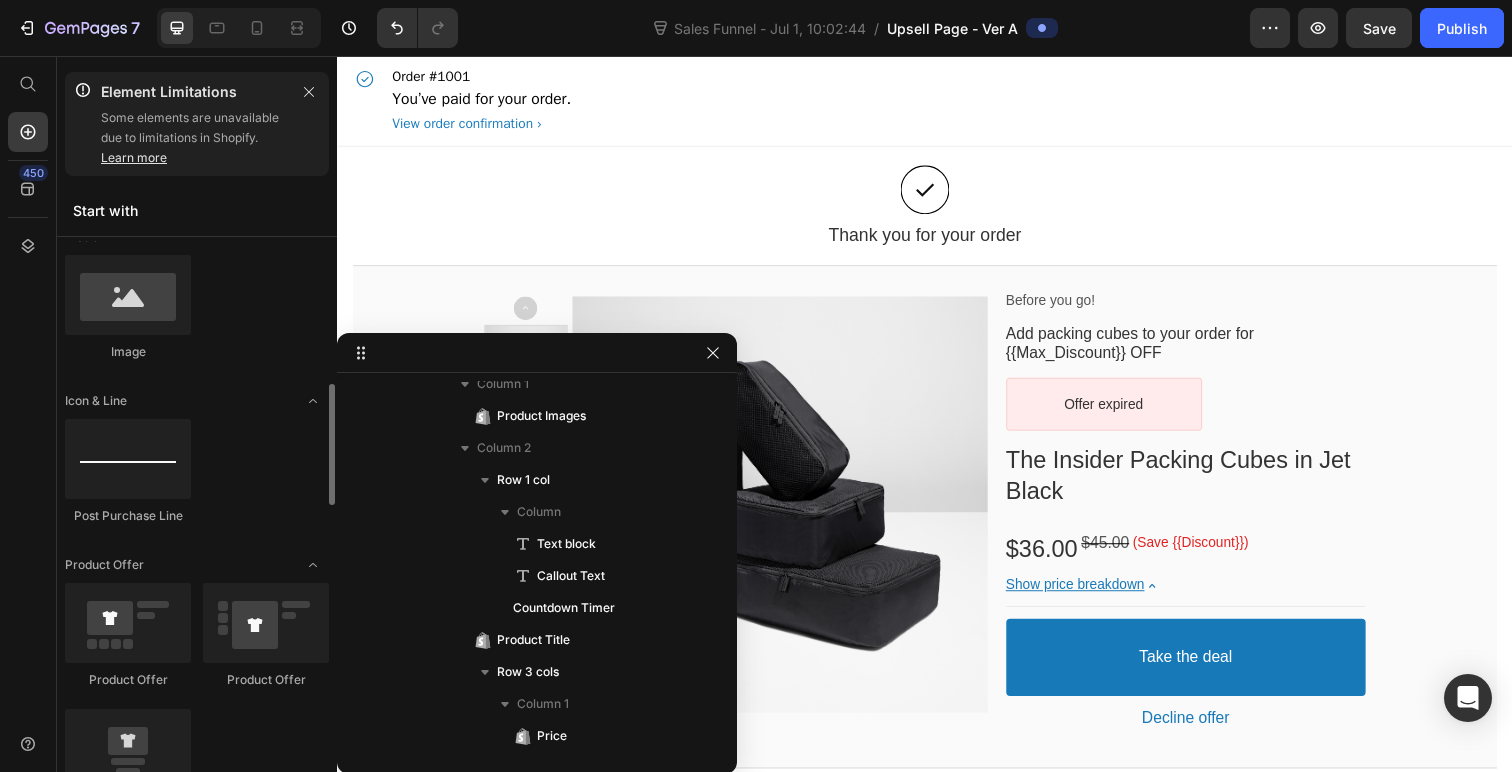 scroll, scrollTop: 621, scrollLeft: 0, axis: vertical 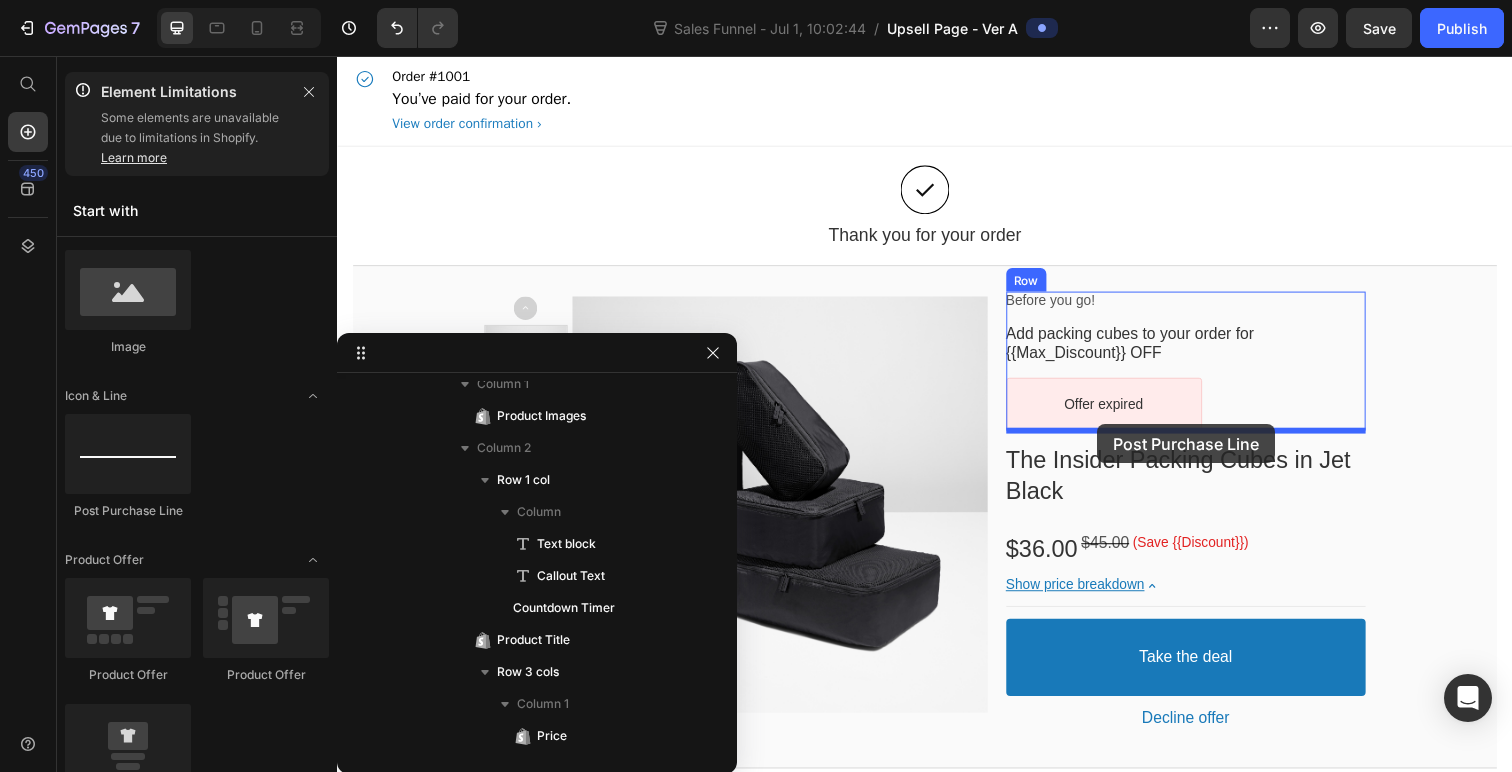 drag, startPoint x: 439, startPoint y: 505, endPoint x: 1114, endPoint y: 437, distance: 678.41656 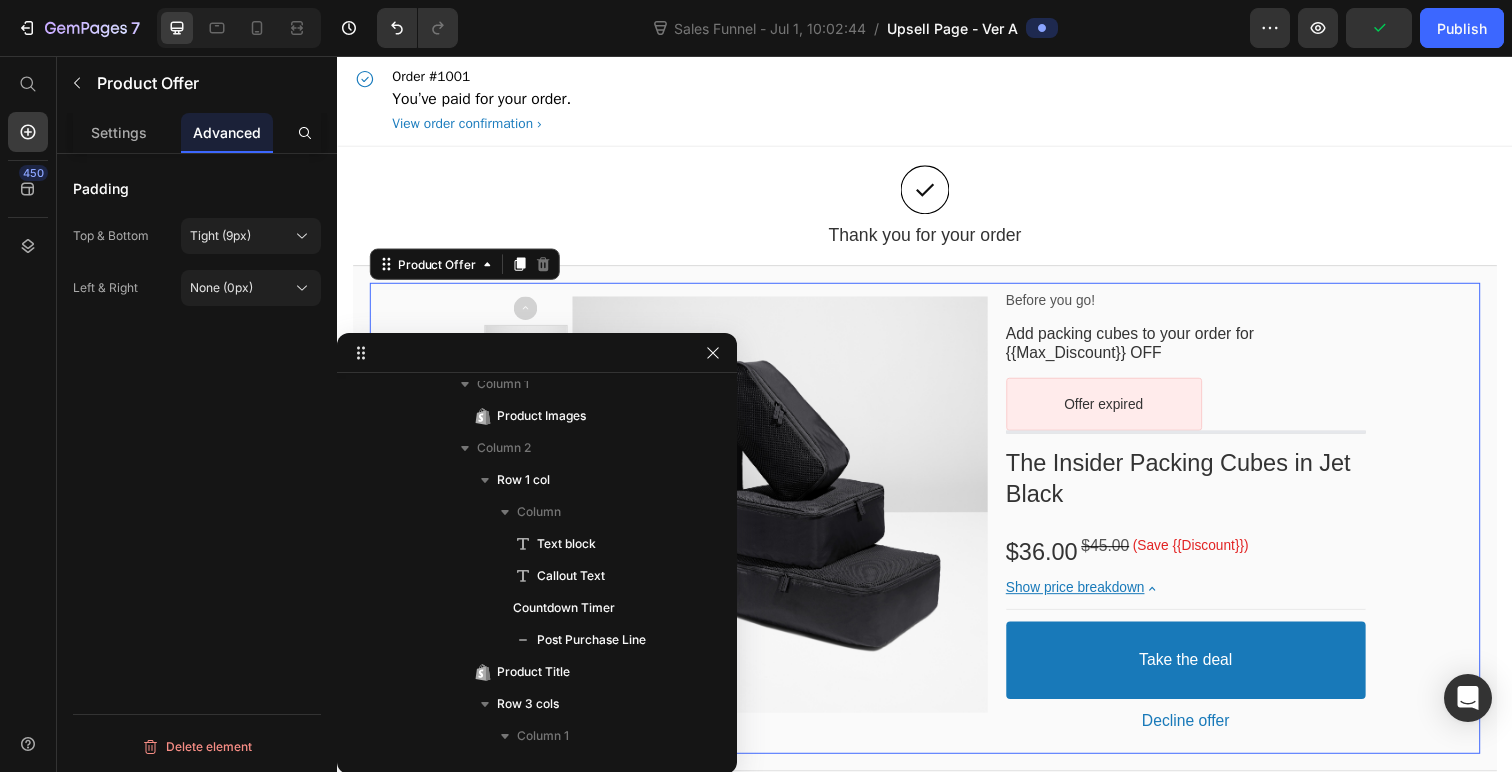 scroll, scrollTop: 173, scrollLeft: 0, axis: vertical 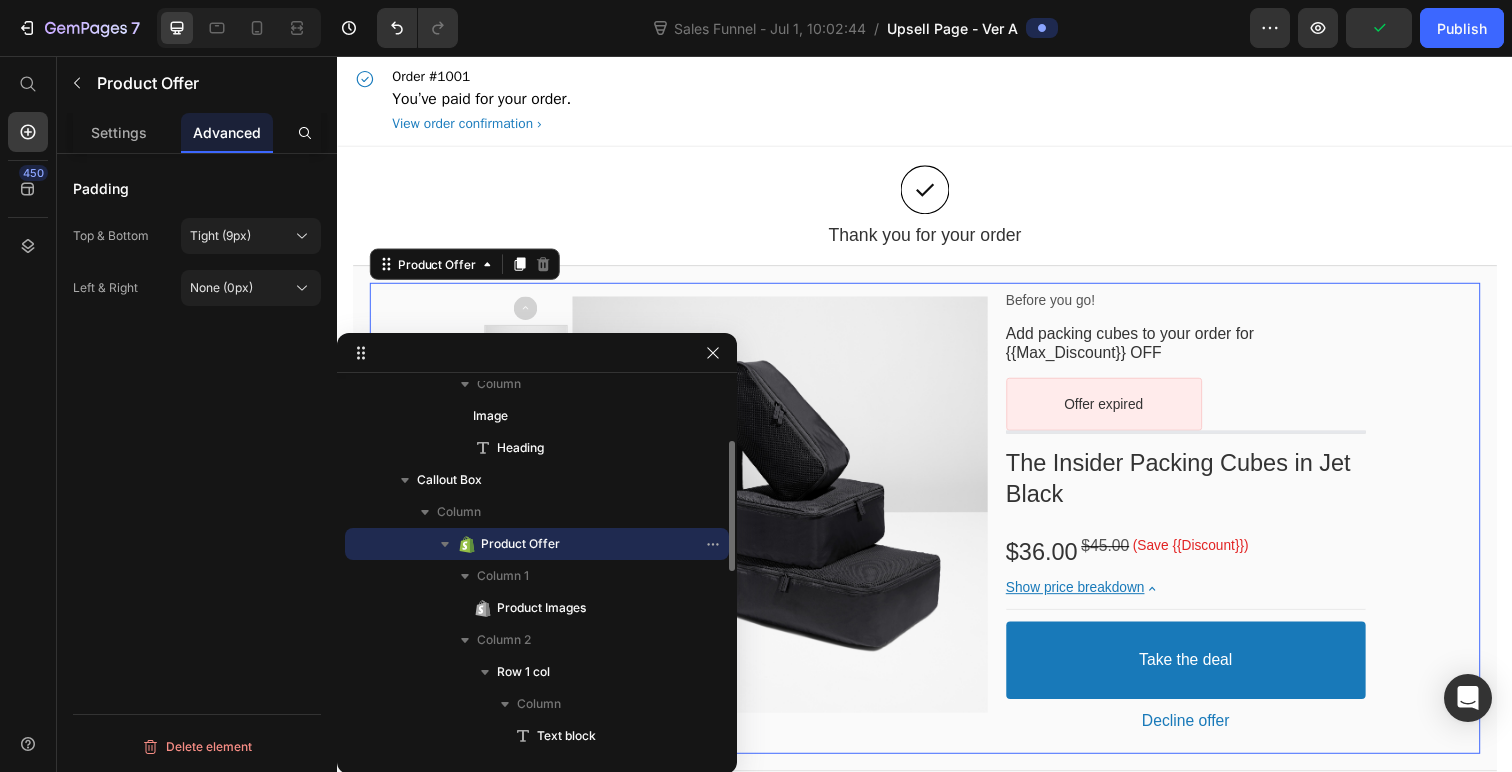 click on "Product Images Before you go! Text block Add packing cubes to your order for {{Max_Discount}} OFF Callout Text Offer expired Countdown Timer Post Purchase Line Row The Insider Packing Cubes in Jet Black Product Title $36.00 Price $45.00 Price (Save {{Discount}}) Discount Tag Row Show price breakdown Price Breakdown Take the deal Accept Button Decline offer Decline Button Row" at bounding box center [937, 528] 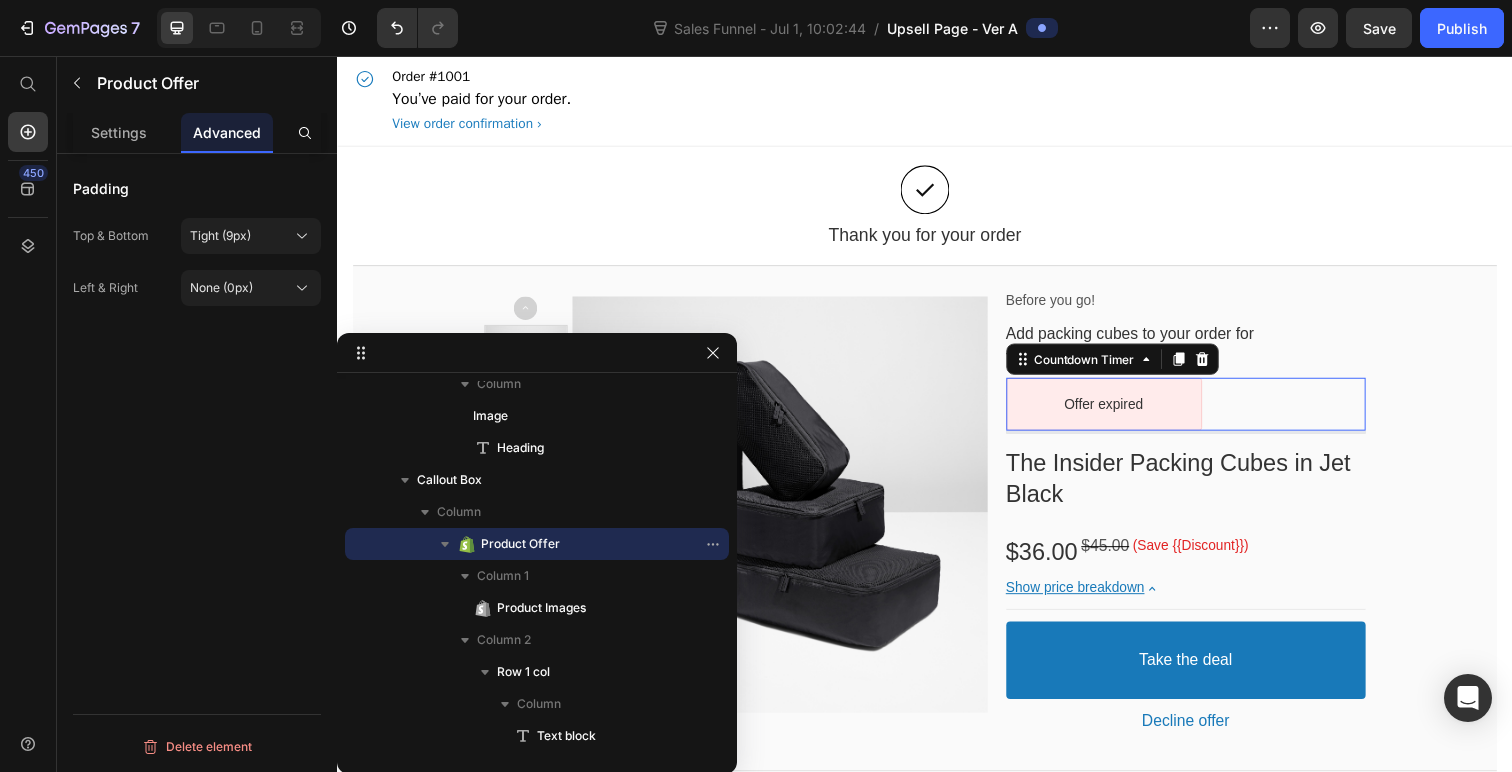 click on "Offer expired" at bounding box center (1204, 412) 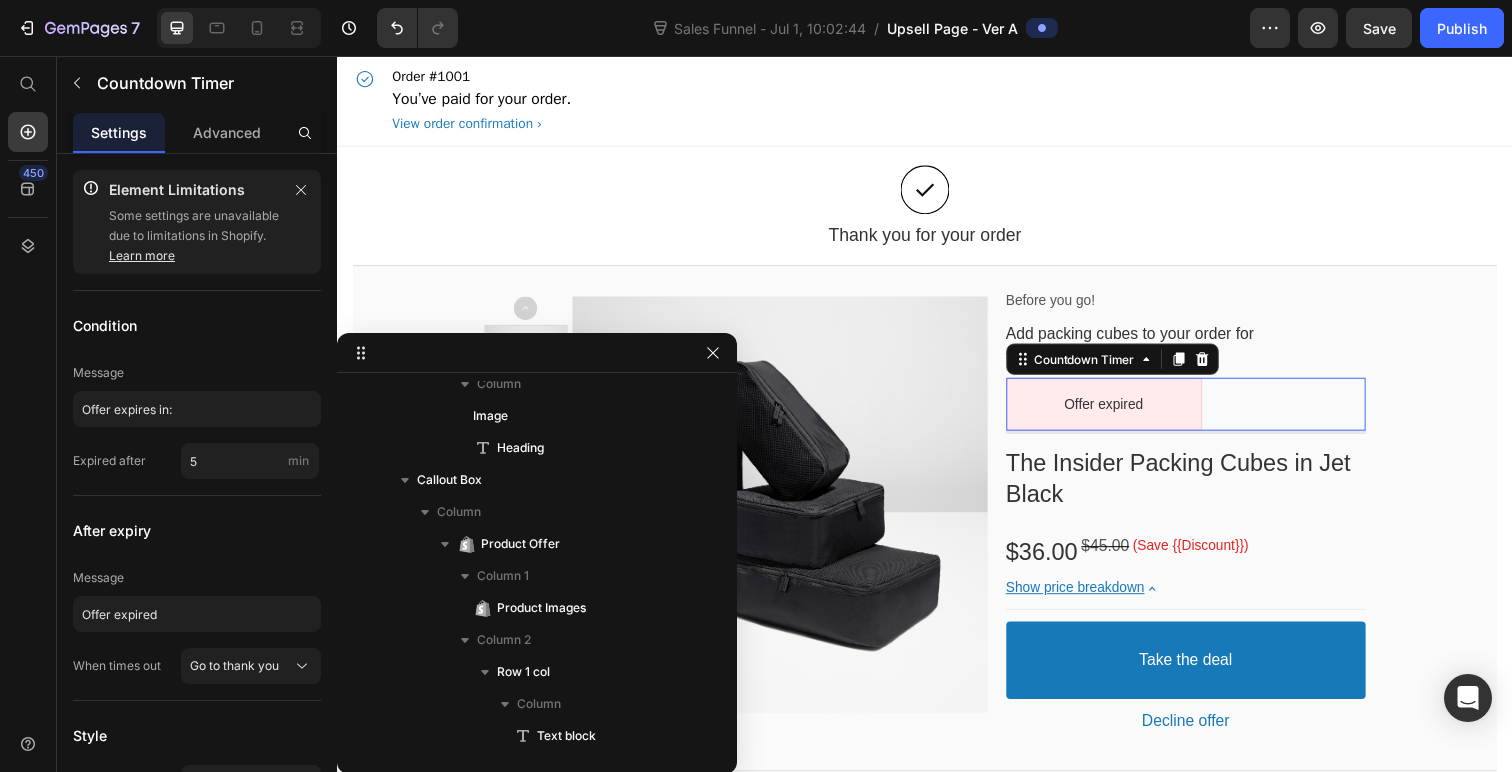 scroll, scrollTop: 429, scrollLeft: 0, axis: vertical 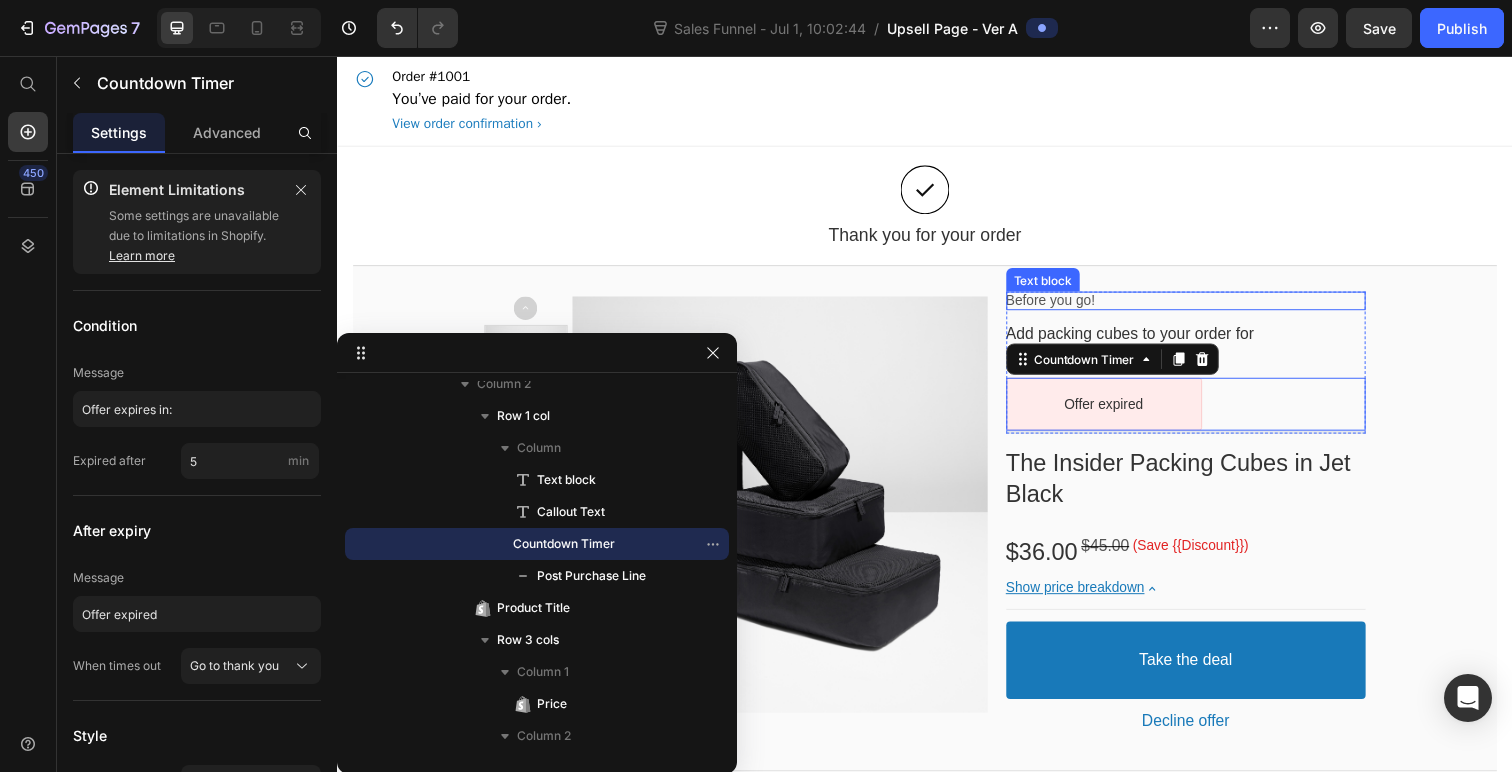 click on "Before you go!" at bounding box center [1204, 306] 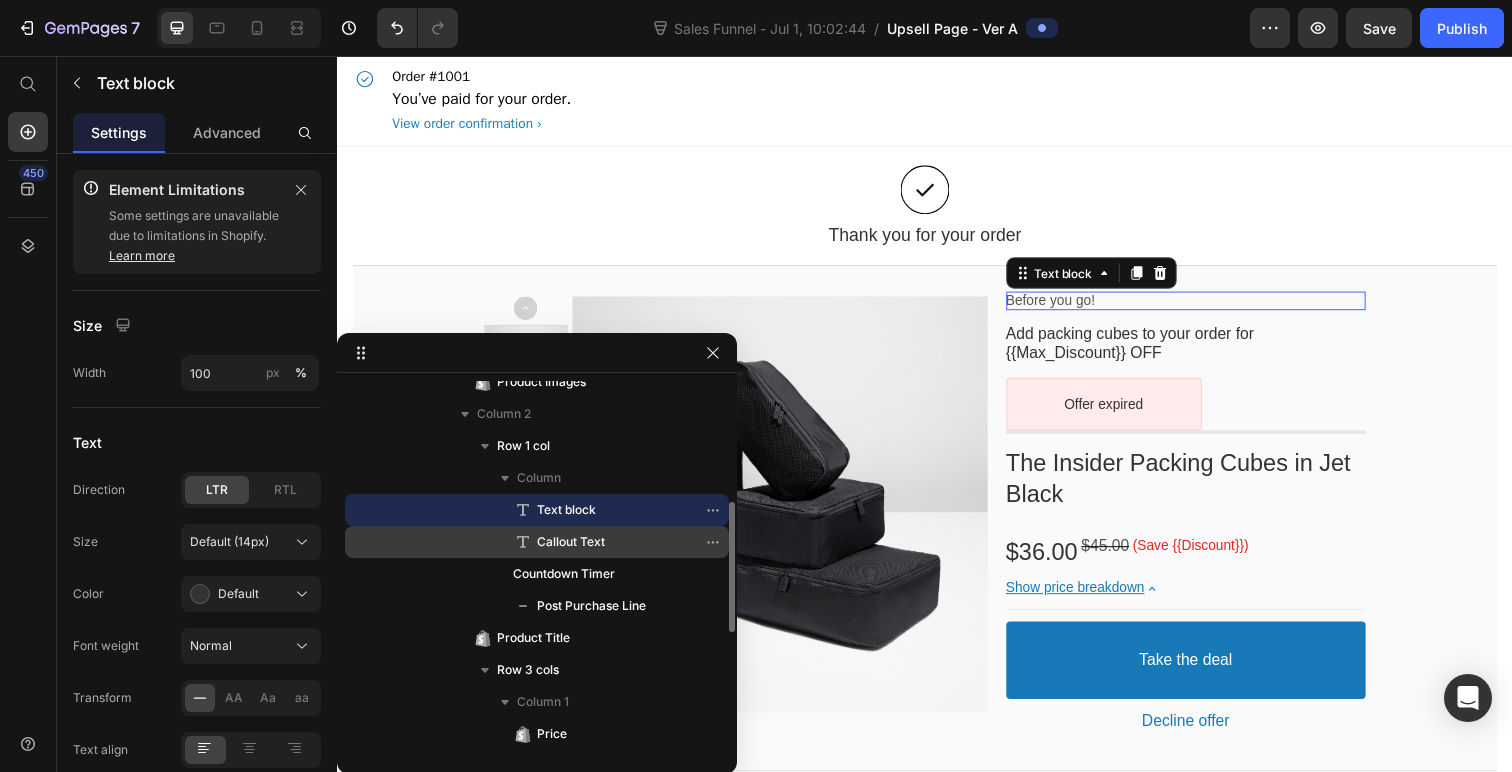 scroll, scrollTop: 385, scrollLeft: 0, axis: vertical 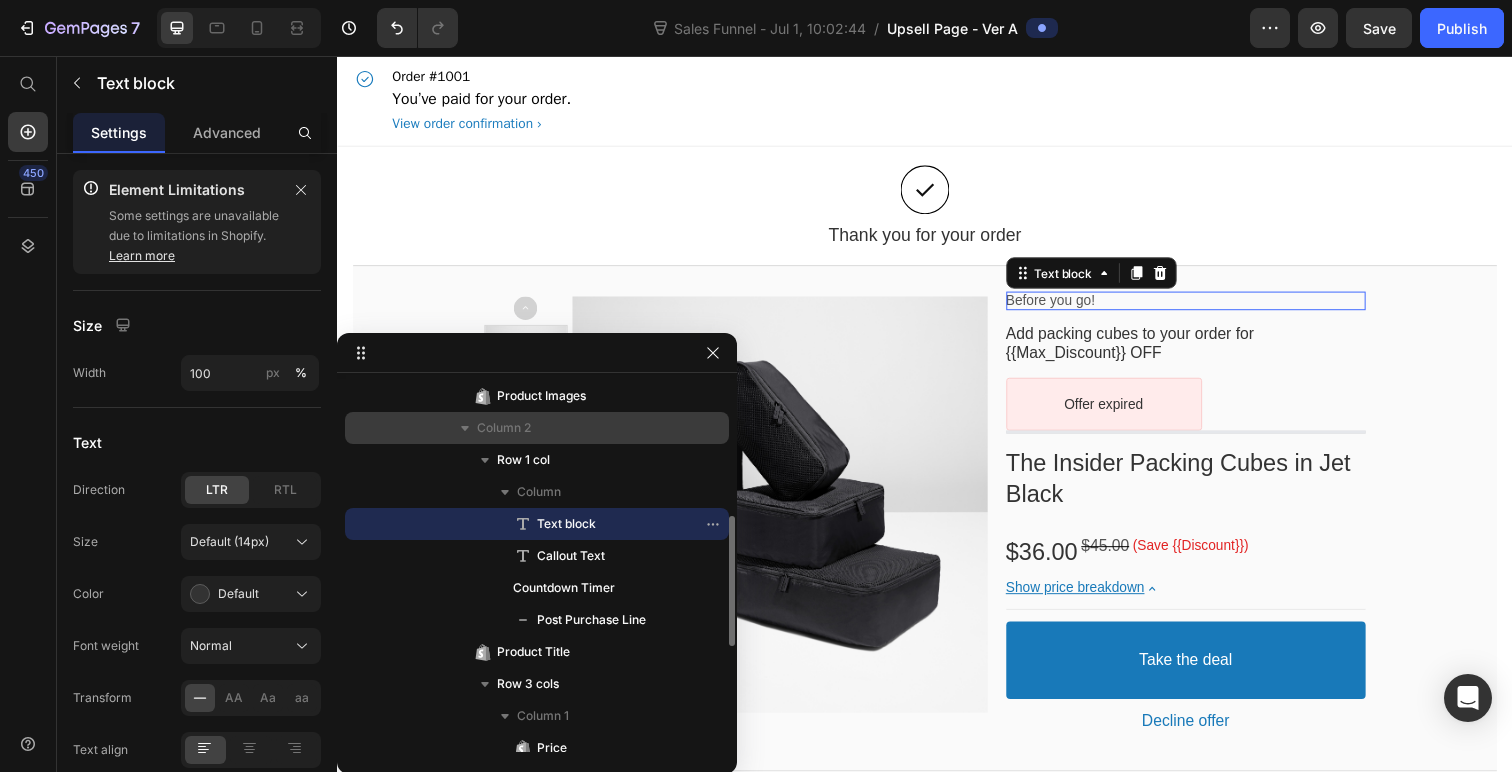 click on "Column 2" at bounding box center (537, 428) 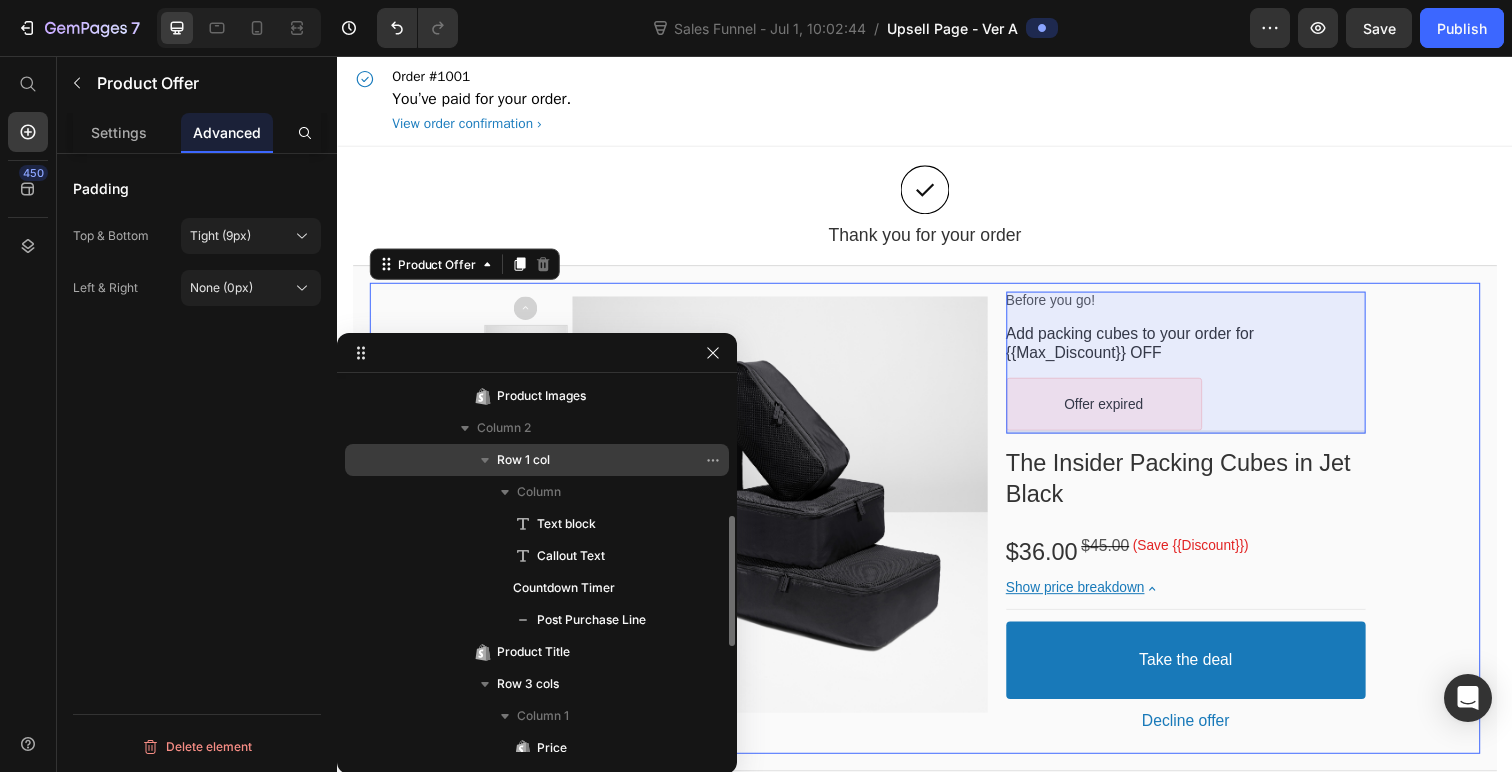 click on "Row 1 col" at bounding box center [523, 460] 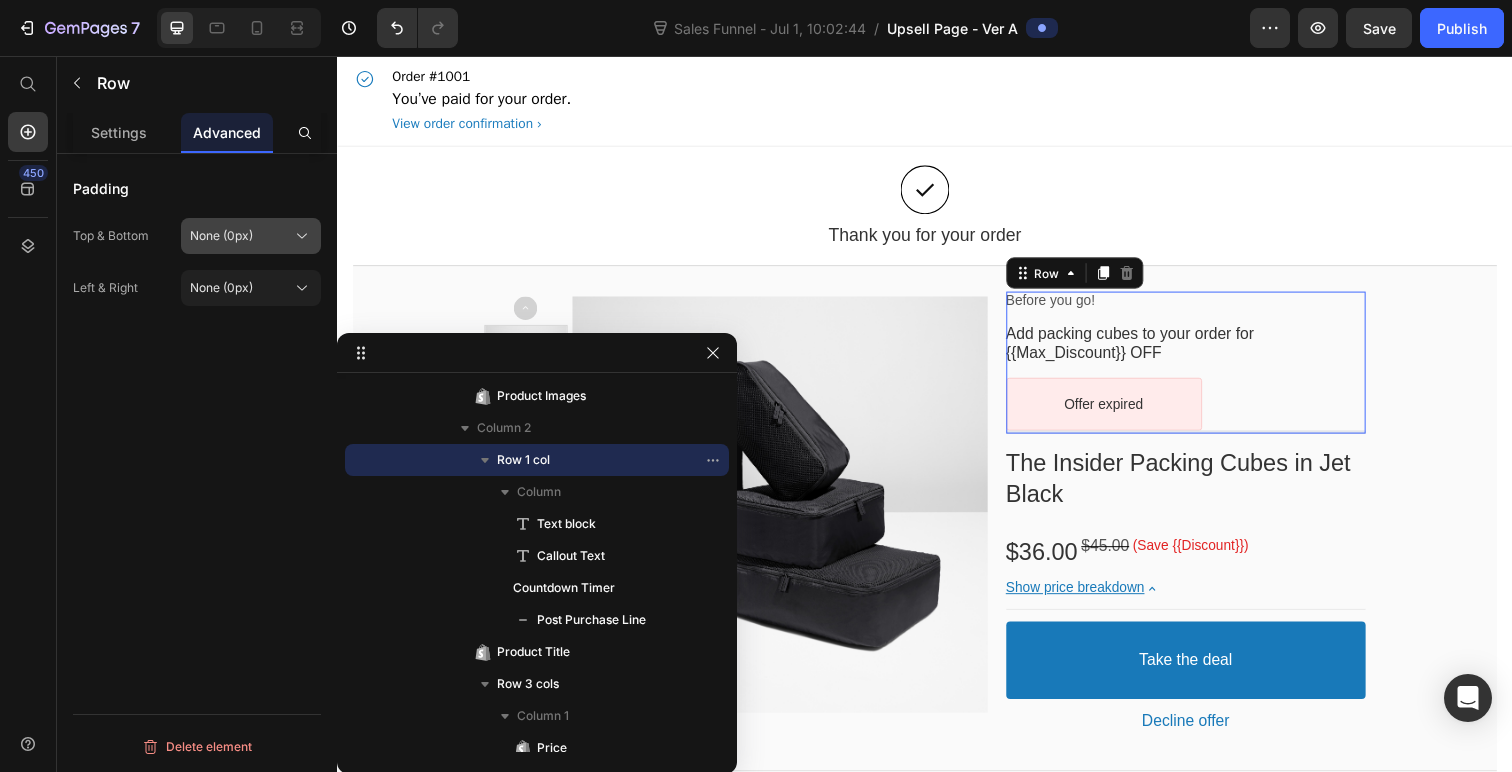 click 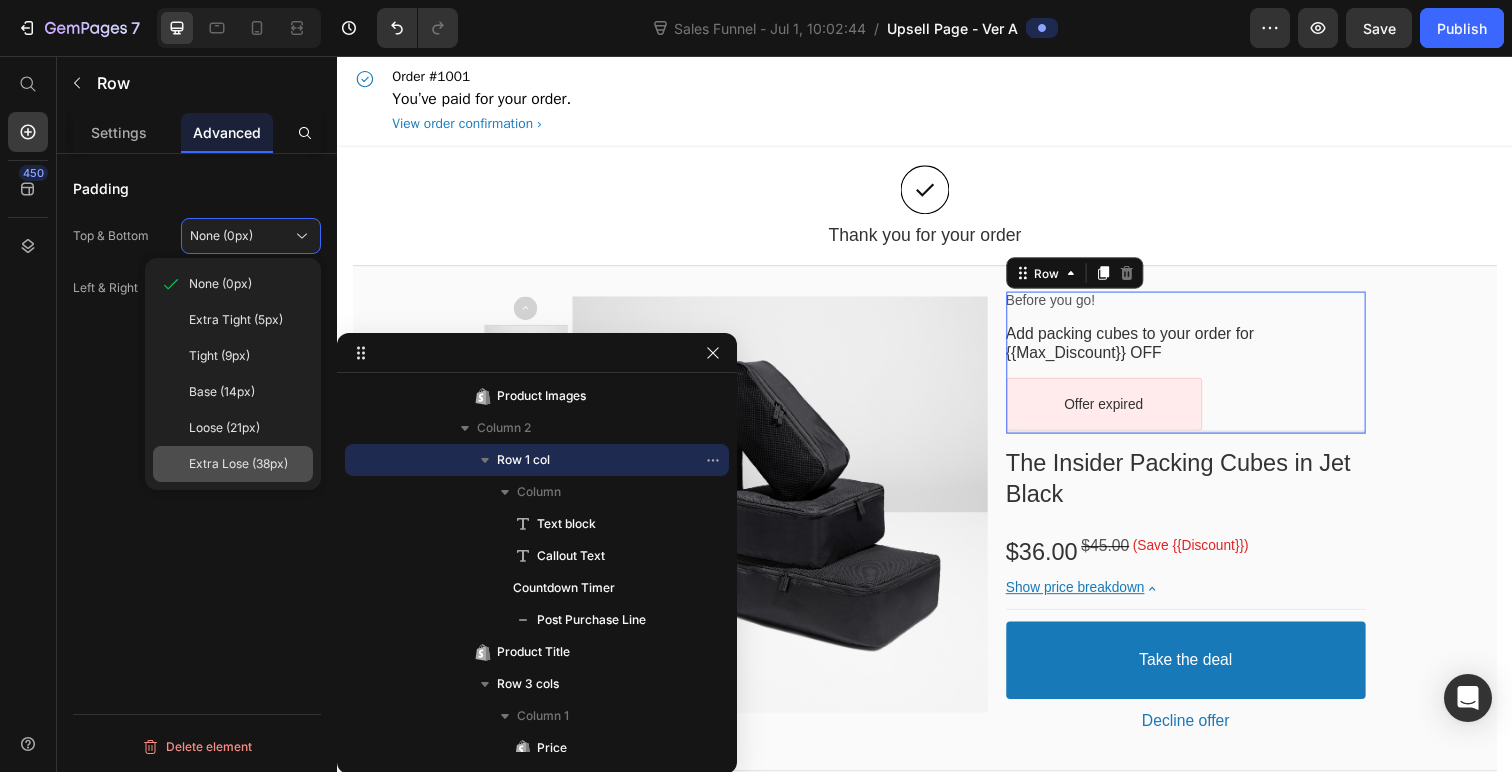 click on "Extra Lose (38px)" at bounding box center (238, 464) 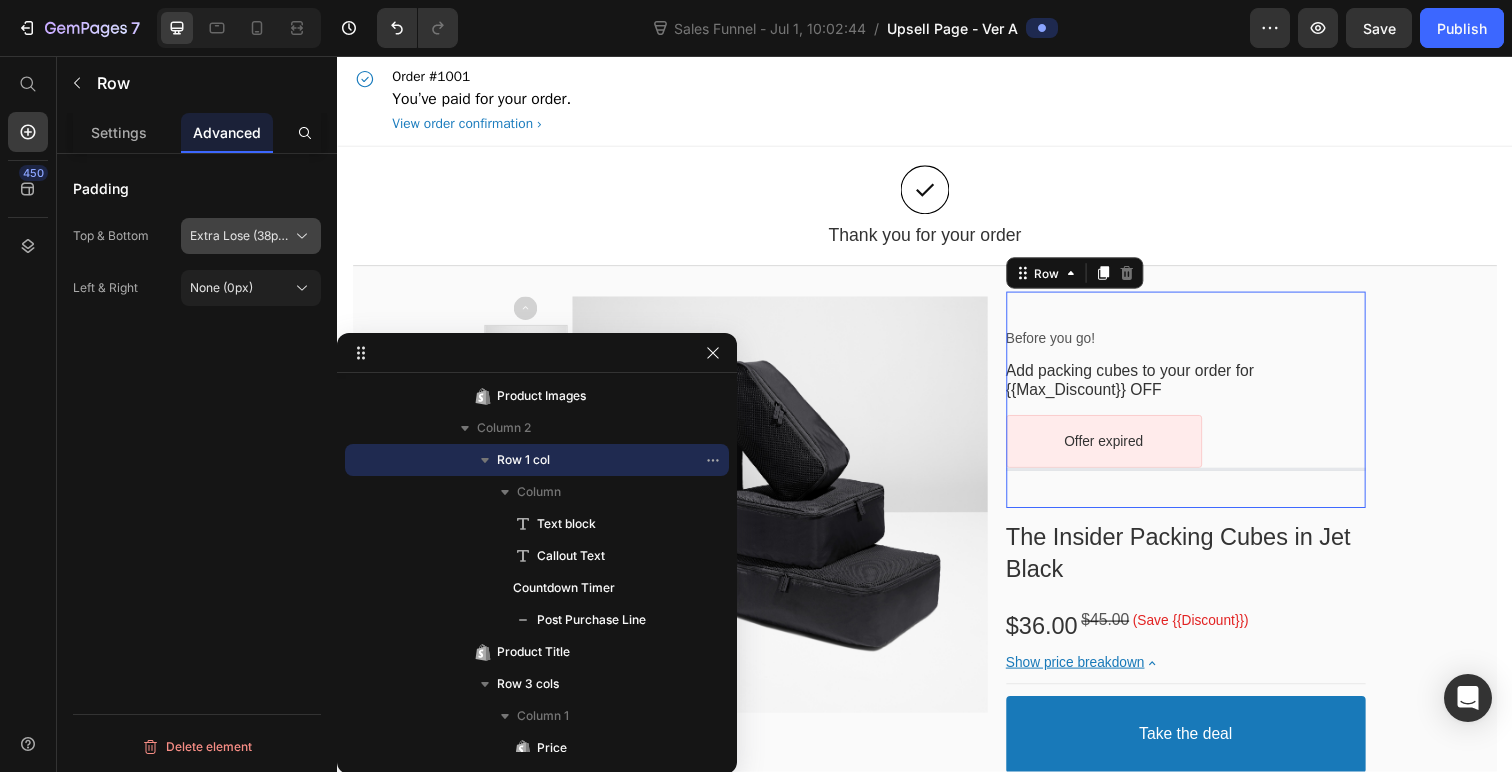 click 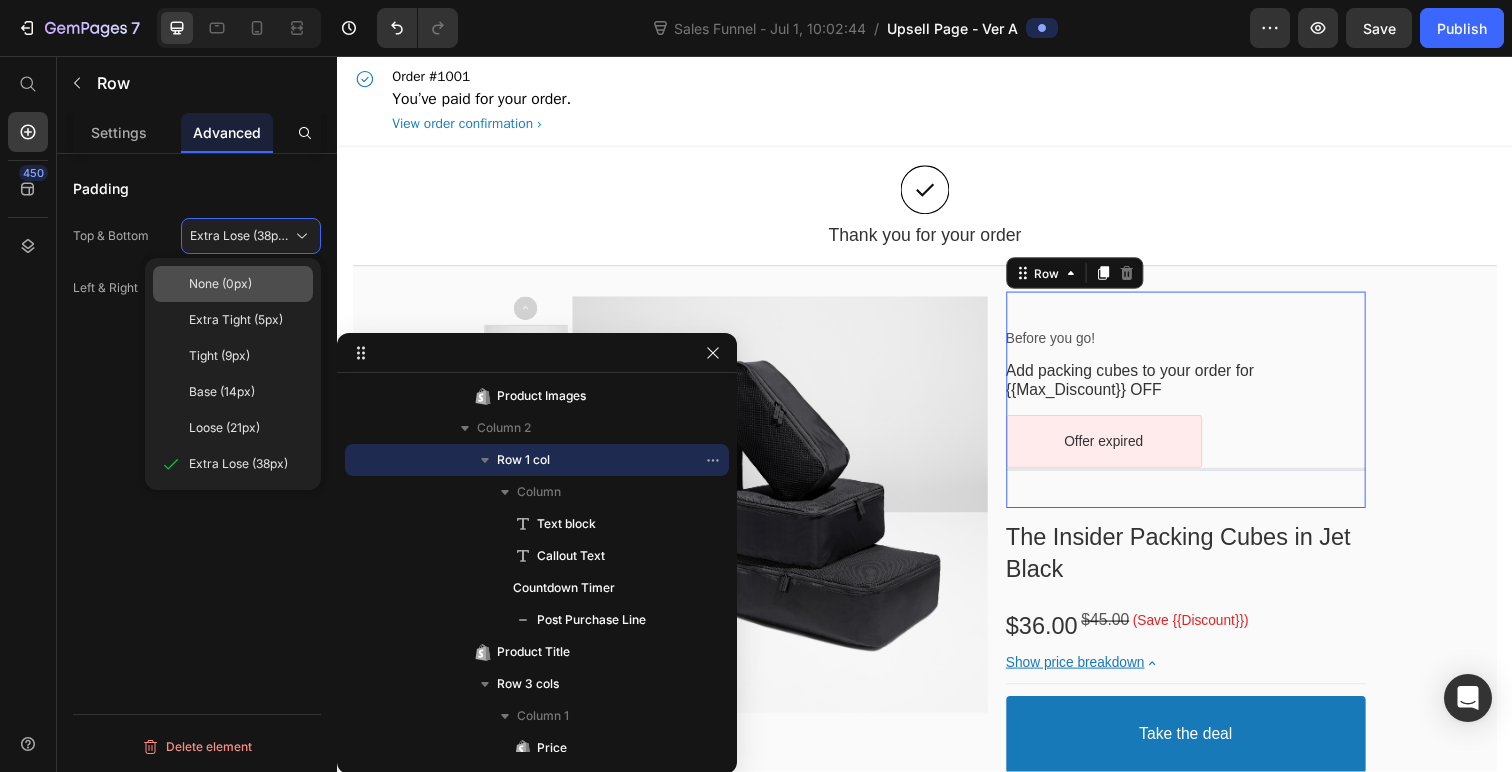 click on "None (0px)" at bounding box center (247, 284) 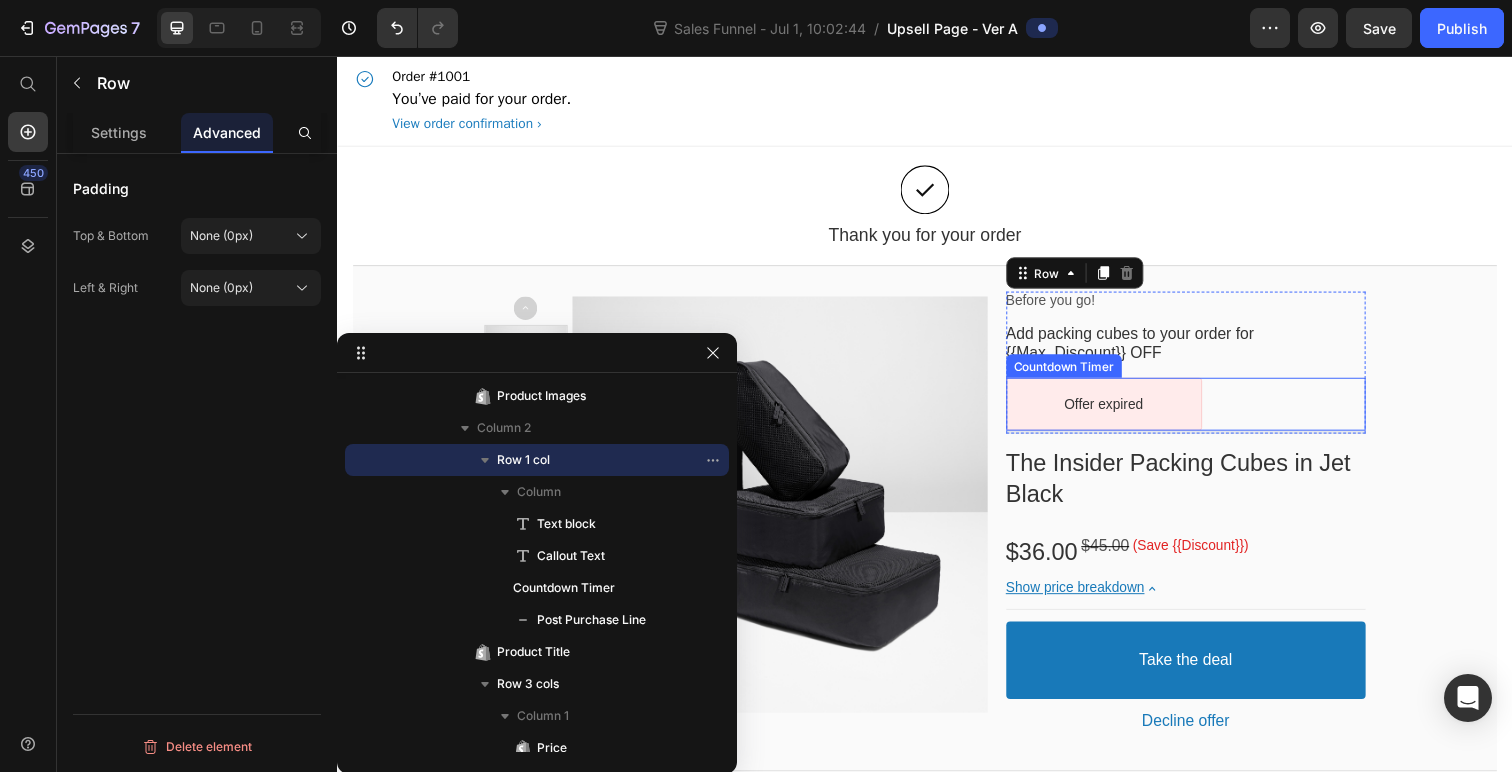 click on "Offer expired" at bounding box center [1204, 412] 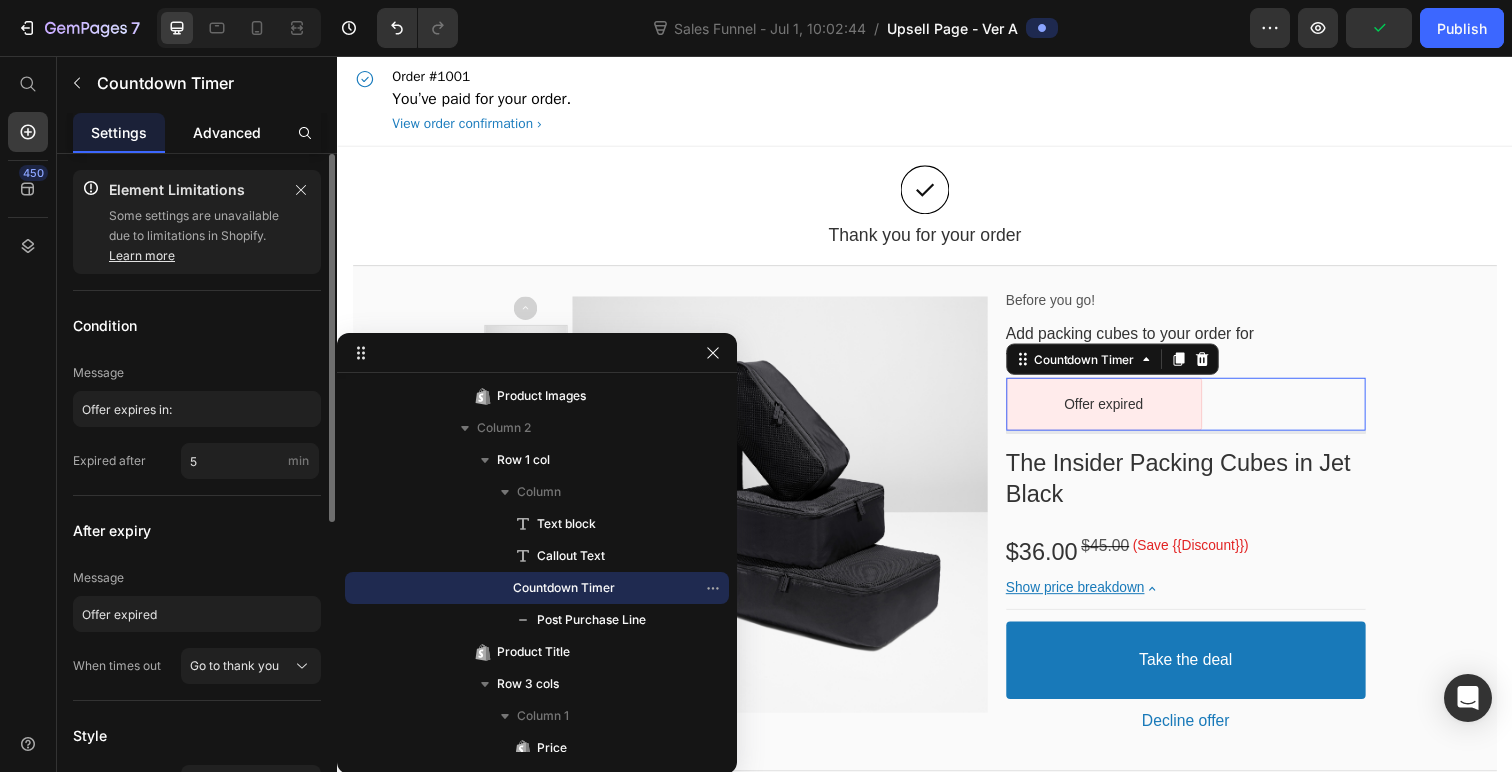 click on "Advanced" at bounding box center (227, 132) 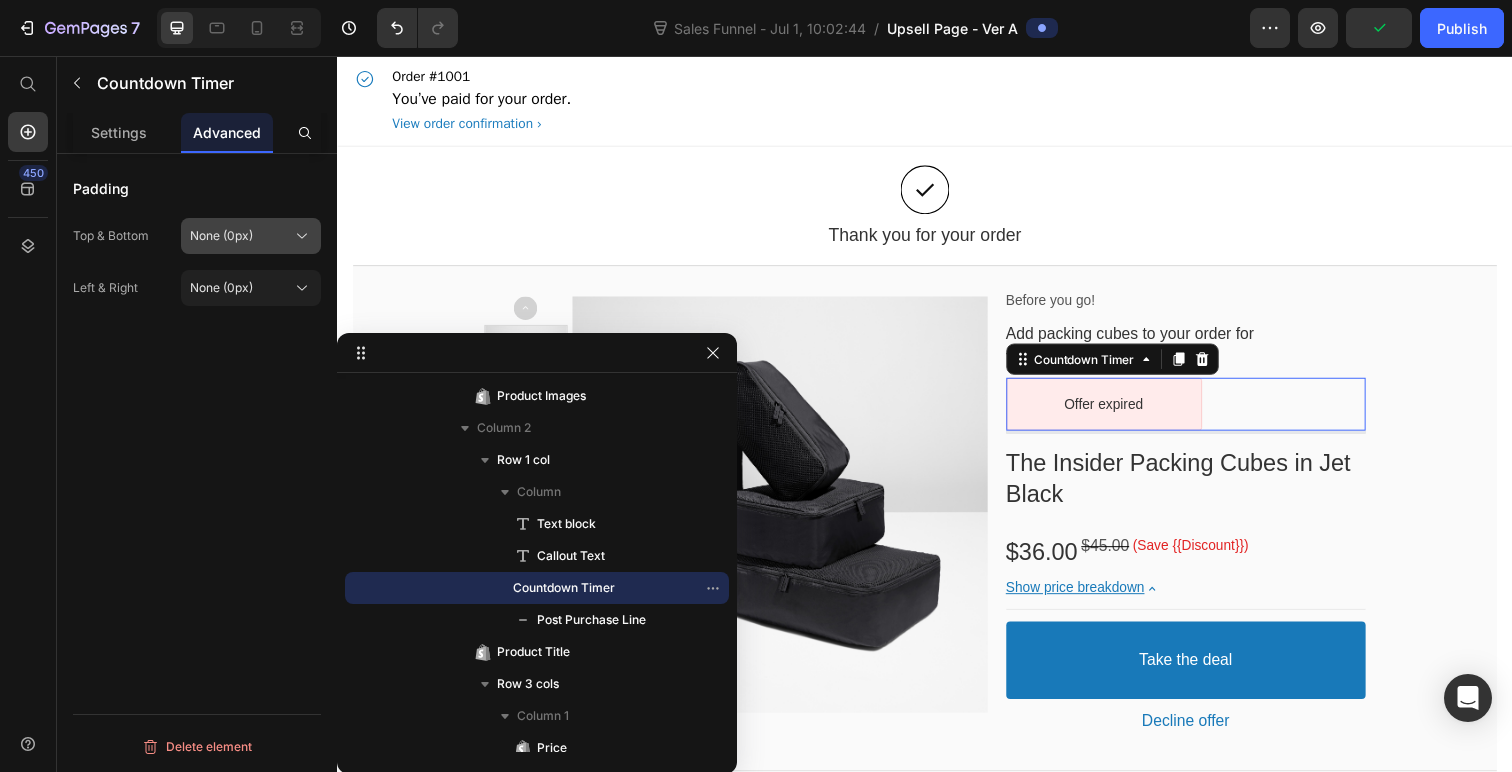click 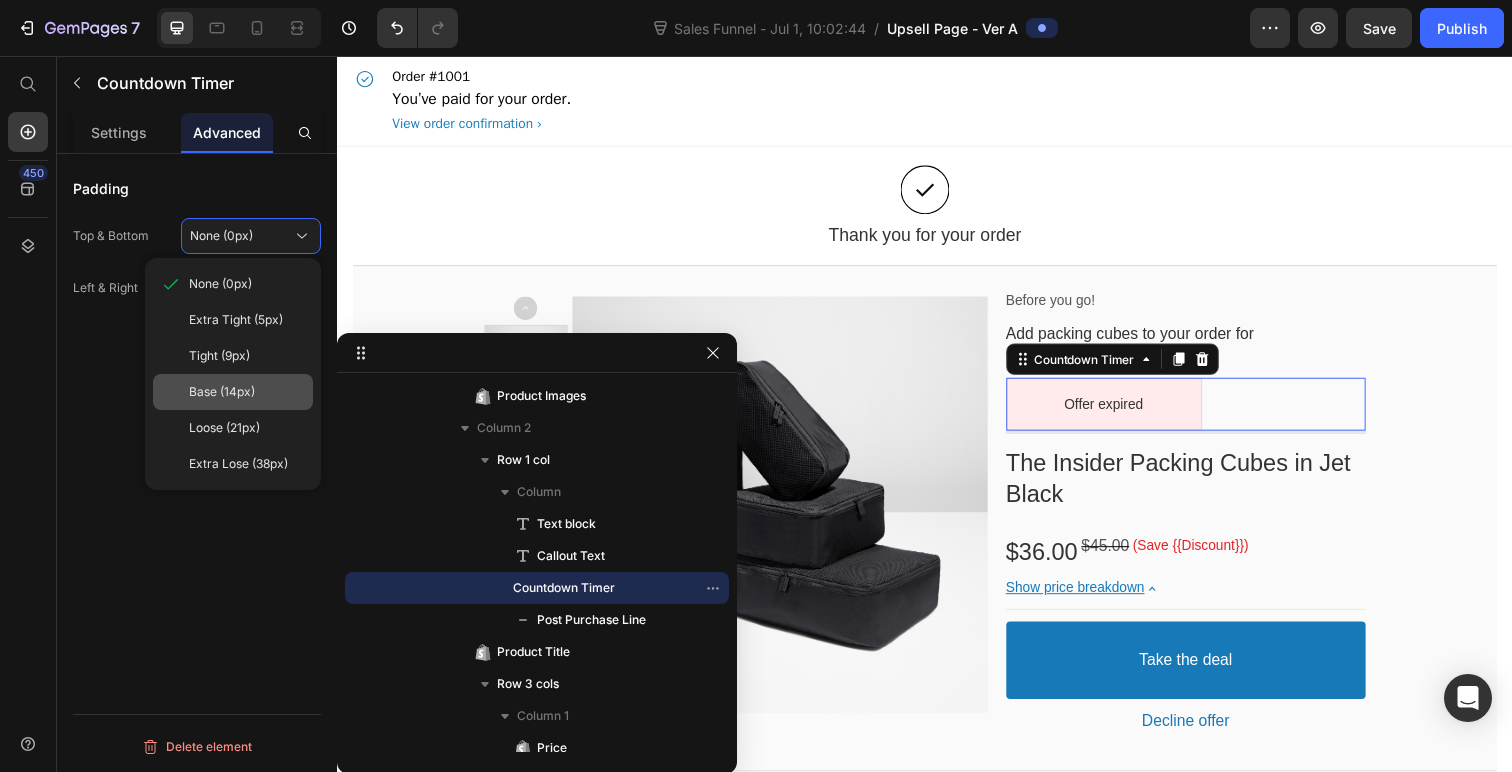 click on "Base (14px)" at bounding box center [247, 392] 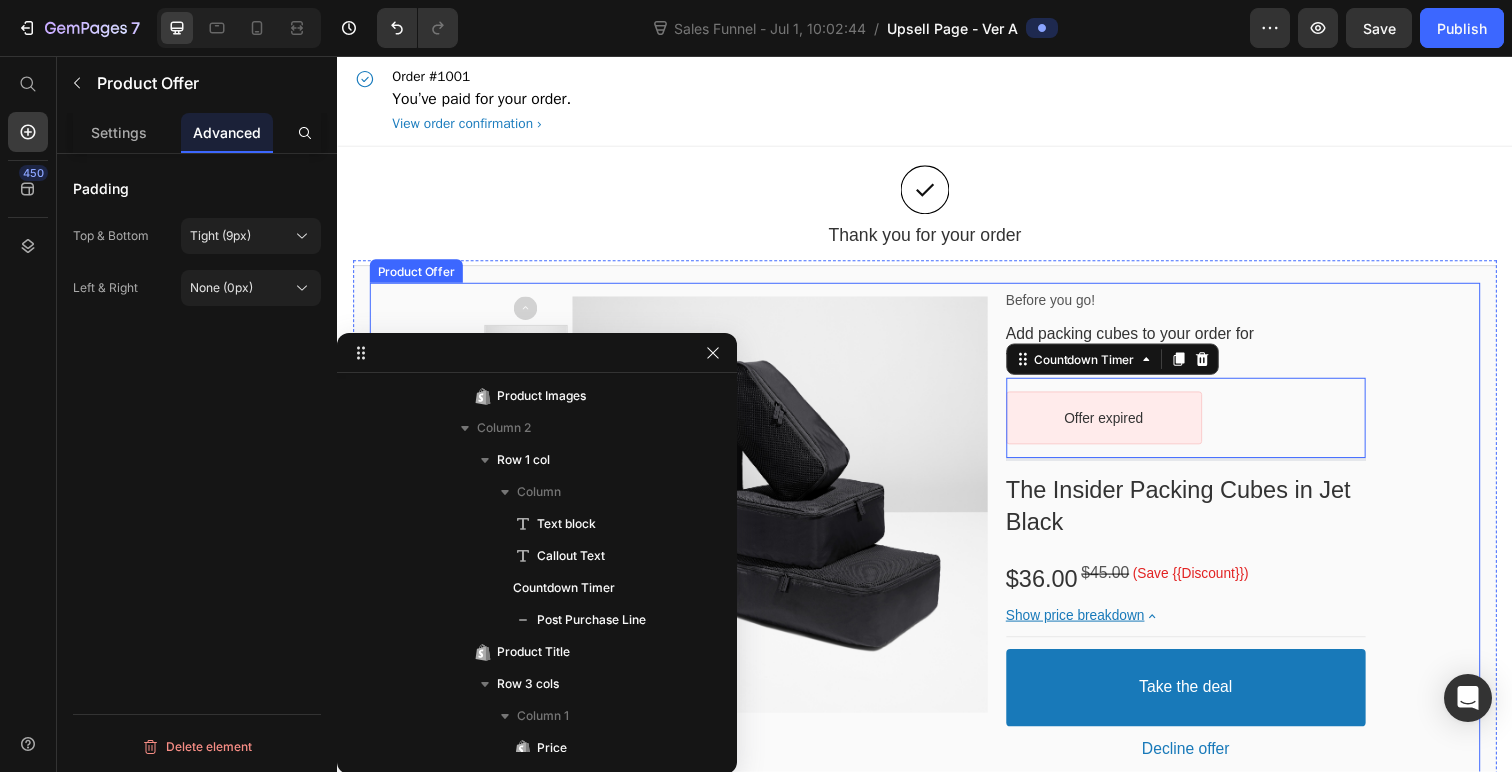scroll, scrollTop: 173, scrollLeft: 0, axis: vertical 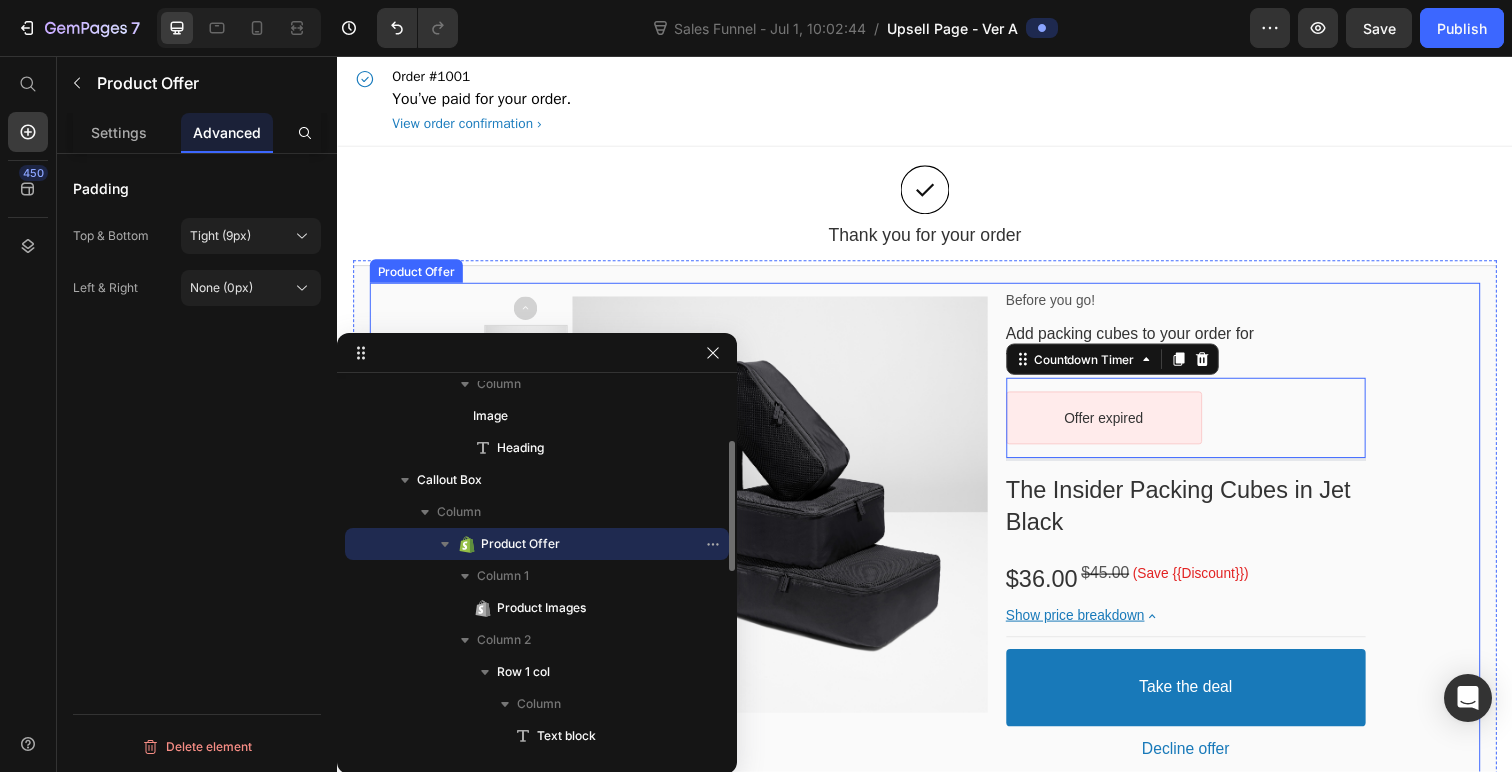 click on "Product Images Before you go! Text block Add packing cubes to your order for {{Max_Discount}} OFF Callout Text Offer expired Countdown Timer   Post Purchase Line Row The Insider Packing Cubes in Jet Black Product Title $36.00 Price $45.00 Price (Save {{Discount}}) Discount Tag Row Show price breakdown Price Breakdown Take the deal Accept Button Decline offer Decline Button Row" at bounding box center [937, 542] 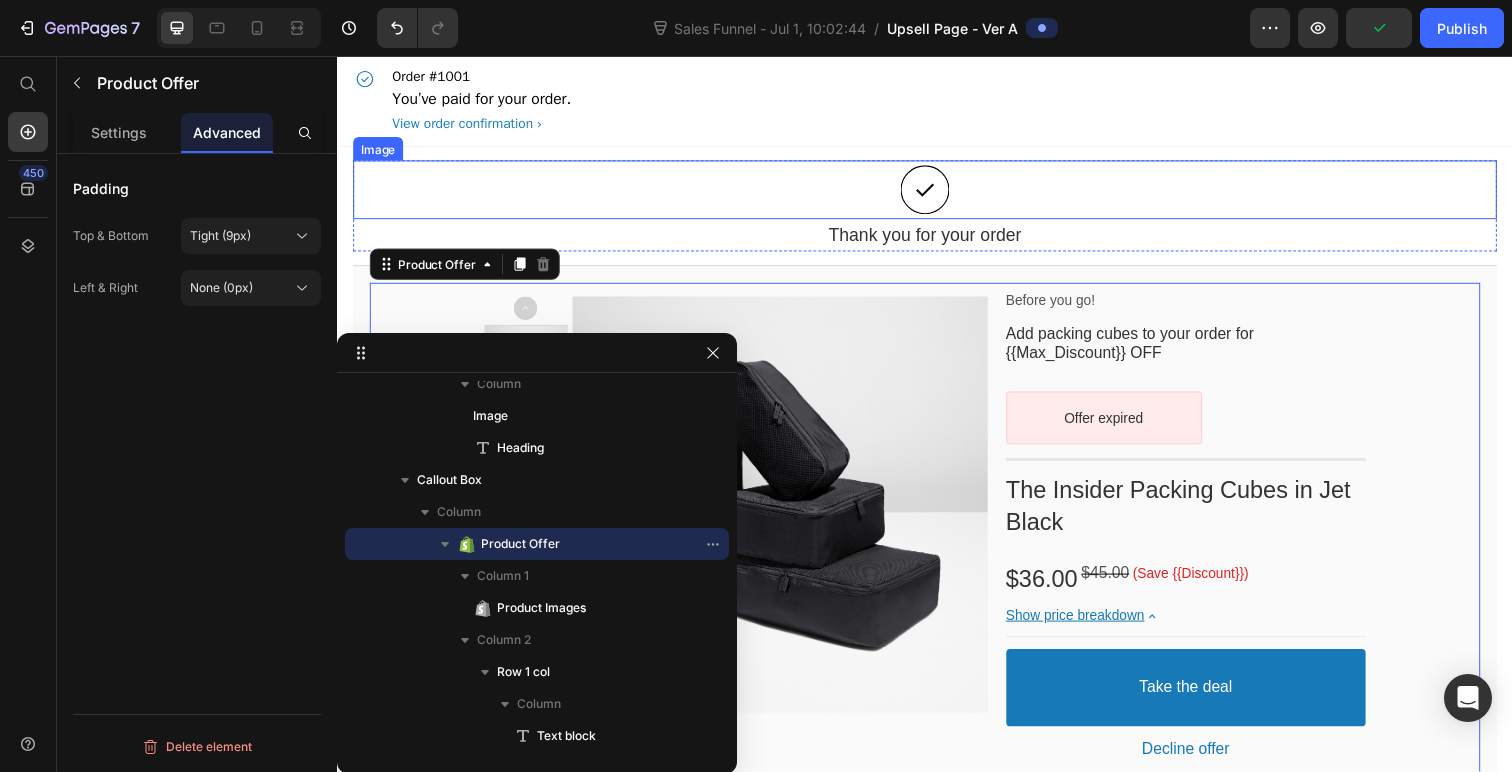 click at bounding box center (937, 193) 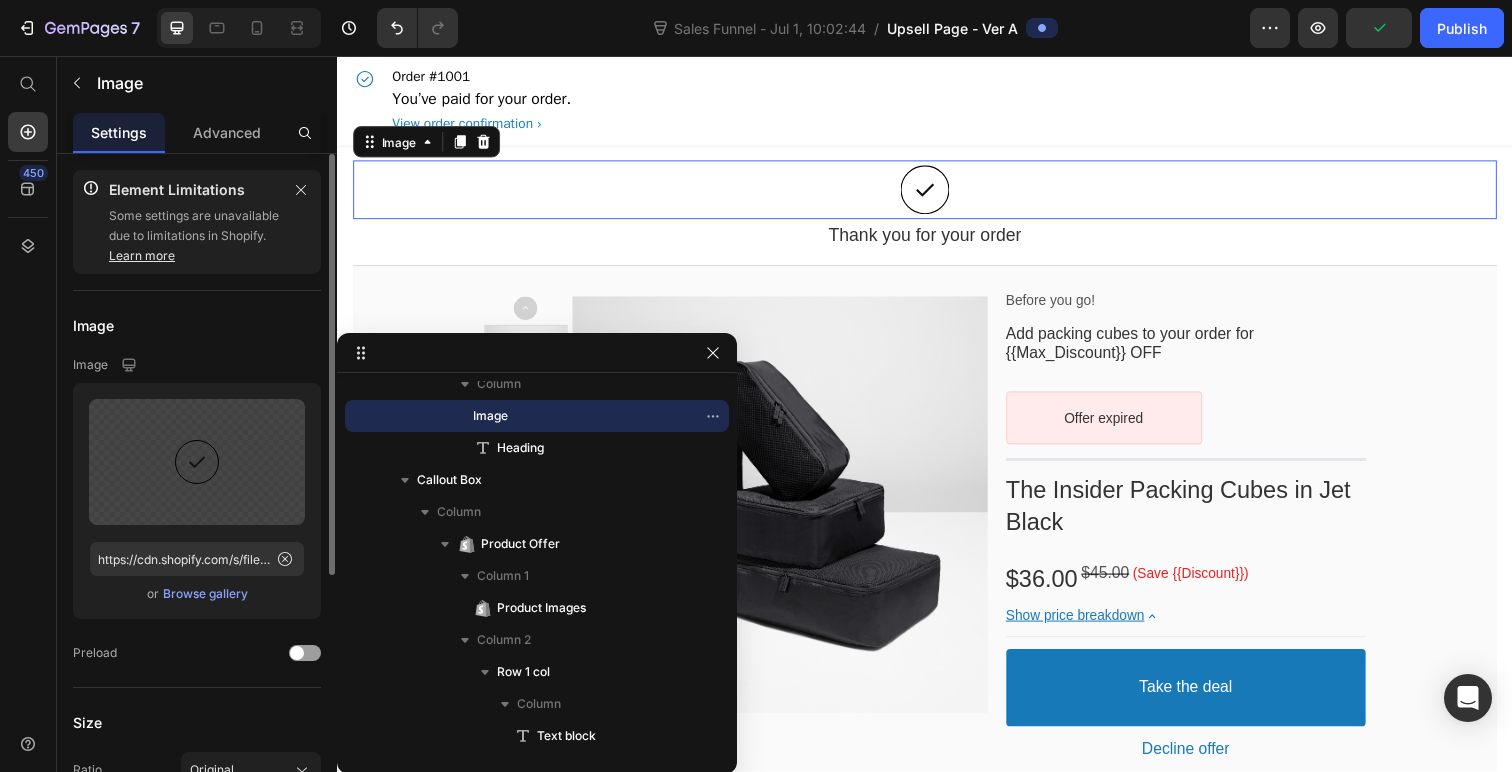 click on "Order #1001 You’ve paid for your order. View order confirmation" at bounding box center (937, 102) 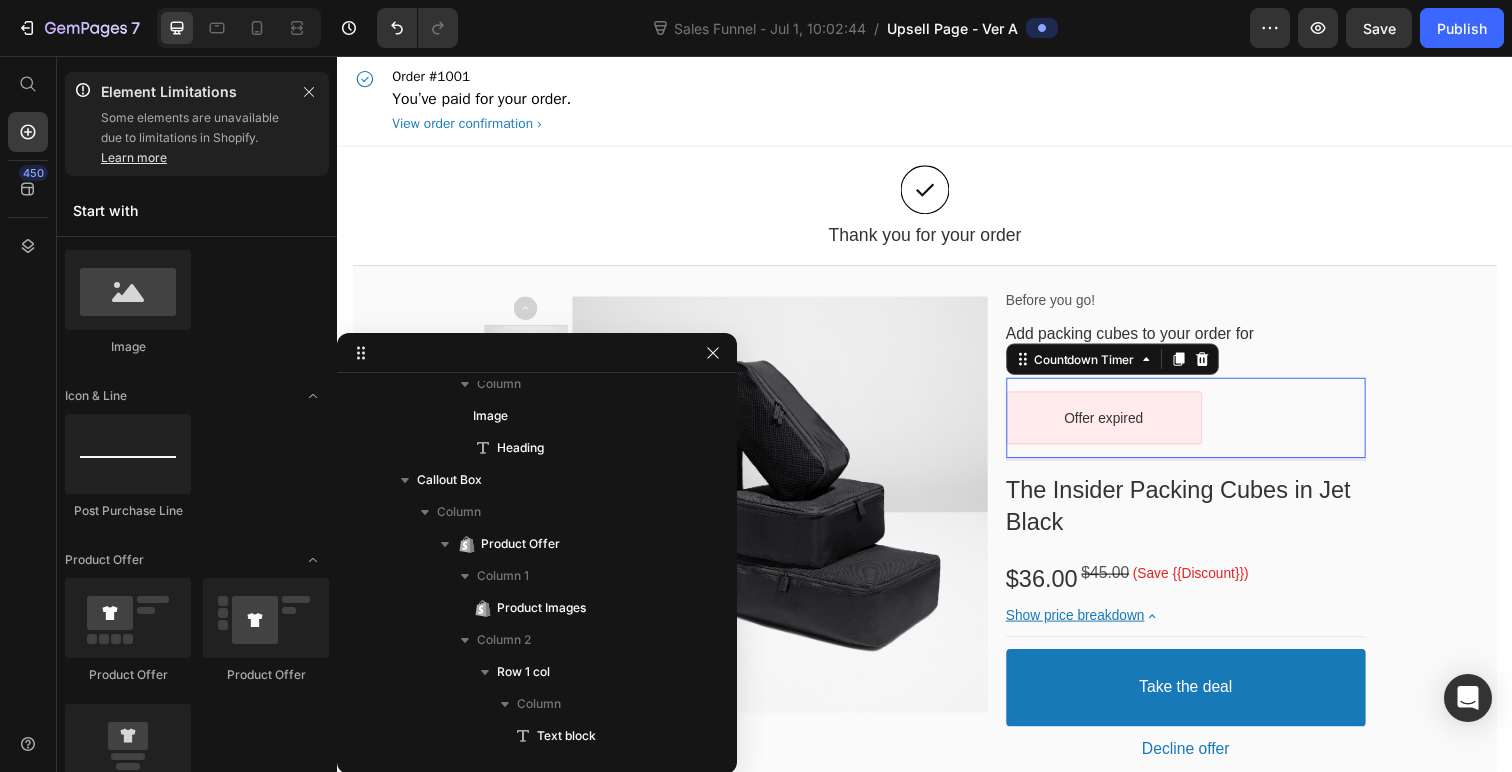click on "Offer expired Countdown Timer" at bounding box center (1204, 426) 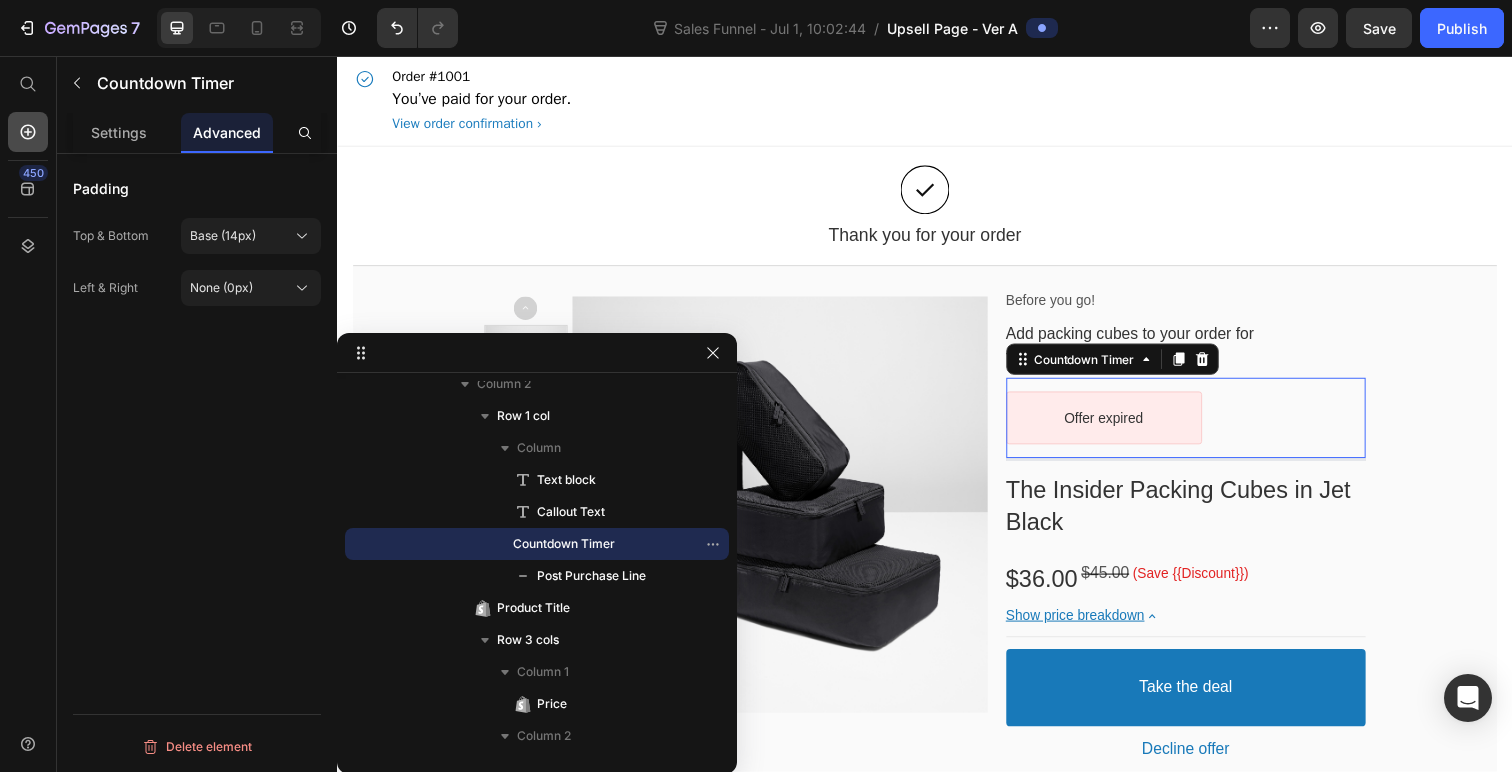 click 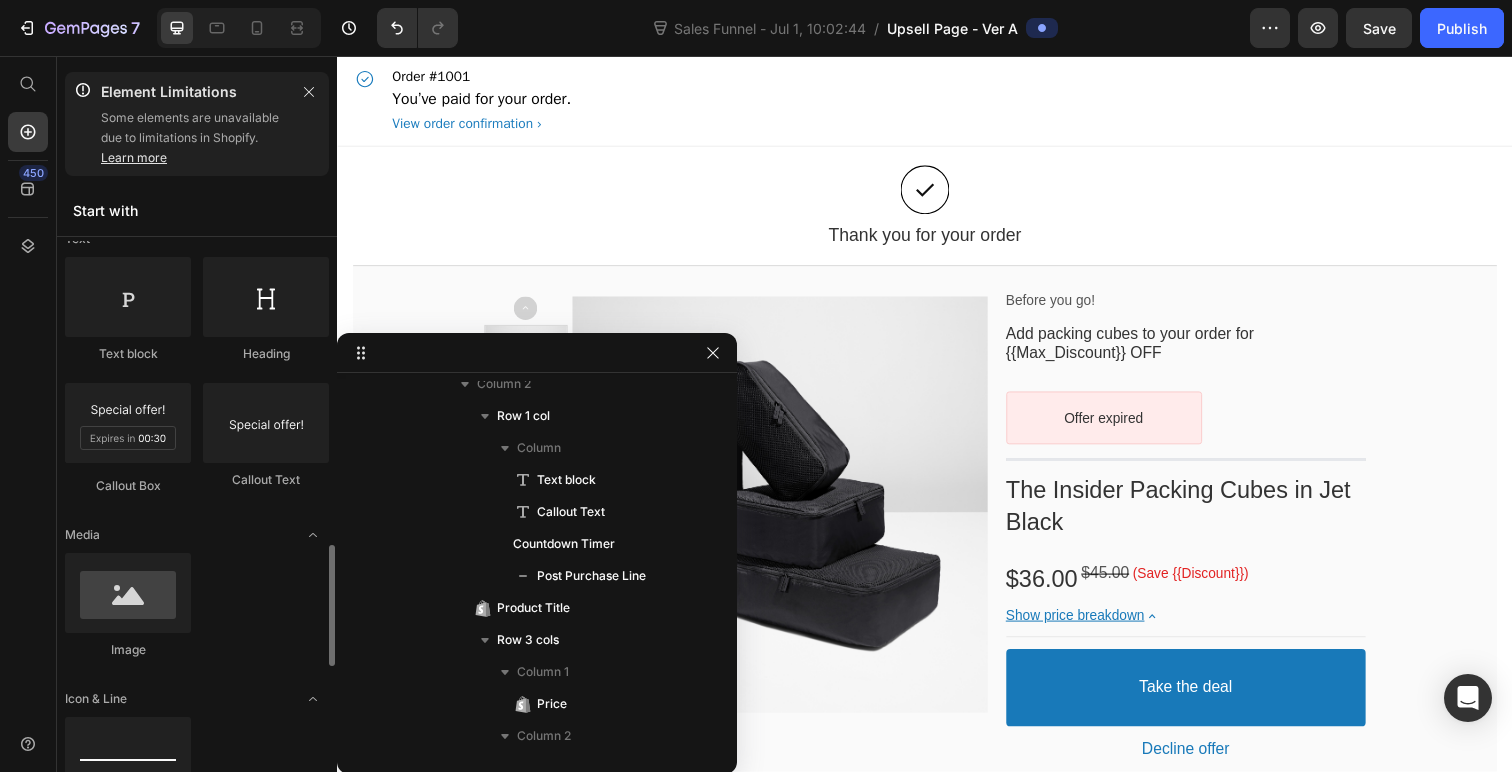 scroll, scrollTop: 273, scrollLeft: 0, axis: vertical 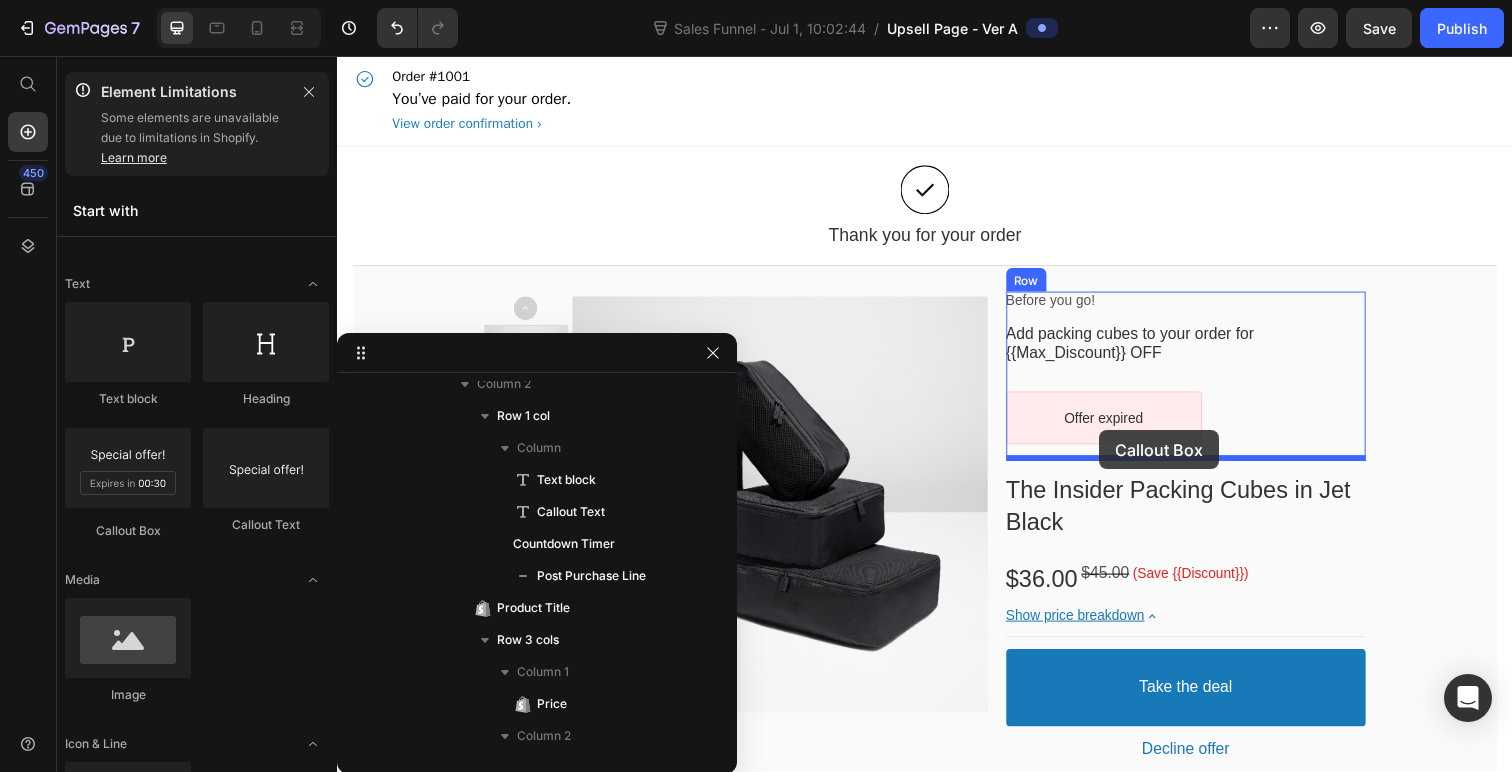 drag, startPoint x: 477, startPoint y: 522, endPoint x: 1115, endPoint y: 438, distance: 643.50604 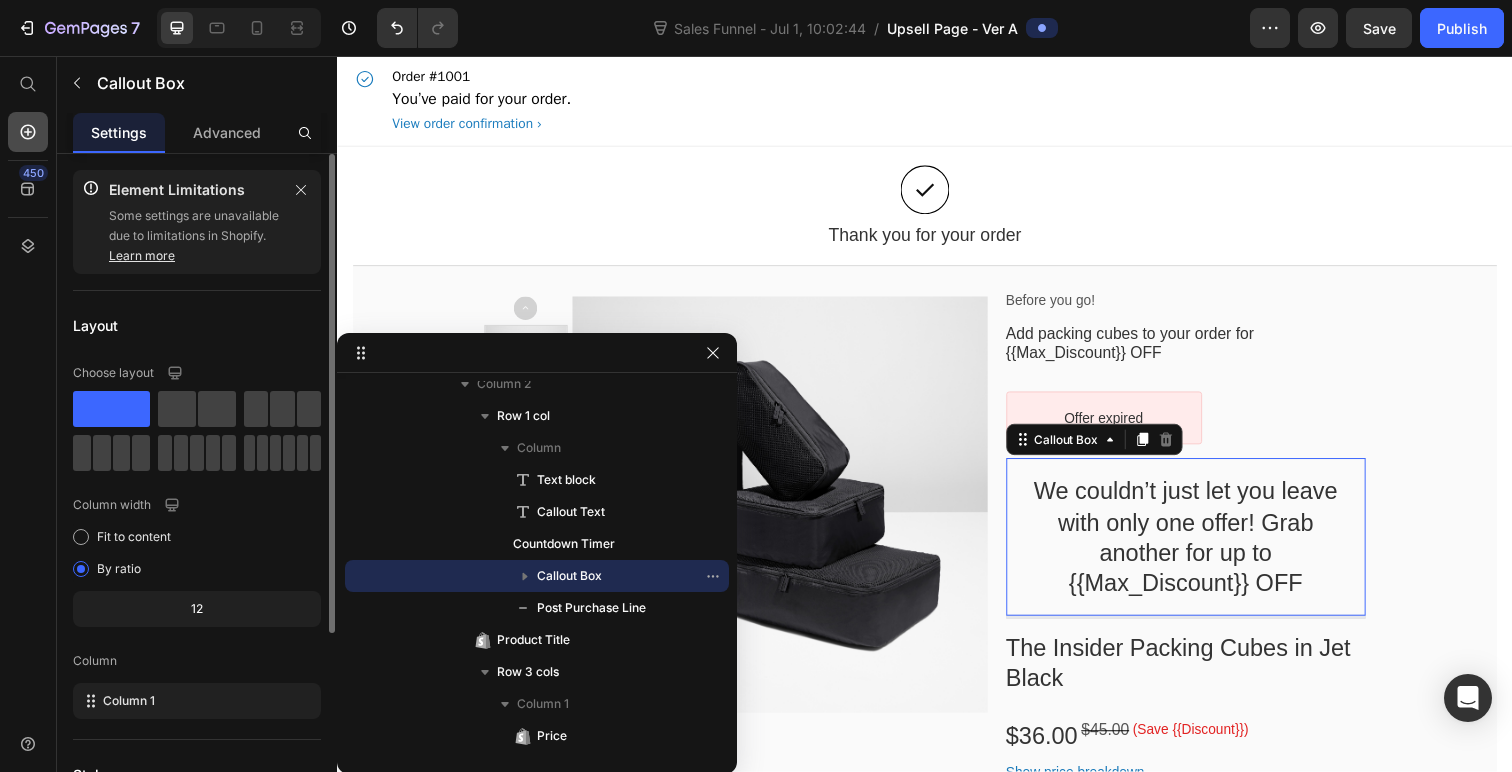 click 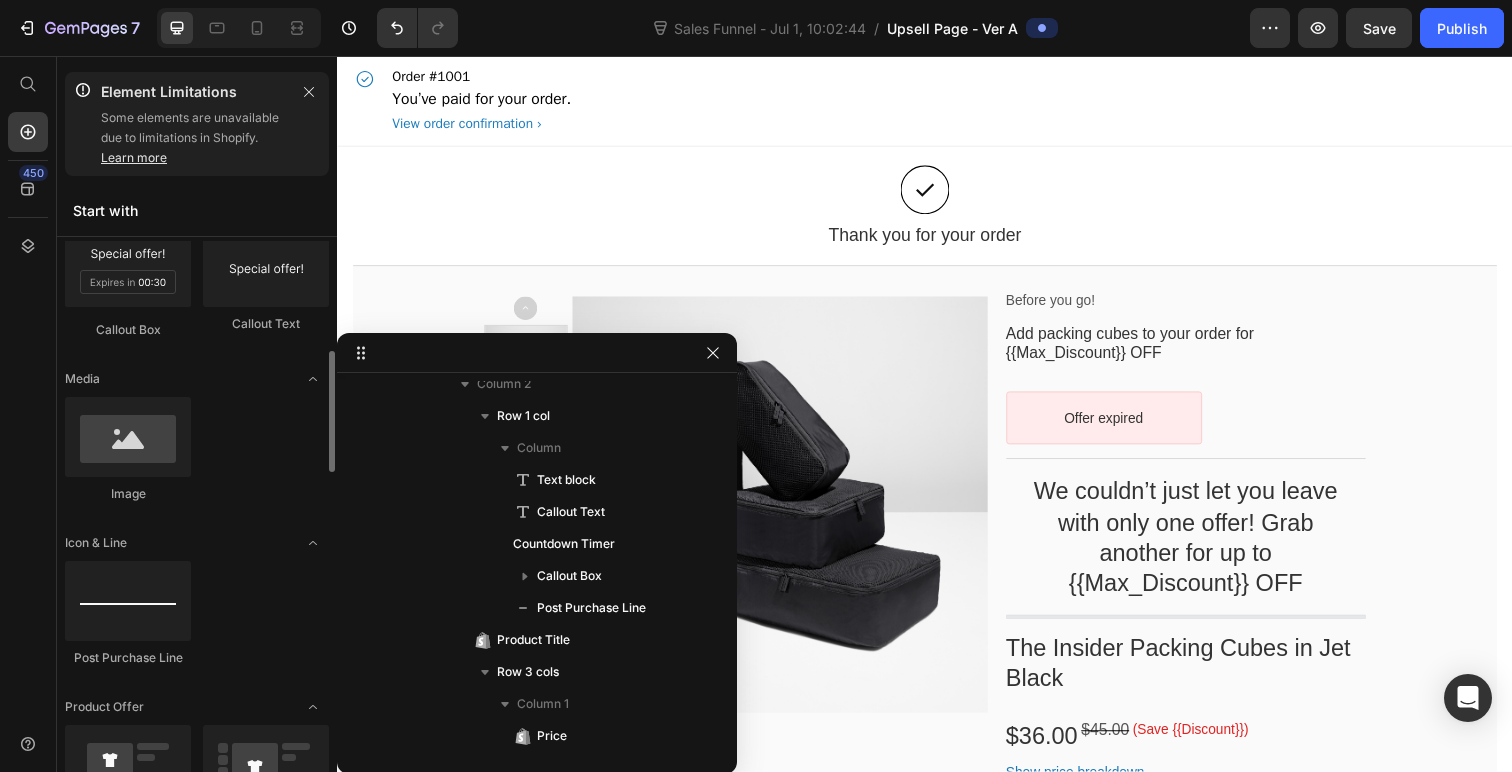 scroll, scrollTop: 476, scrollLeft: 0, axis: vertical 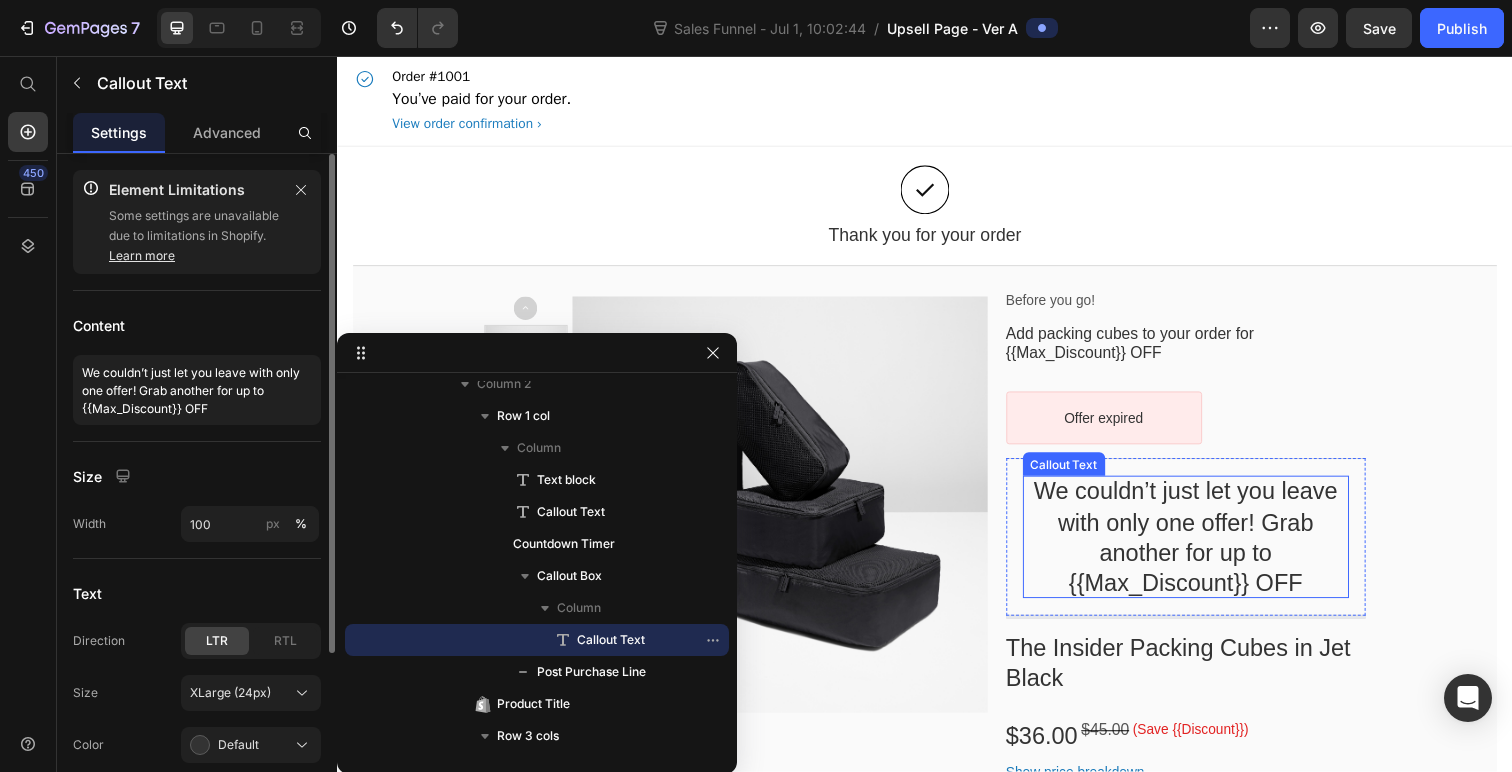 click on "We couldn’t just let you leave with only one offer! Grab another for up to {{Max_Discount}} OFF" at bounding box center (1204, 547) 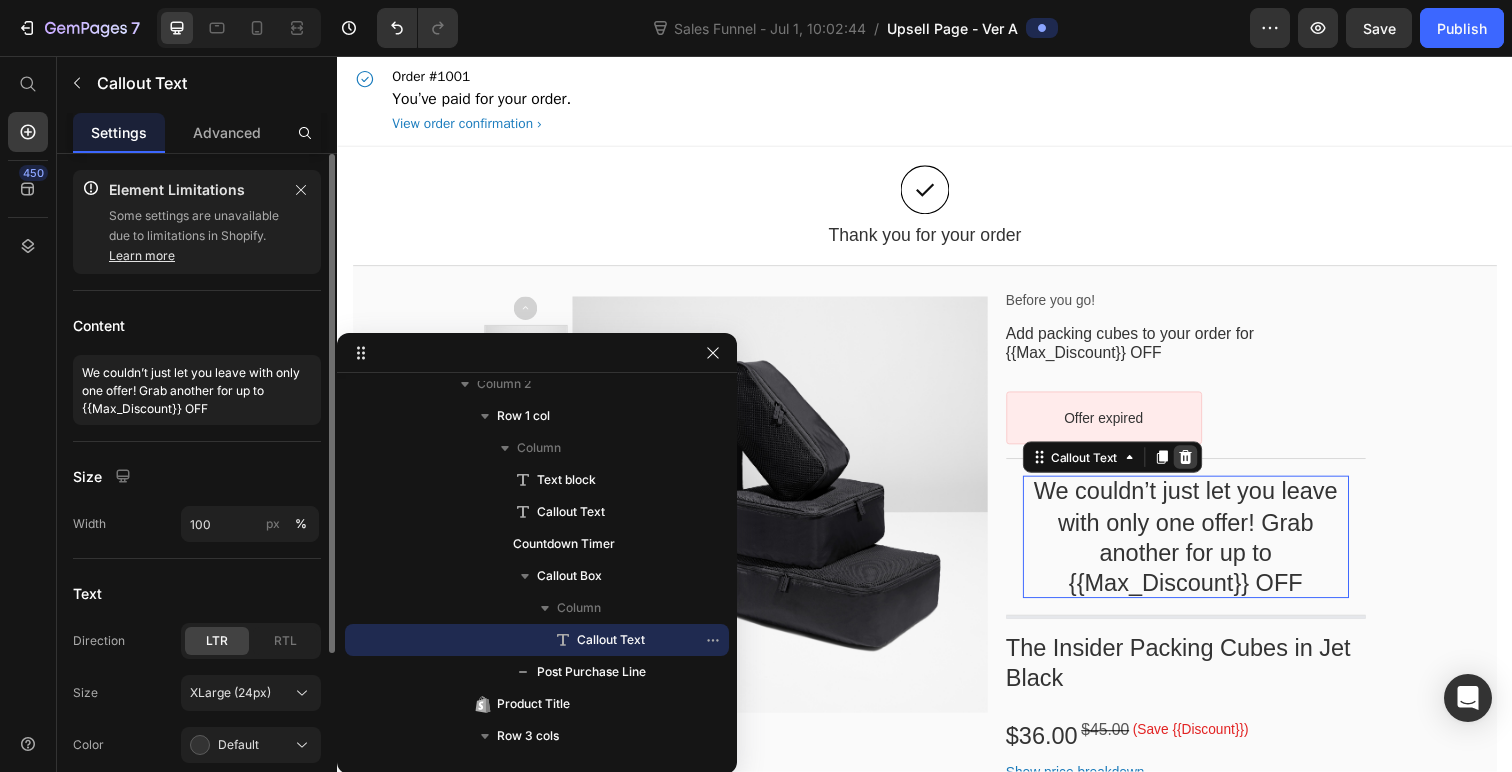 click 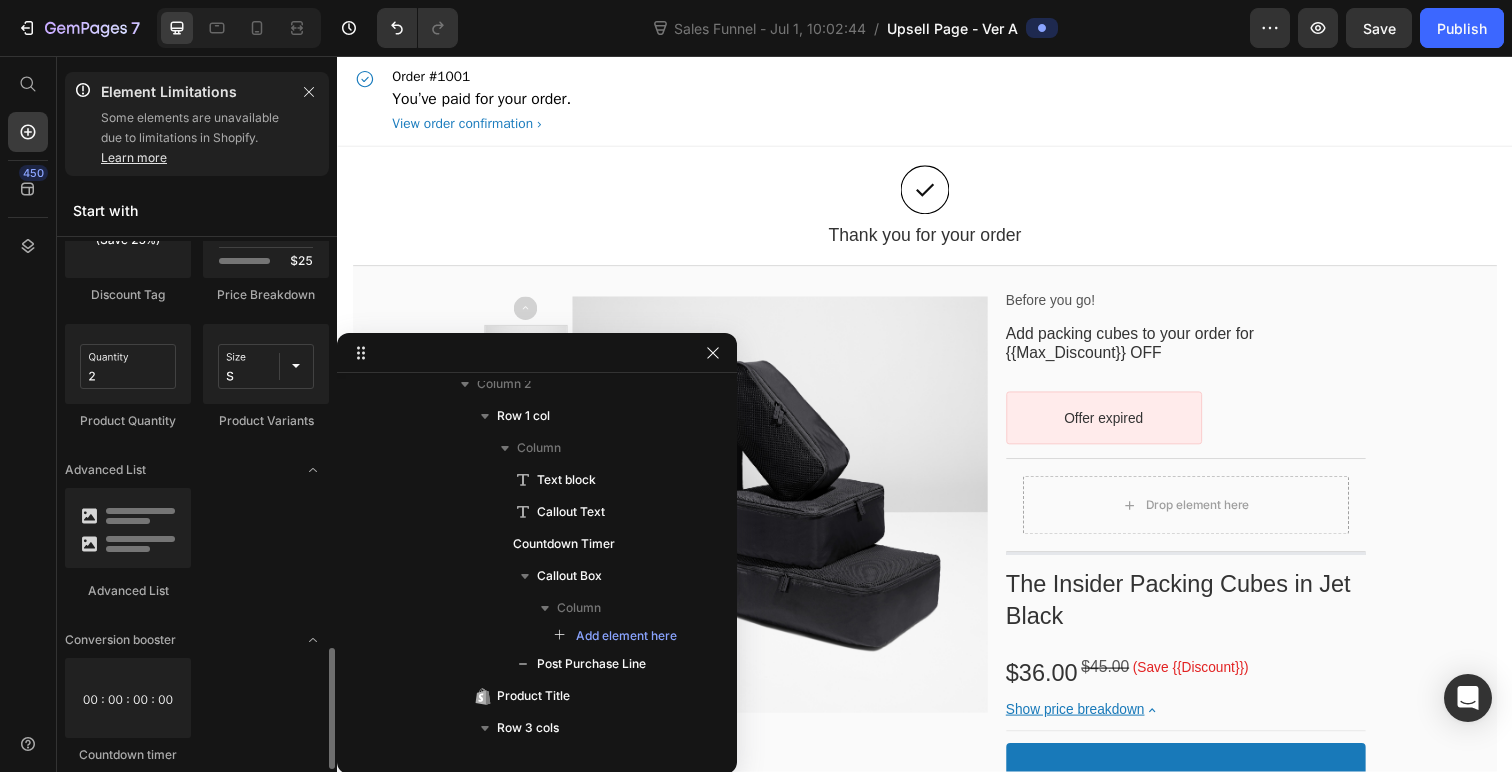scroll, scrollTop: 1798, scrollLeft: 0, axis: vertical 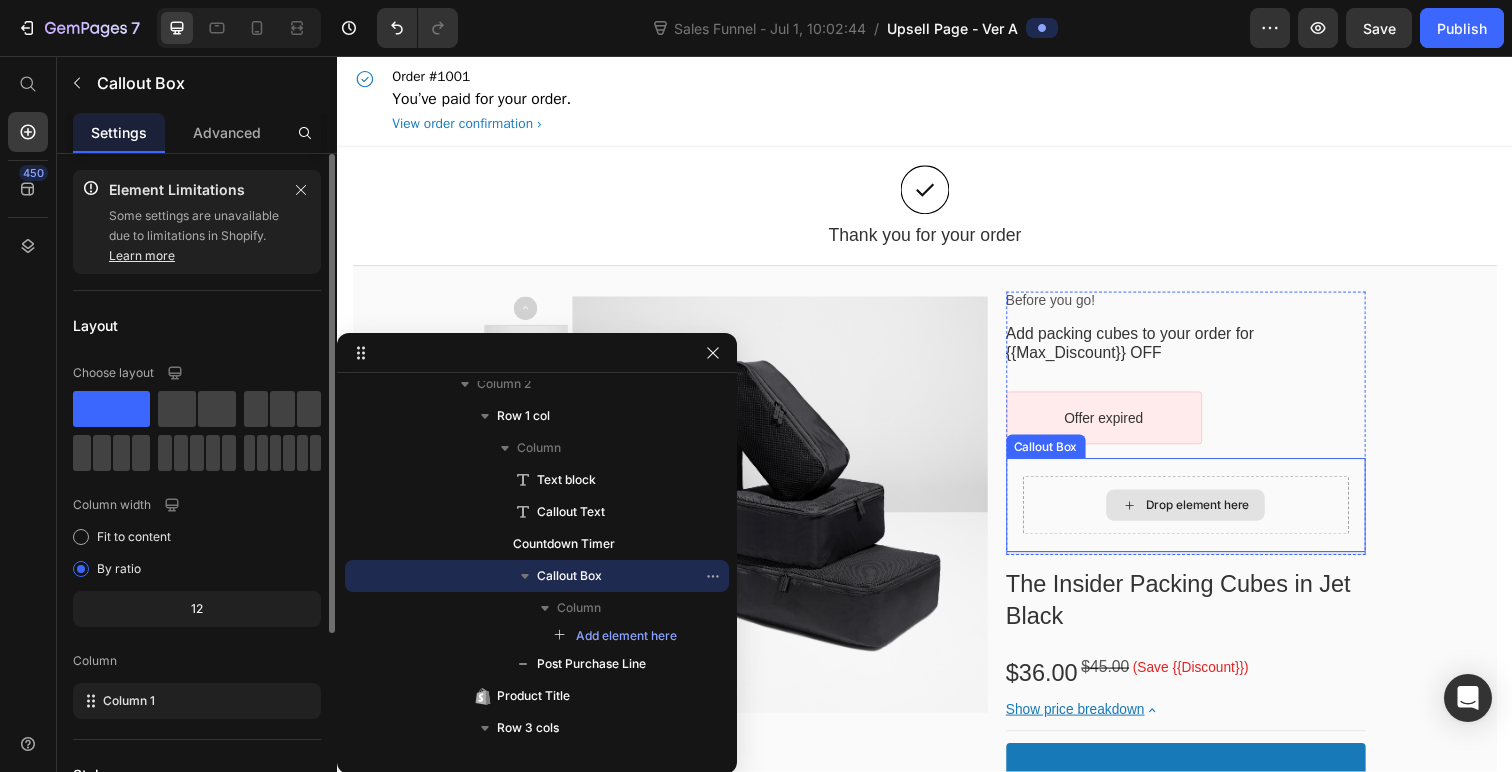 click on "Drop element here" at bounding box center [1204, 515] 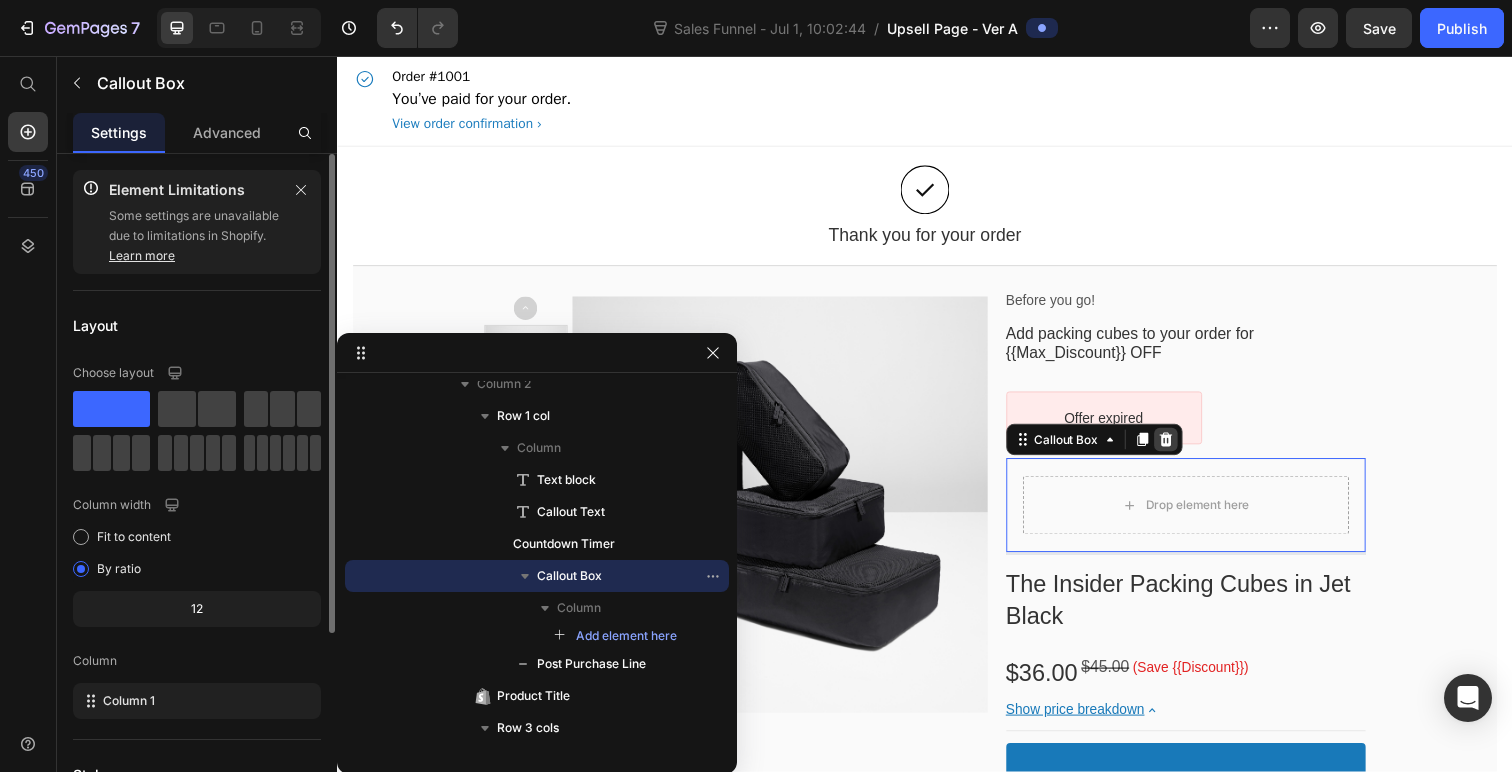 click at bounding box center [1183, 448] 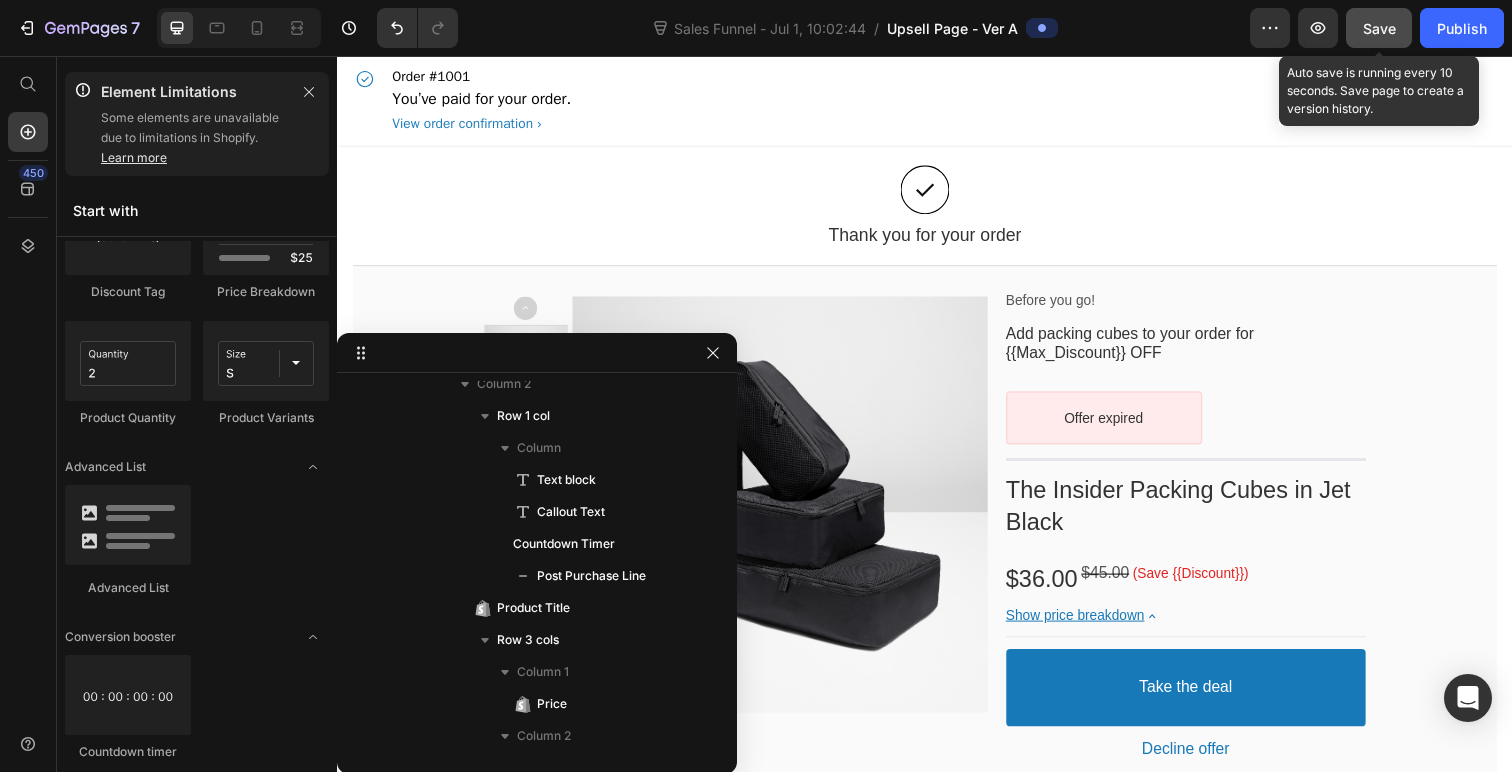 click on "Save" at bounding box center (1379, 28) 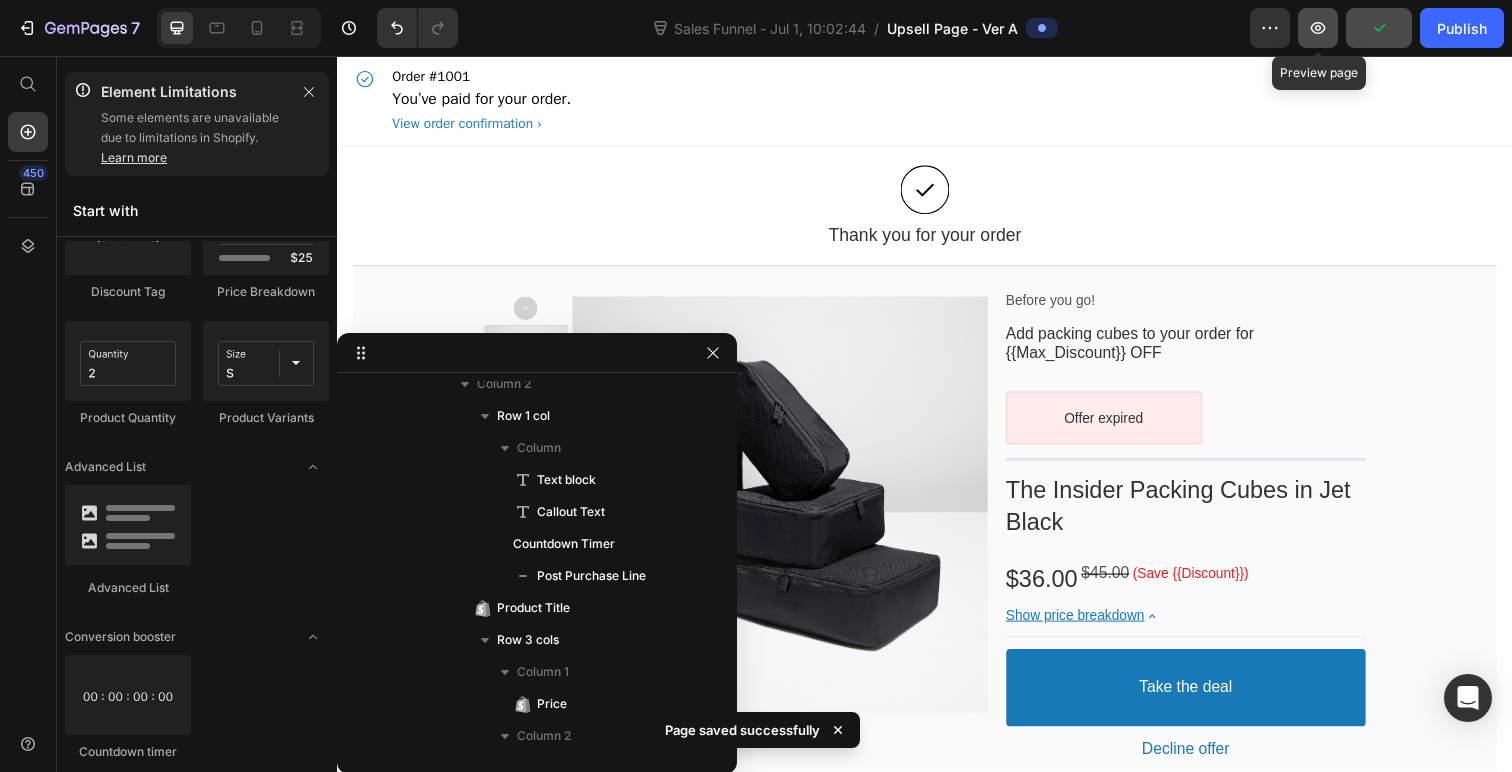 click 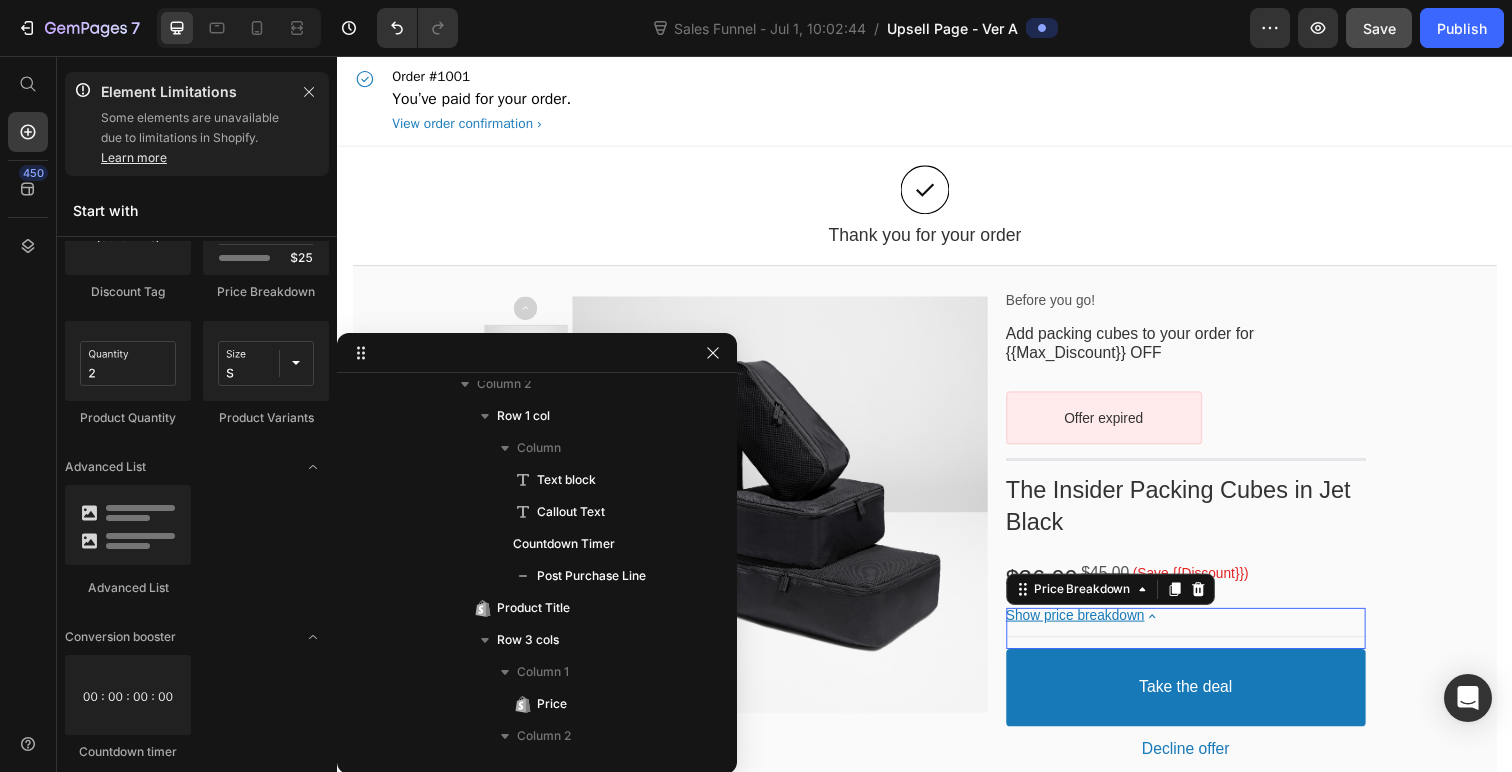 click on "Show price breakdown" at bounding box center [1091, 628] 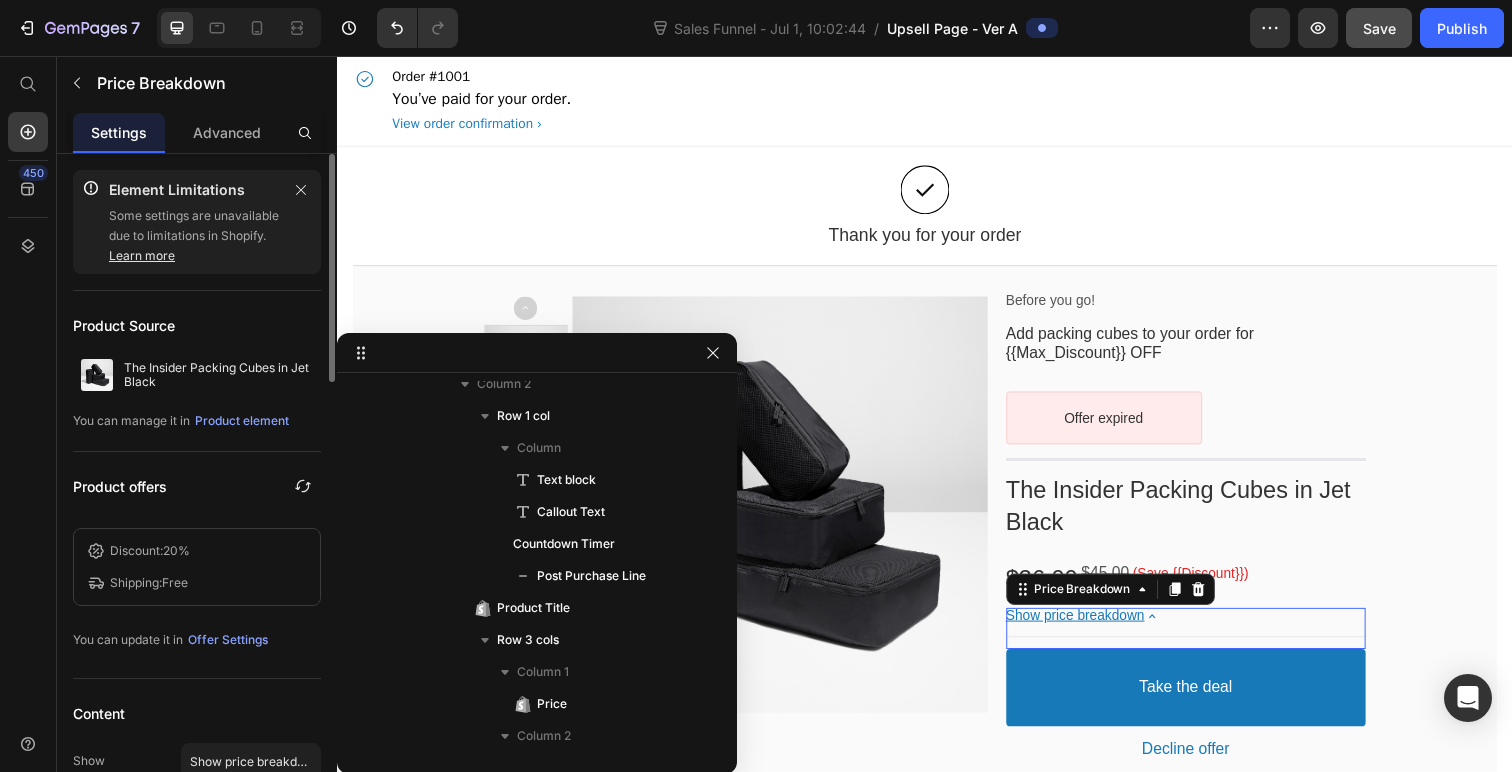 scroll, scrollTop: 685, scrollLeft: 0, axis: vertical 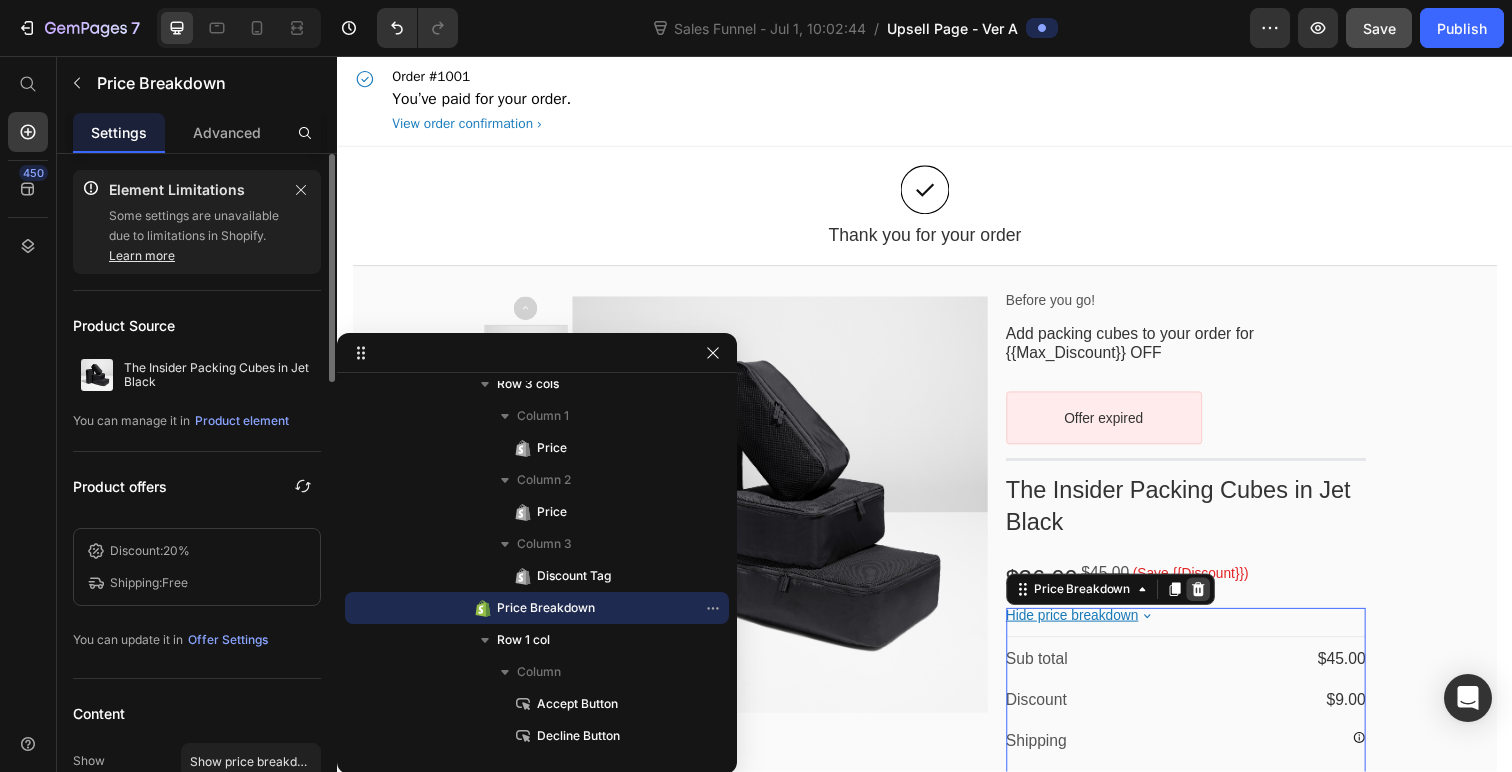 click 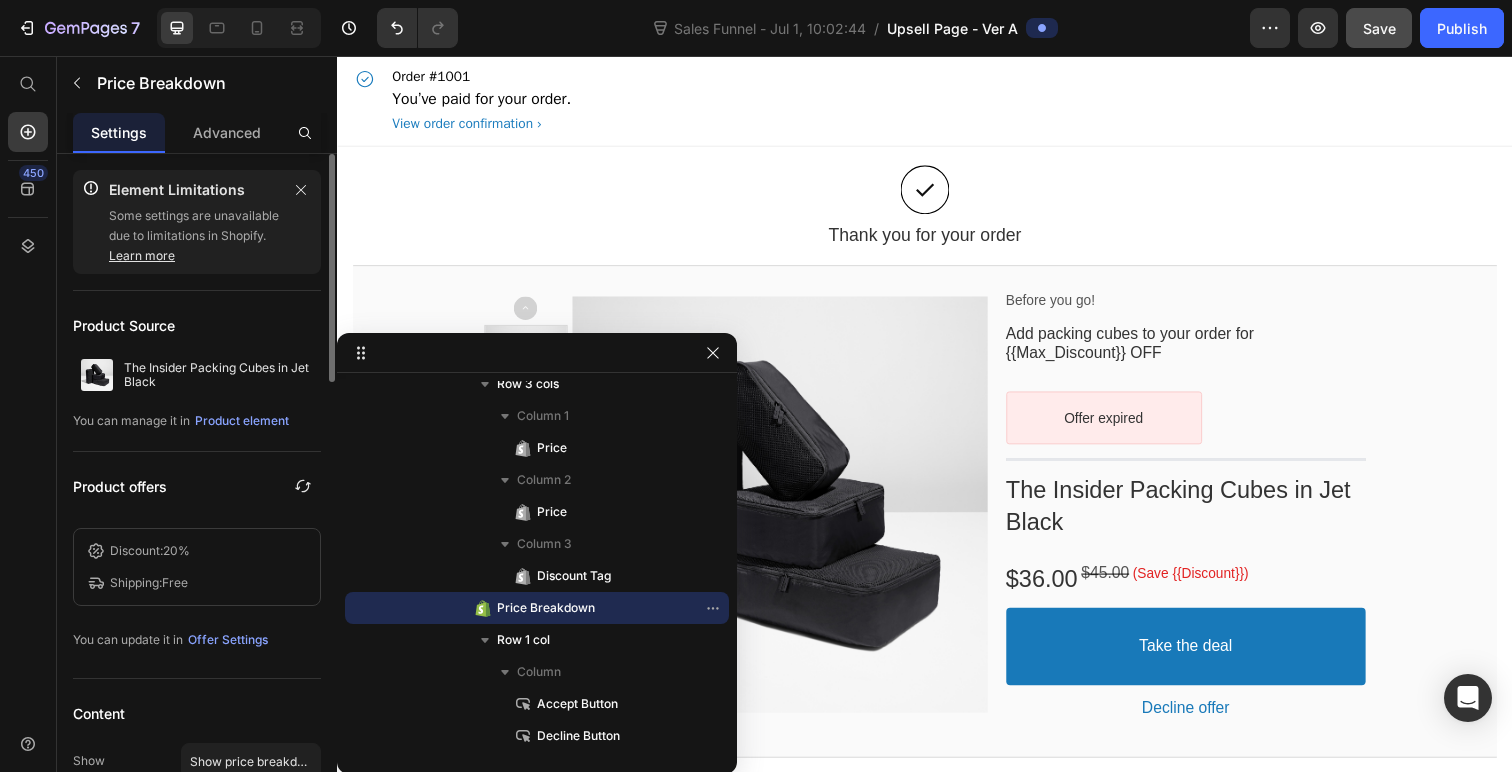 scroll, scrollTop: 653, scrollLeft: 0, axis: vertical 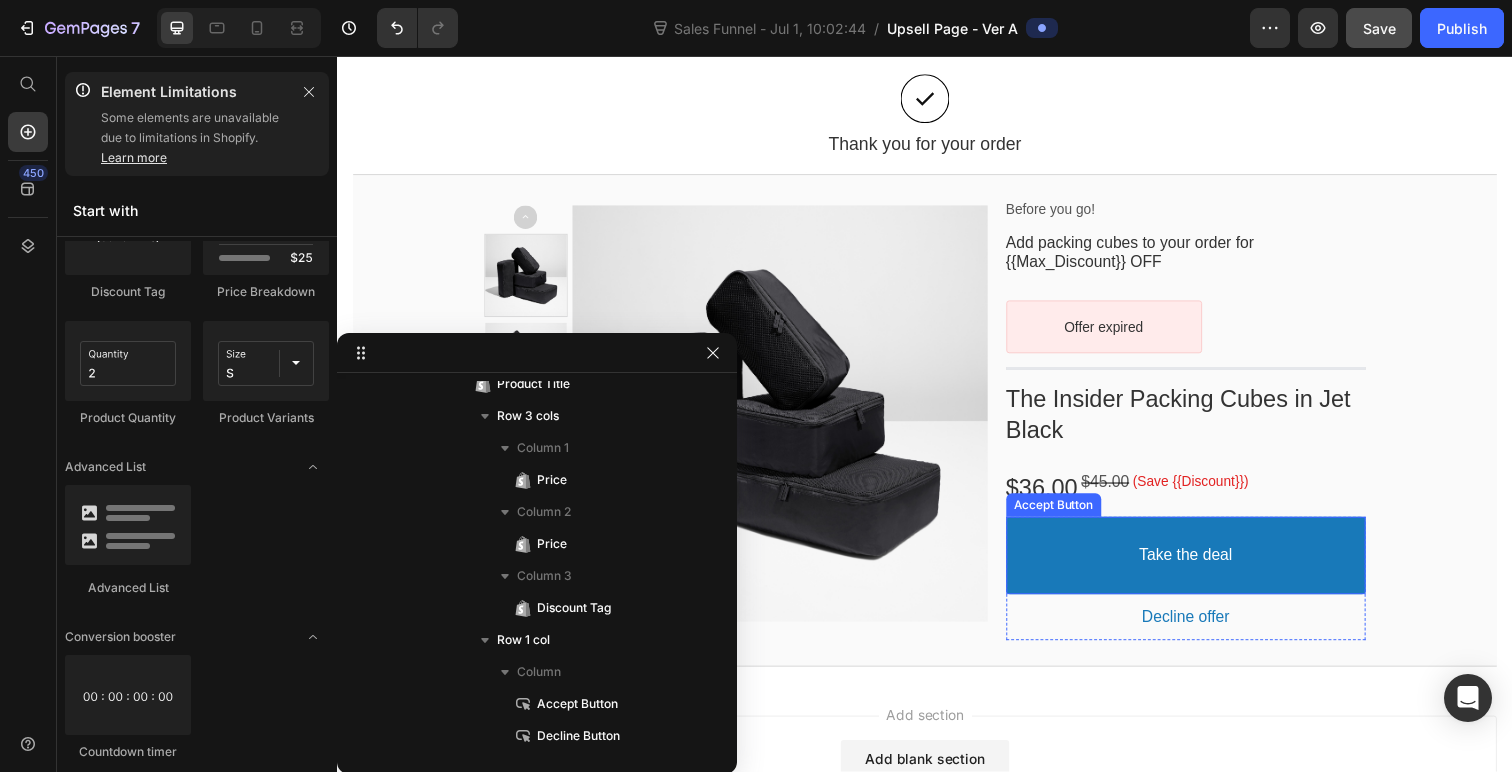 click on "Take the deal" at bounding box center (1204, 566) 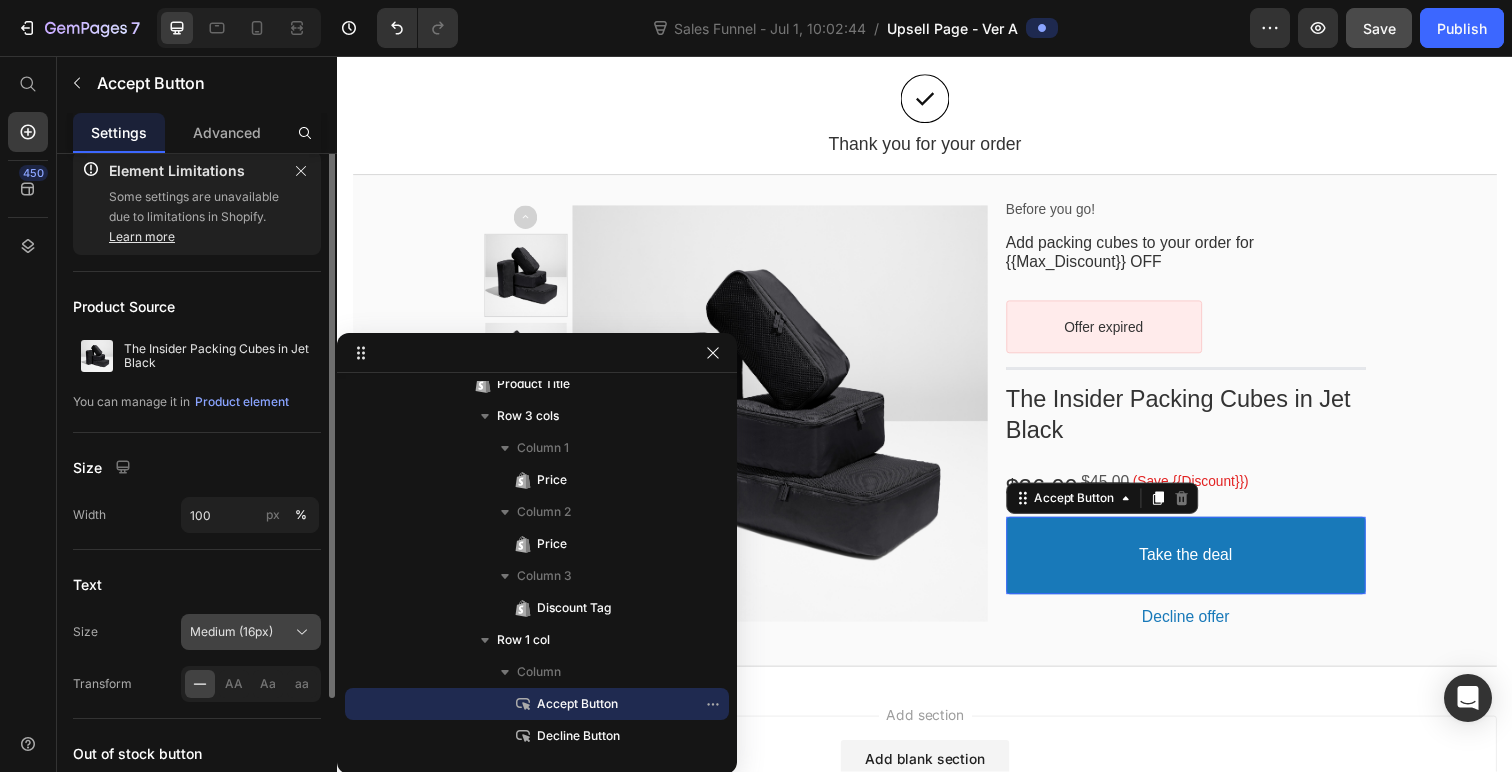 scroll, scrollTop: 0, scrollLeft: 0, axis: both 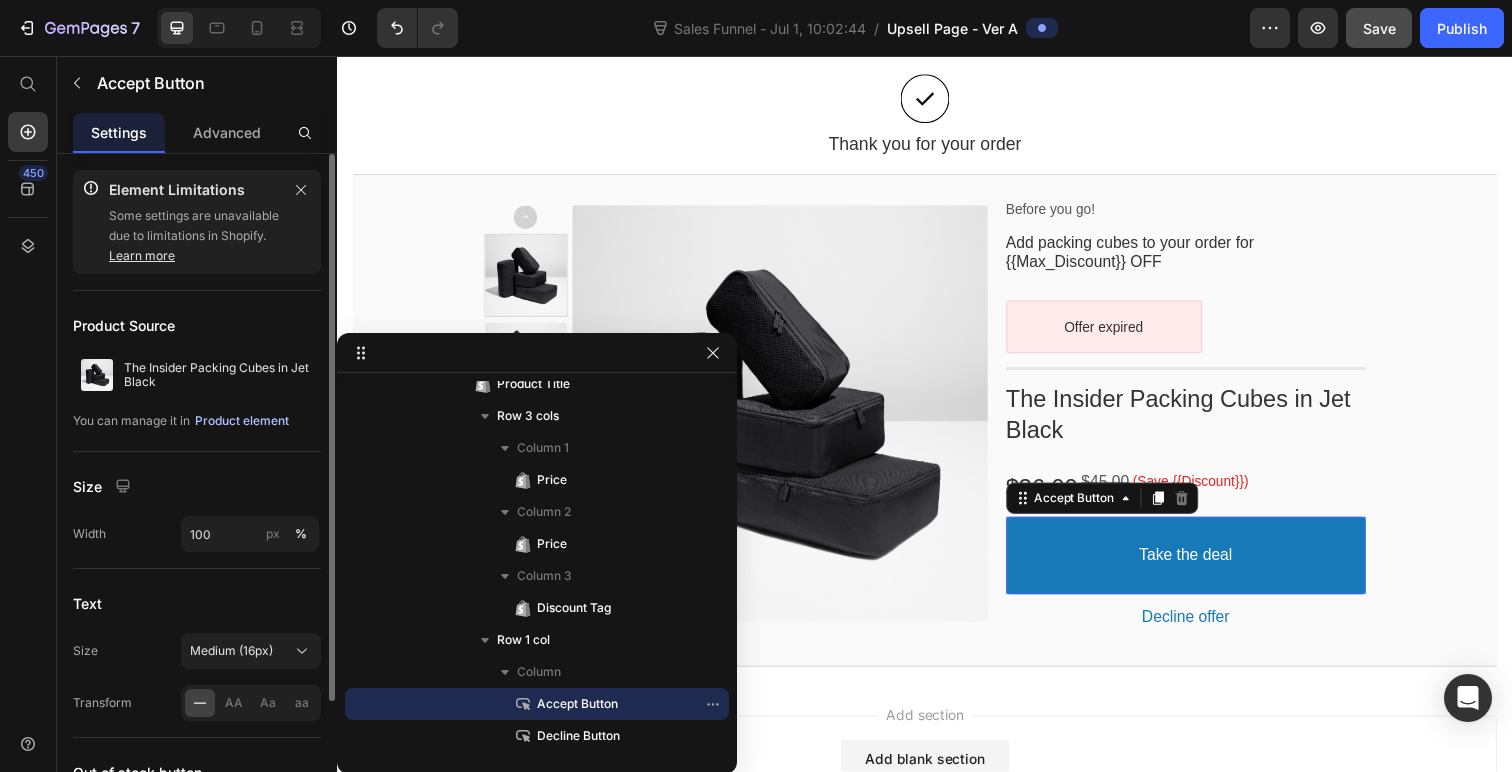 click on "Product element" at bounding box center (242, 421) 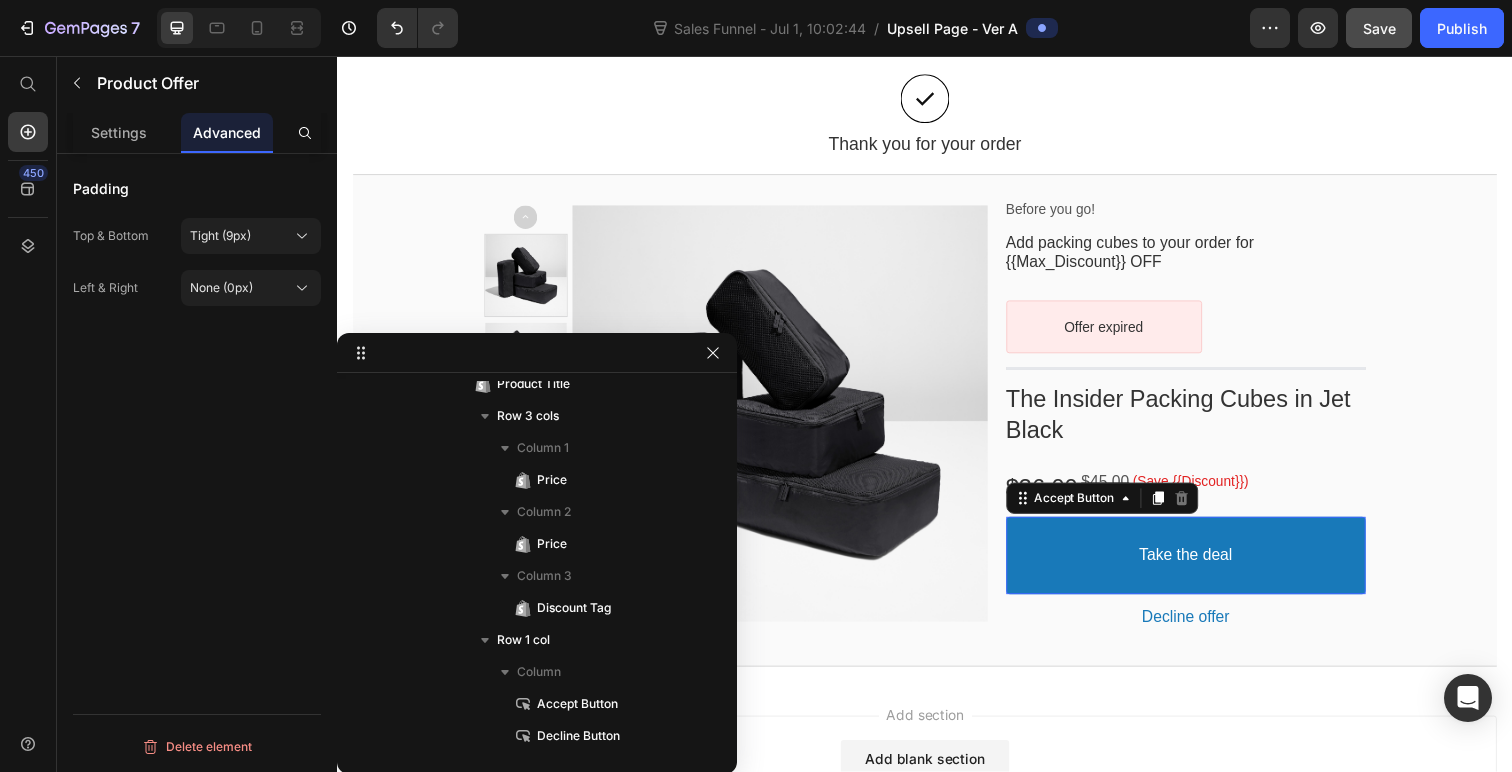 scroll, scrollTop: 173, scrollLeft: 0, axis: vertical 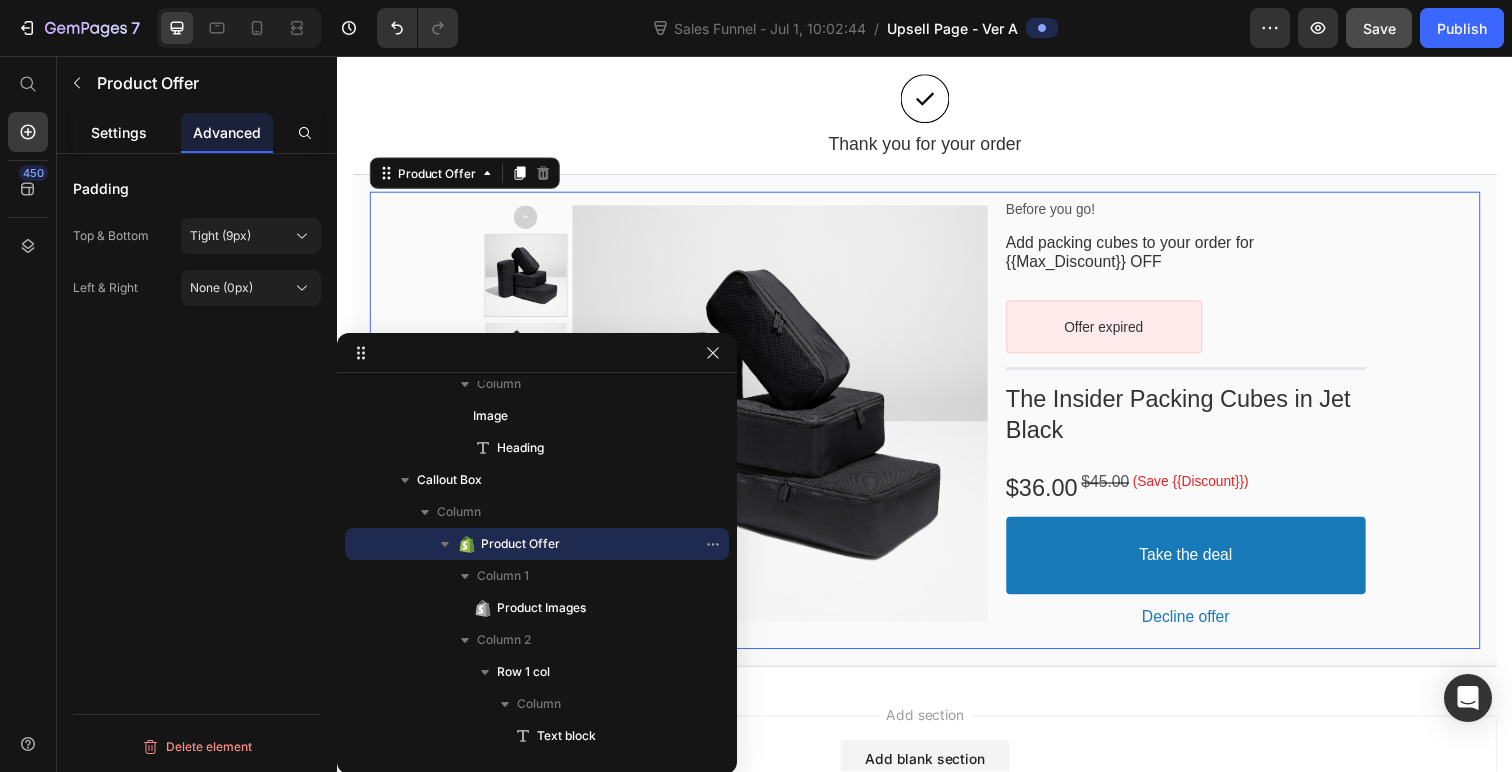 click on "Settings" at bounding box center (119, 132) 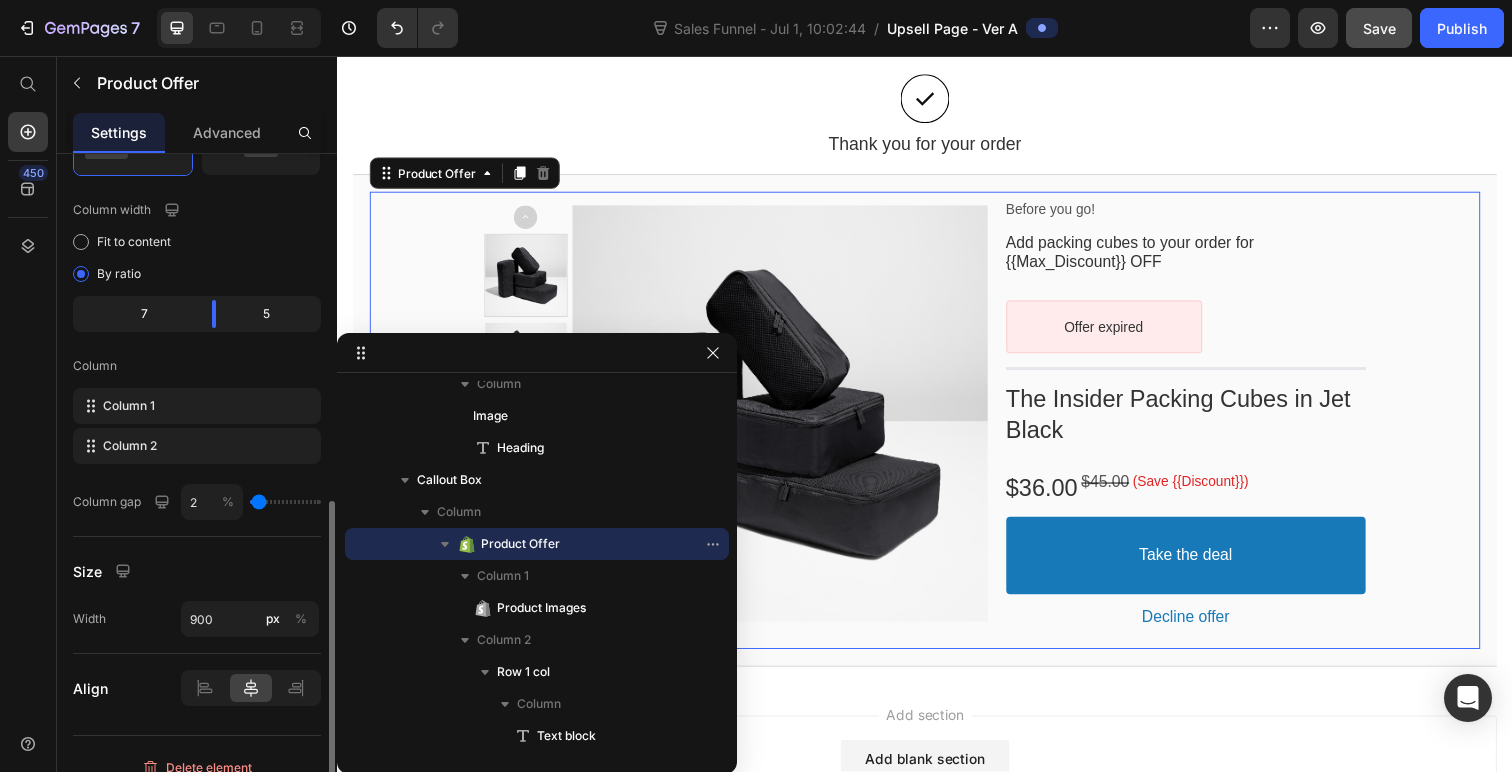 scroll, scrollTop: 814, scrollLeft: 0, axis: vertical 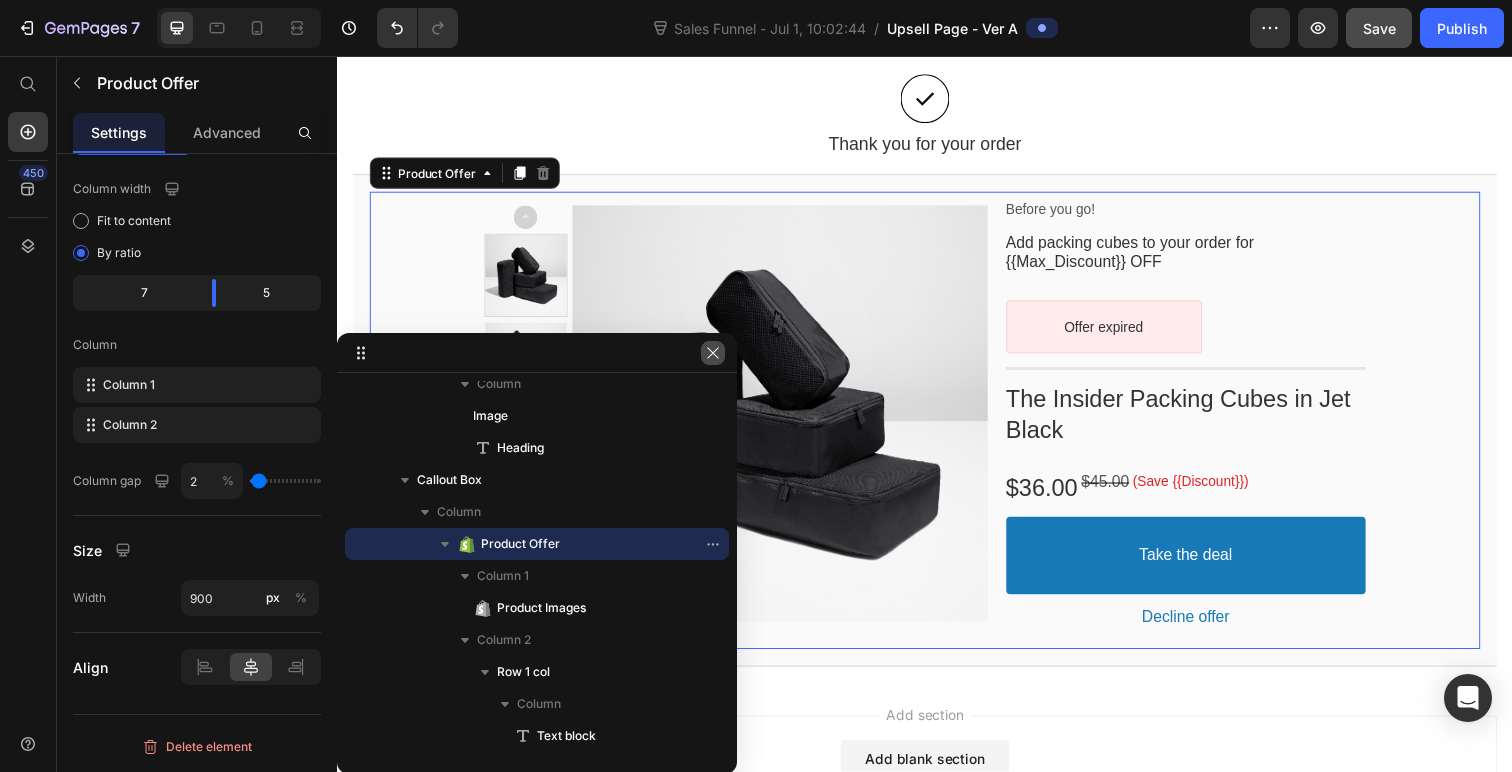 click 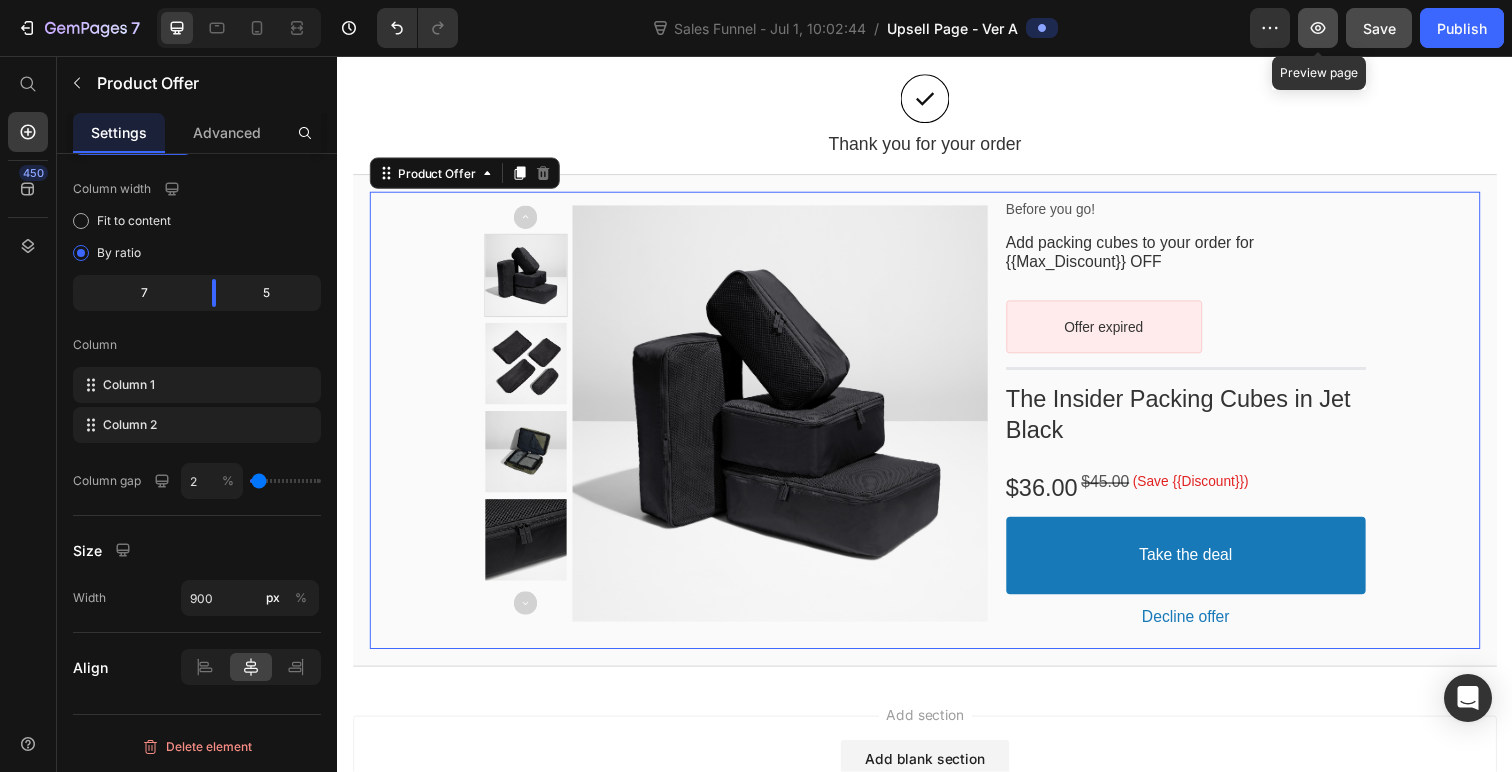 click 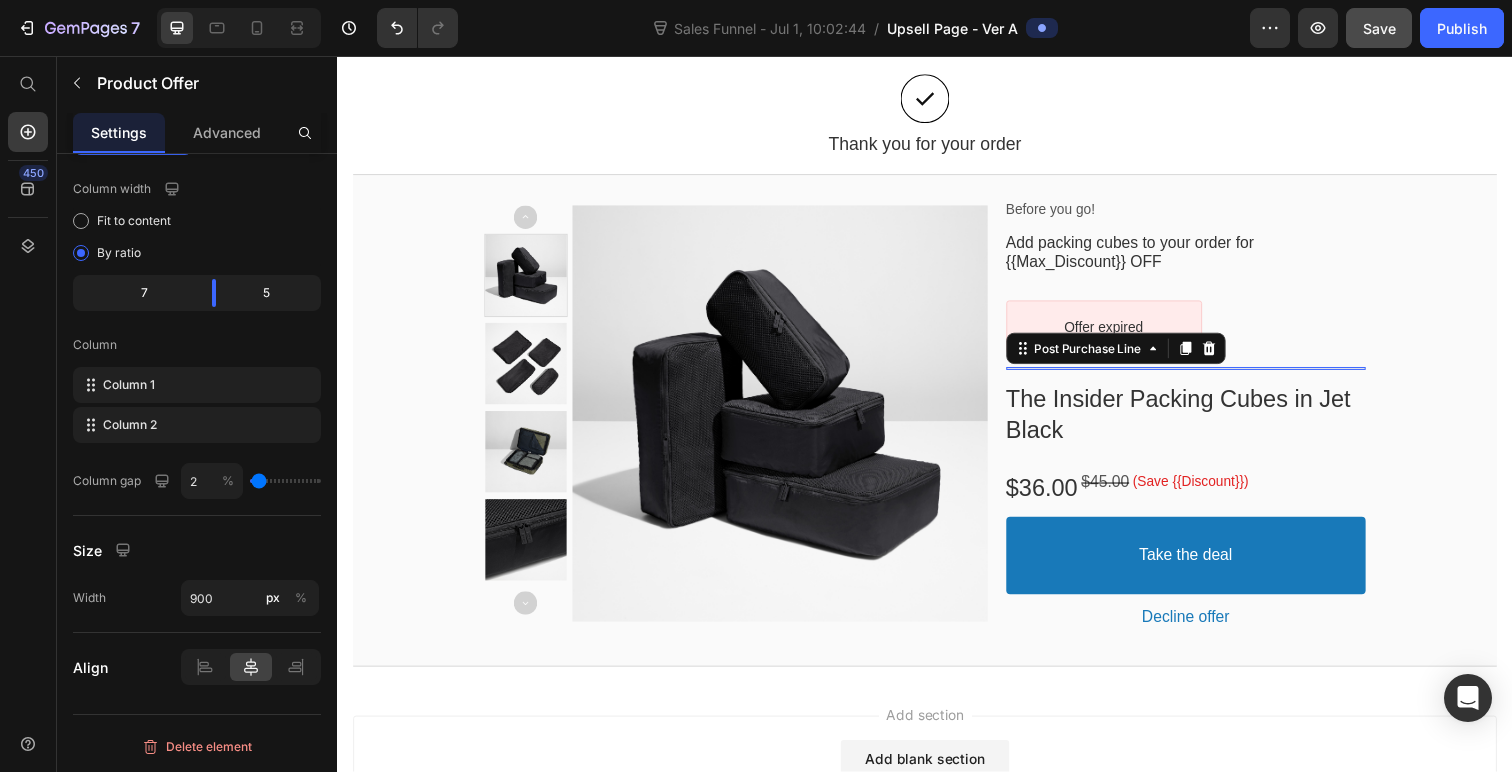 click at bounding box center (1204, 375) 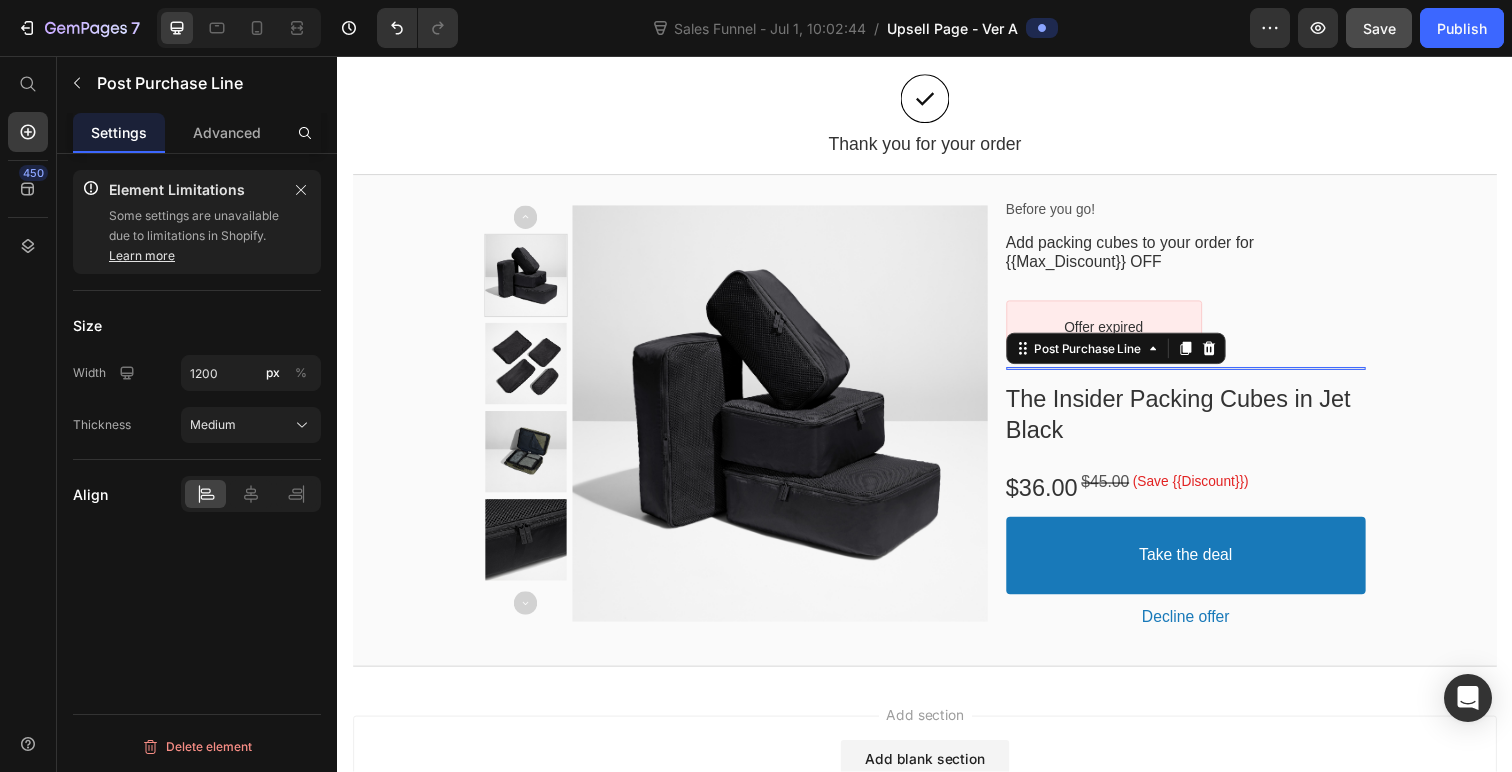 scroll, scrollTop: 0, scrollLeft: 0, axis: both 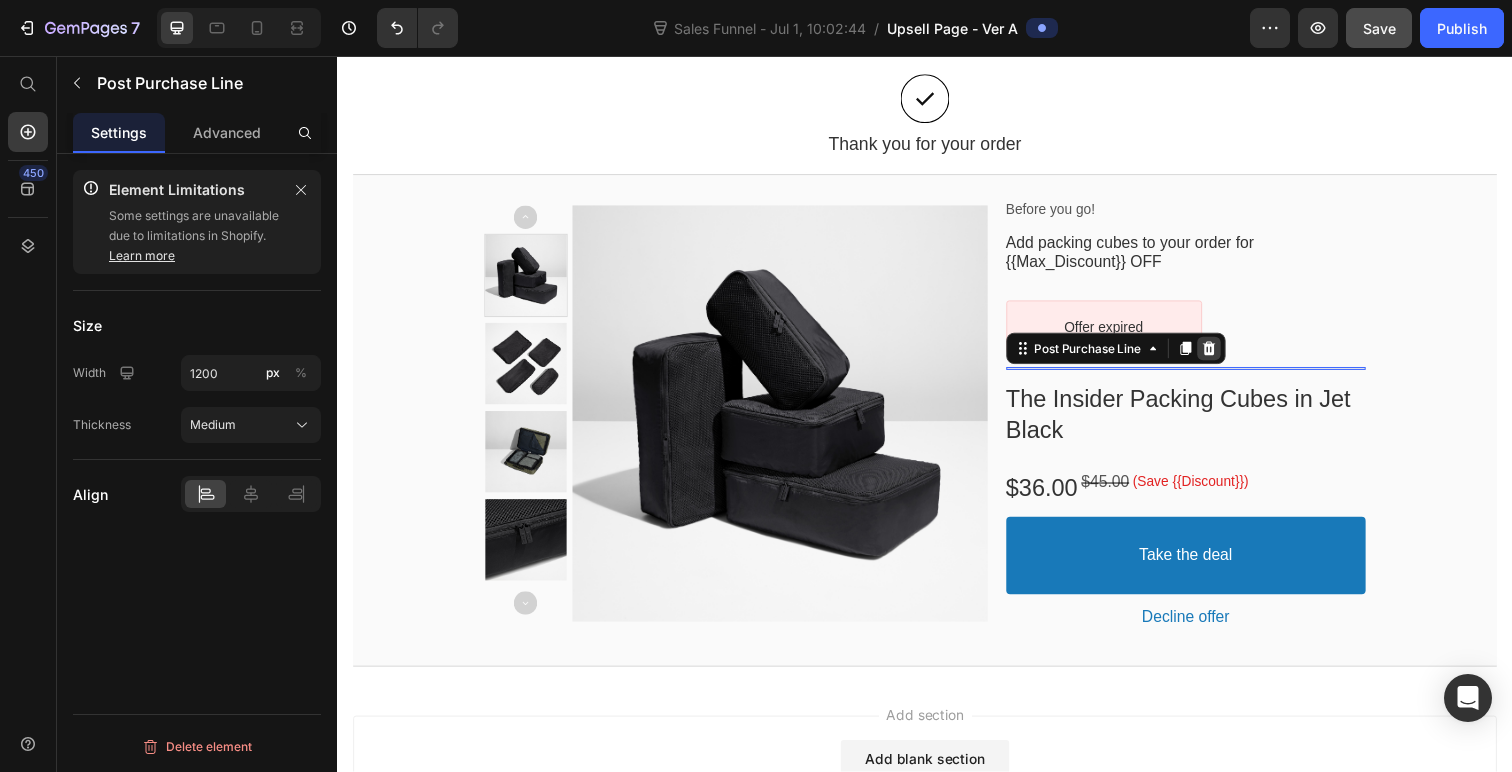 click 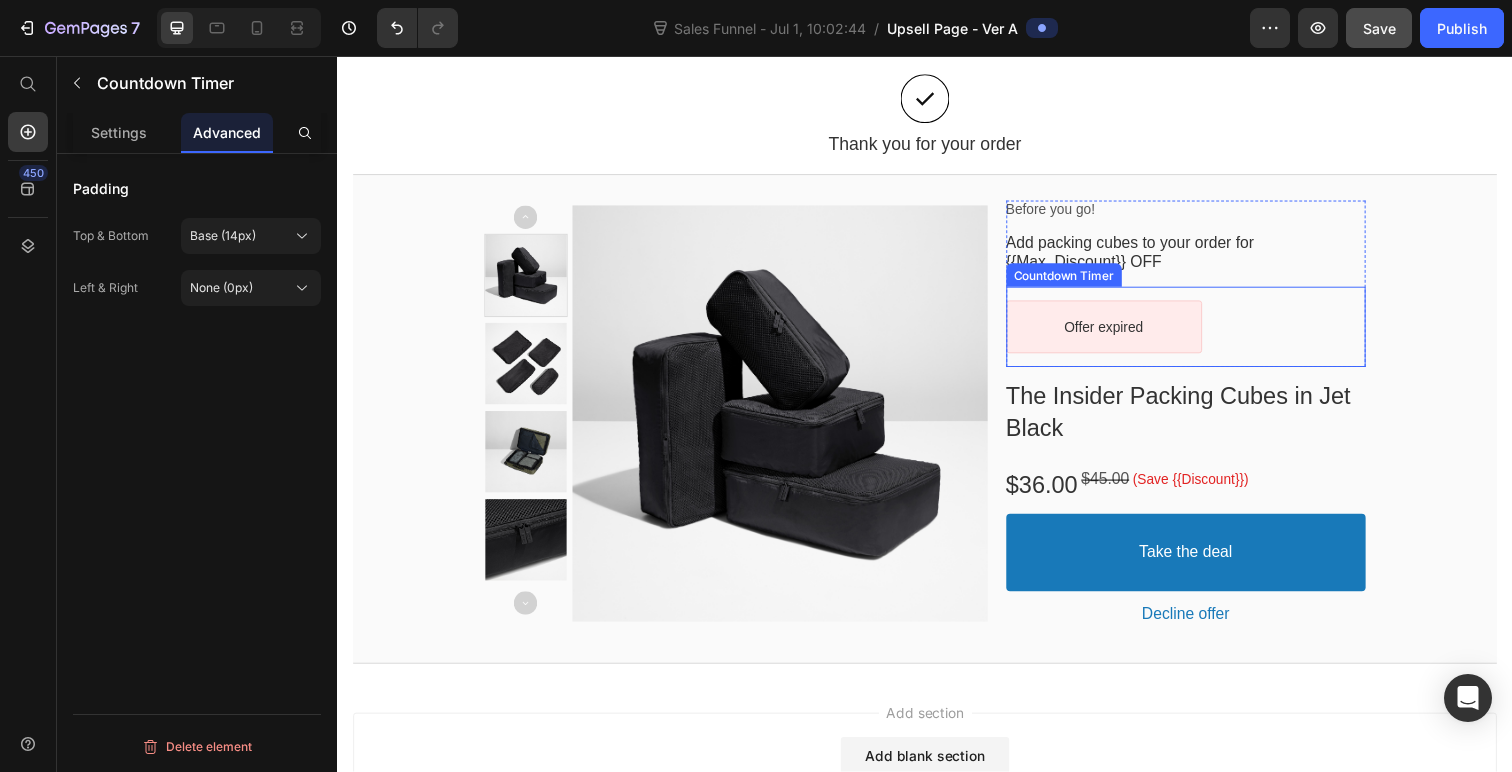 click on "Offer expired Countdown Timer" at bounding box center (1204, 333) 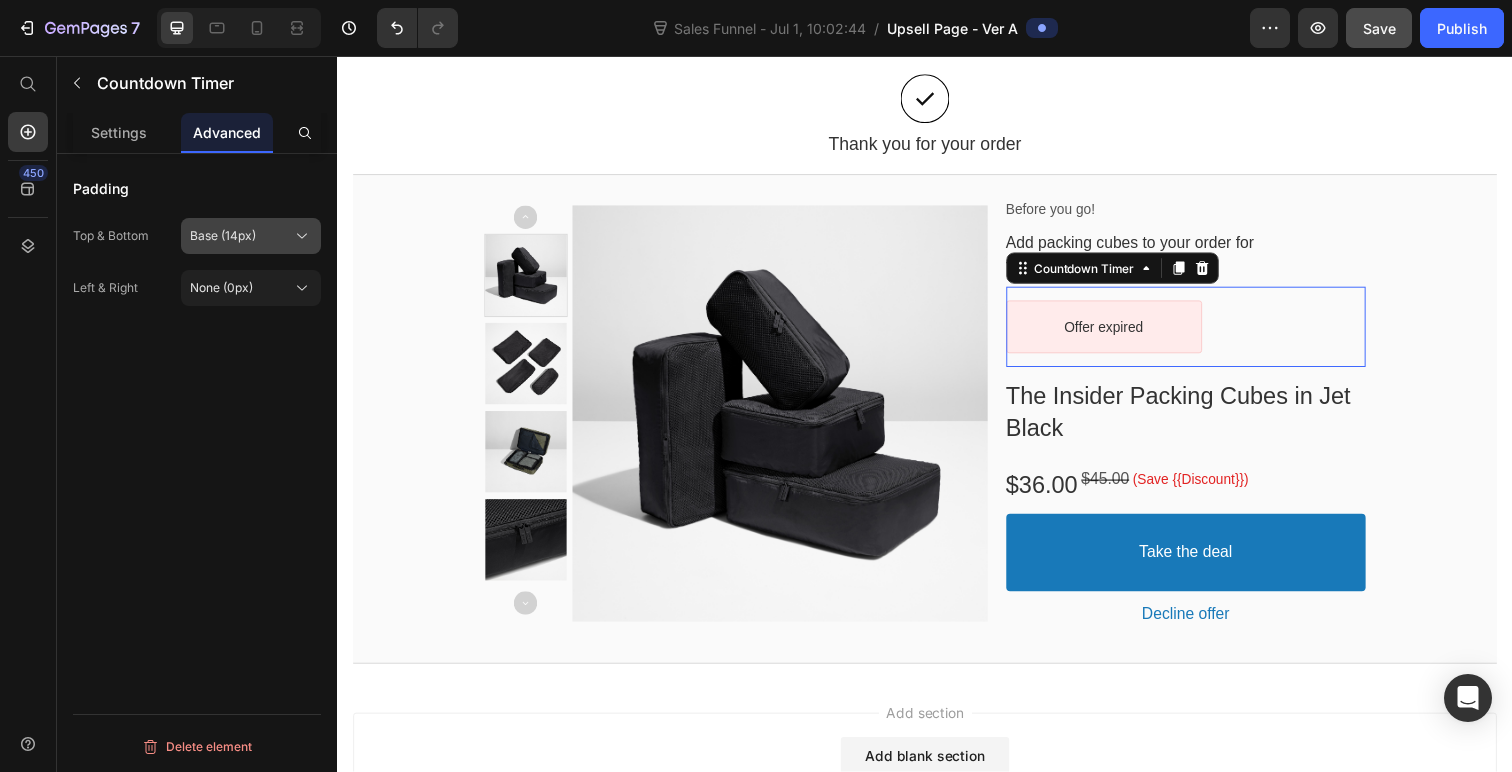 click 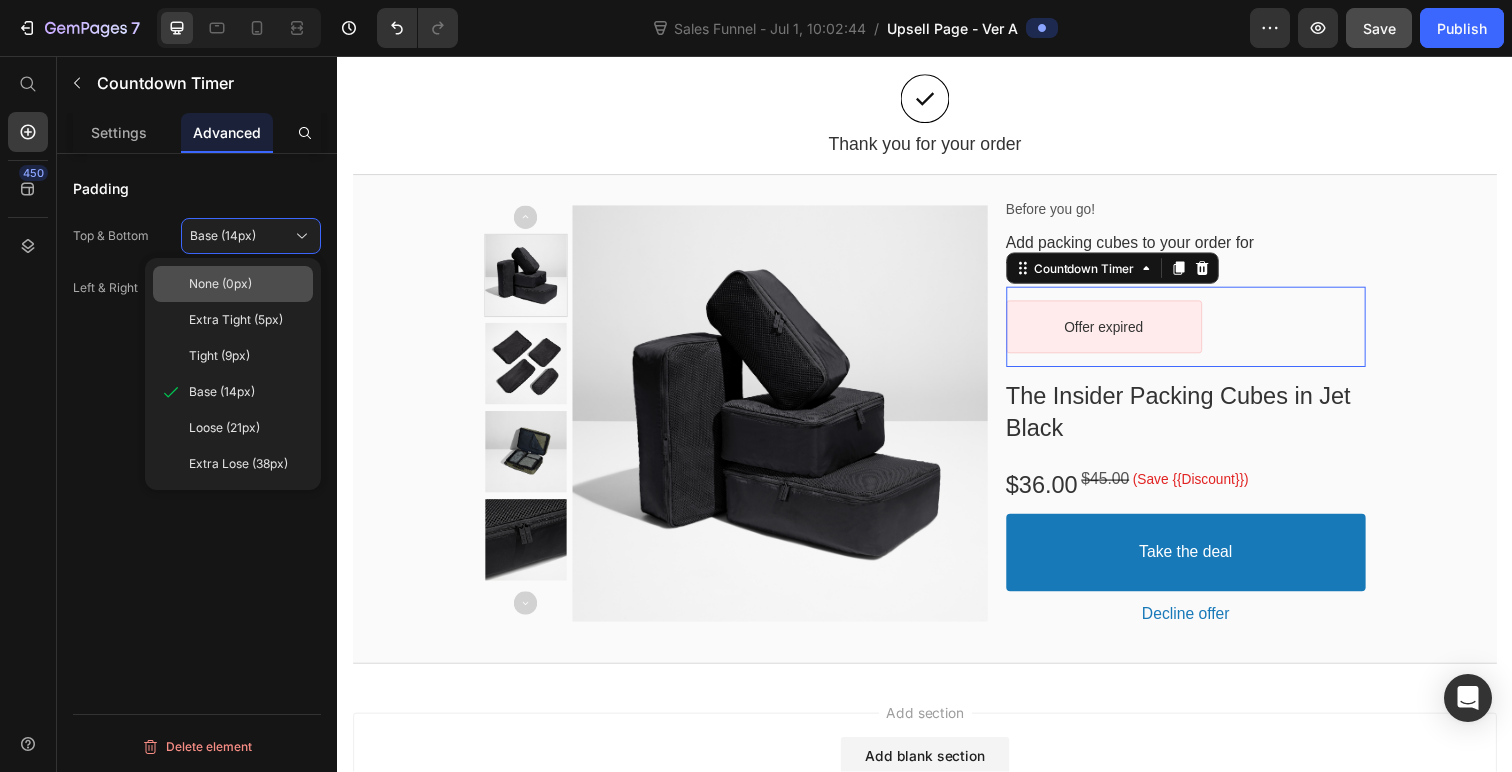 click on "None (0px)" at bounding box center [247, 284] 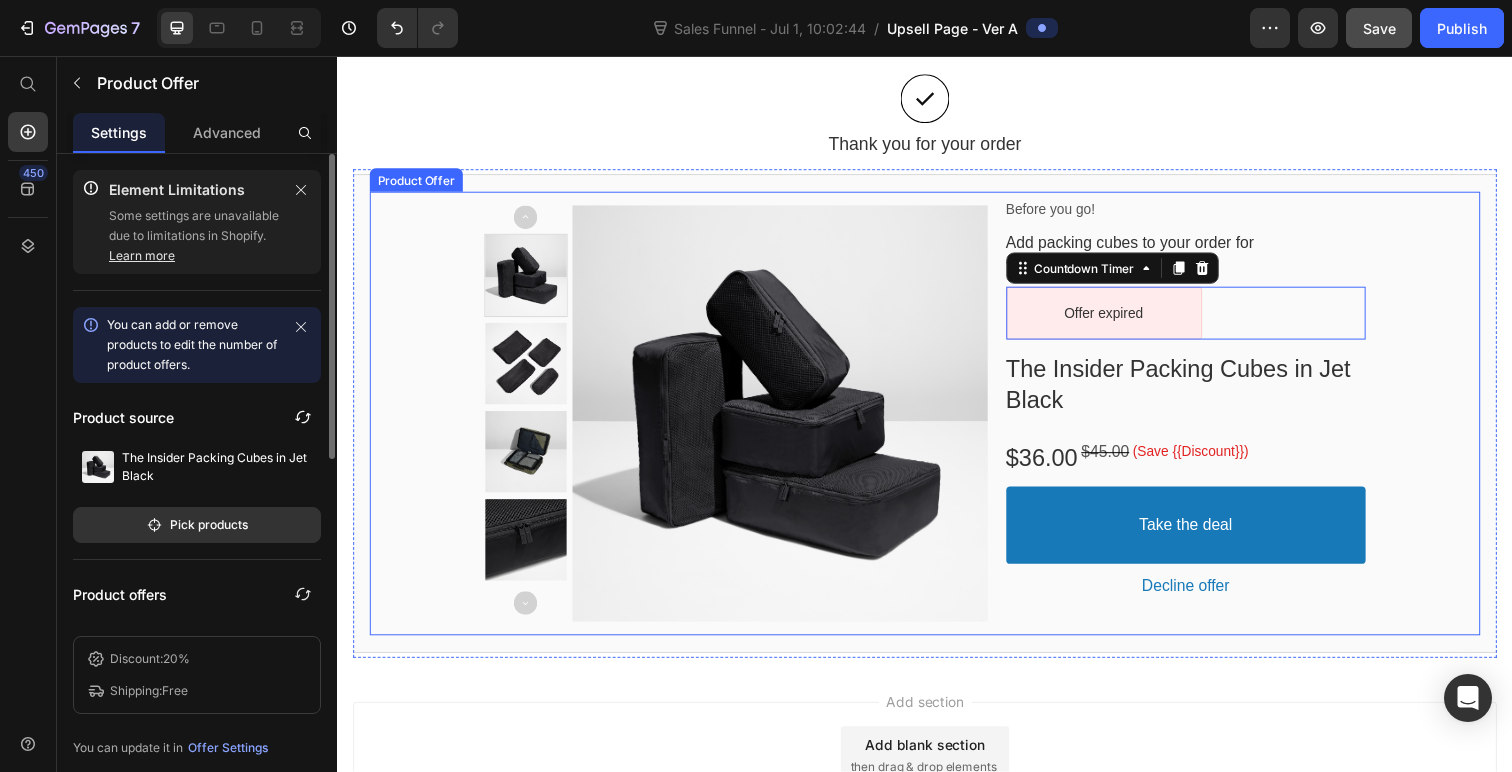 click on "Product Images Before you go! Text block Add packing cubes to your order for {{Max_Discount}} OFF Callout Text Offer expired Countdown Timer   Row The Insider Packing Cubes in Jet Black Product Title $36.00 Price $45.00 Price (Save {{Discount}}) Discount Tag Row Take the deal Accept Button Decline offer Decline Button Row" at bounding box center (937, 421) 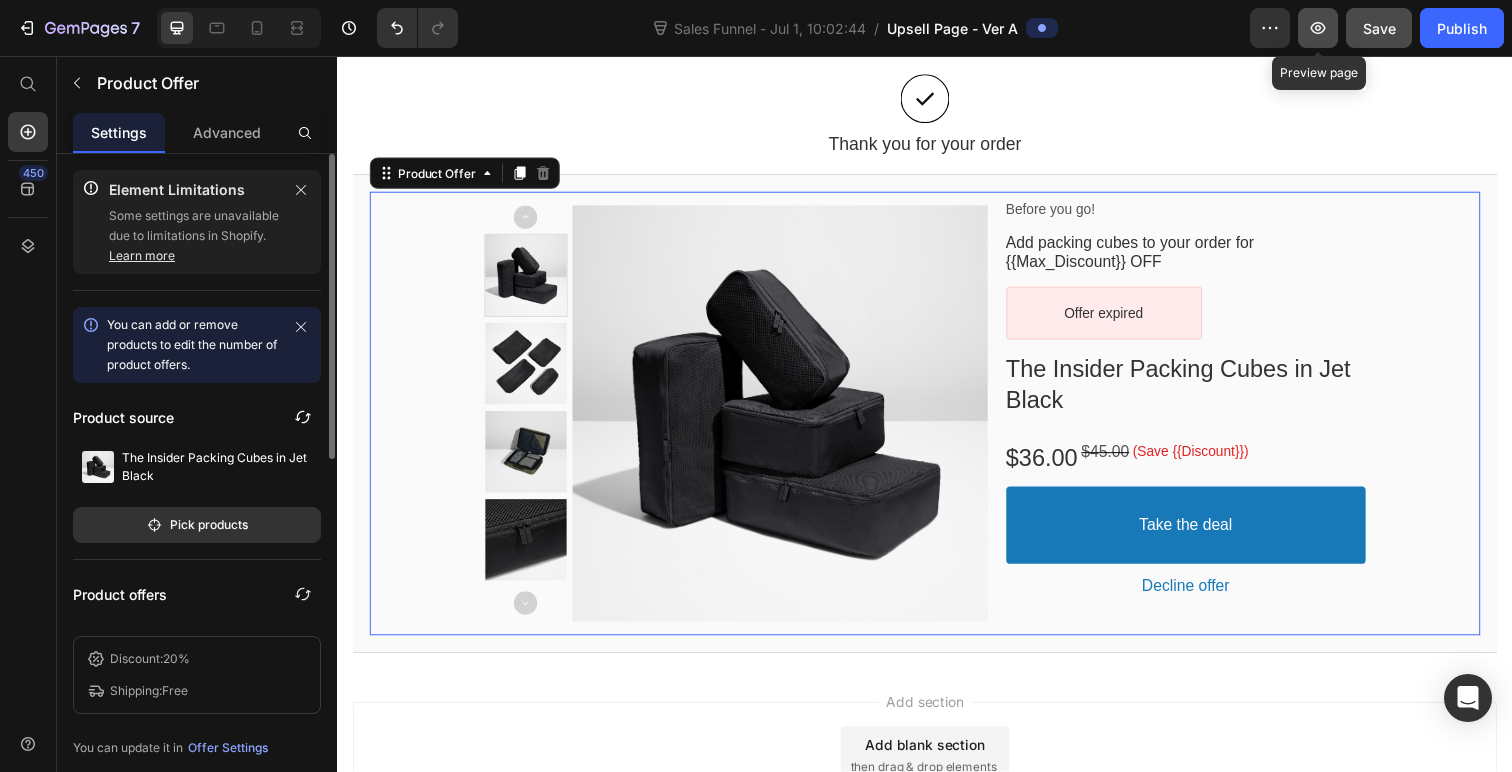 click 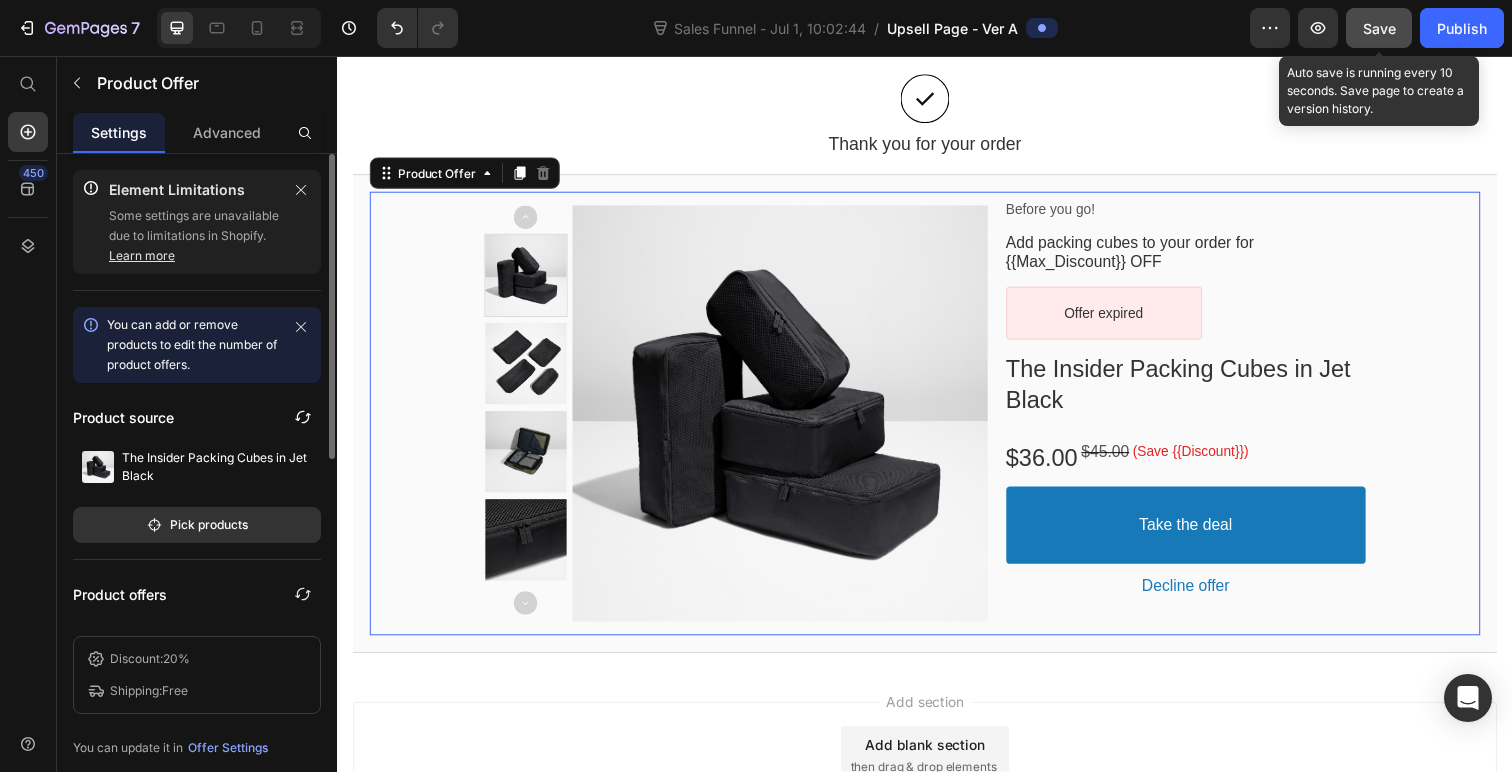click on "Save" at bounding box center [1379, 28] 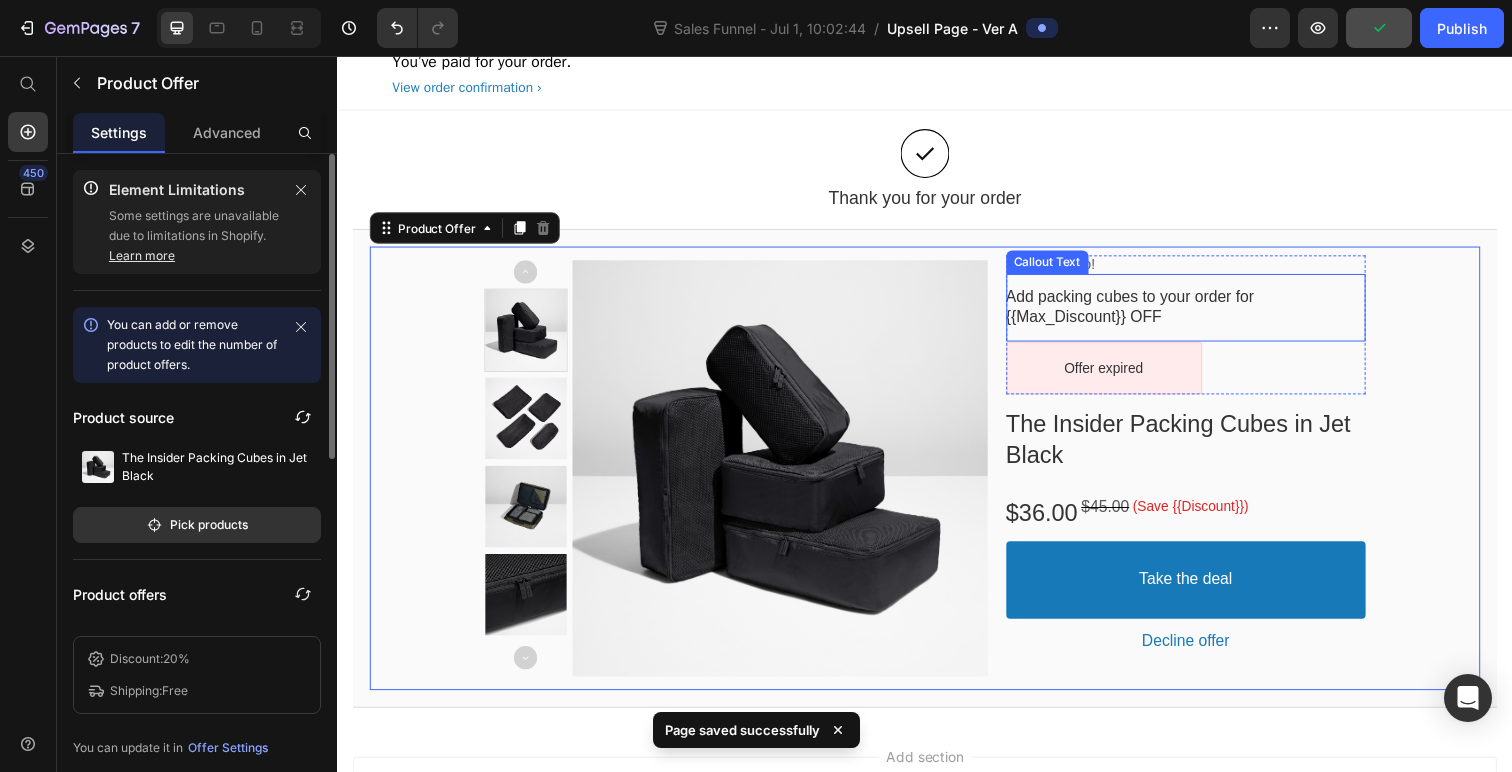 scroll, scrollTop: 105, scrollLeft: 0, axis: vertical 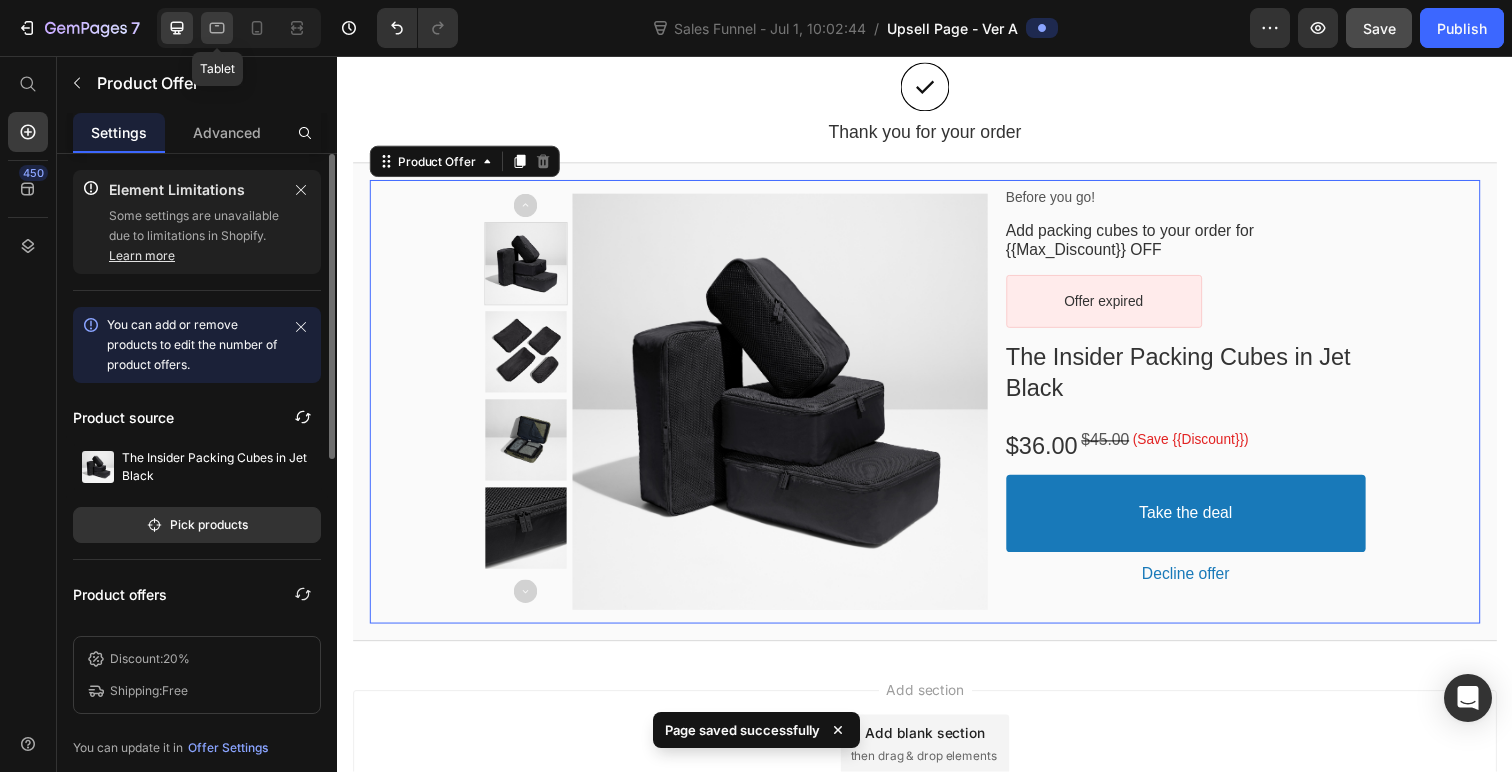 click 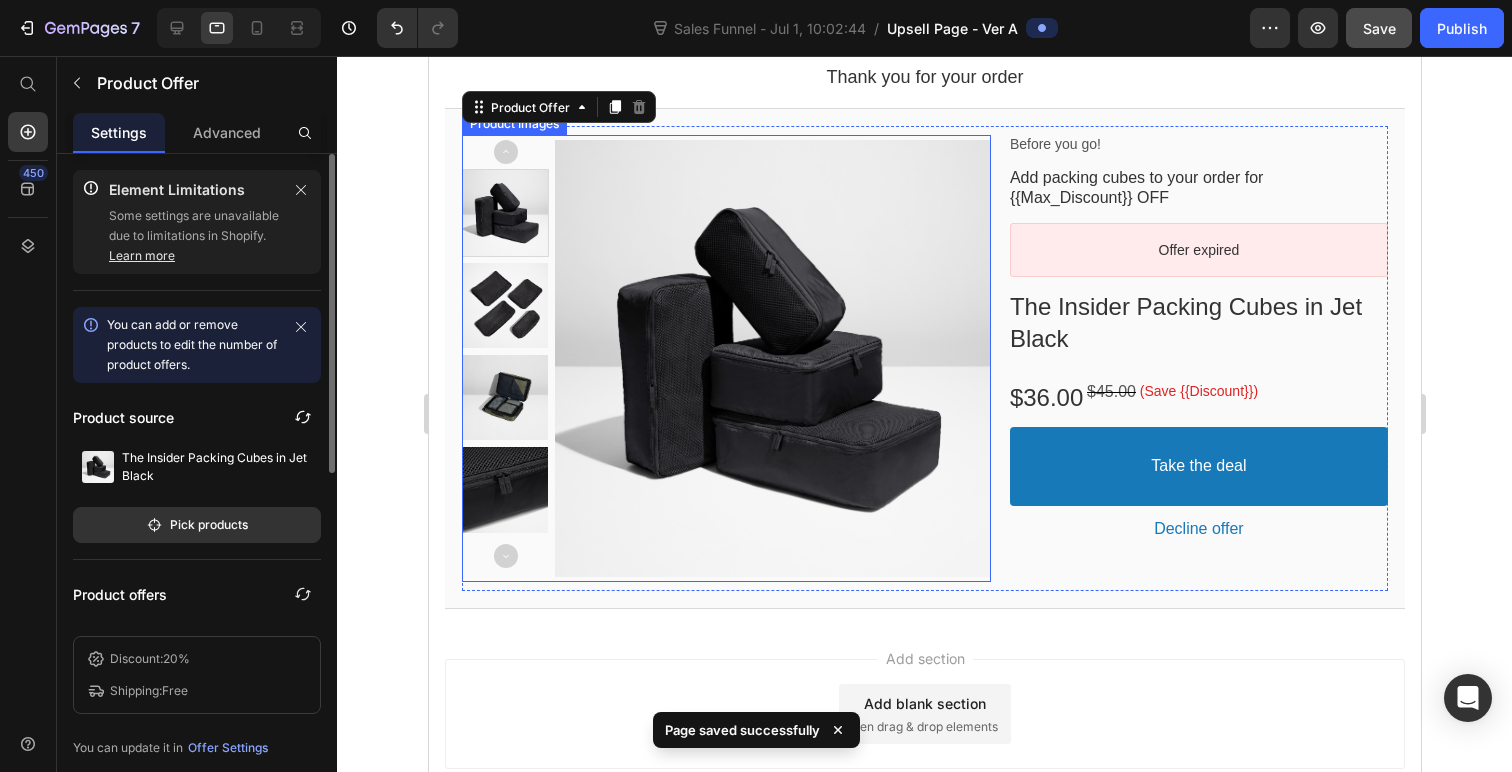 scroll, scrollTop: 0, scrollLeft: 0, axis: both 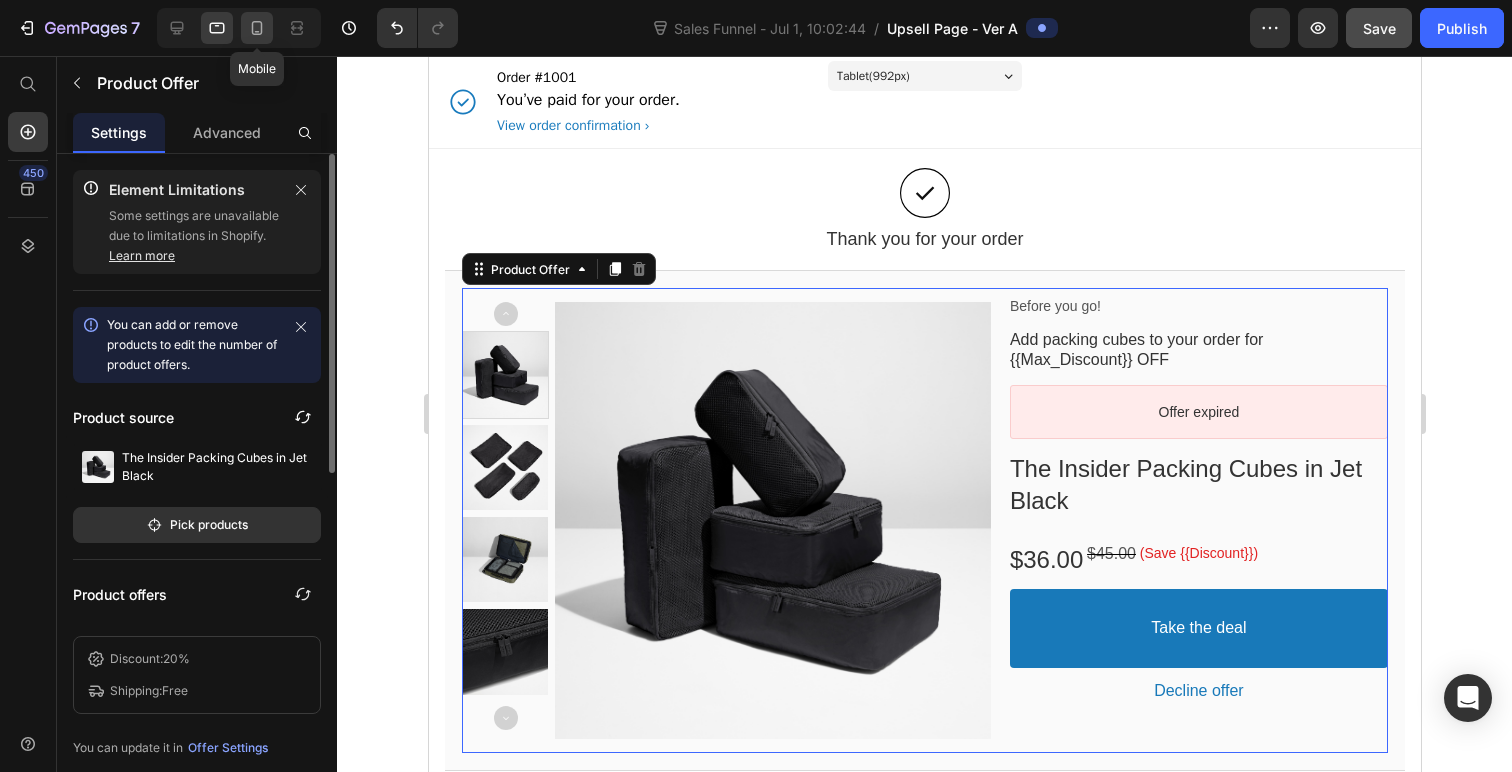 click 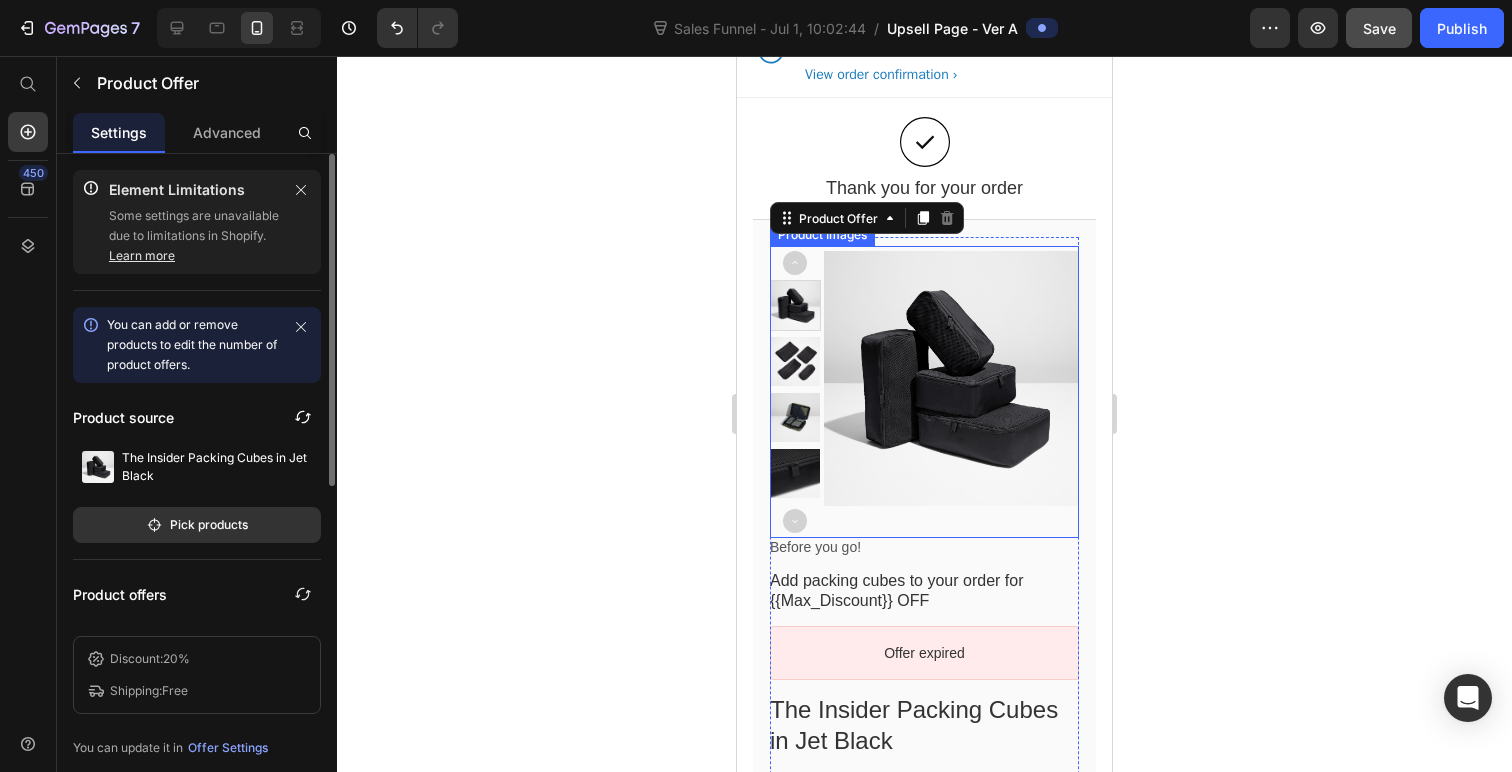 scroll, scrollTop: 0, scrollLeft: 0, axis: both 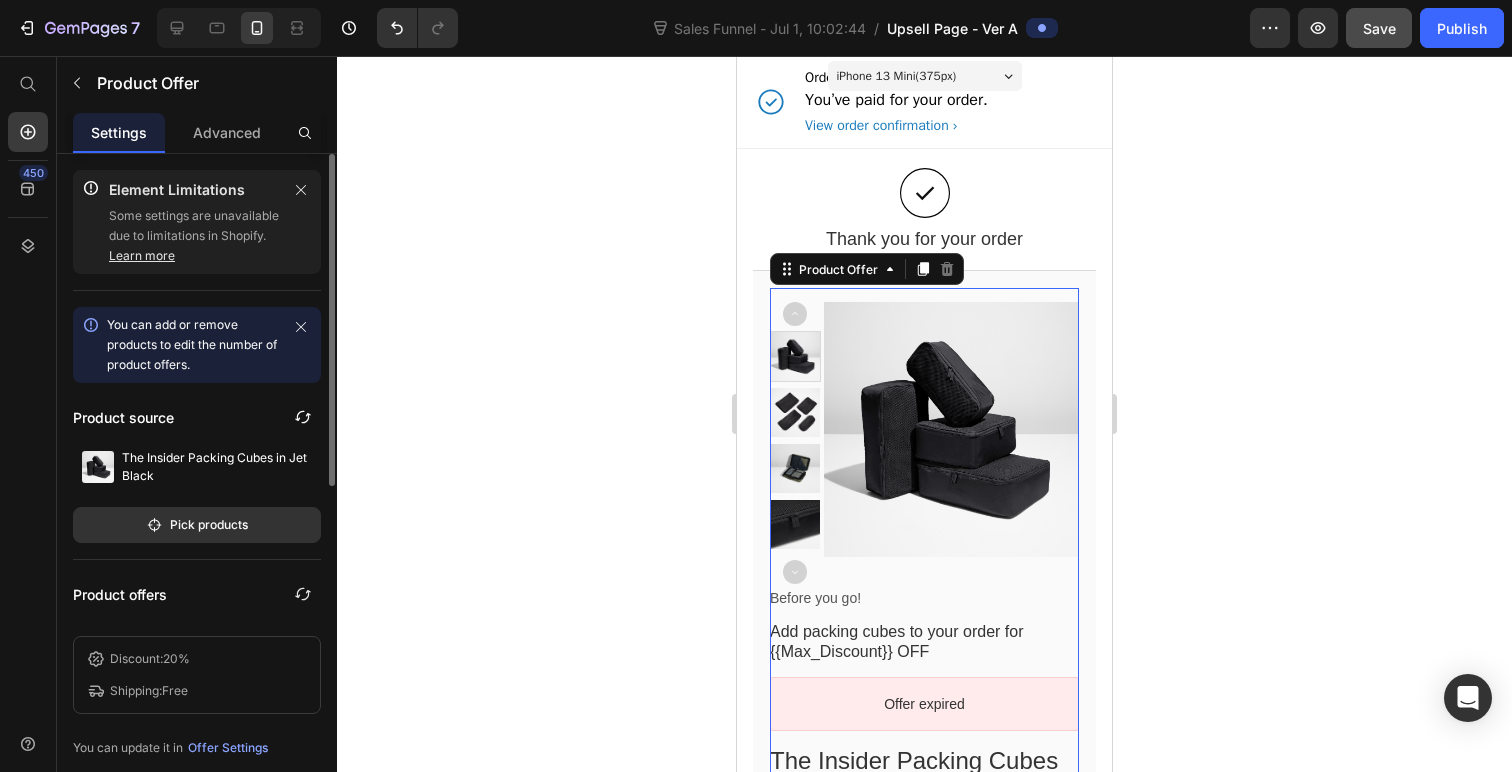 click 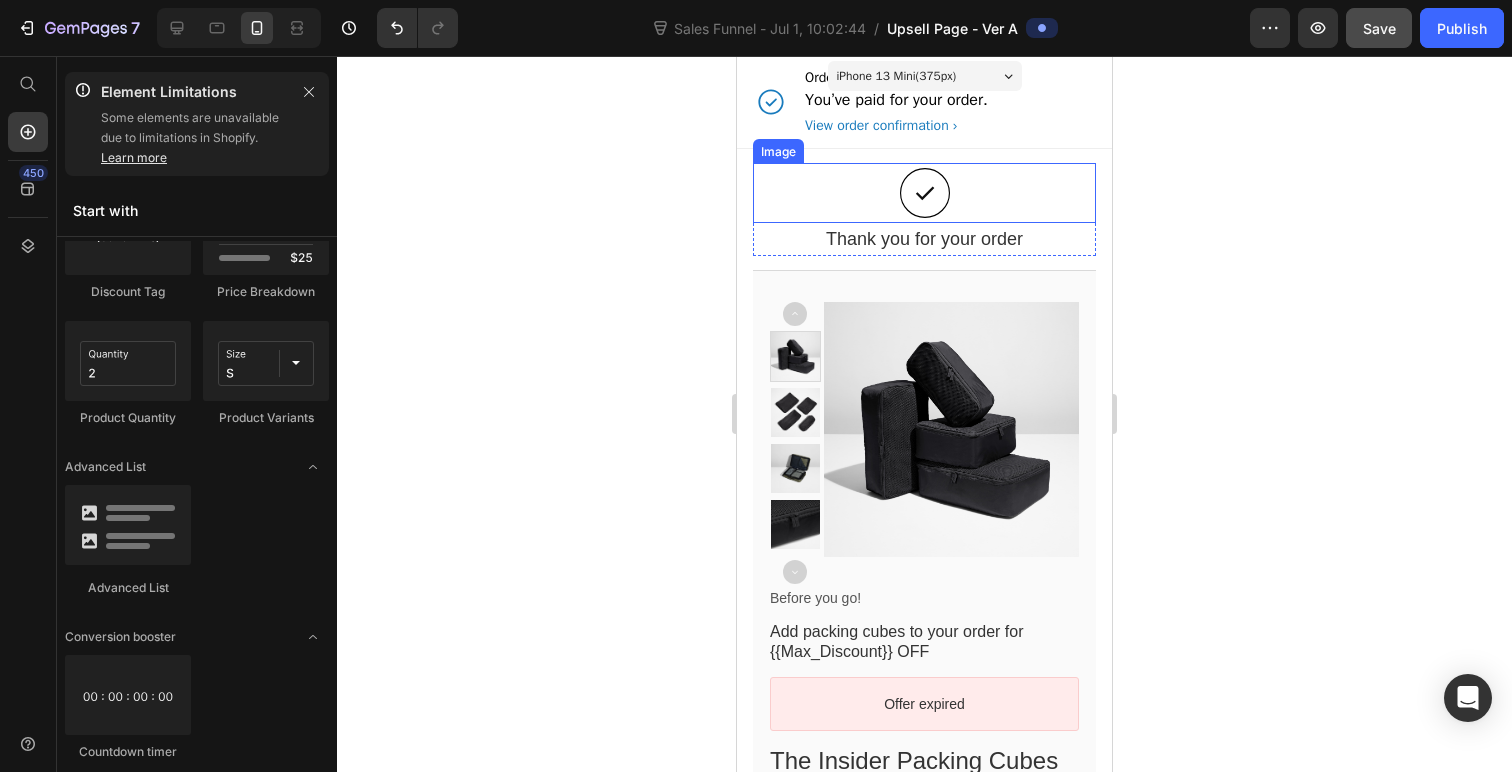click at bounding box center [924, 193] 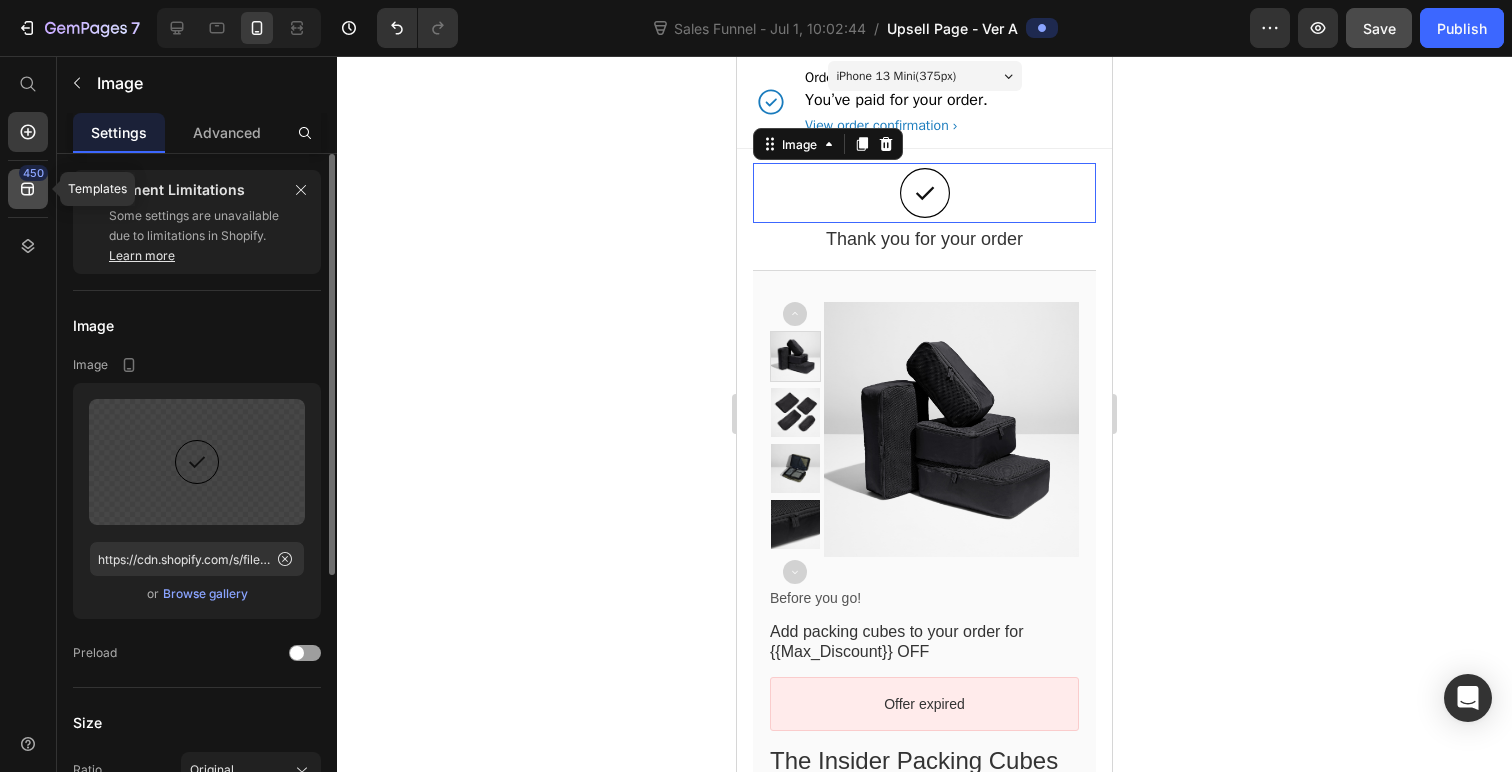 click 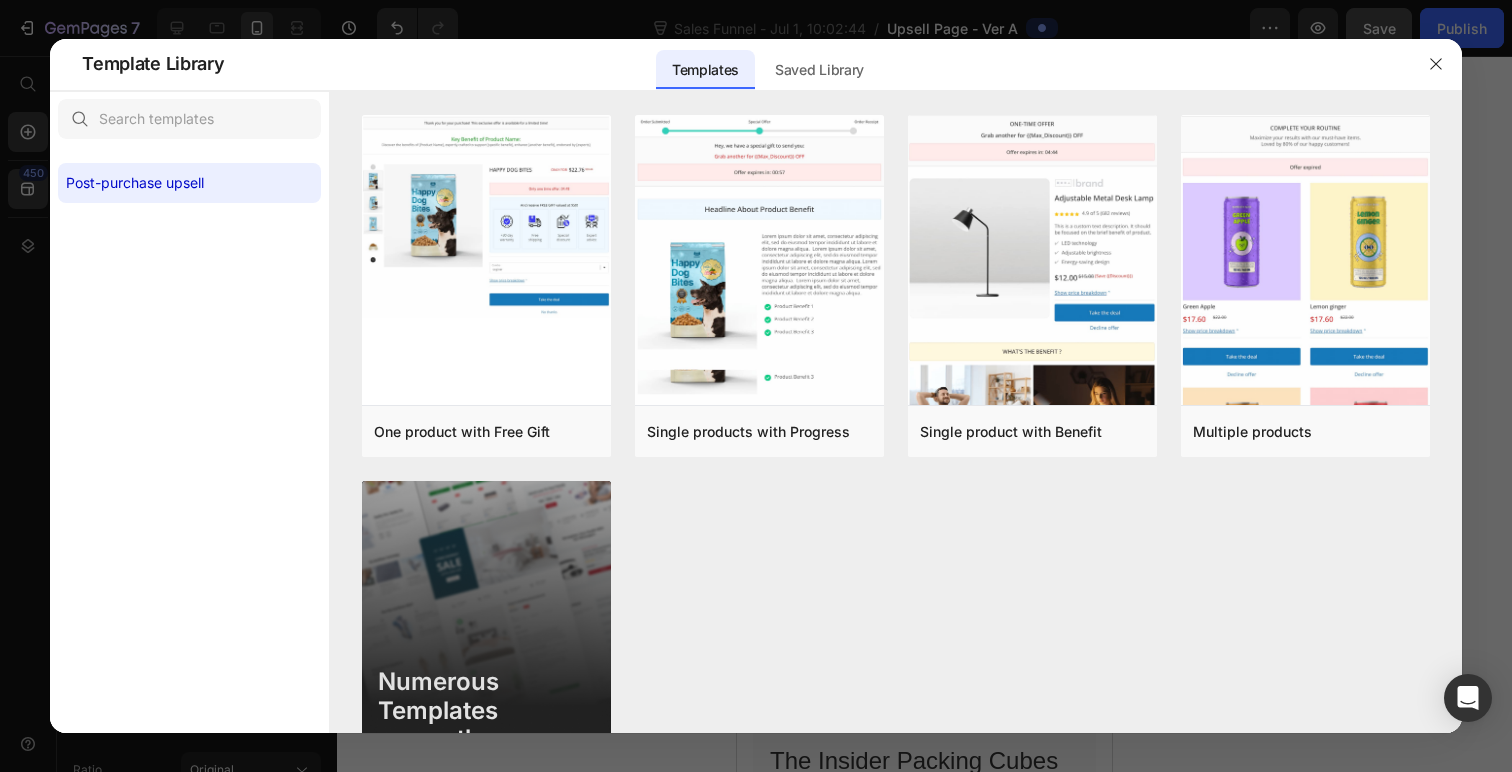 click at bounding box center [756, 386] 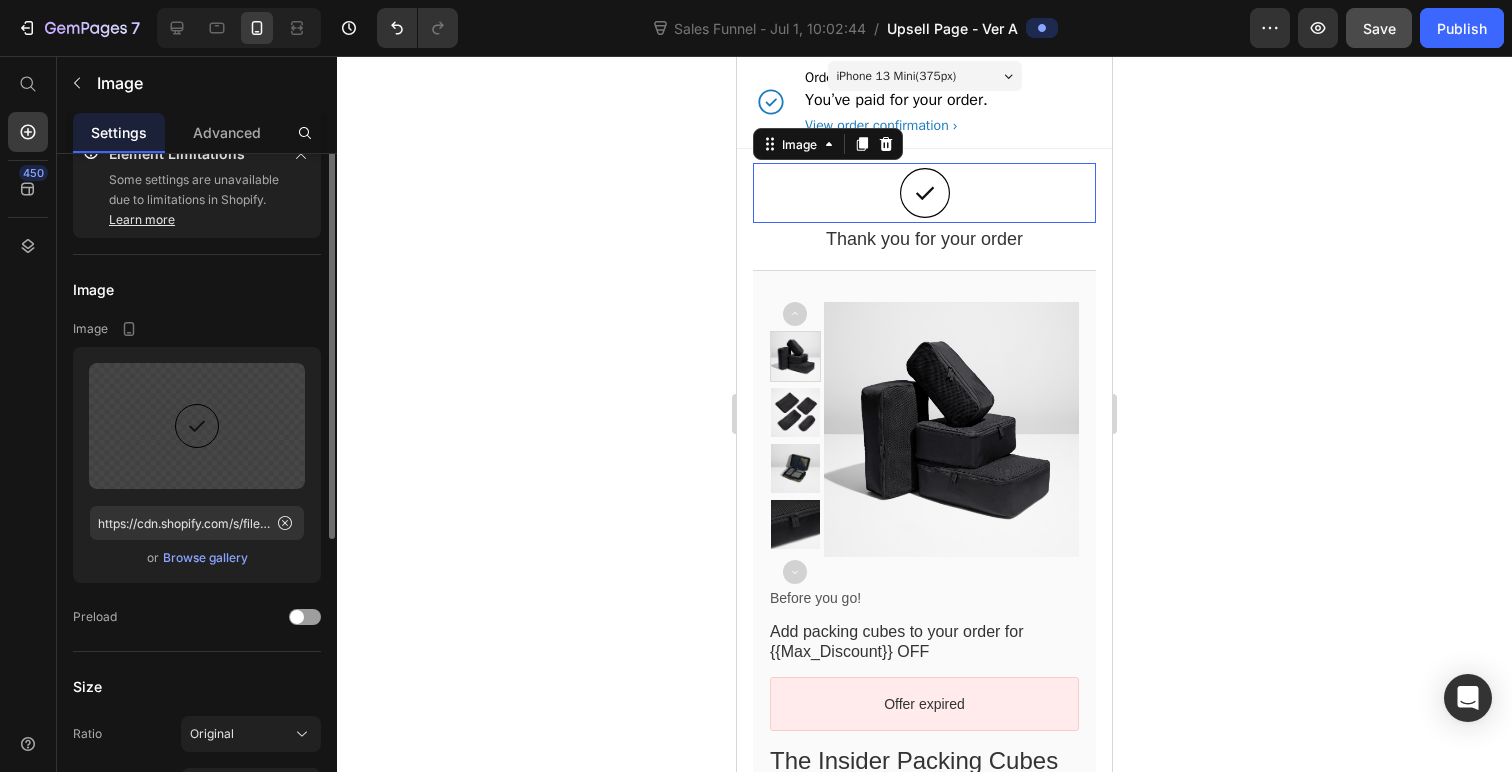 scroll, scrollTop: 0, scrollLeft: 0, axis: both 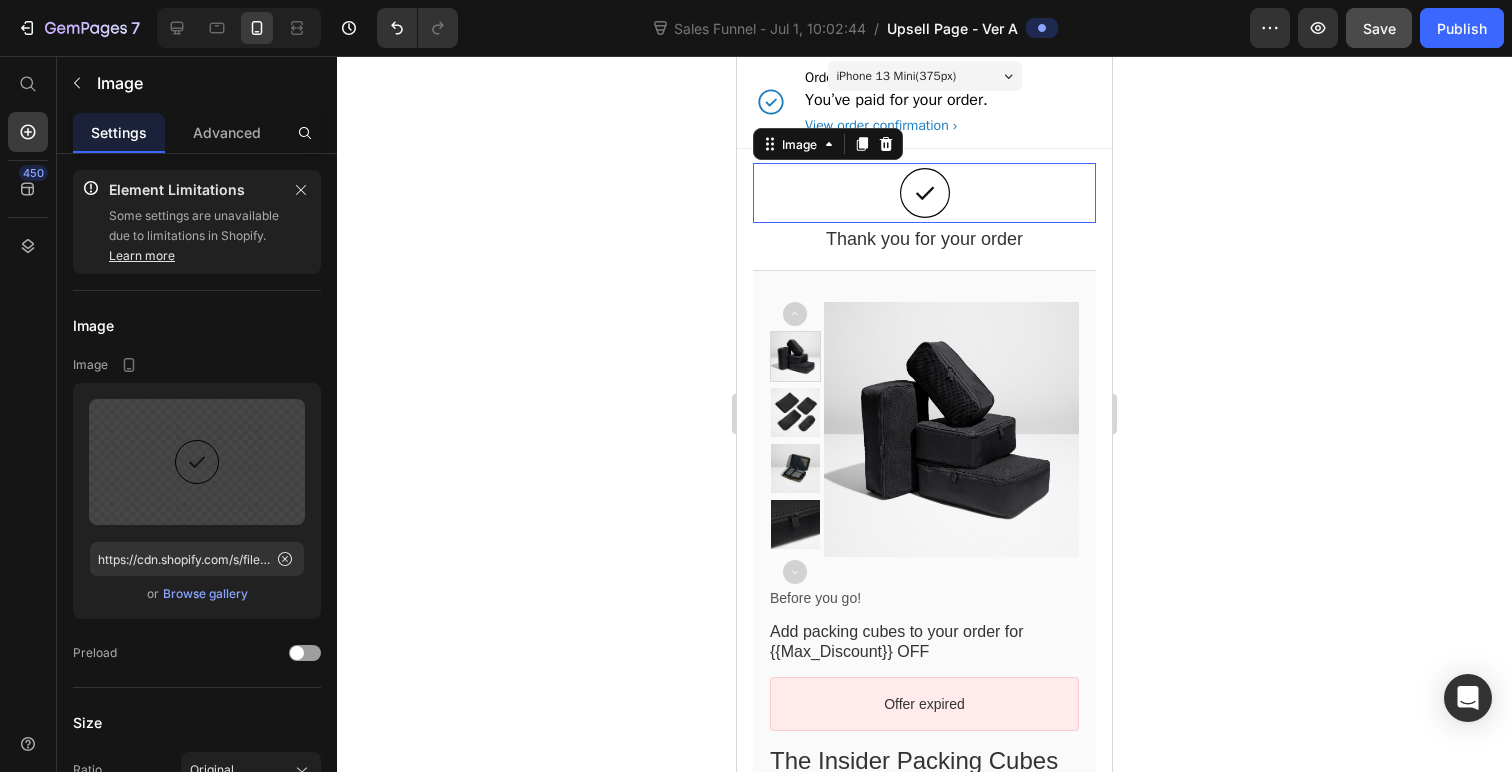 click 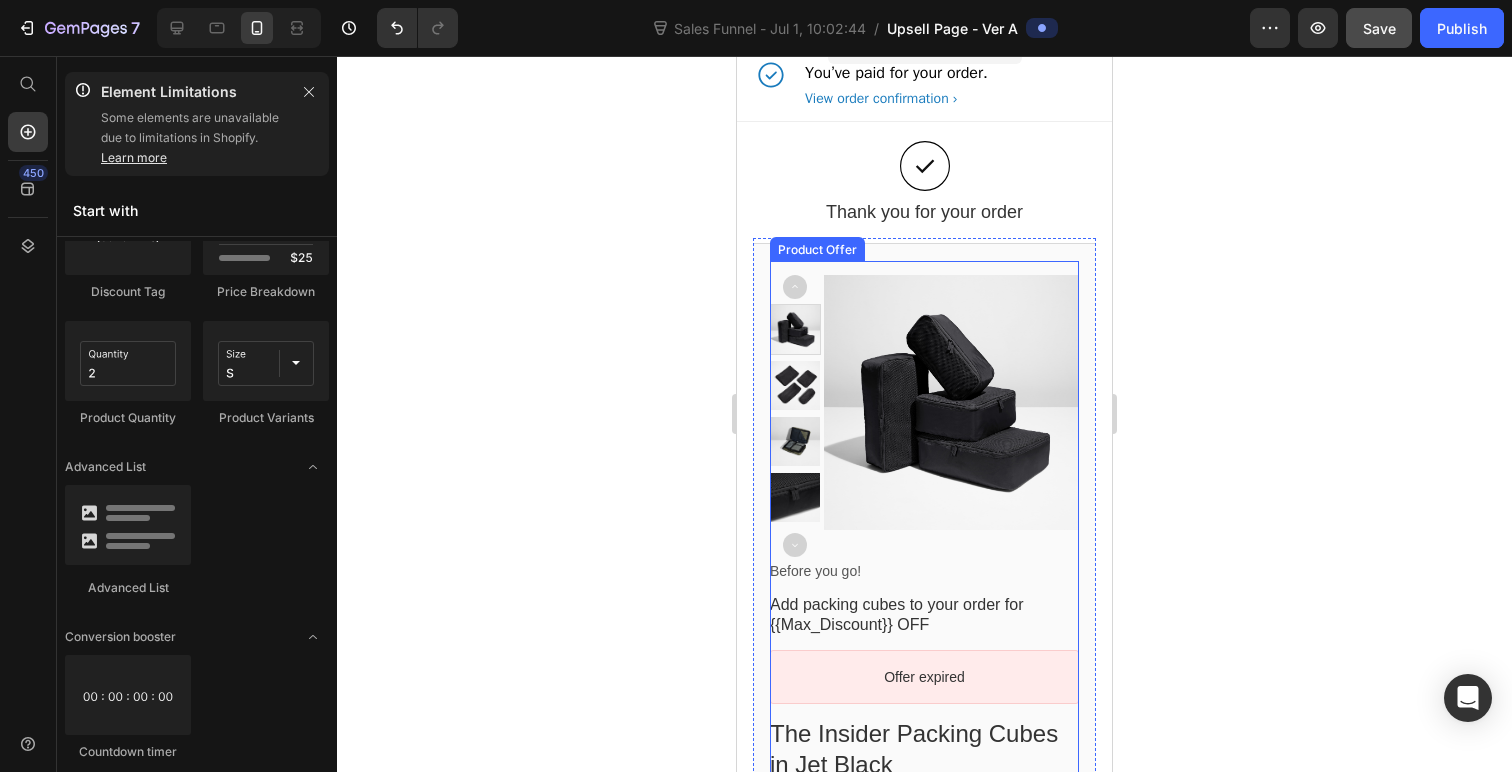 scroll, scrollTop: 29, scrollLeft: 0, axis: vertical 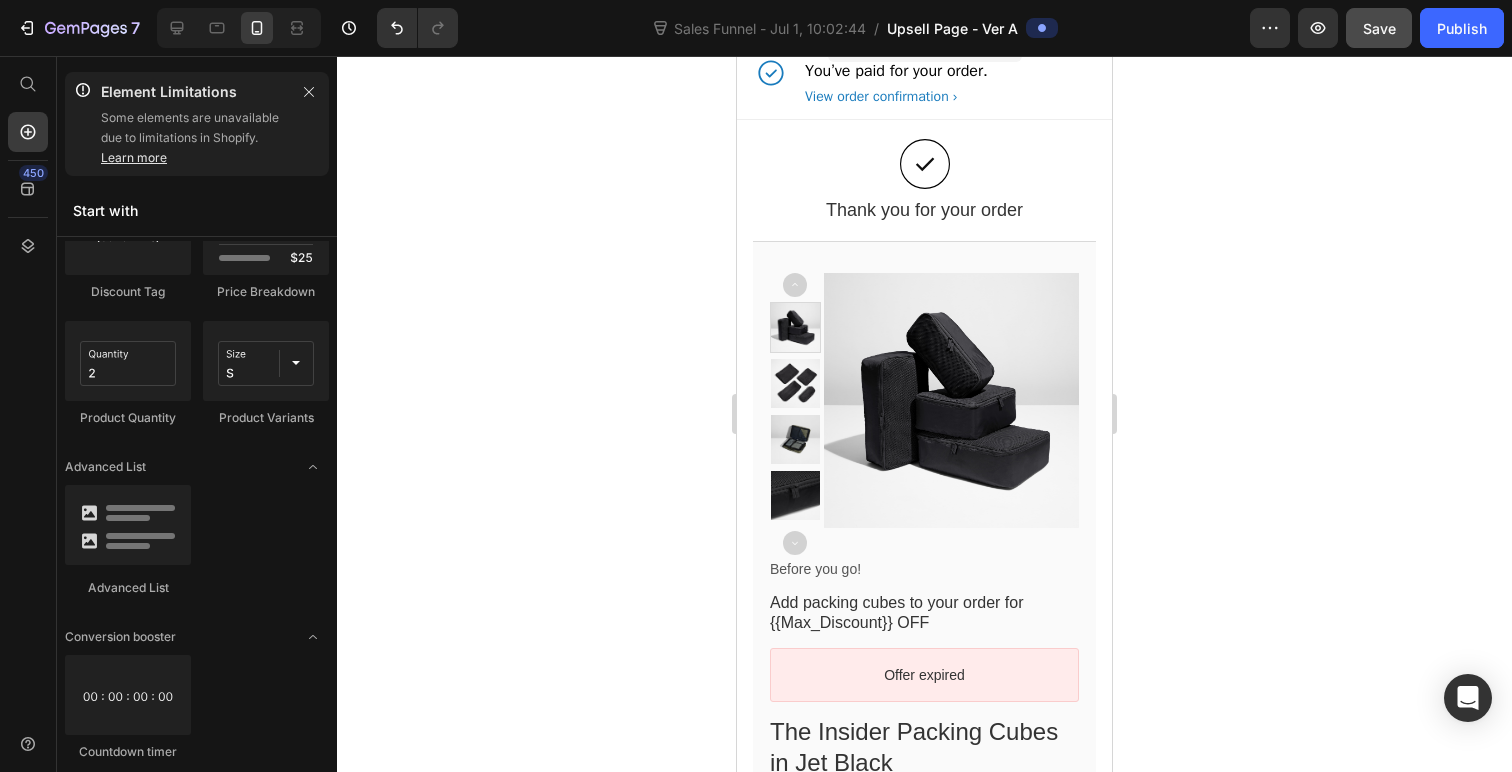 click 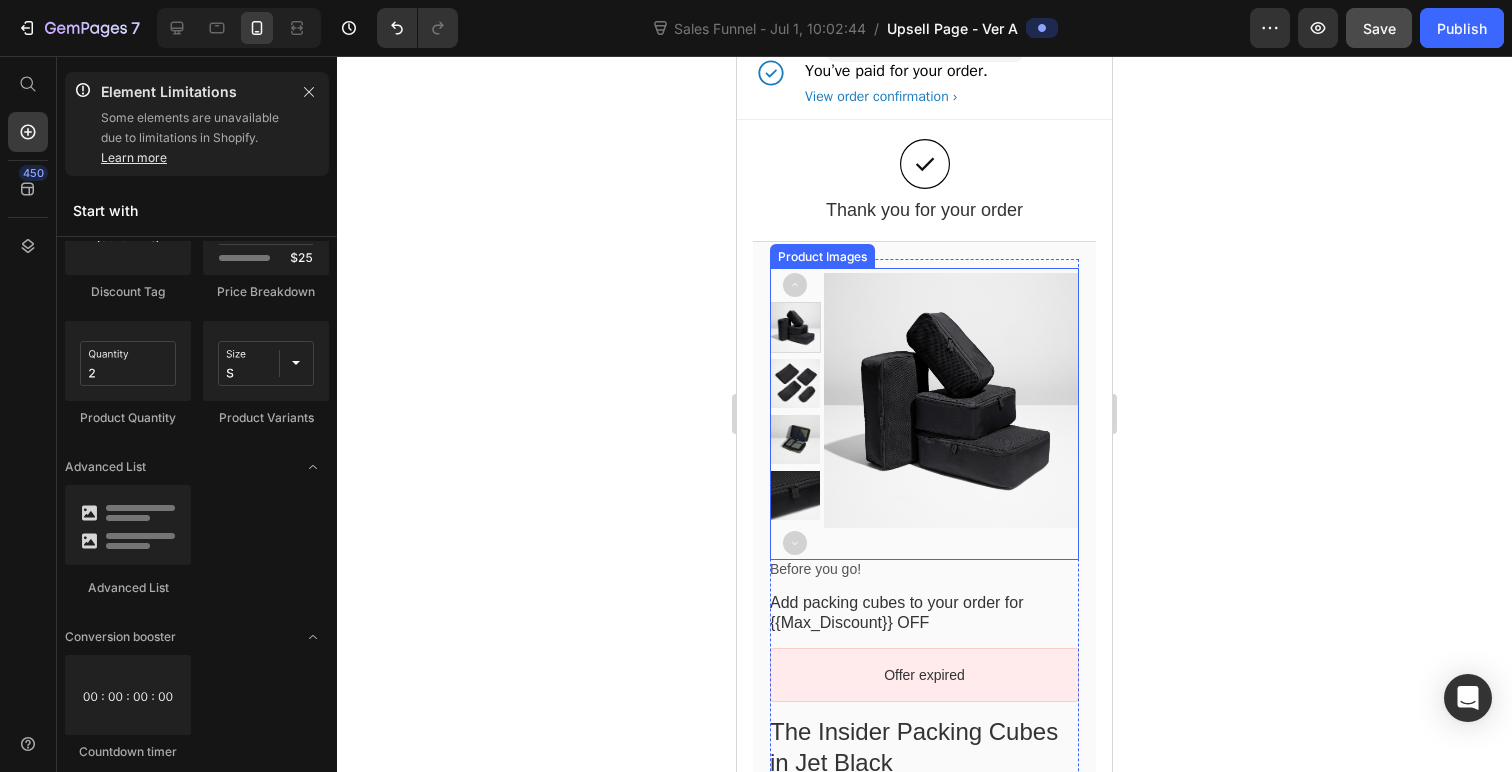 scroll, scrollTop: 0, scrollLeft: 0, axis: both 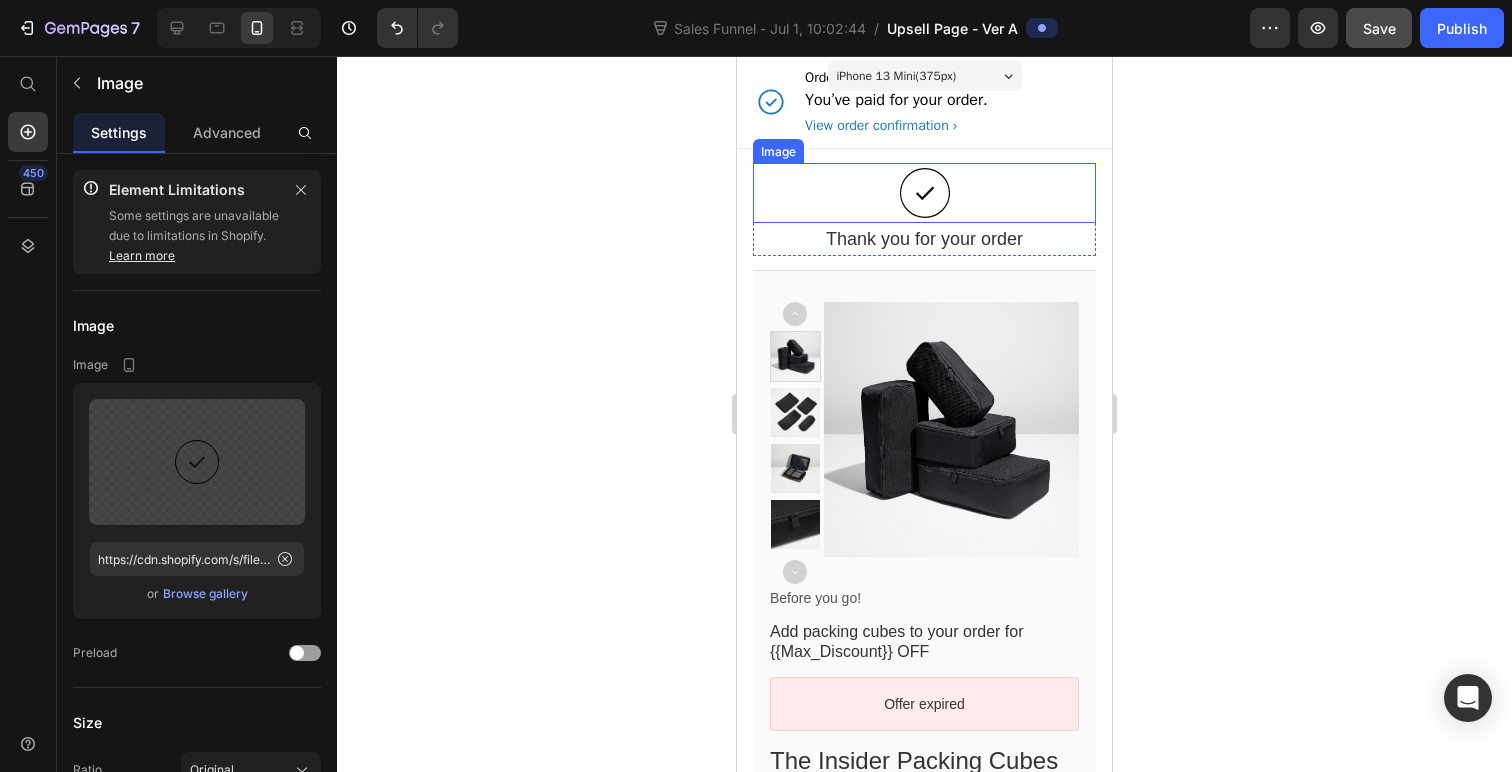 click at bounding box center [924, 193] 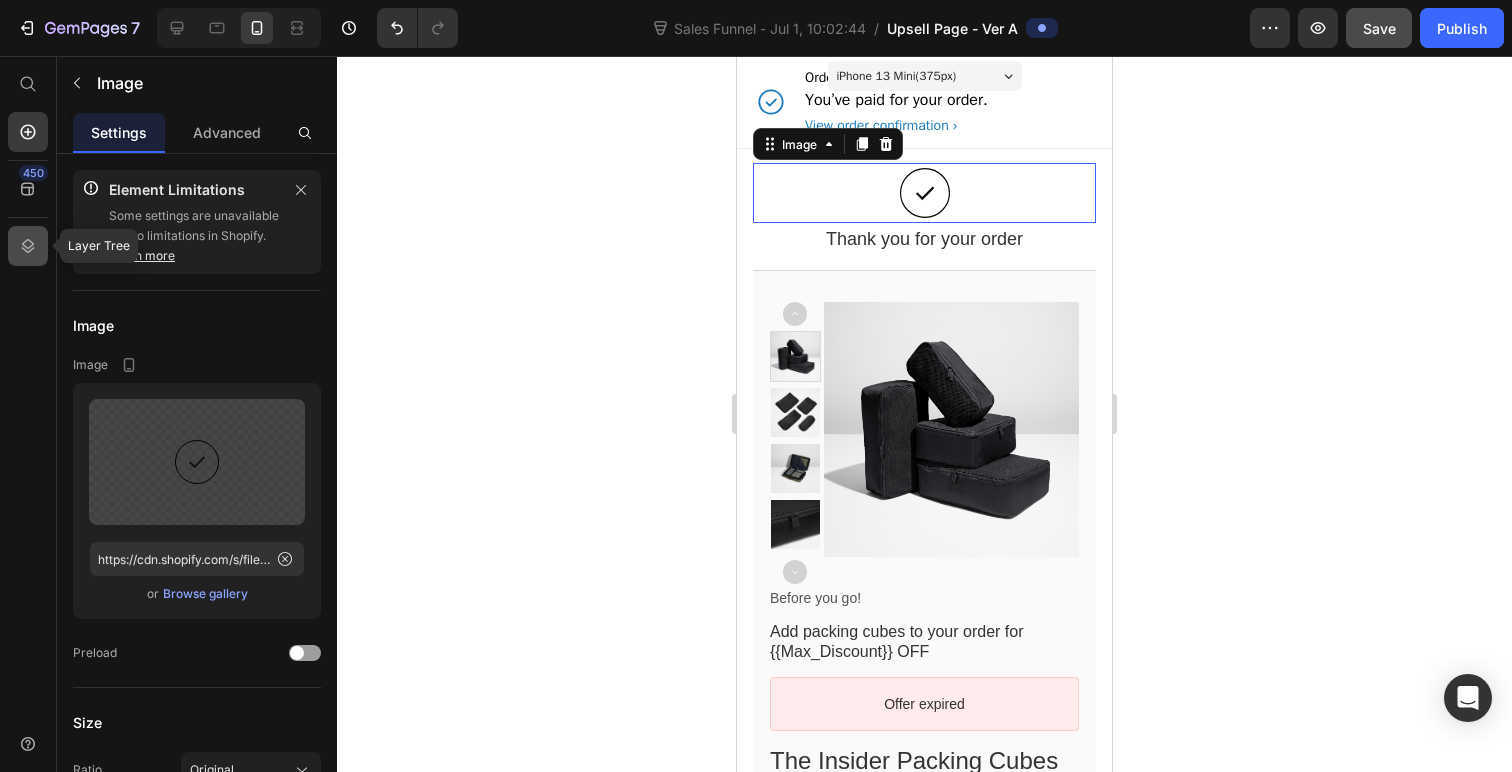click 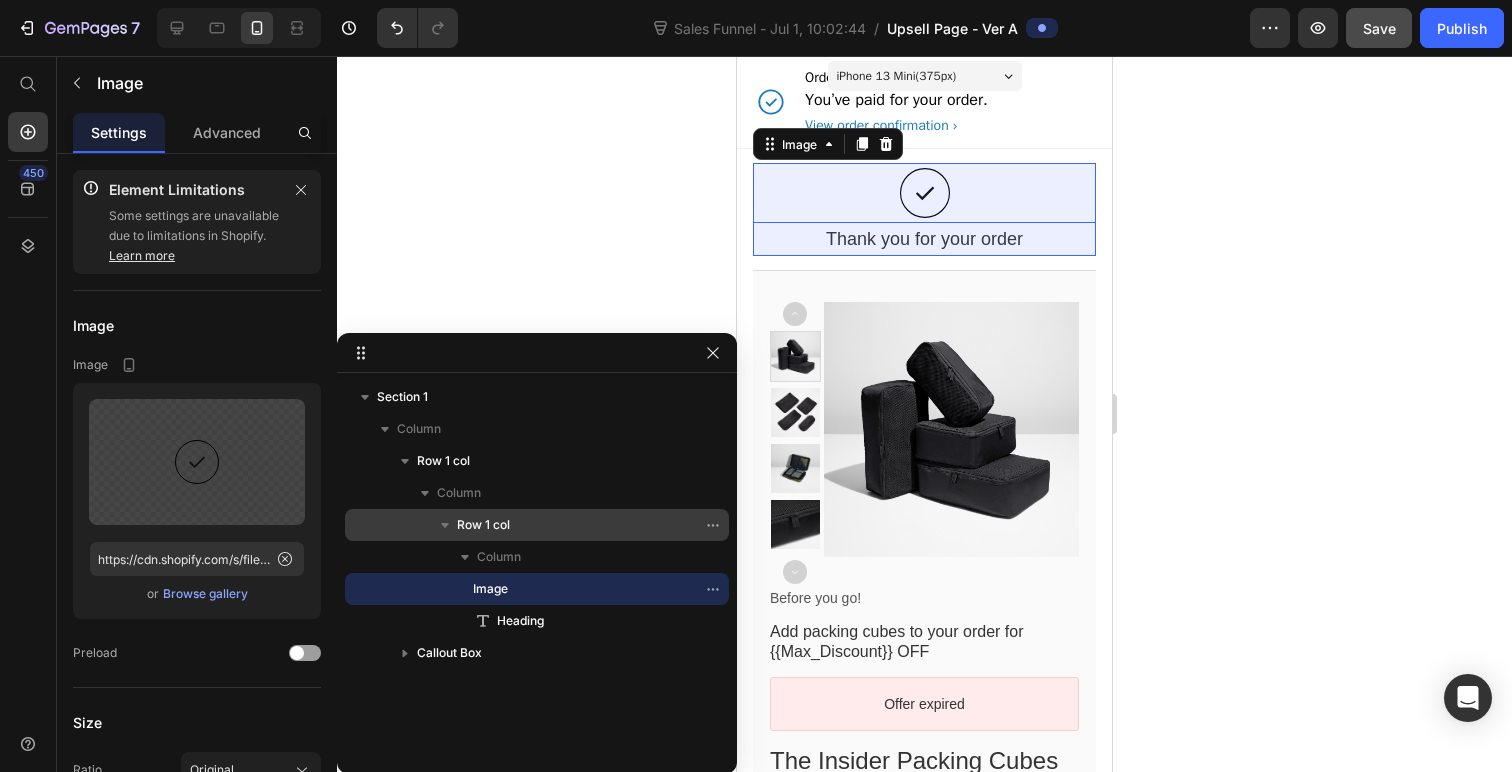 click on "Row 1 col" at bounding box center [567, 525] 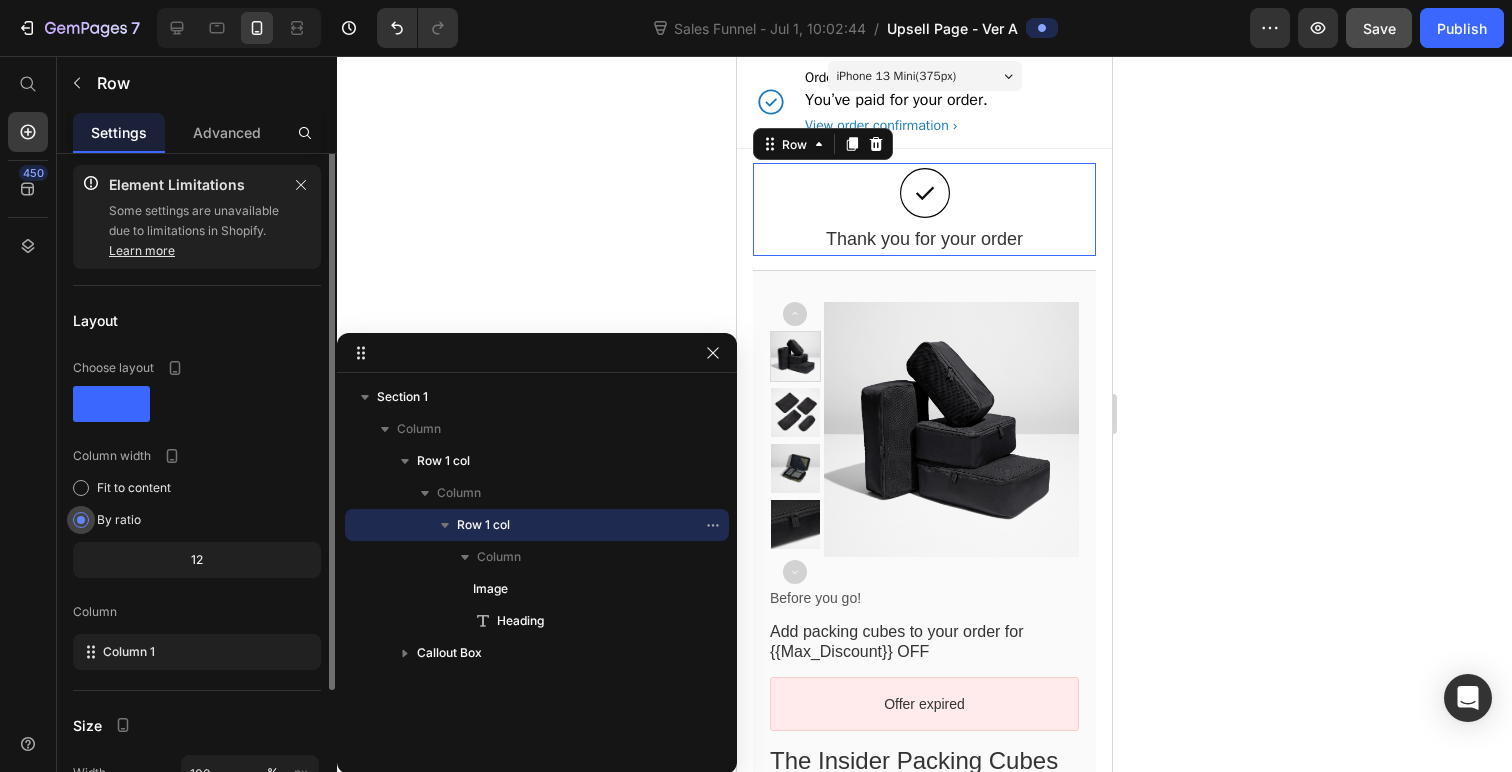 scroll, scrollTop: 0, scrollLeft: 0, axis: both 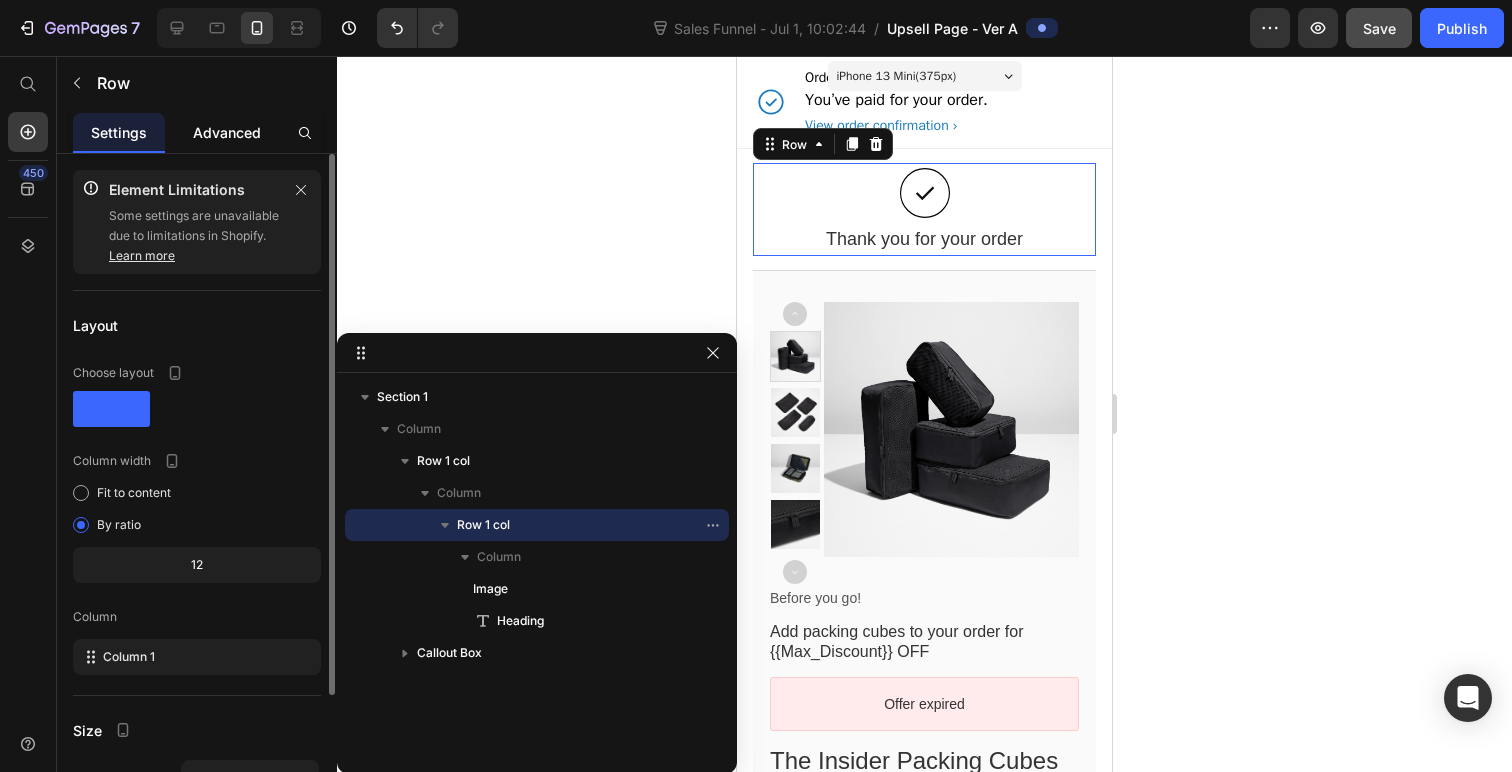 click on "Advanced" at bounding box center (227, 132) 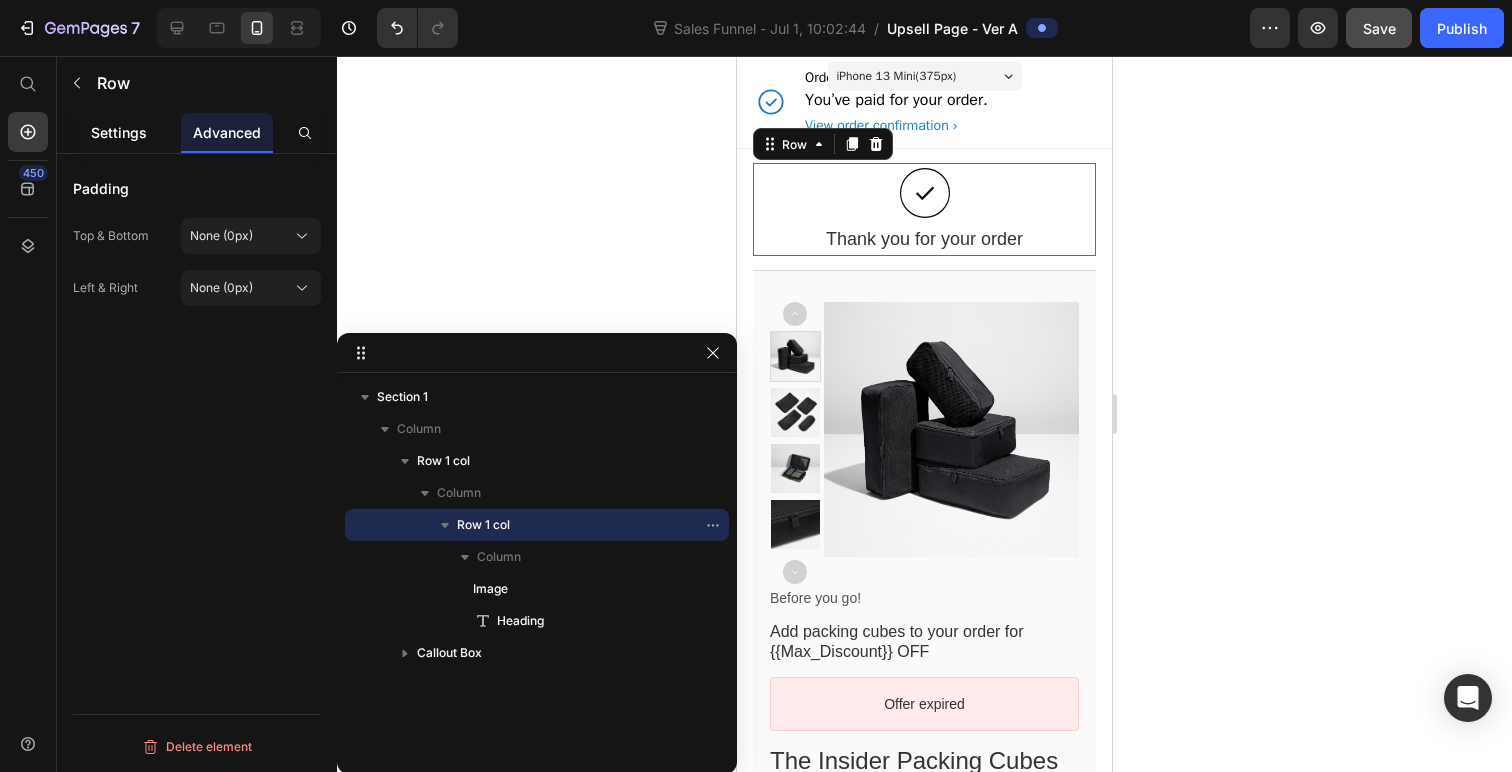 click on "Settings" at bounding box center (119, 132) 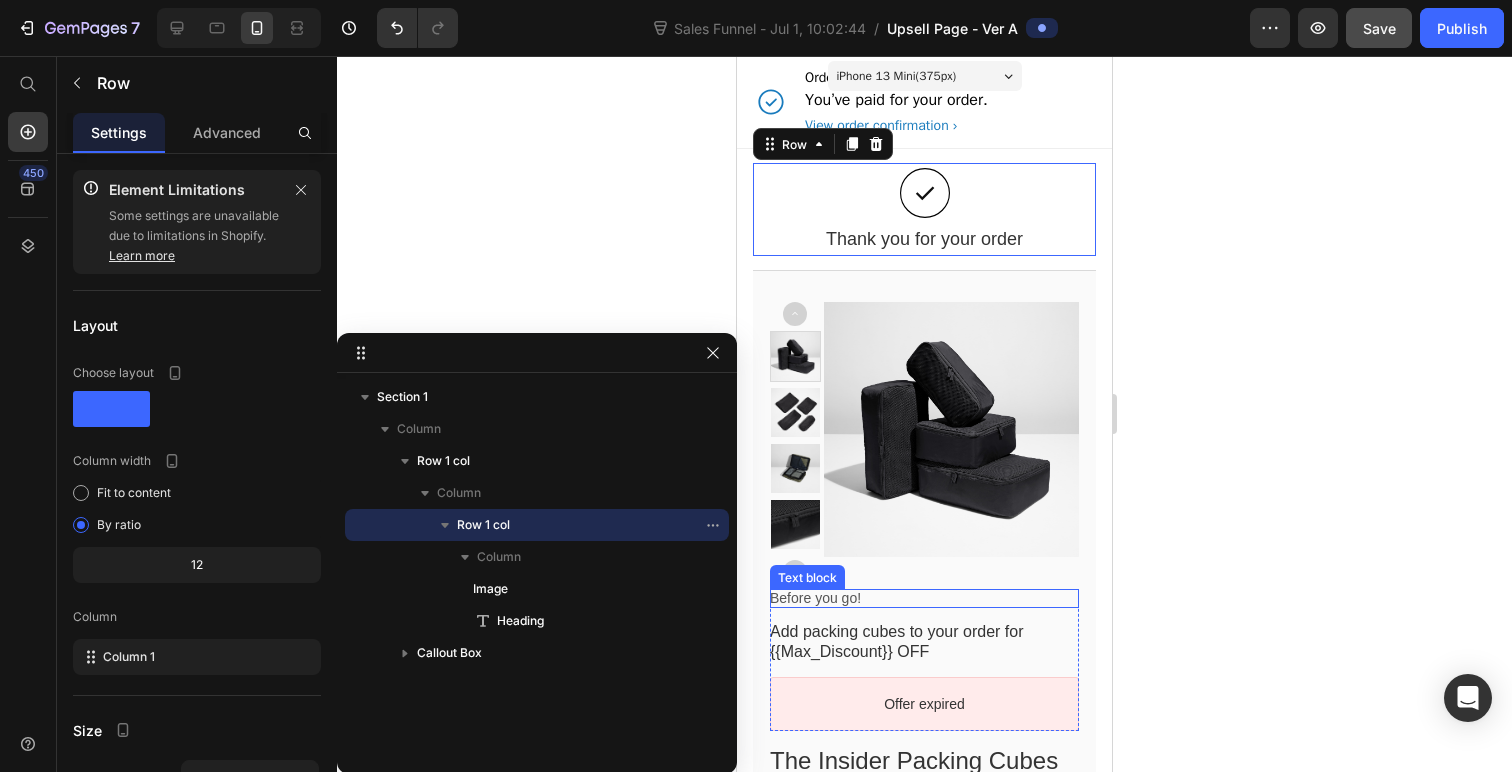 click on "Before you go!" at bounding box center [924, 598] 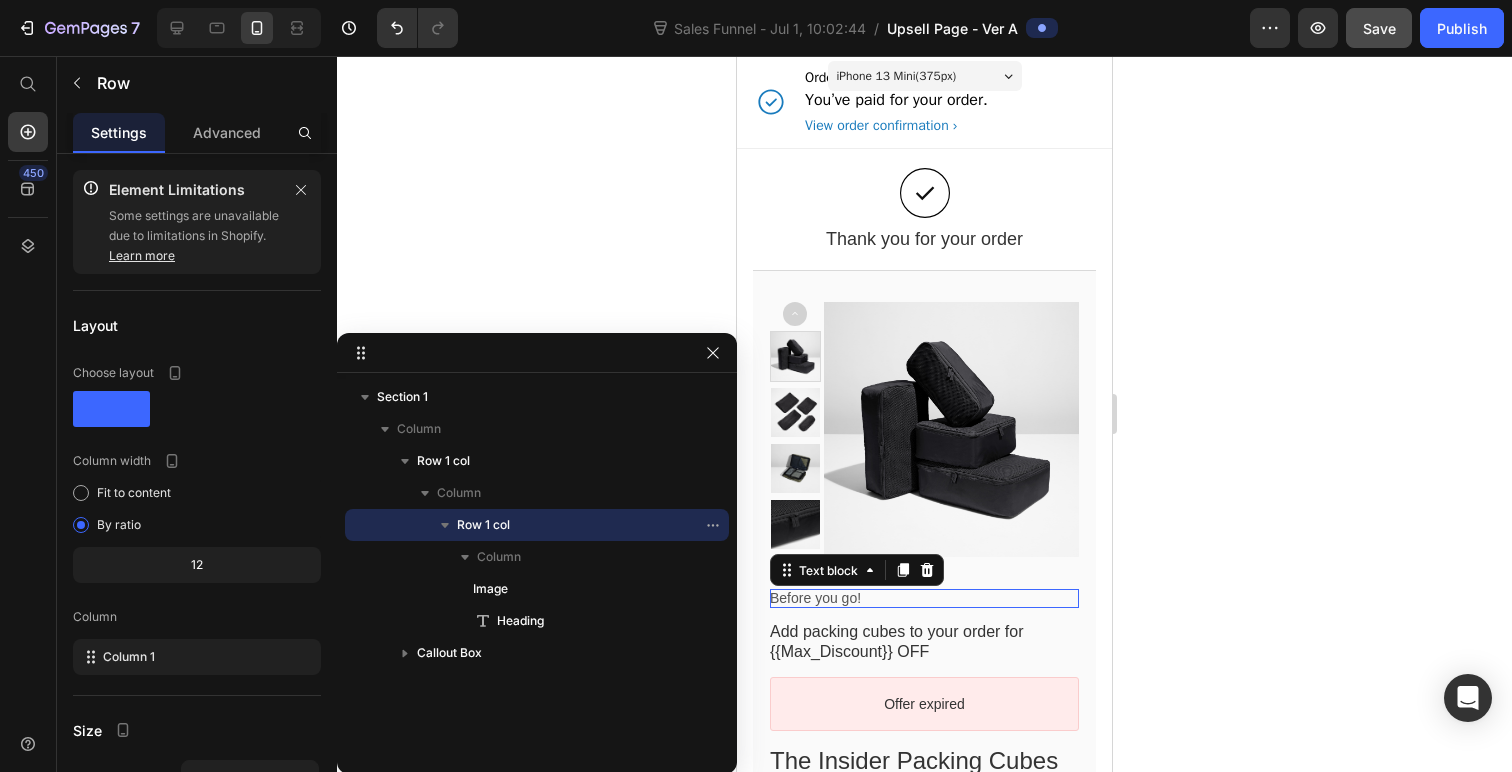 scroll, scrollTop: 333, scrollLeft: 0, axis: vertical 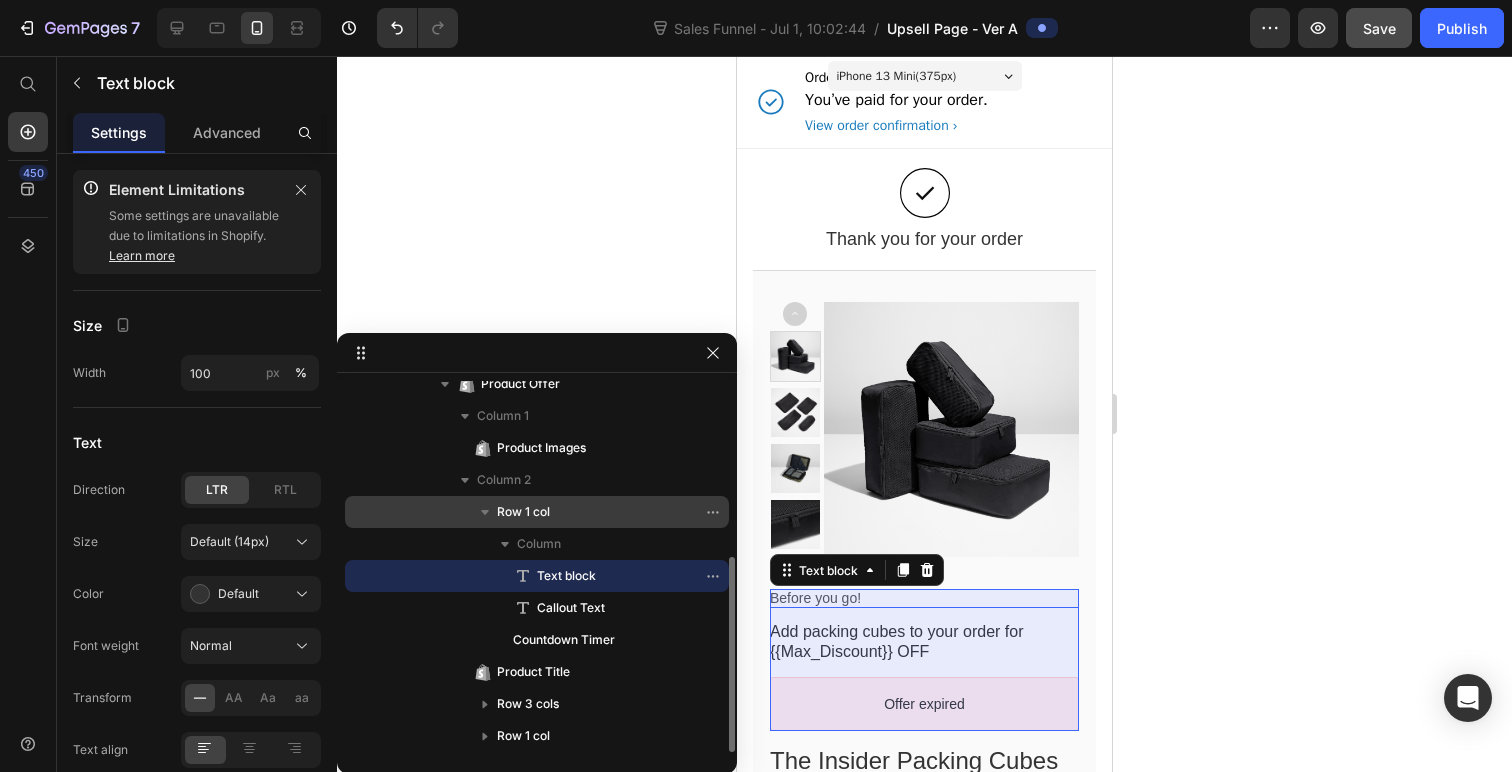 click on "Row 1 col" at bounding box center [523, 512] 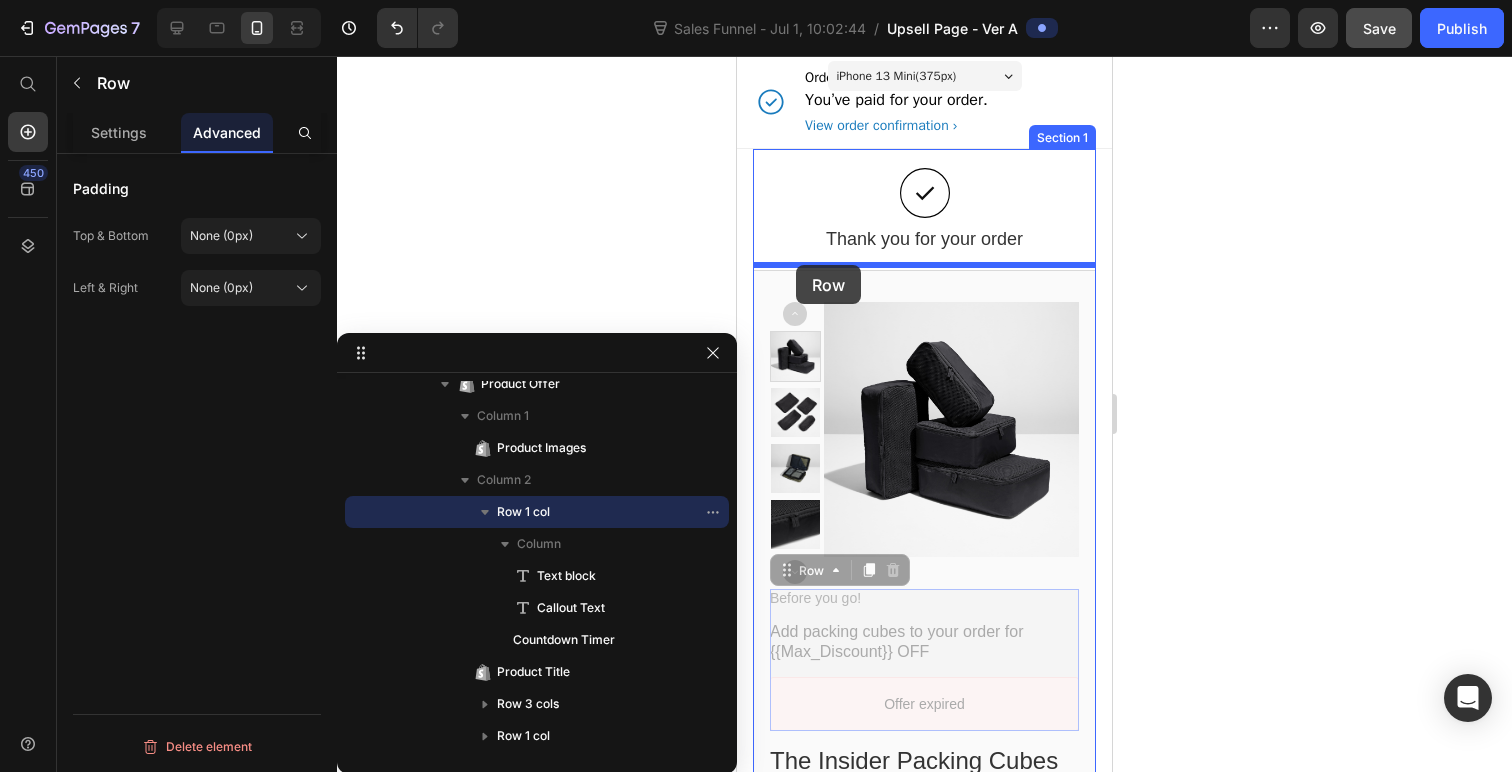drag, startPoint x: 788, startPoint y: 574, endPoint x: 796, endPoint y: 265, distance: 309.10355 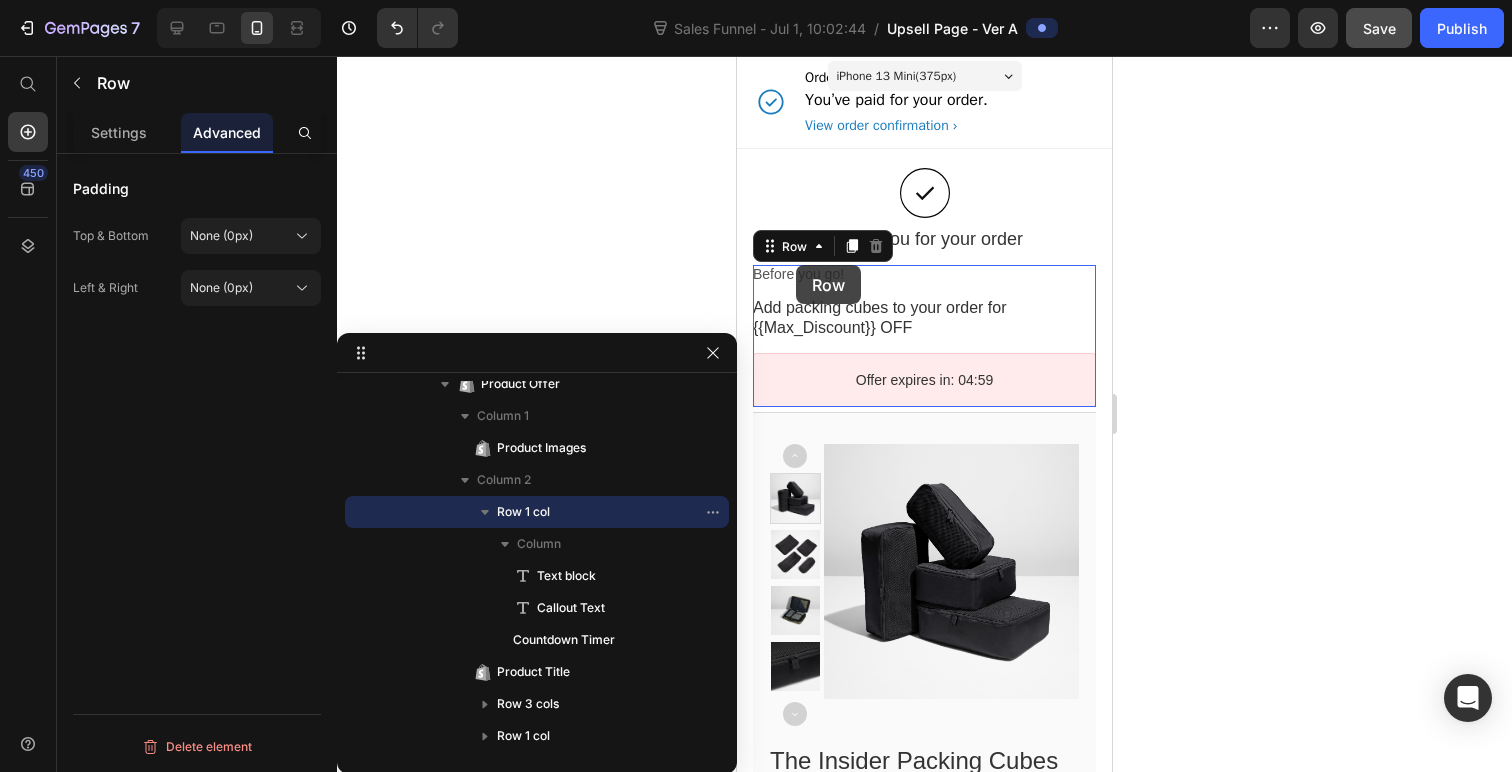 scroll, scrollTop: 205, scrollLeft: 0, axis: vertical 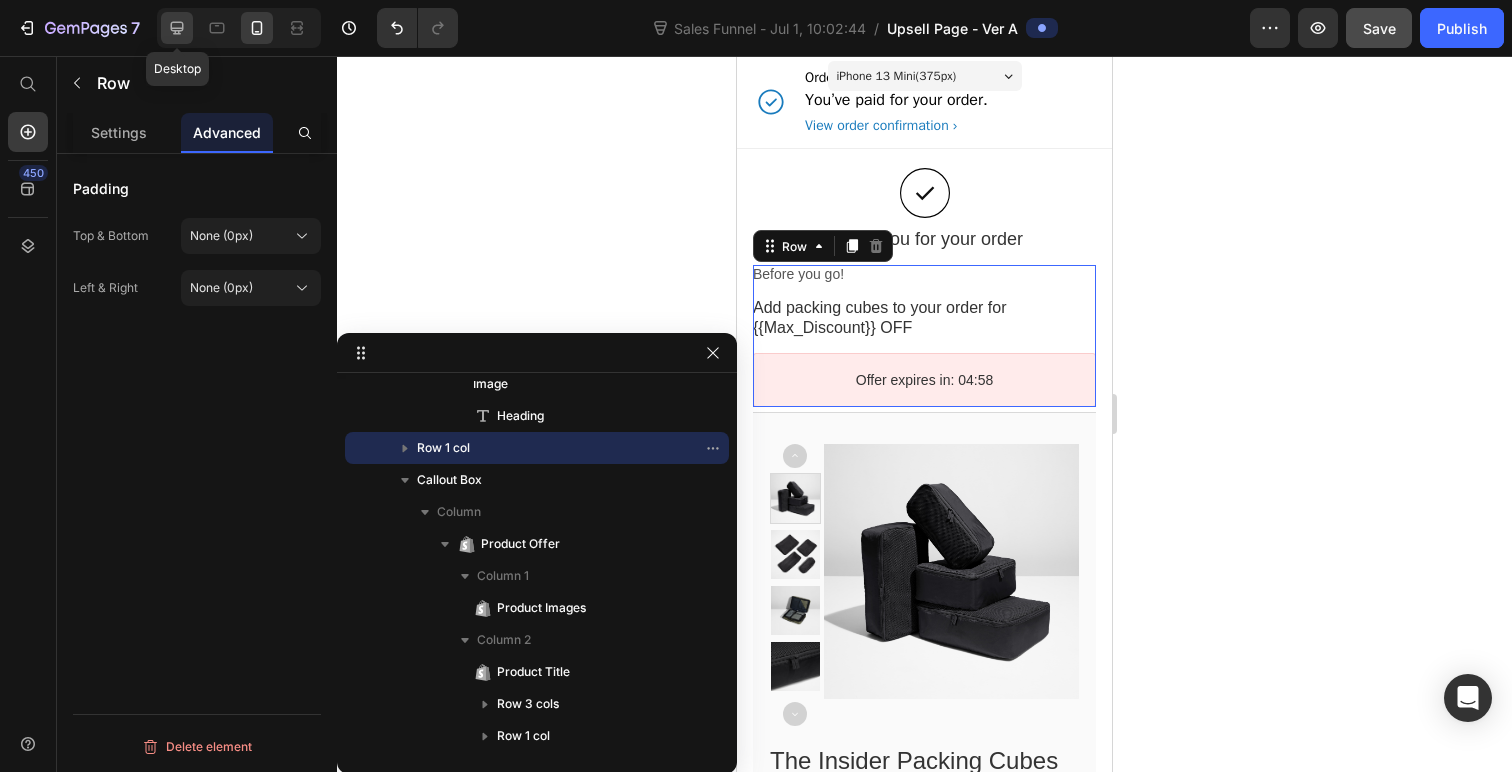 click 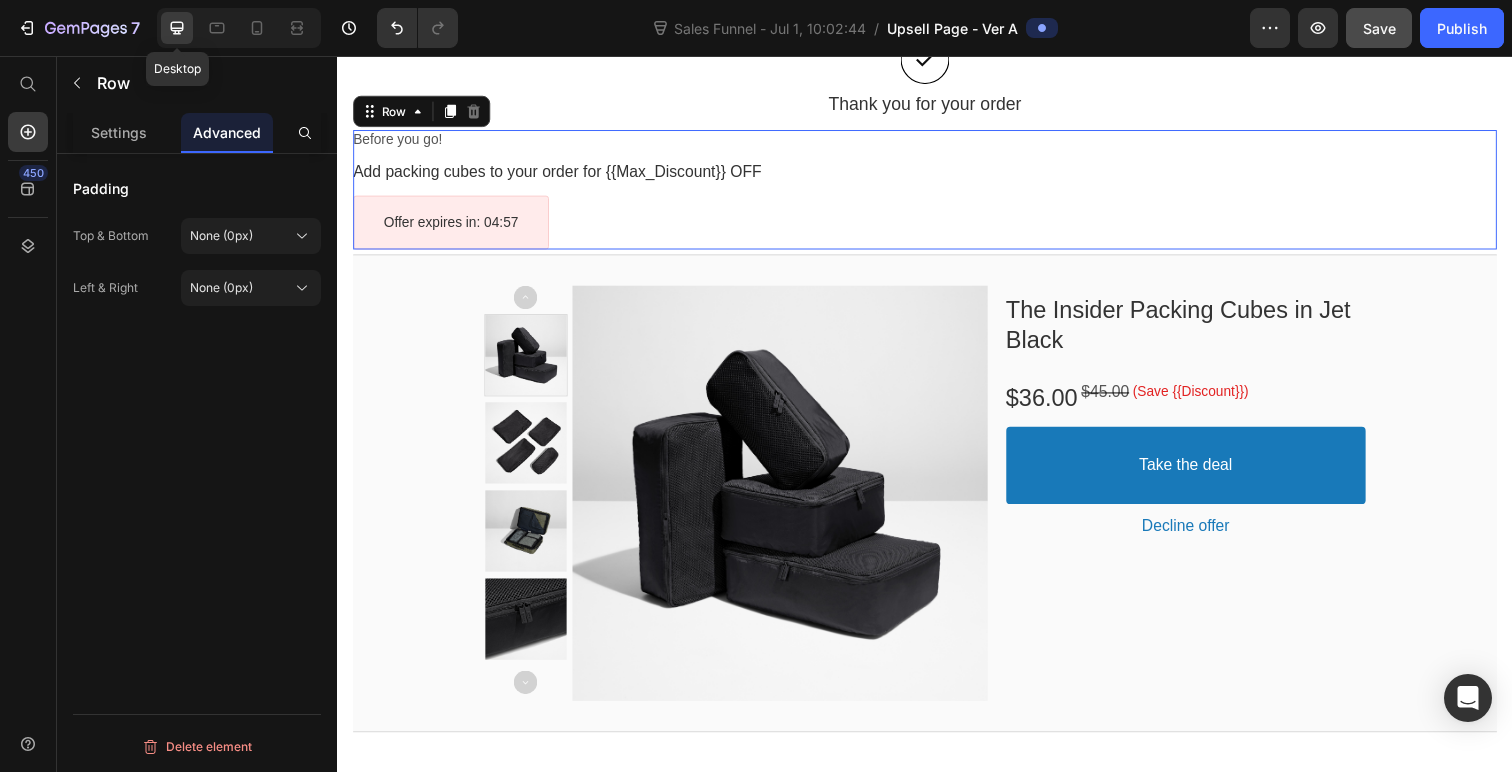 scroll, scrollTop: 139, scrollLeft: 0, axis: vertical 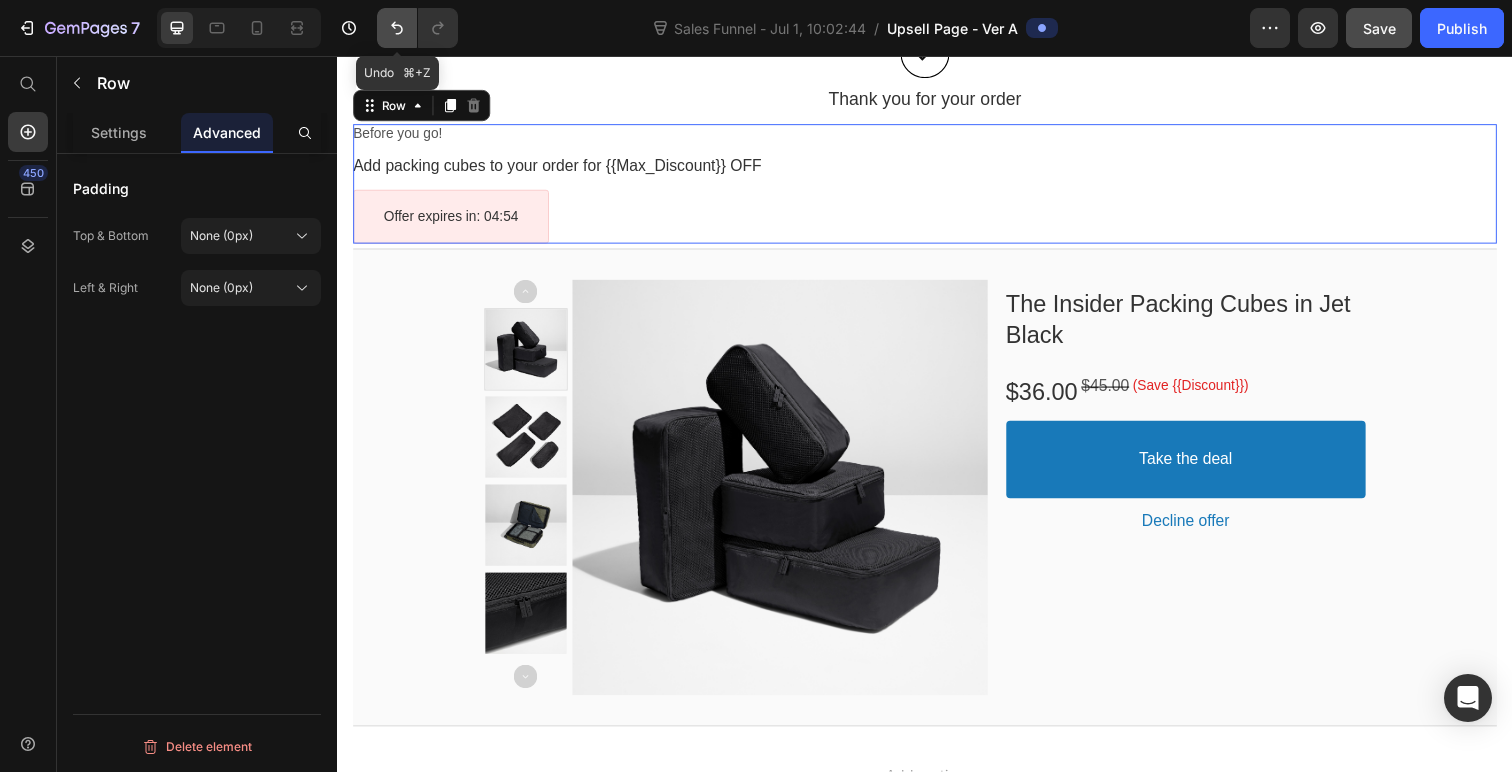 click 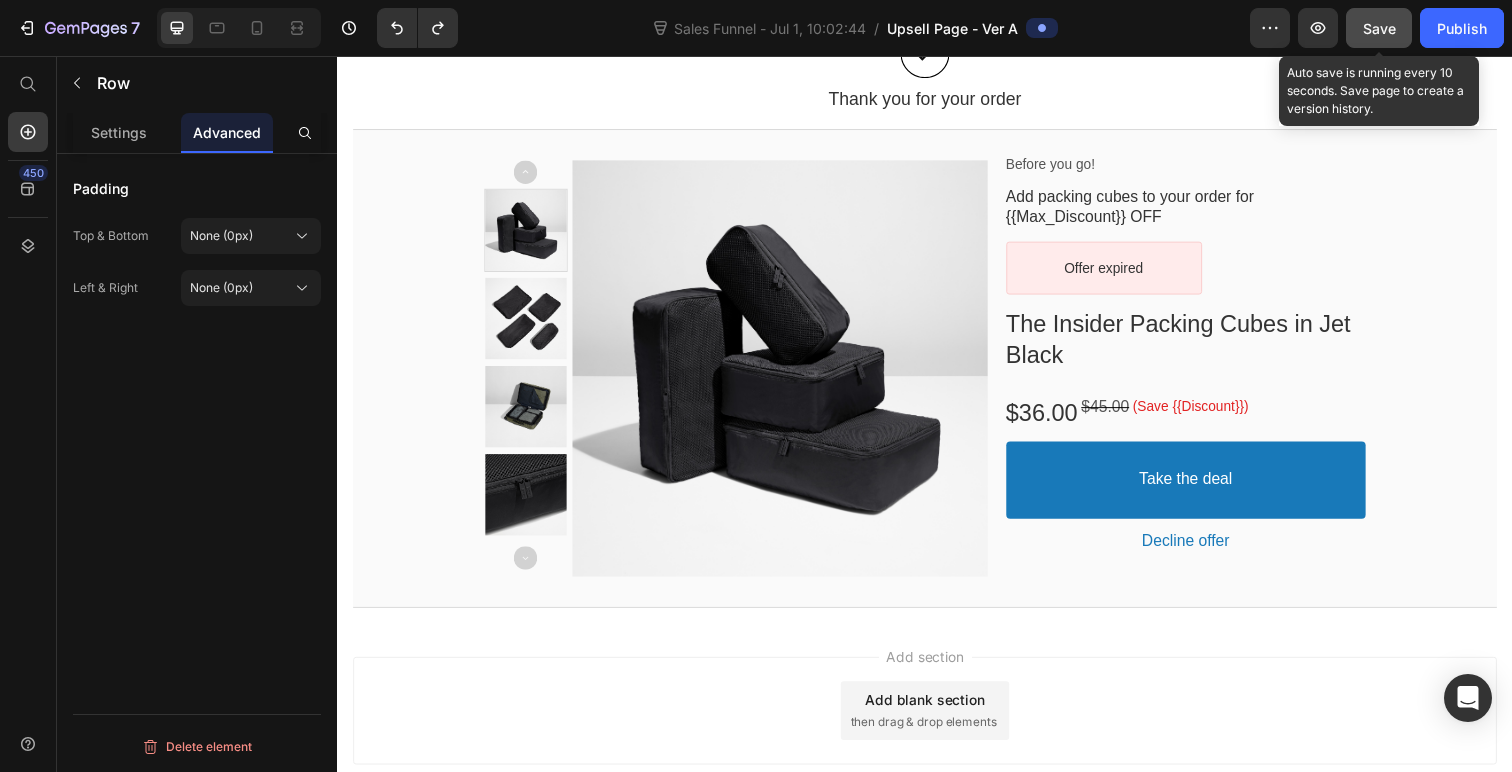 click on "Save" at bounding box center (1379, 28) 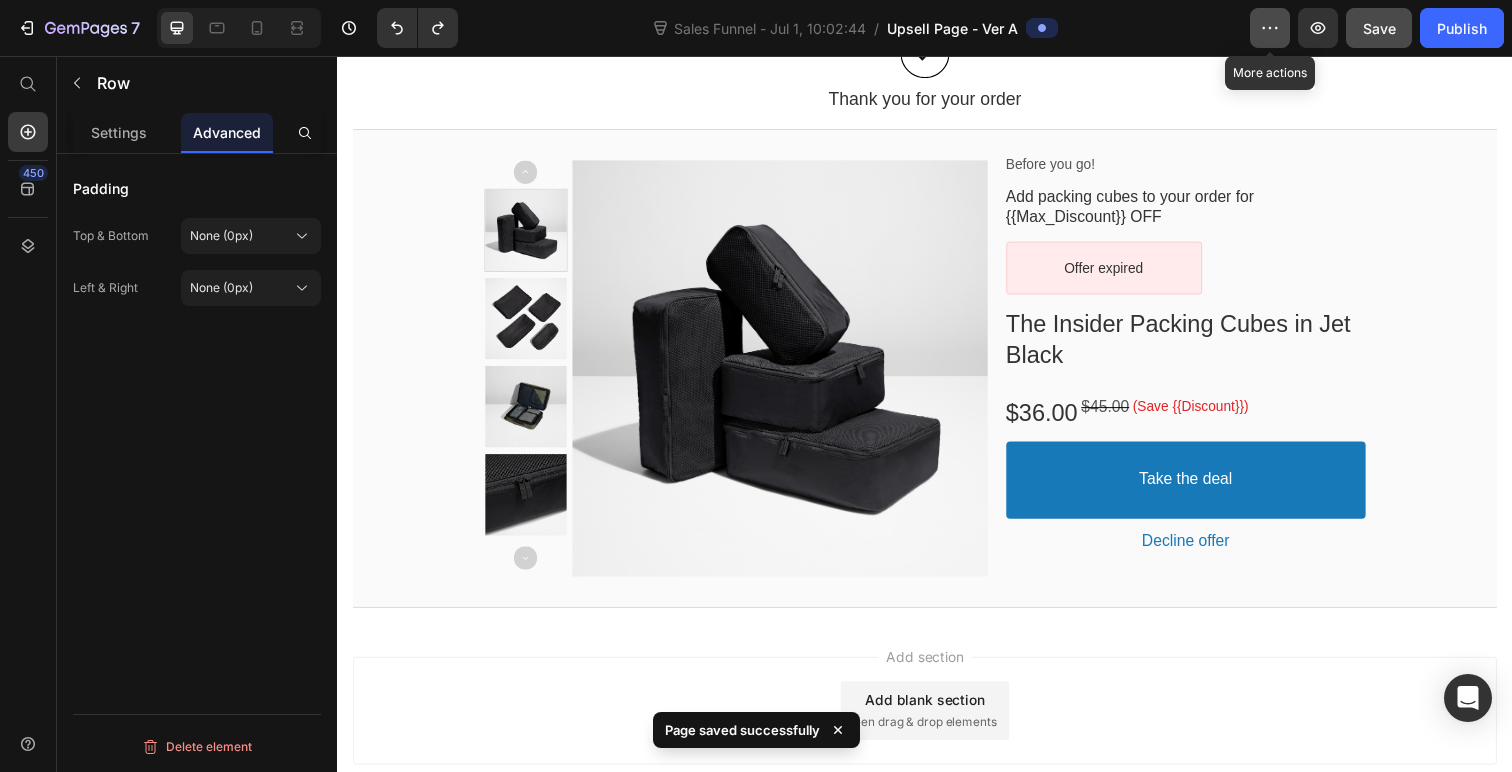 click 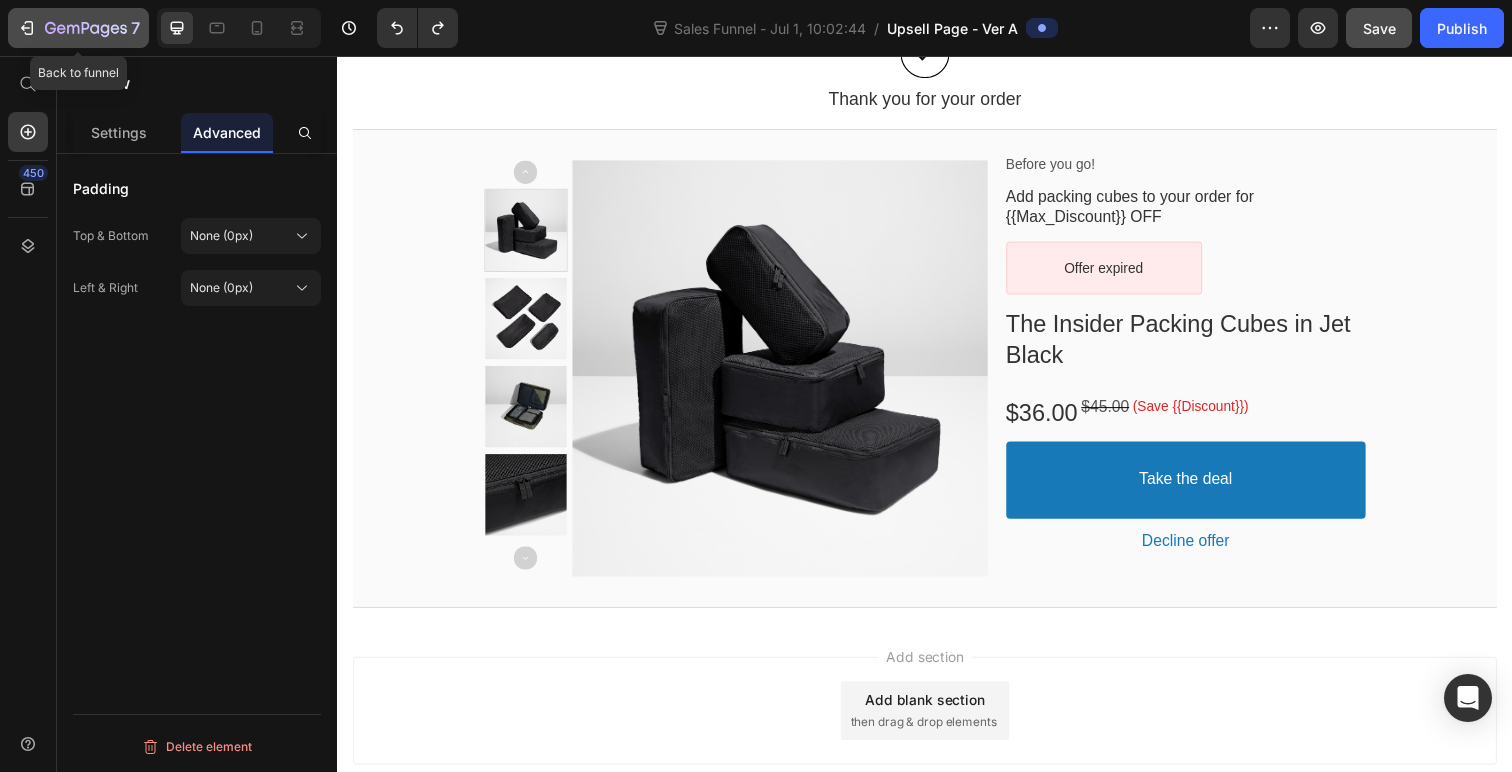 click on "7" 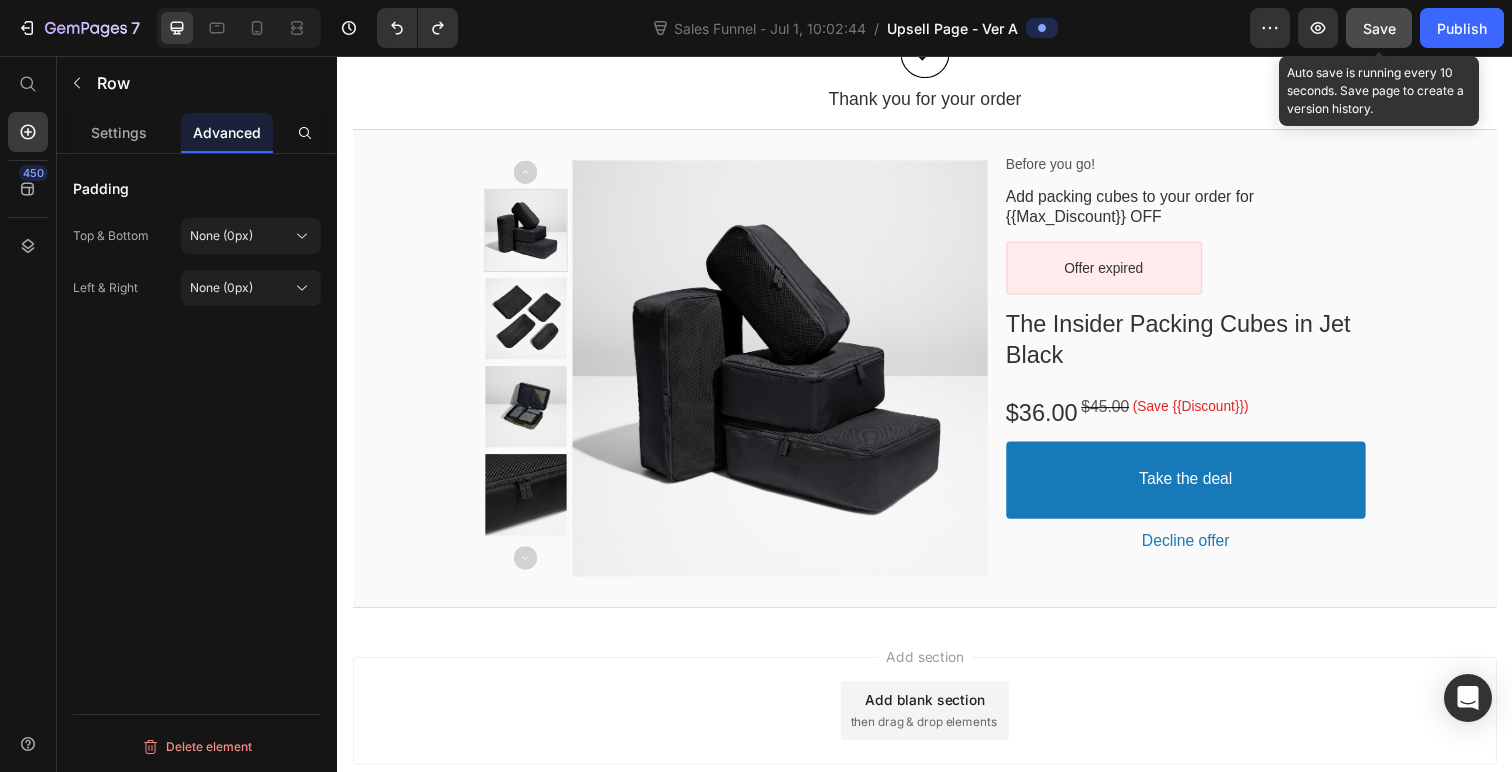 click on "Save" at bounding box center [1379, 28] 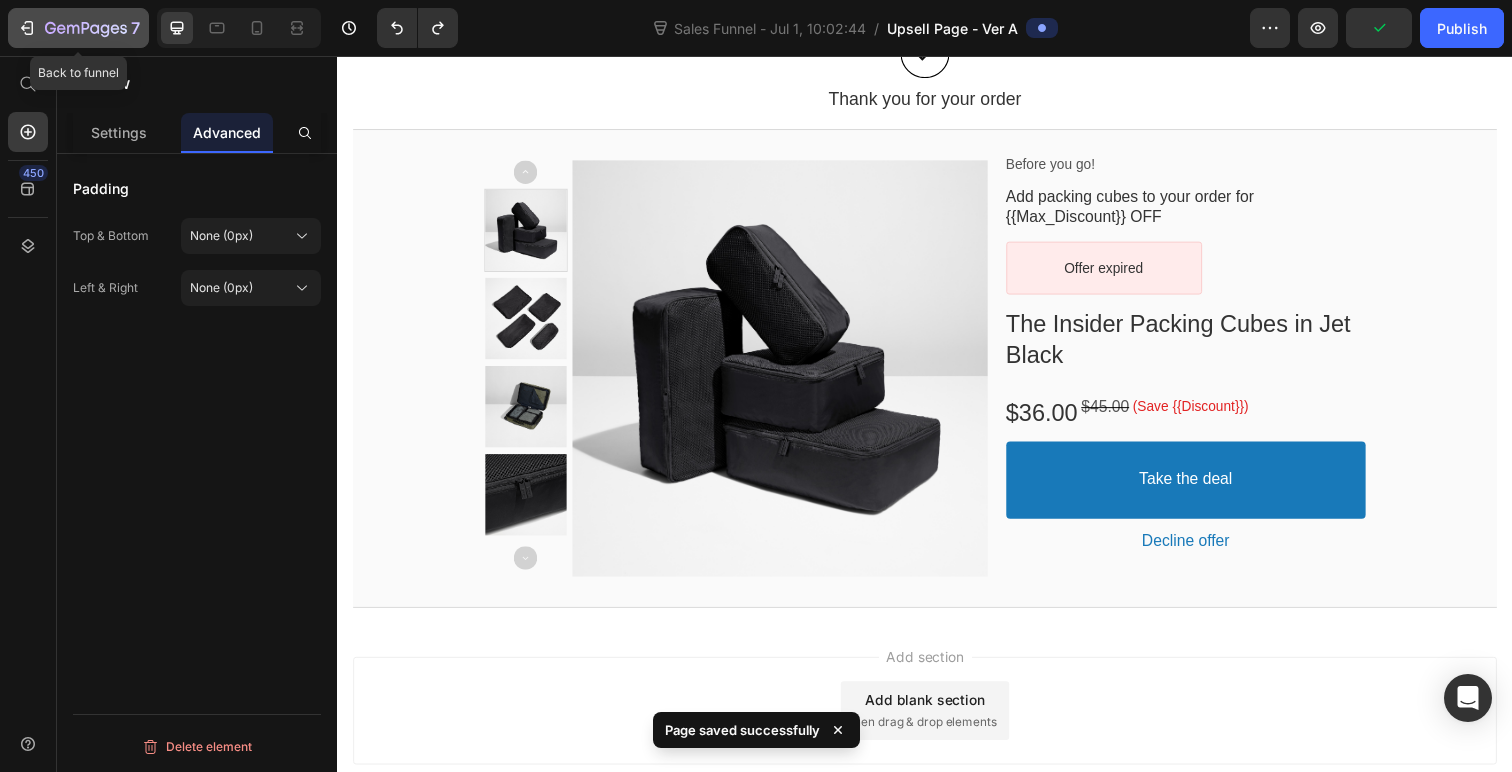 click 